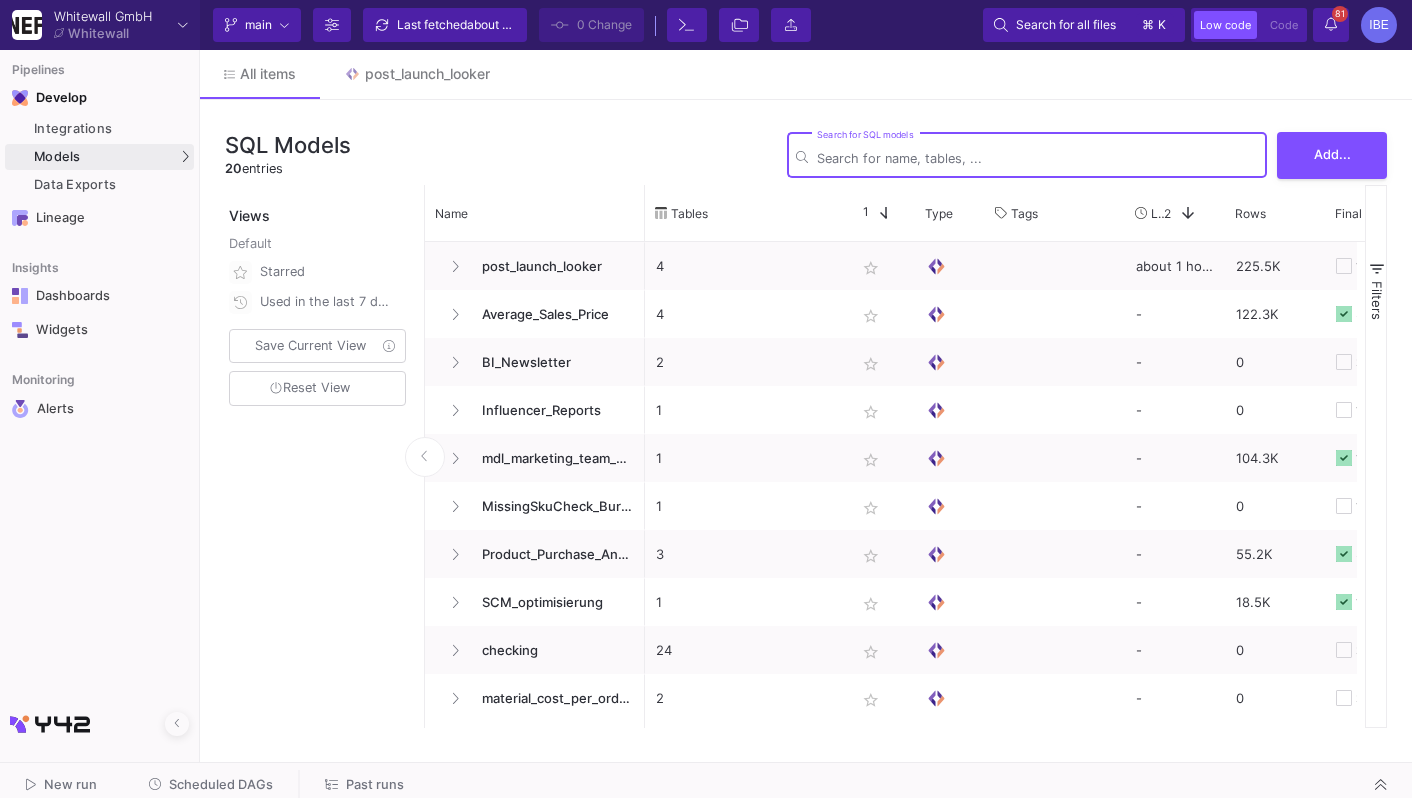 scroll, scrollTop: 0, scrollLeft: 0, axis: both 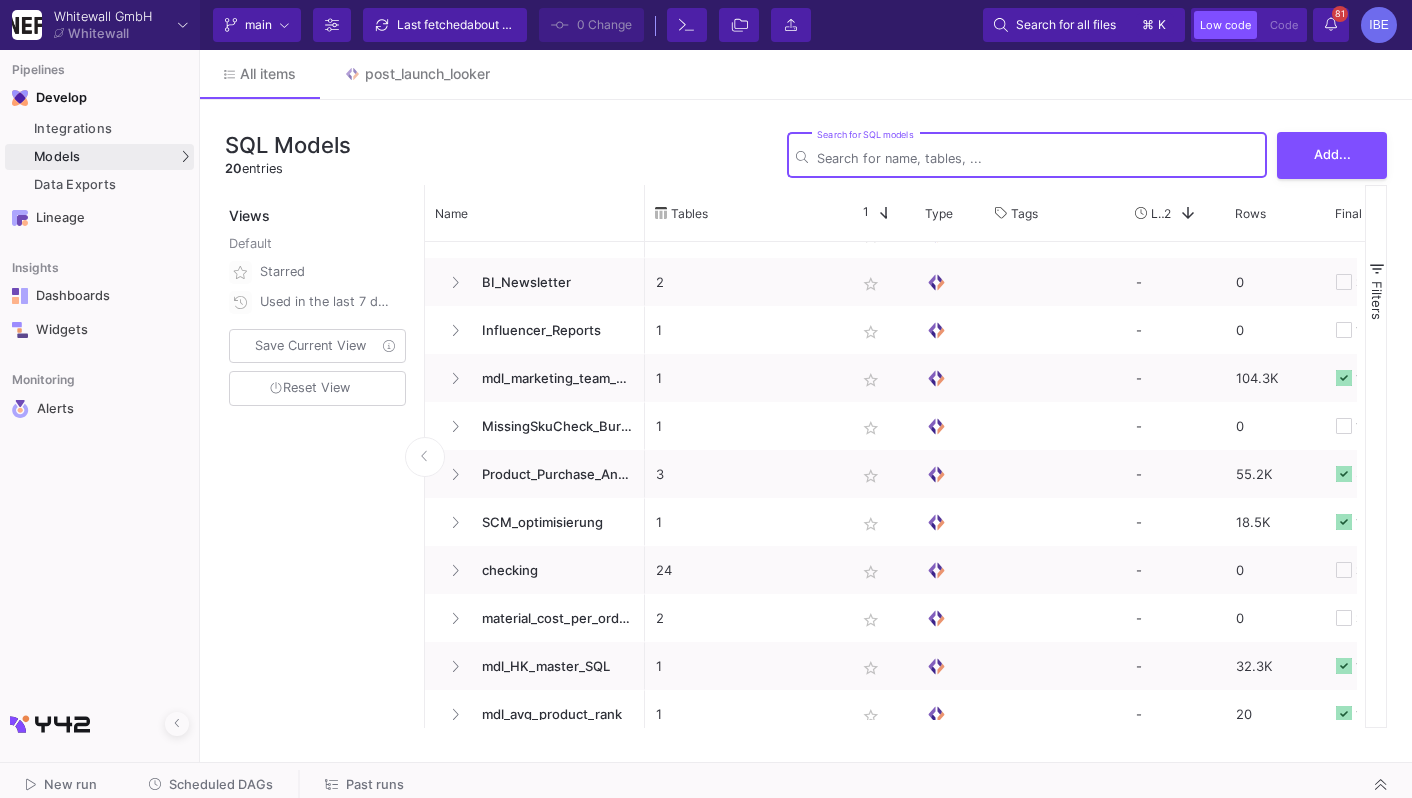 click on "Views" at bounding box center [319, 205] 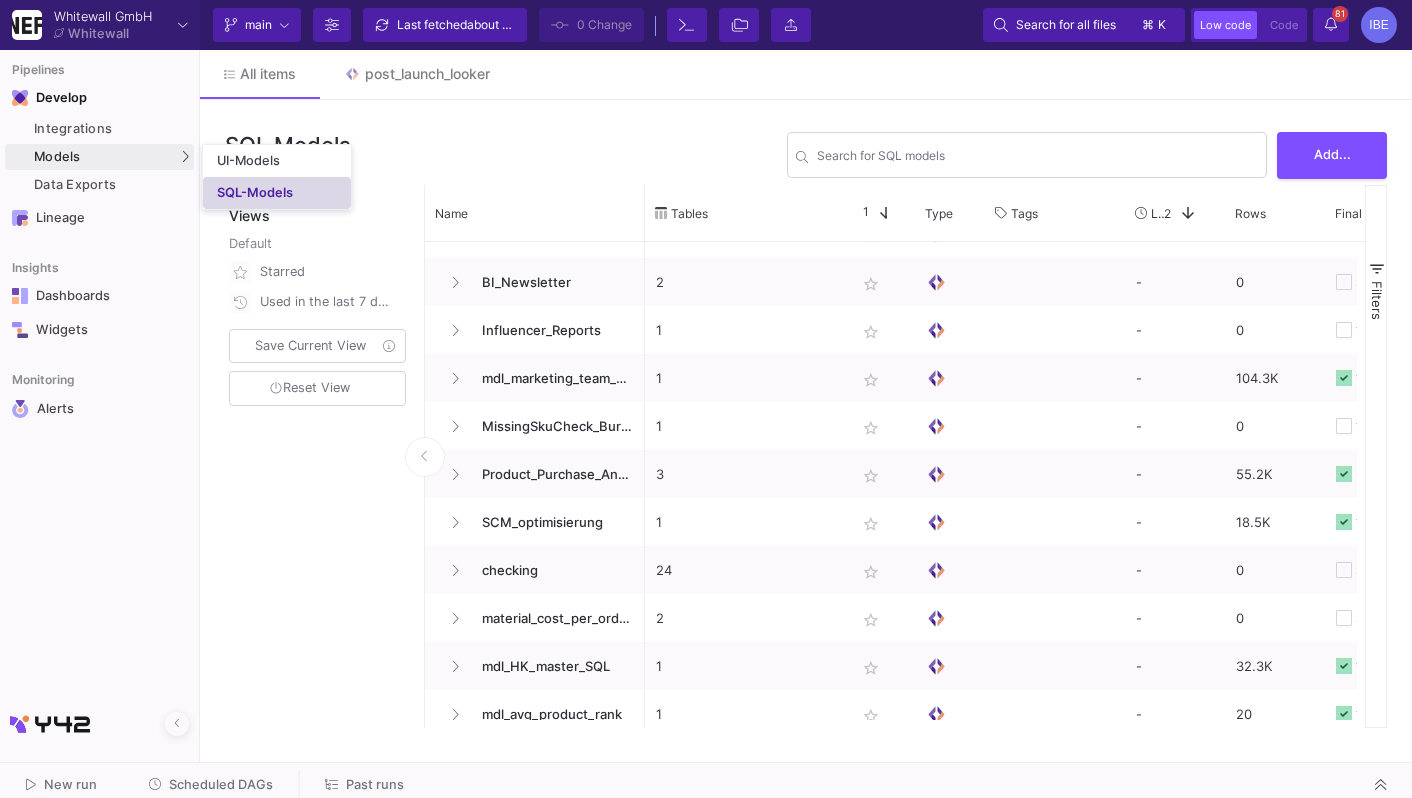 click on "SQL-Models" at bounding box center [255, 193] 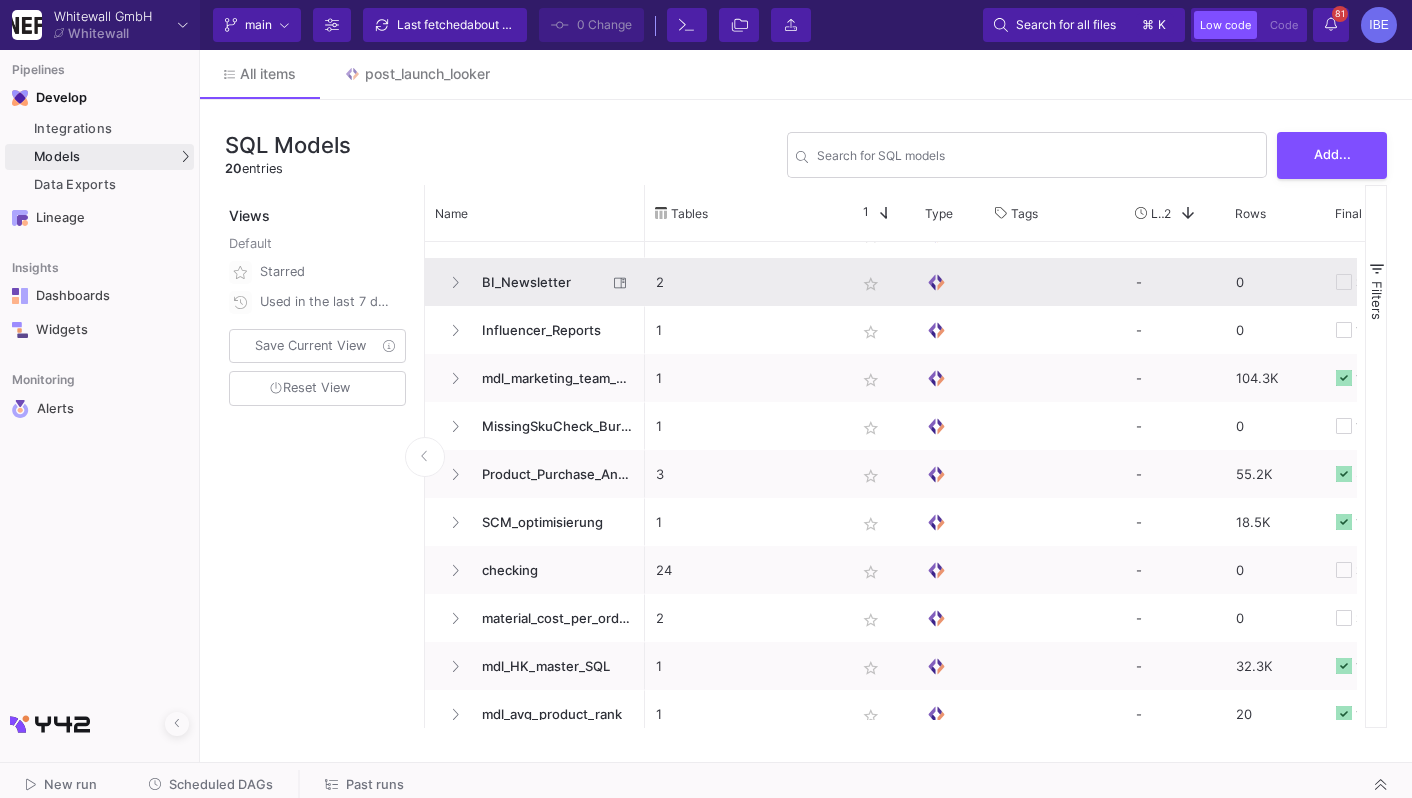 scroll, scrollTop: 0, scrollLeft: 0, axis: both 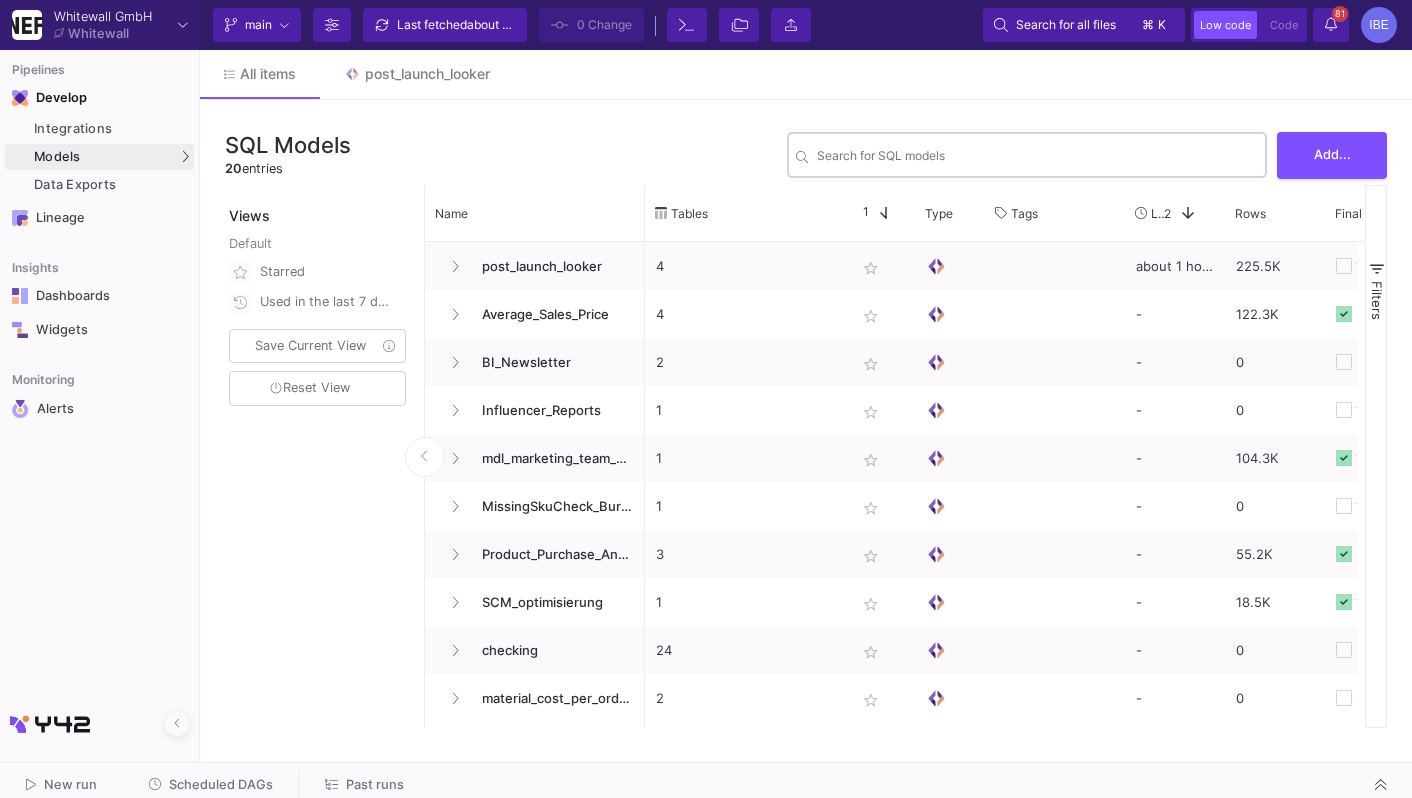 click on "Search for SQL models" at bounding box center [1037, 158] 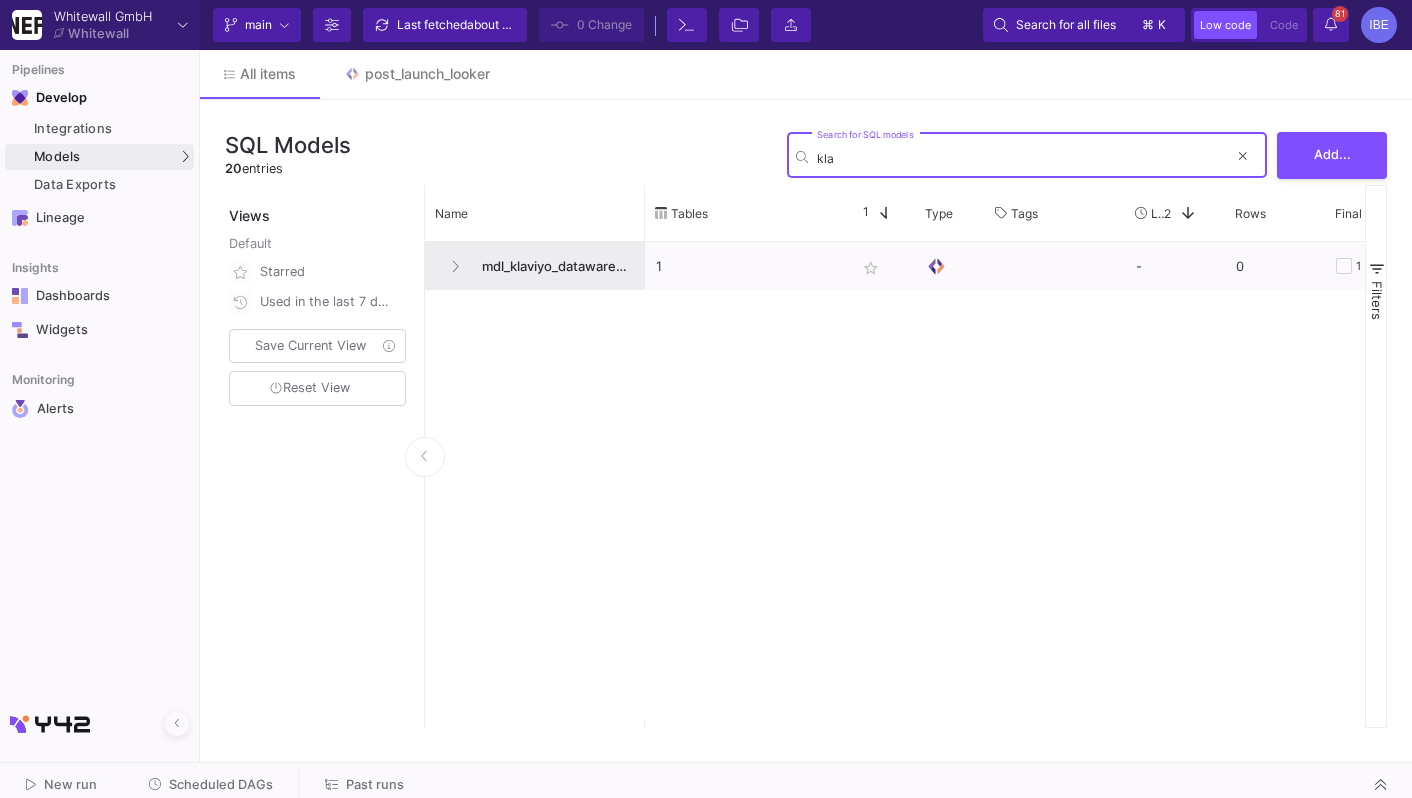 type on "kla" 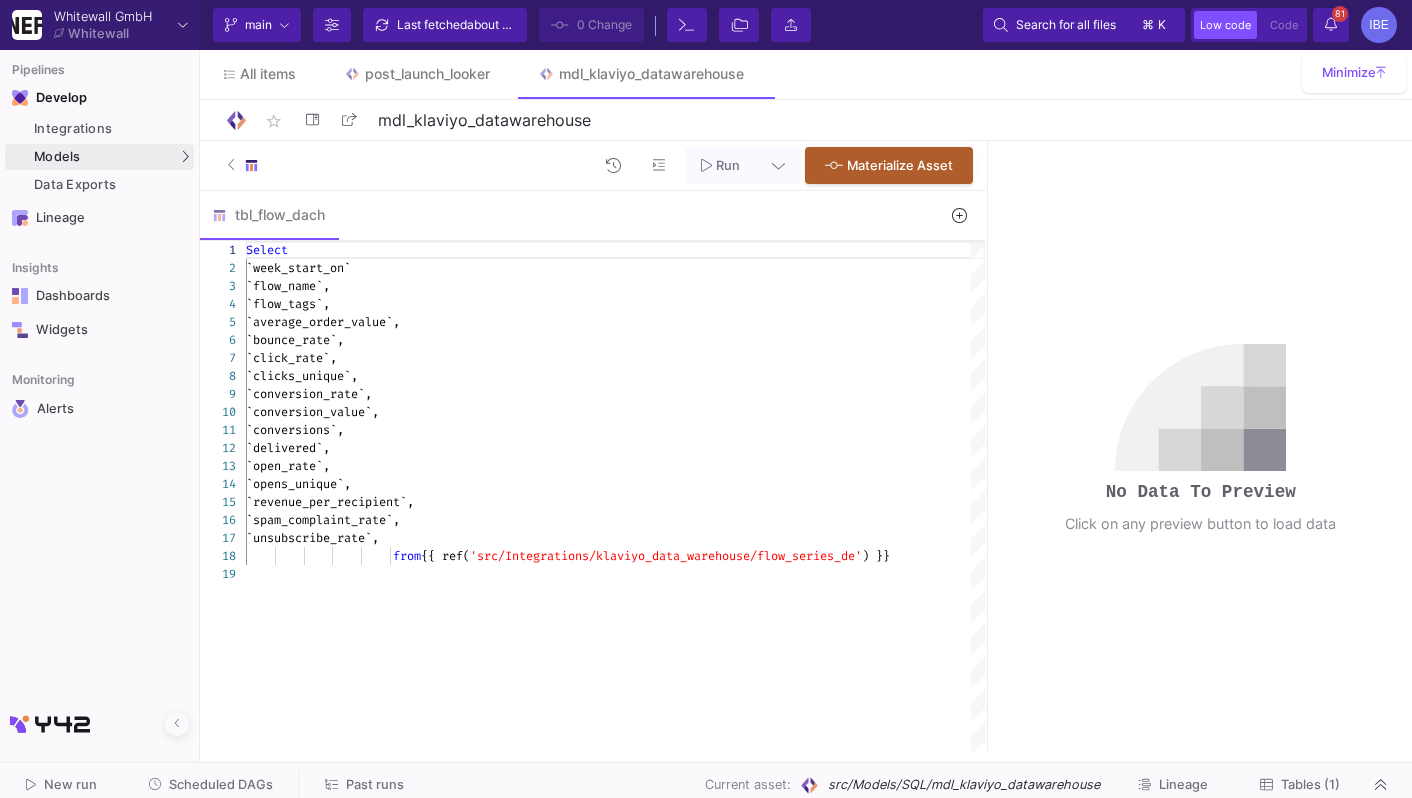 click at bounding box center [615, 574] 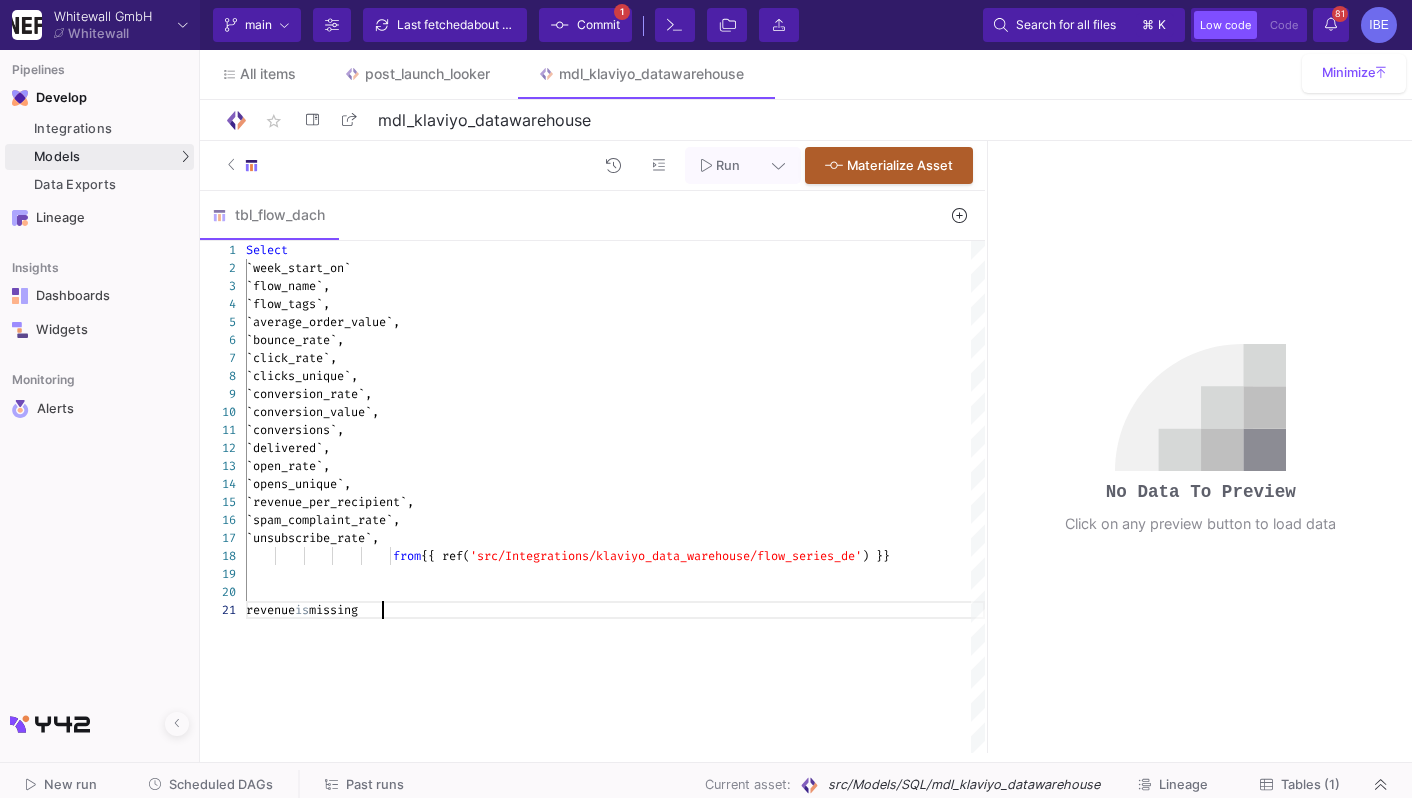 scroll, scrollTop: 0, scrollLeft: 135, axis: horizontal 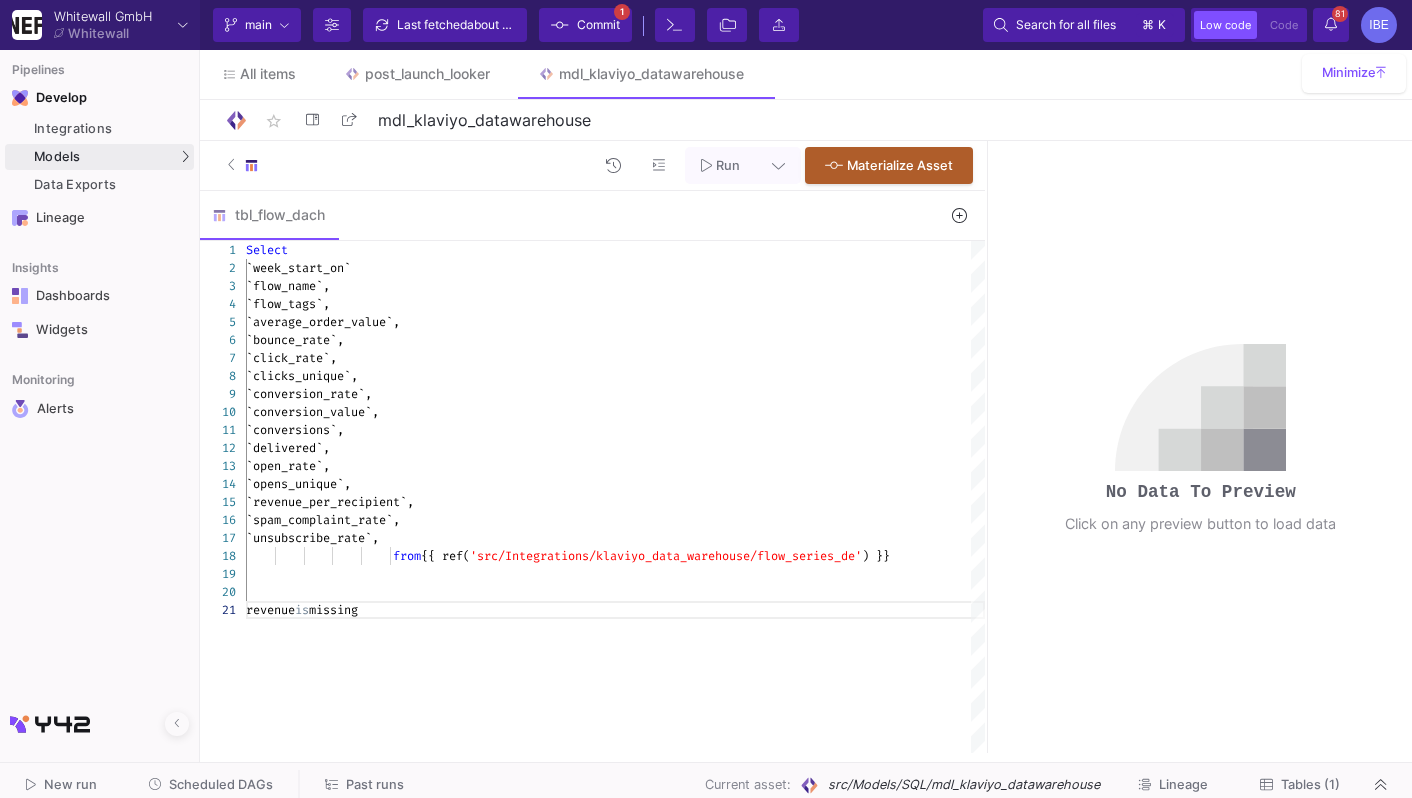 click on "missing" at bounding box center [445, 556] 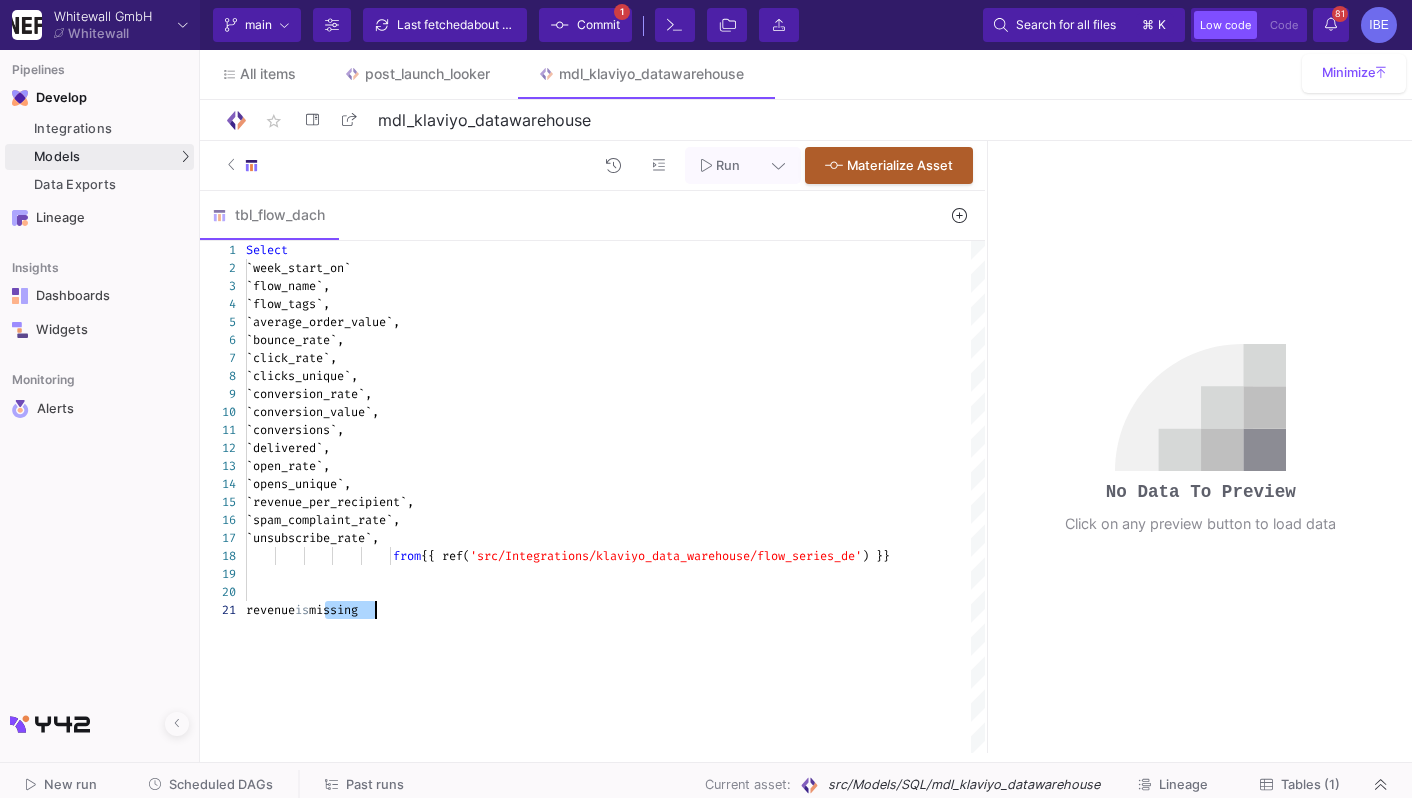 click on "1 2 3 4 5 6 7 8 9 10 11 12 13 14 15 16 17 18 19 20 21 Select     `week_start_on`   `flow_name`,   `flow_tags`,   `average_order_value`,   `bounce_rate`,   `click_rate`,   `clicks_unique`,   `conversion_rate`,   `conversion_value`,   `conversions`,   `delivered`,   `open_rate`,   `opens_unique`,   `revenue_per_recipient`,   `spam_complaint_rate`,   `unsubscribe_rate`,                       from  {{ ref( 'src/Integrations/klaviyo_data_warehouse/flow_seri es_de' ) }} revenue  is  missing  revenue is missing" at bounding box center [592, 497] 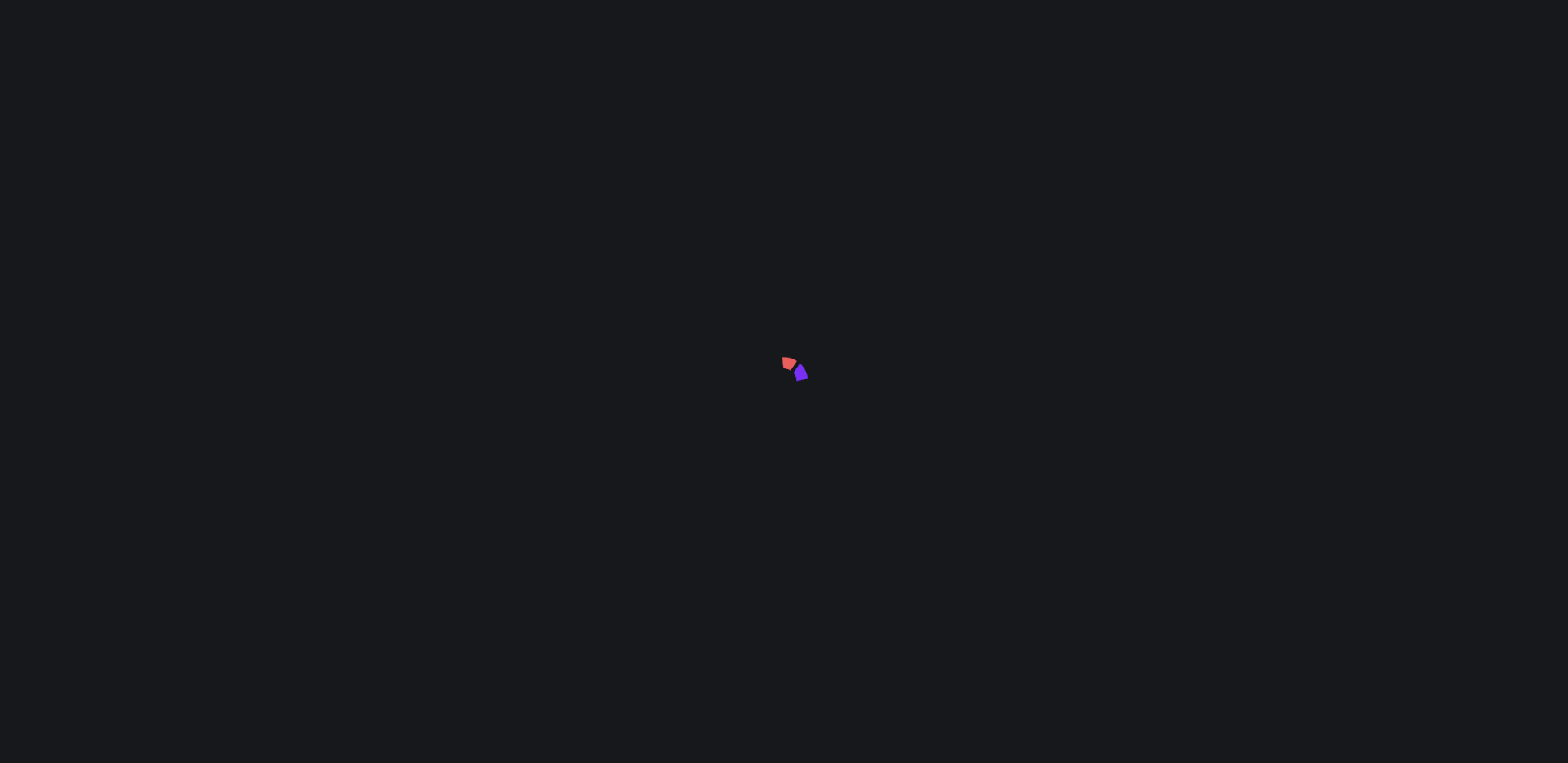 scroll, scrollTop: 0, scrollLeft: 0, axis: both 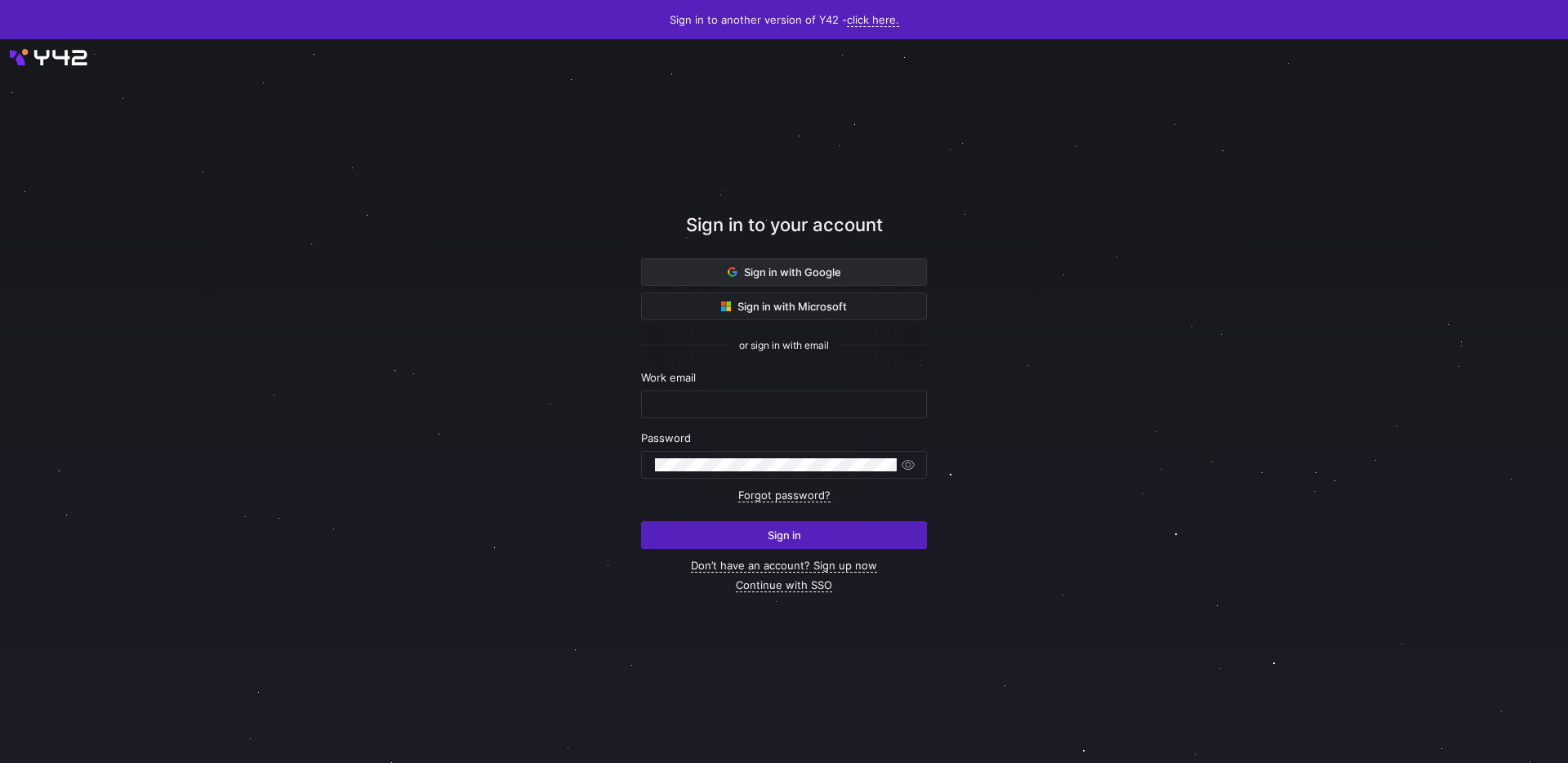 click at bounding box center (784, 272) 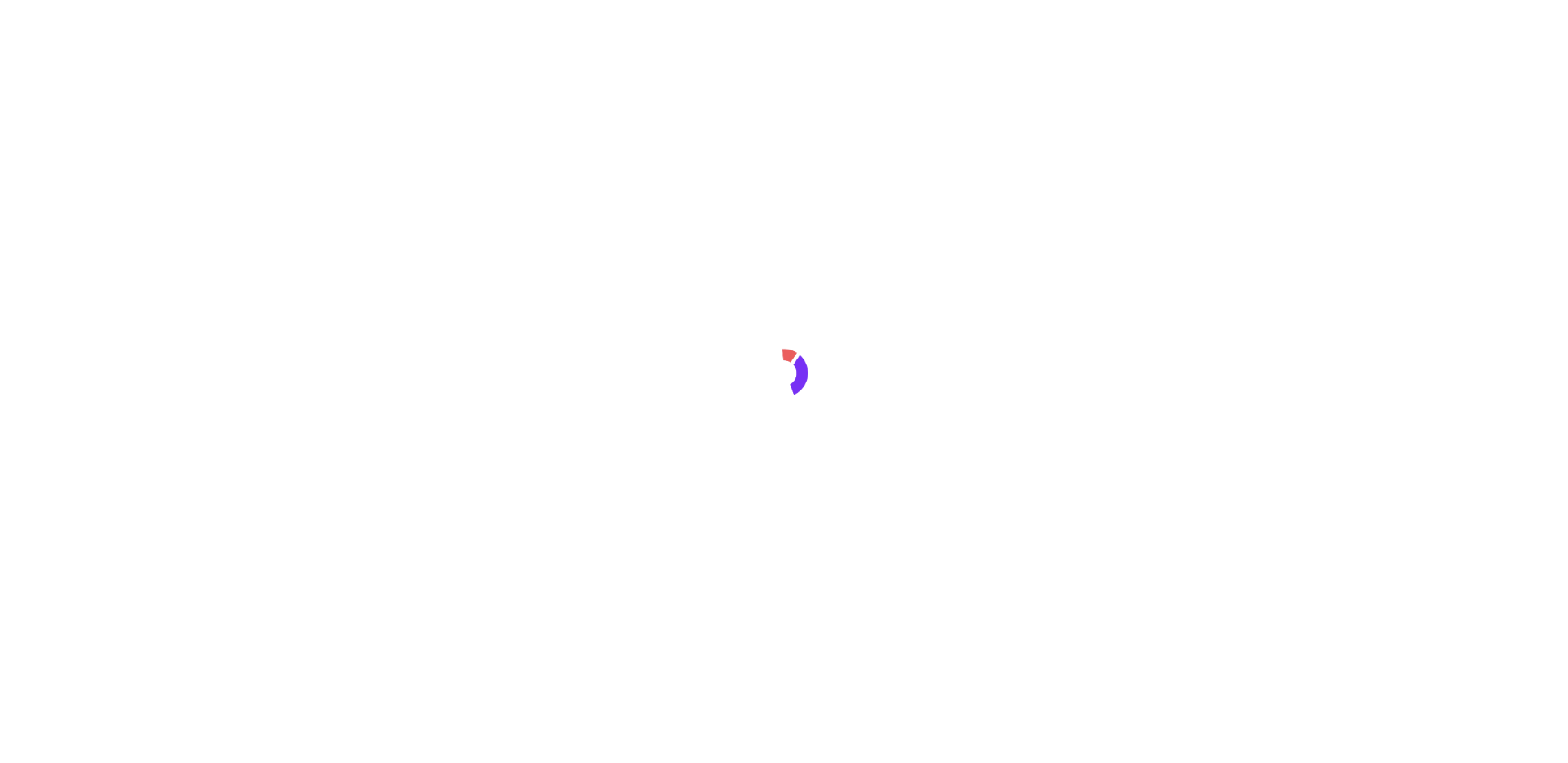 scroll, scrollTop: 0, scrollLeft: 0, axis: both 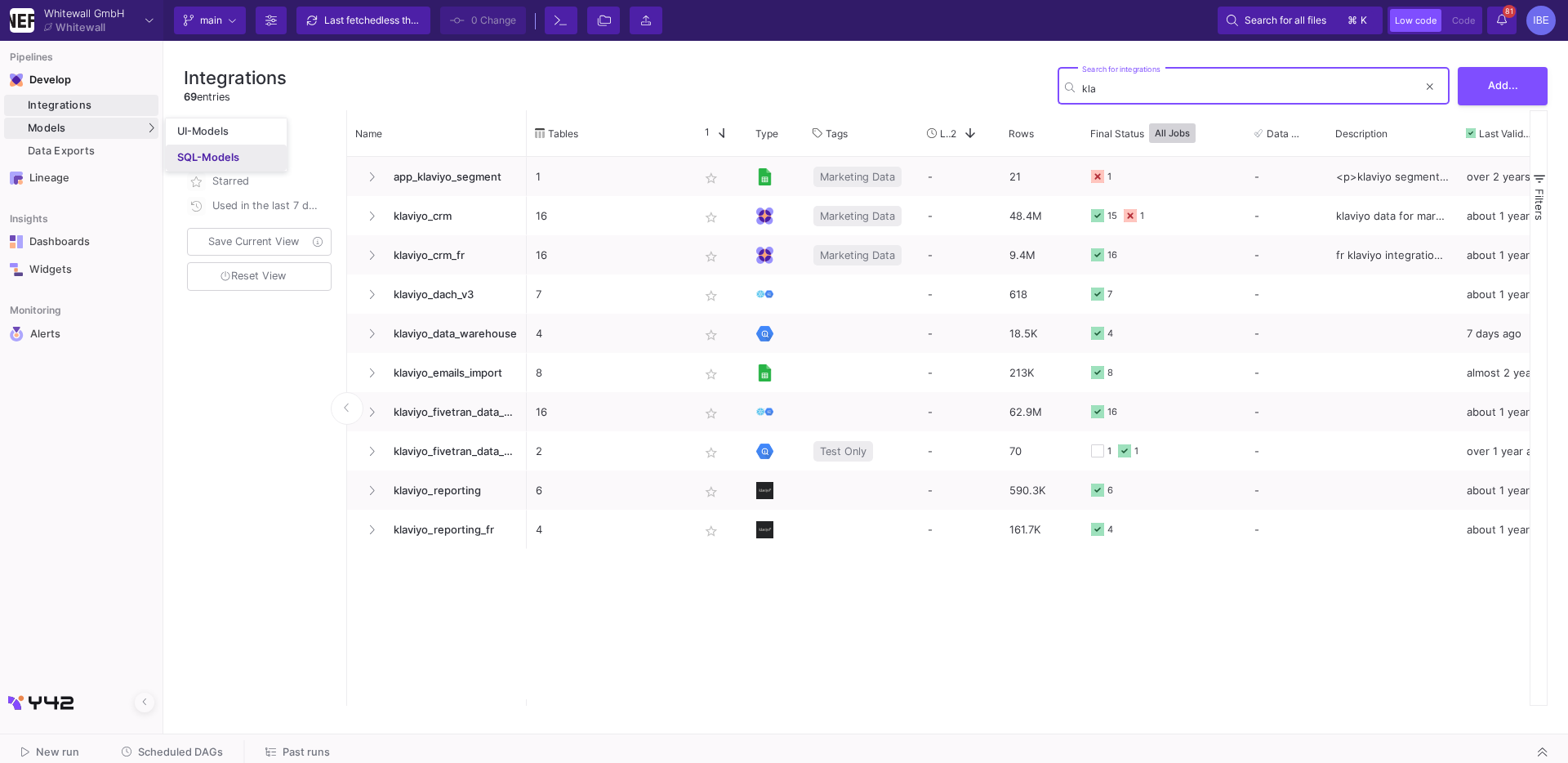 type on "kla" 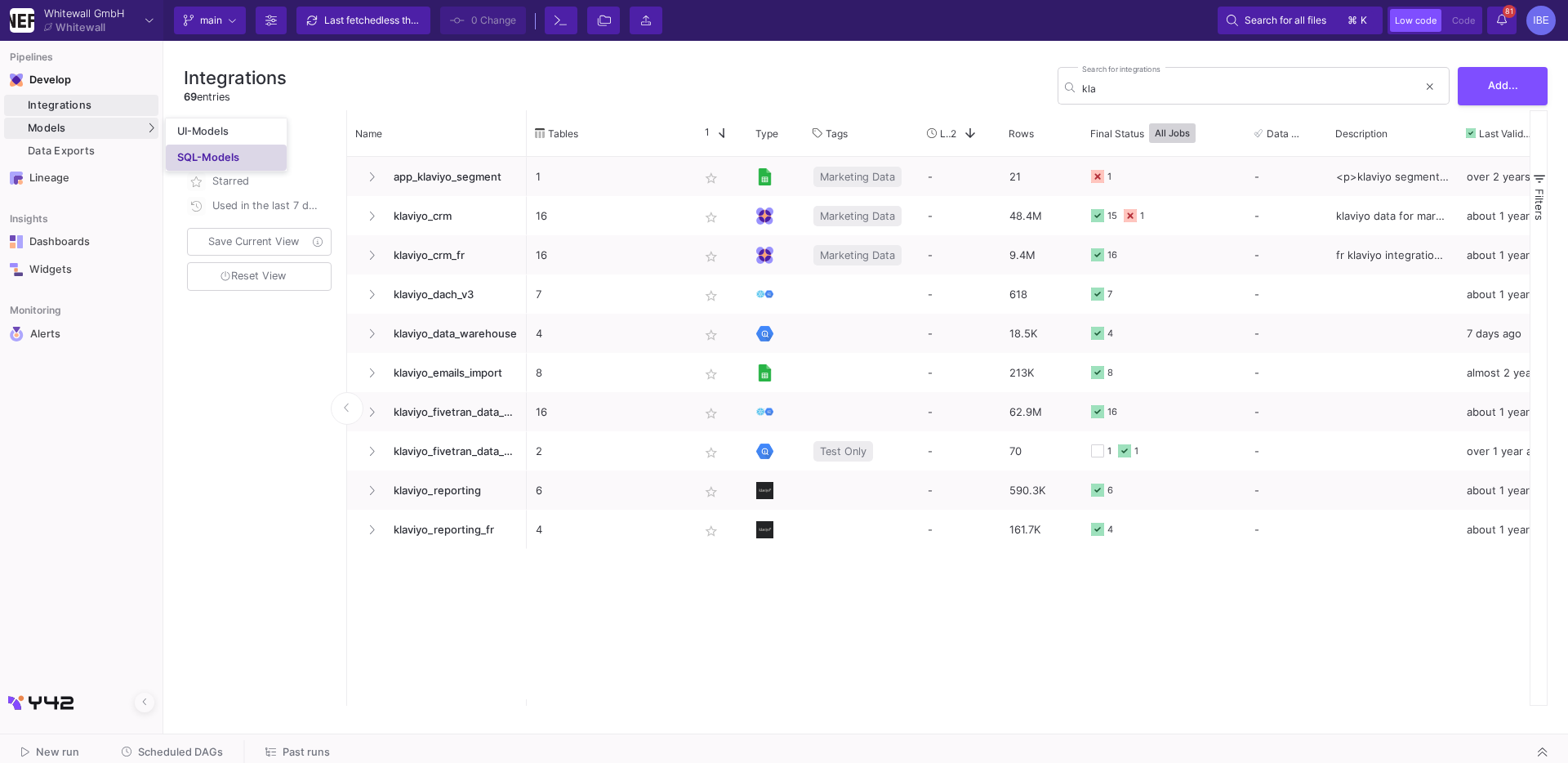 click on "SQL-Models" at bounding box center (208, 158) 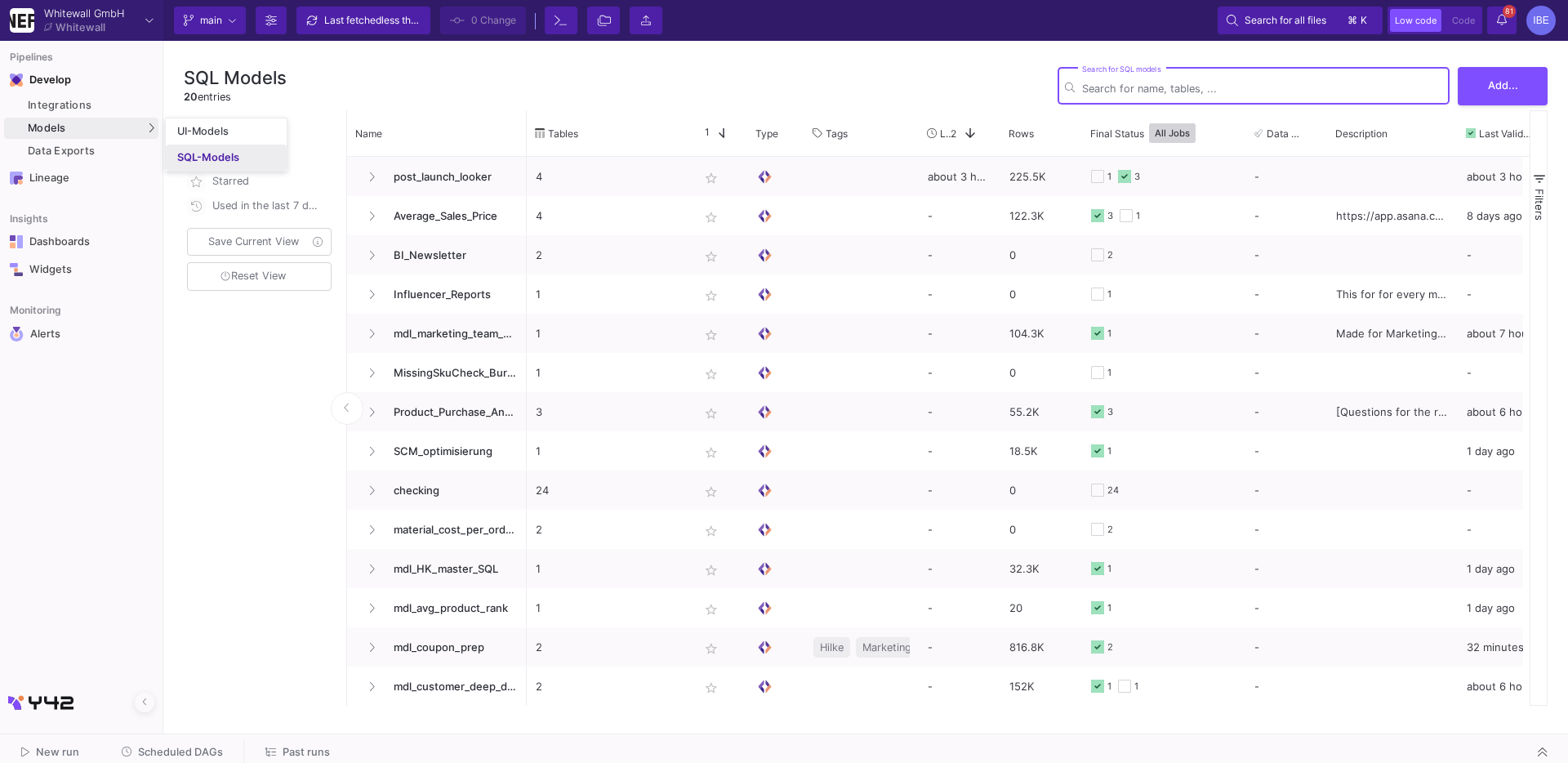 click on "SQL-Models" at bounding box center [208, 158] 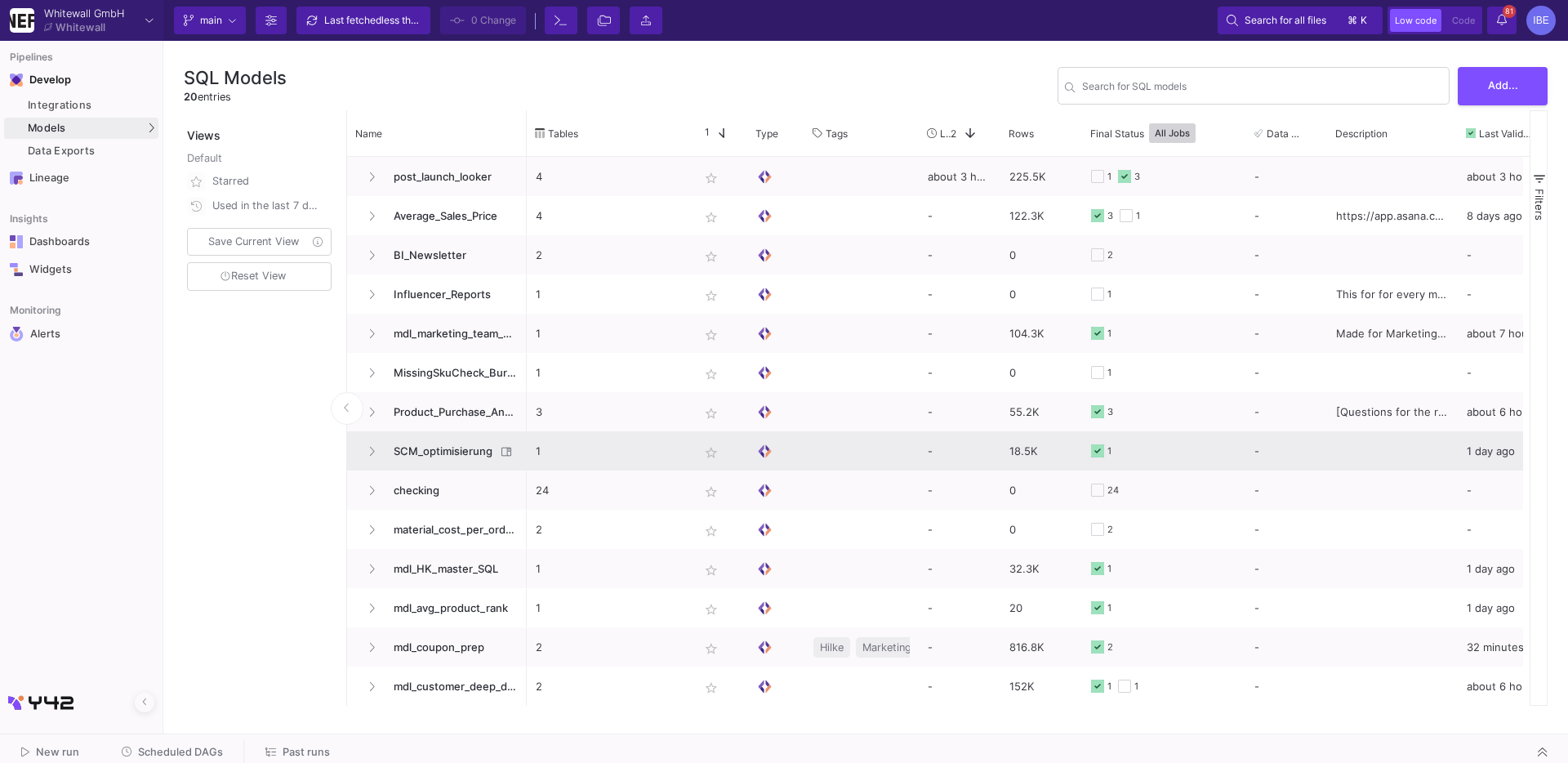 scroll, scrollTop: 35, scrollLeft: 0, axis: vertical 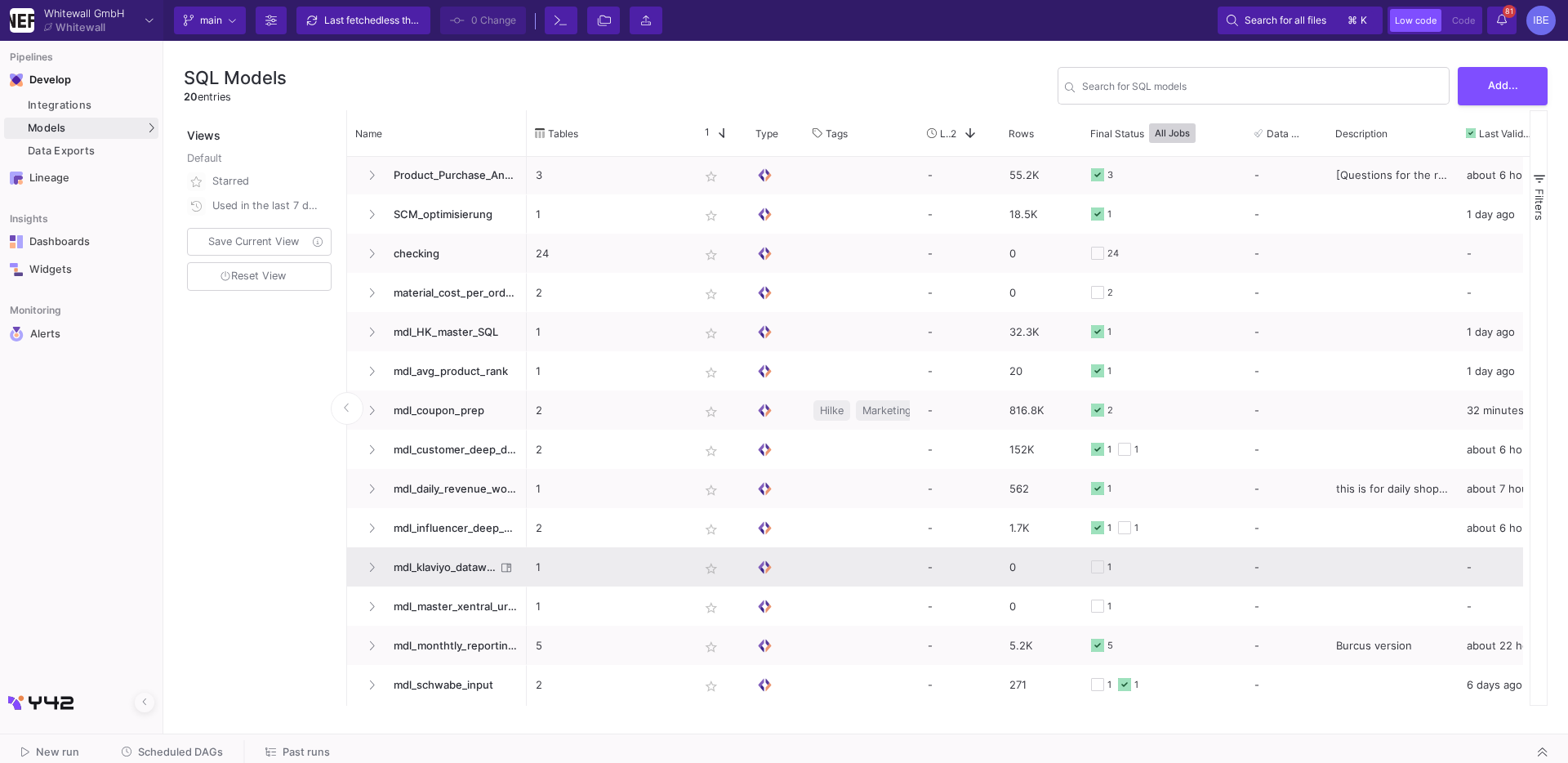 click on "mdl_klaviyo_datawarehouse" at bounding box center [439, 567] 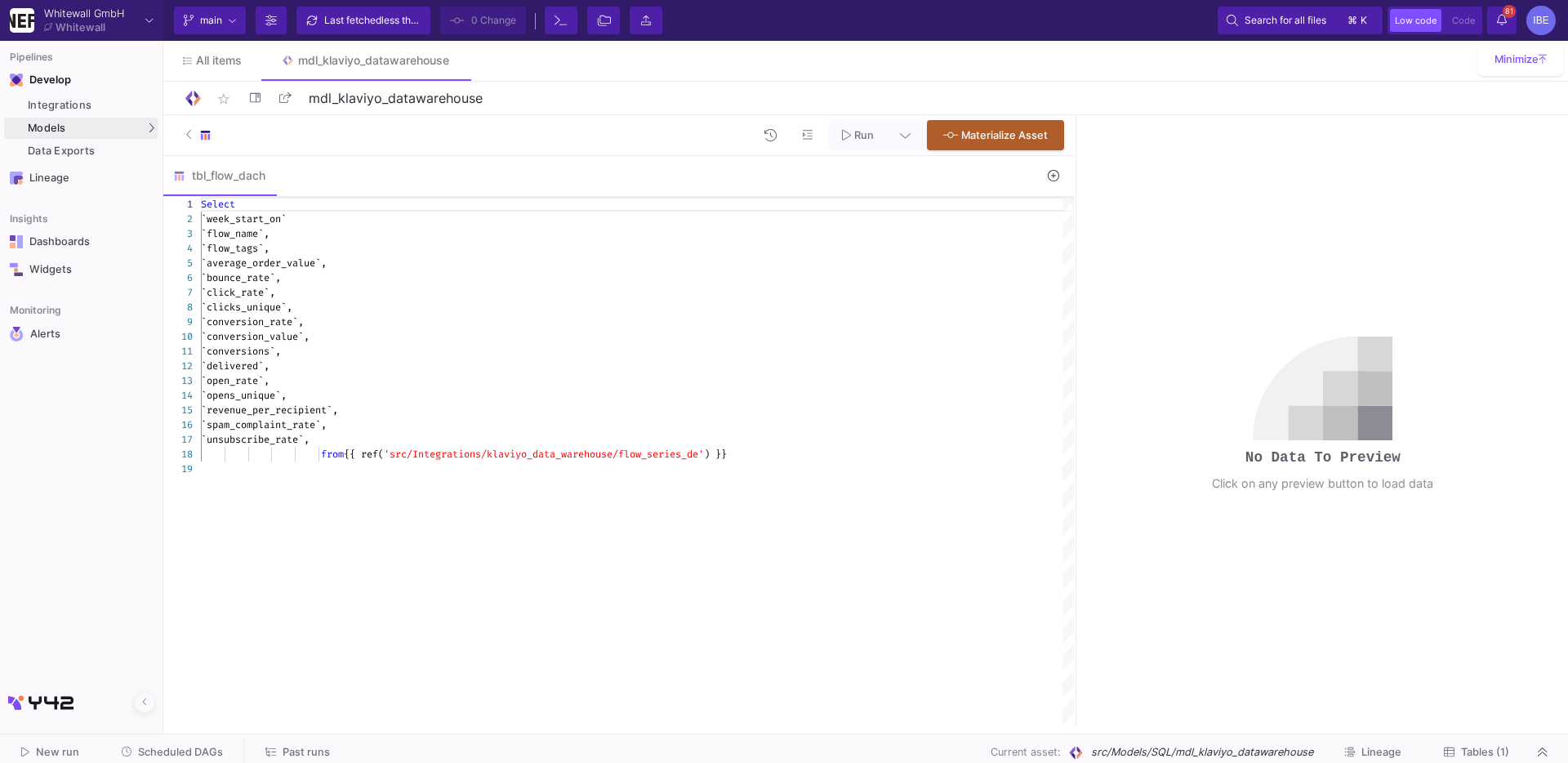 click at bounding box center (1054, 176) 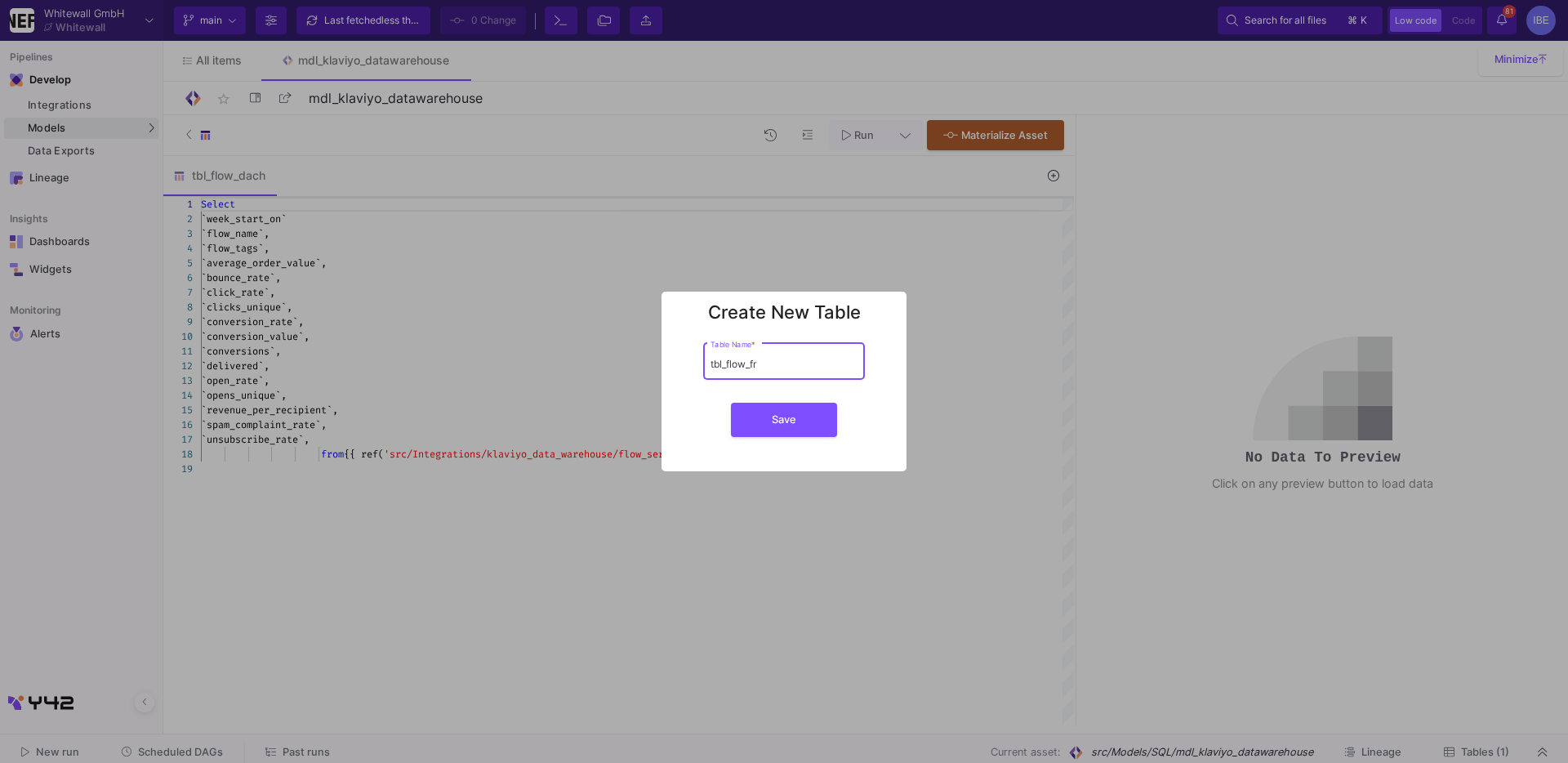 type on "tbl_flow_fr" 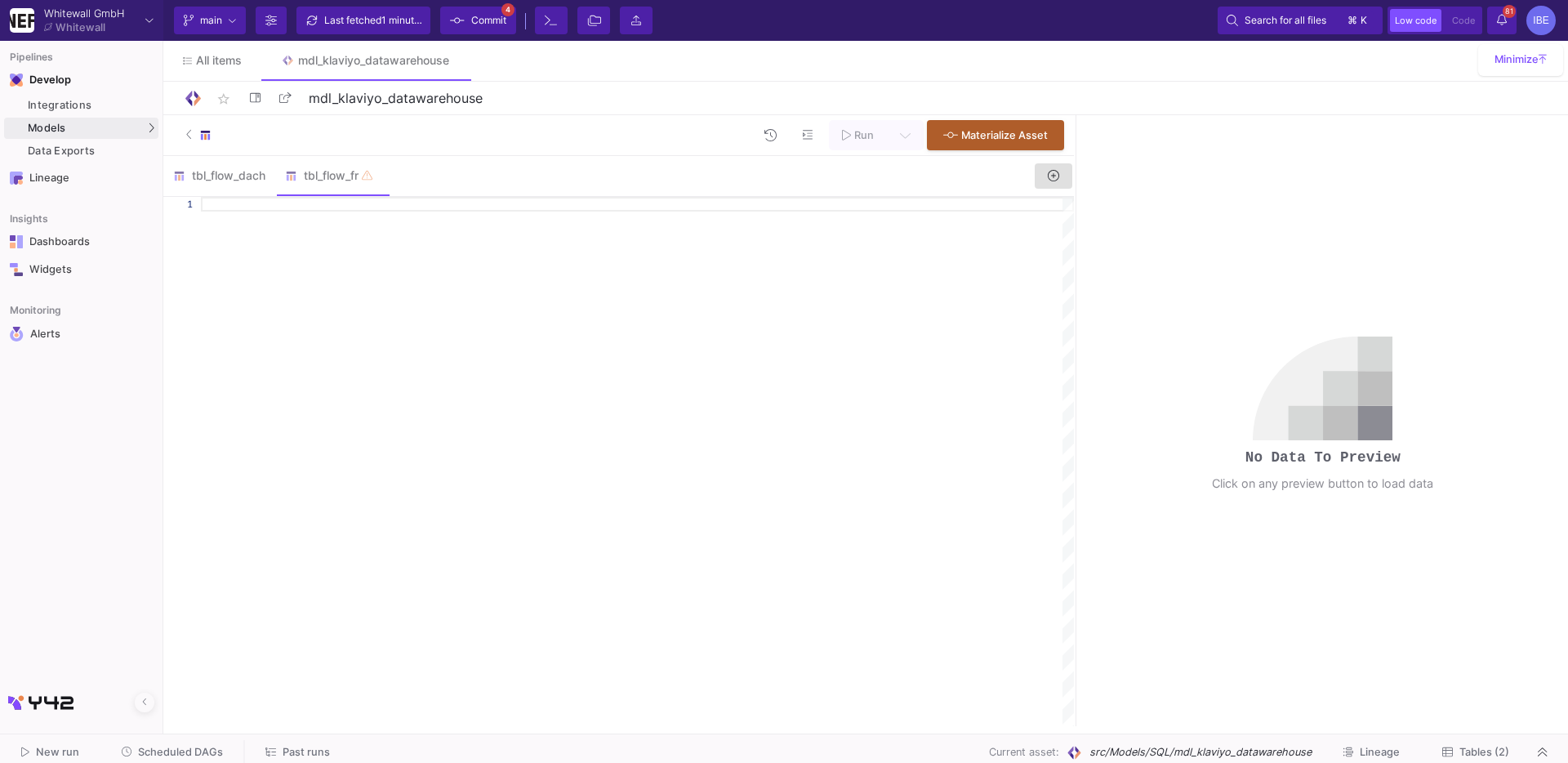 click at bounding box center (189, 134) 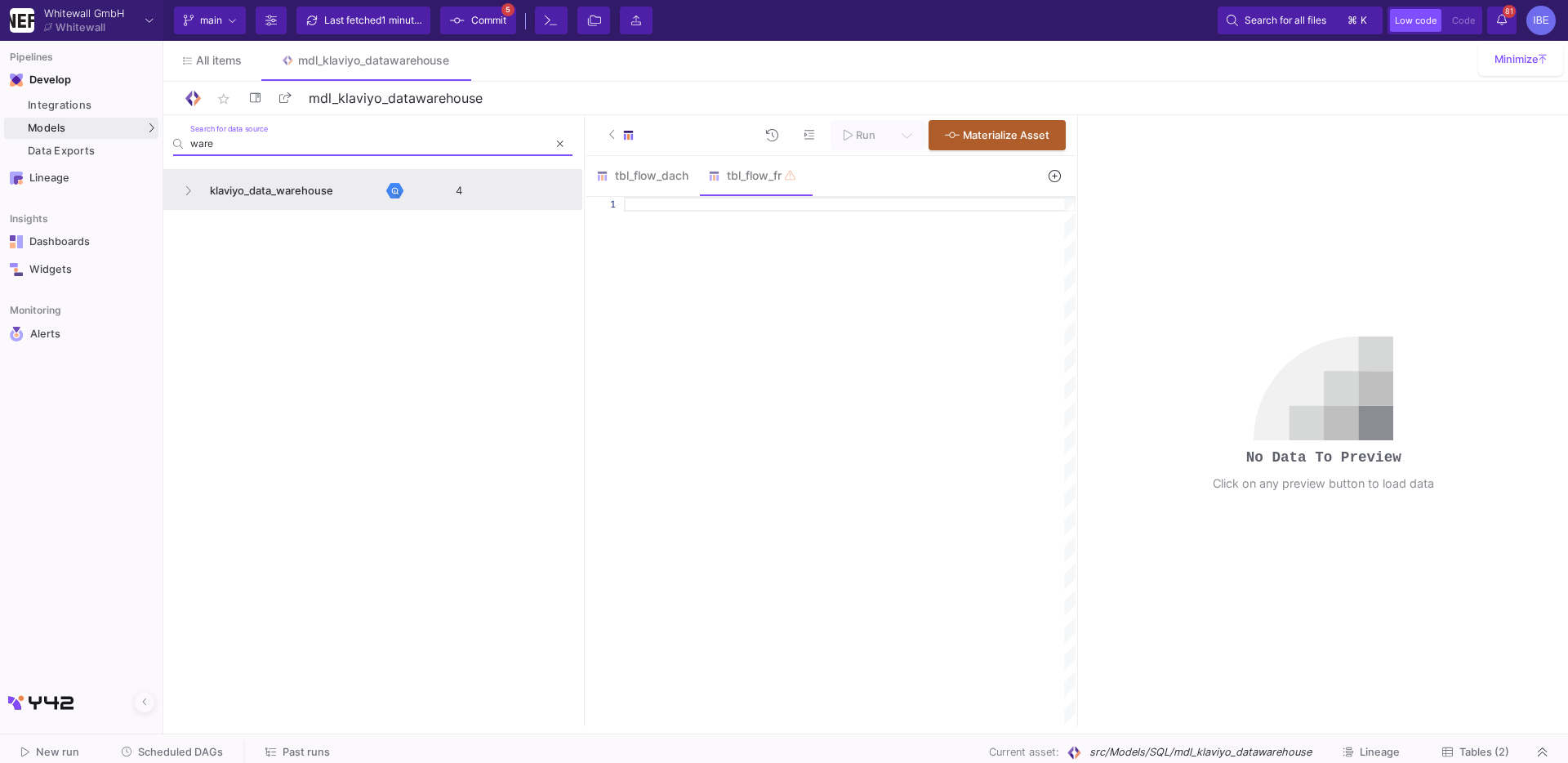 type on "ware" 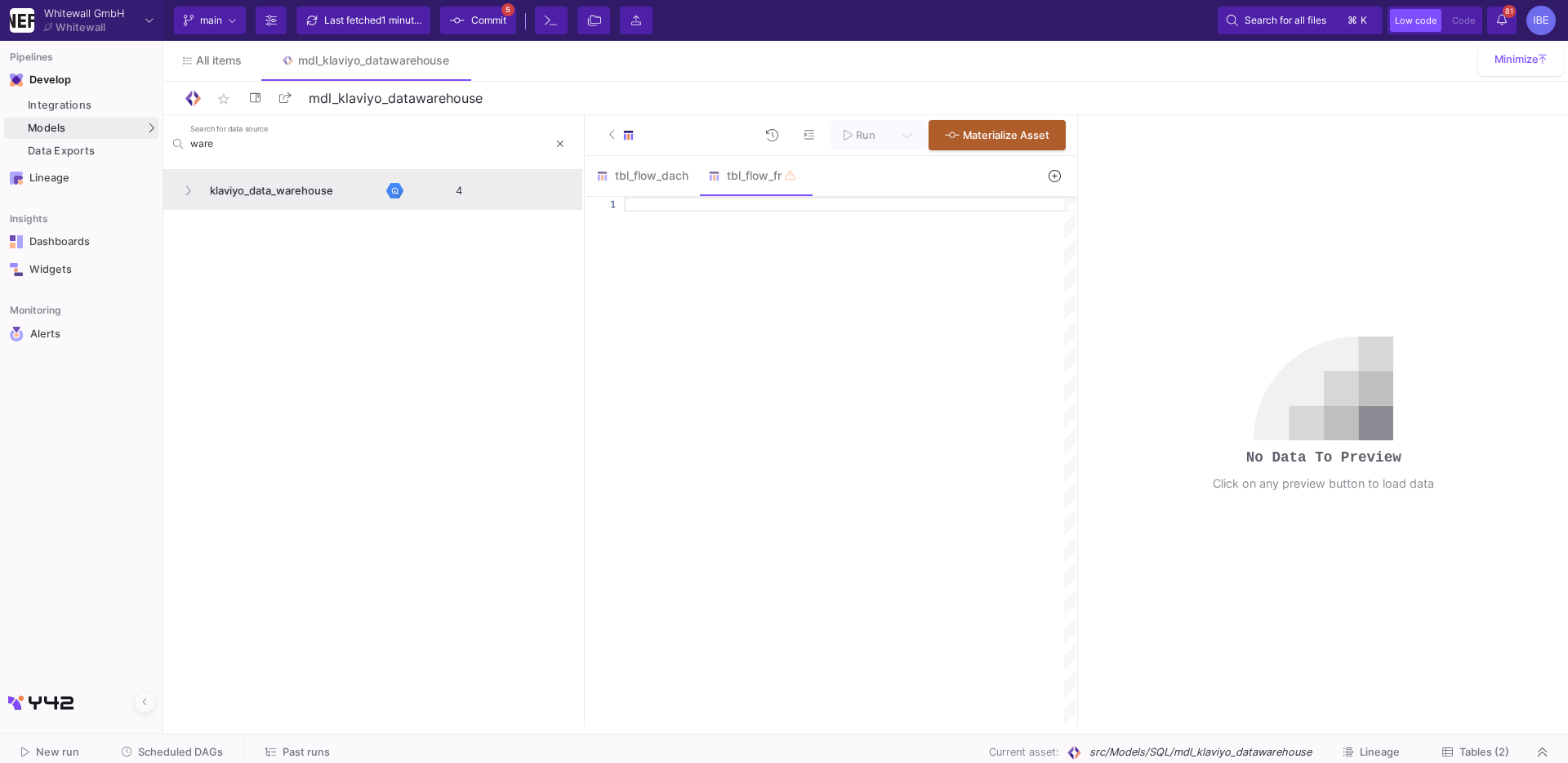 click on "klaviyo_data_warehouse" at bounding box center (293, 190) 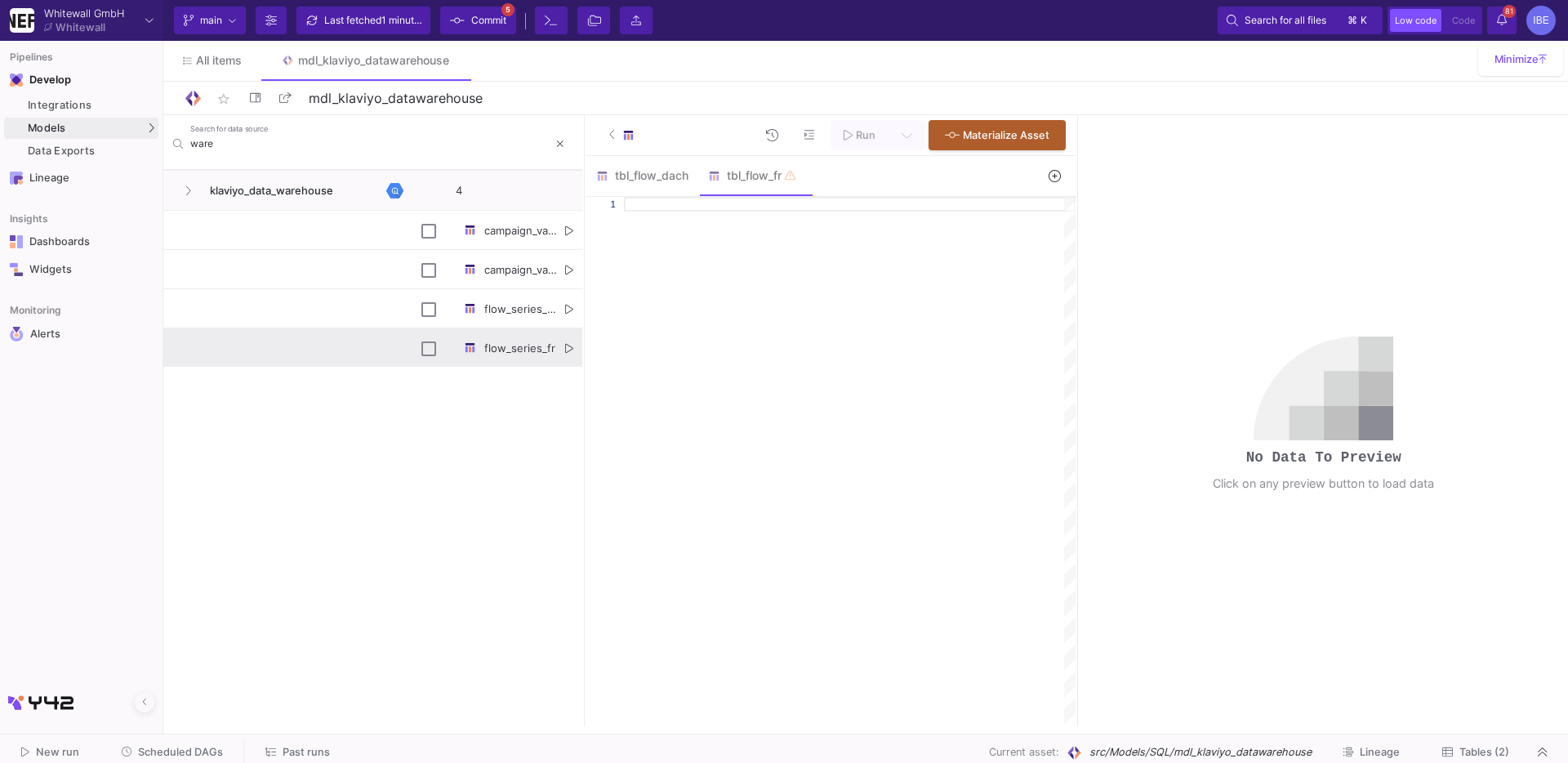 click at bounding box center (569, 348) 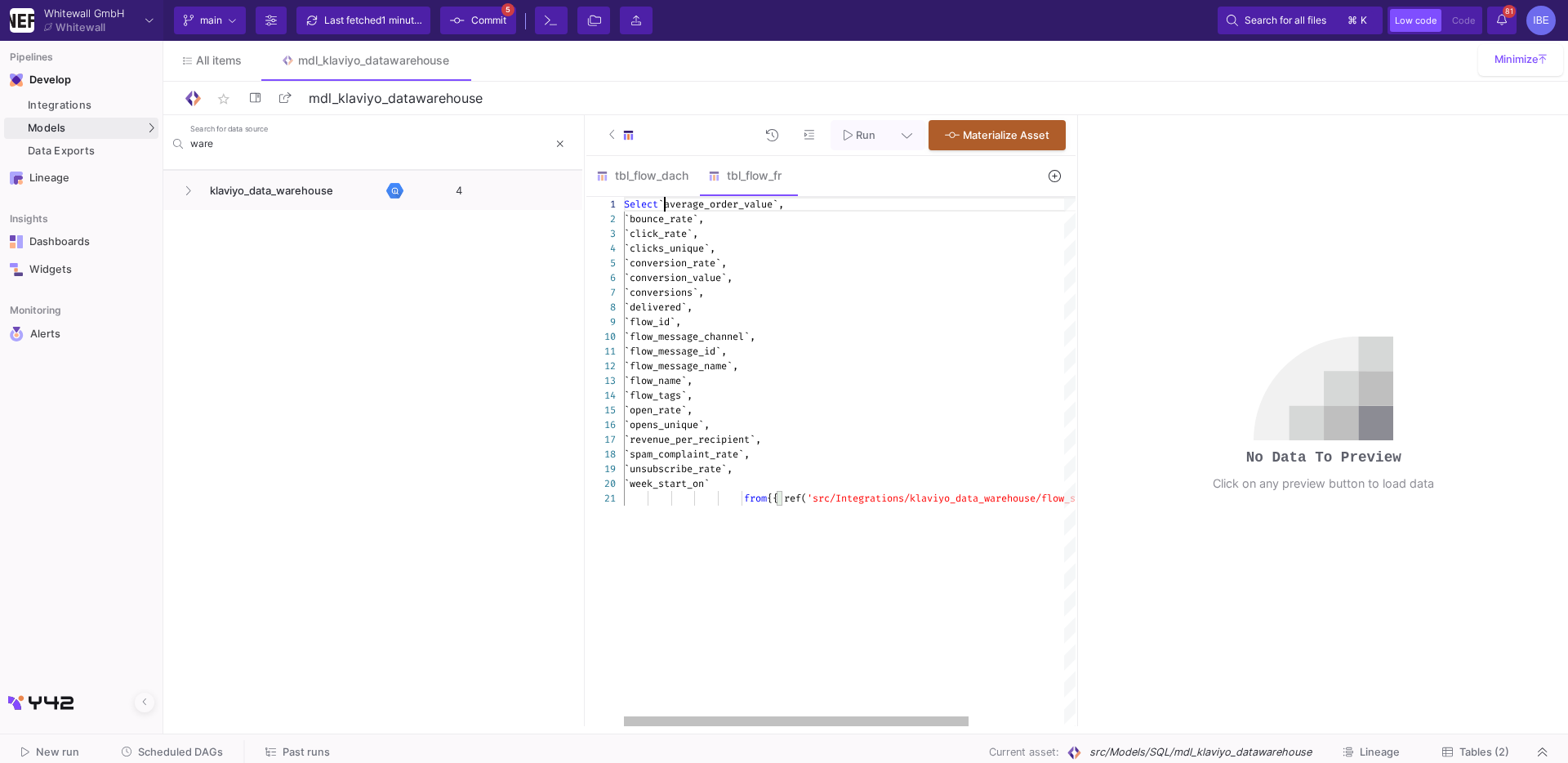 click on "`average_order_value`," at bounding box center [721, 204] 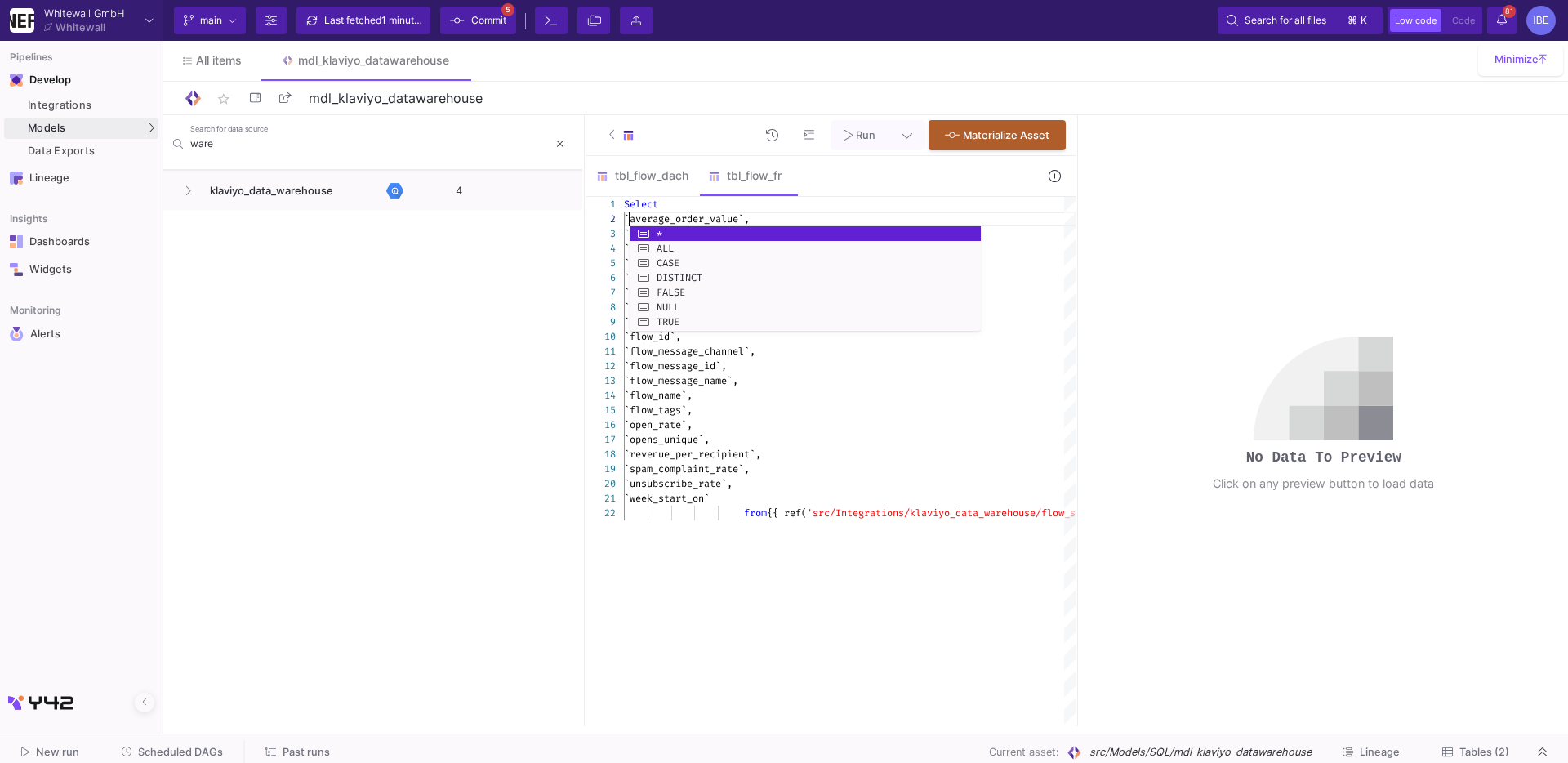 scroll, scrollTop: 14, scrollLeft: 11, axis: both 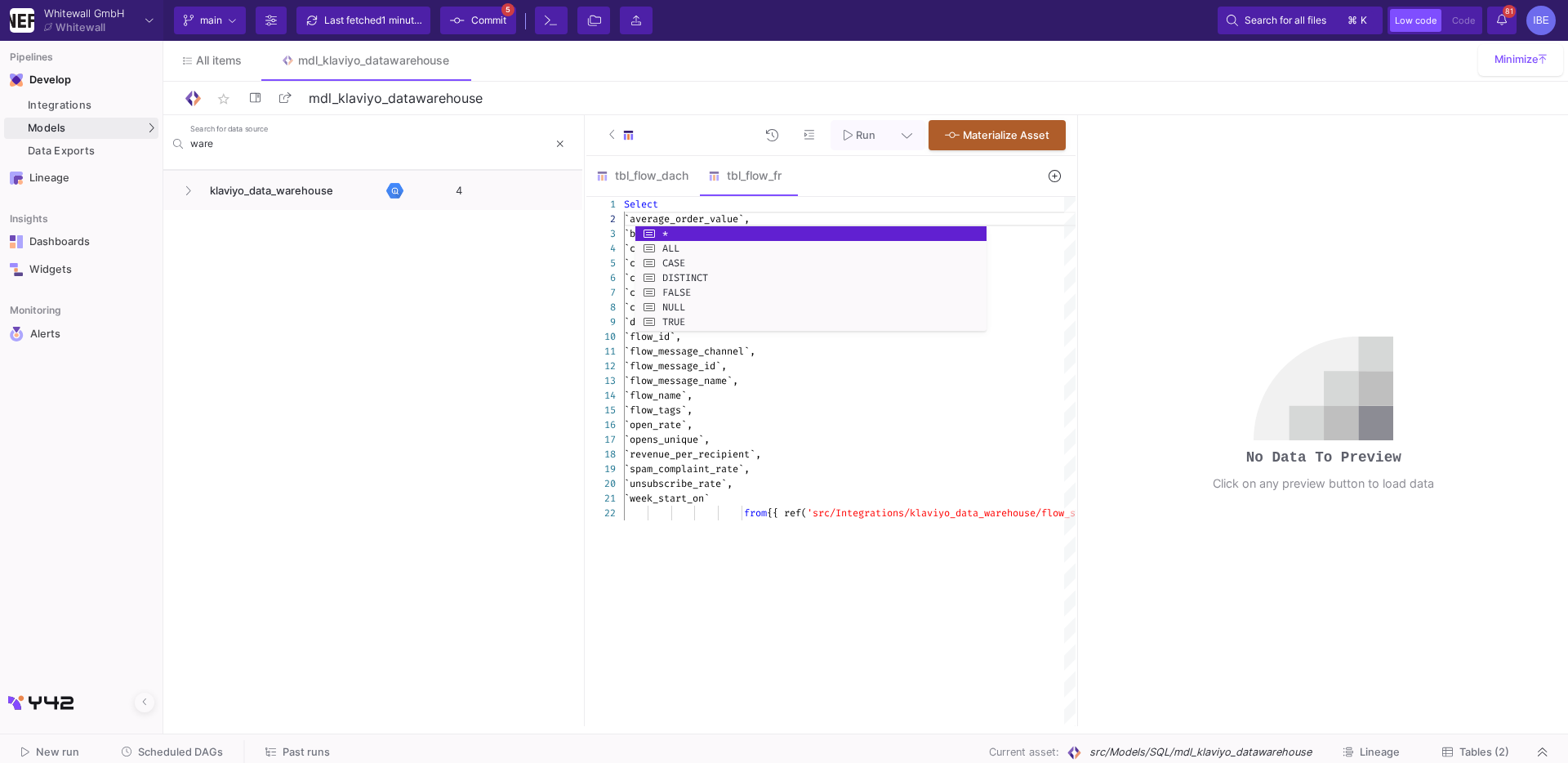 type on "Select
`average_order_value`,
`bounce_rate`,
`click_rate`,
`clicks_unique`,
`conversion_rate`,
`conversion_value`,
`conversions`,
`delivered`,
`flow_id`," 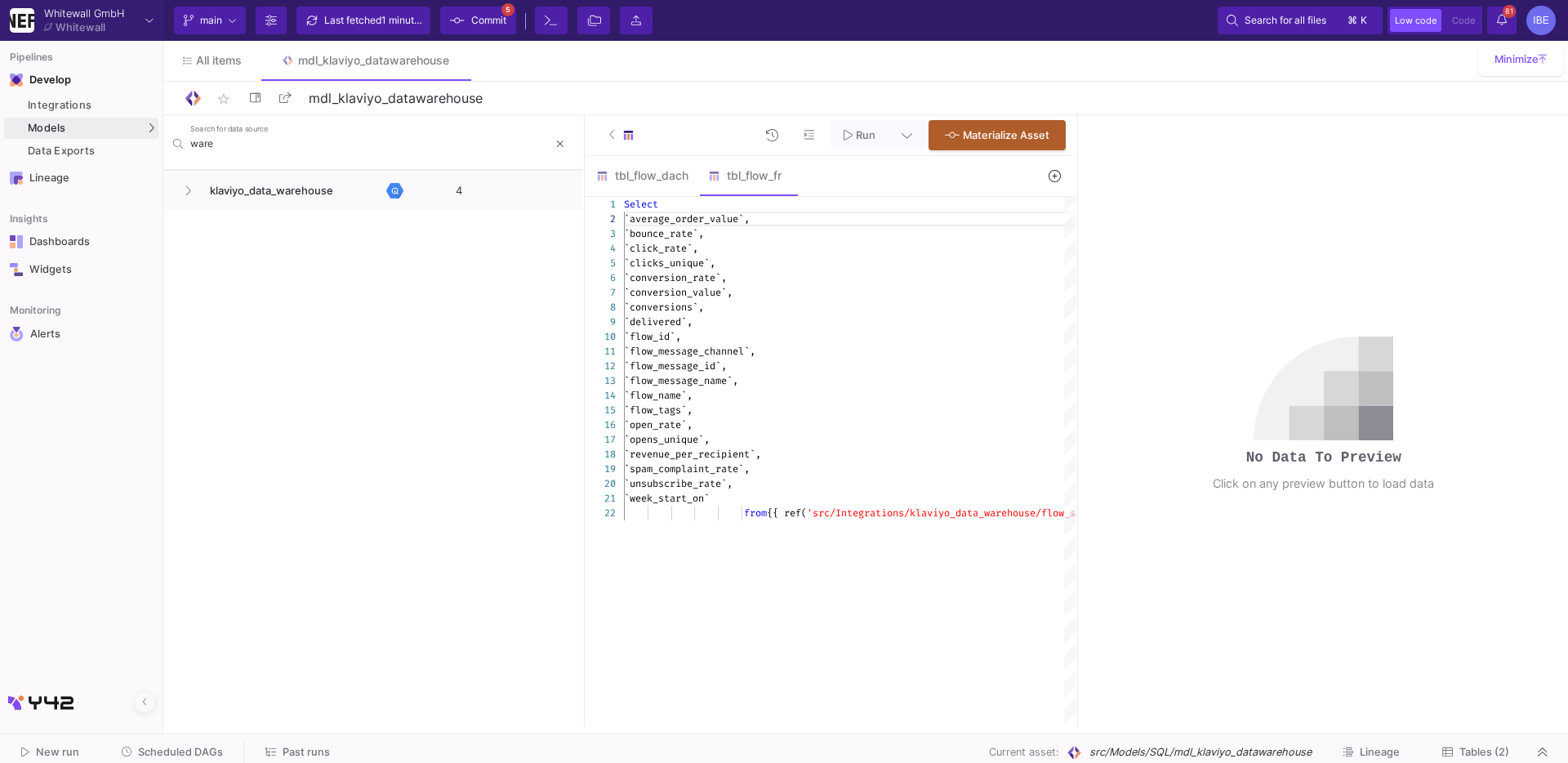 click on "tbl_flow_dach   tbl_flow_fr" at bounding box center (810, 176) 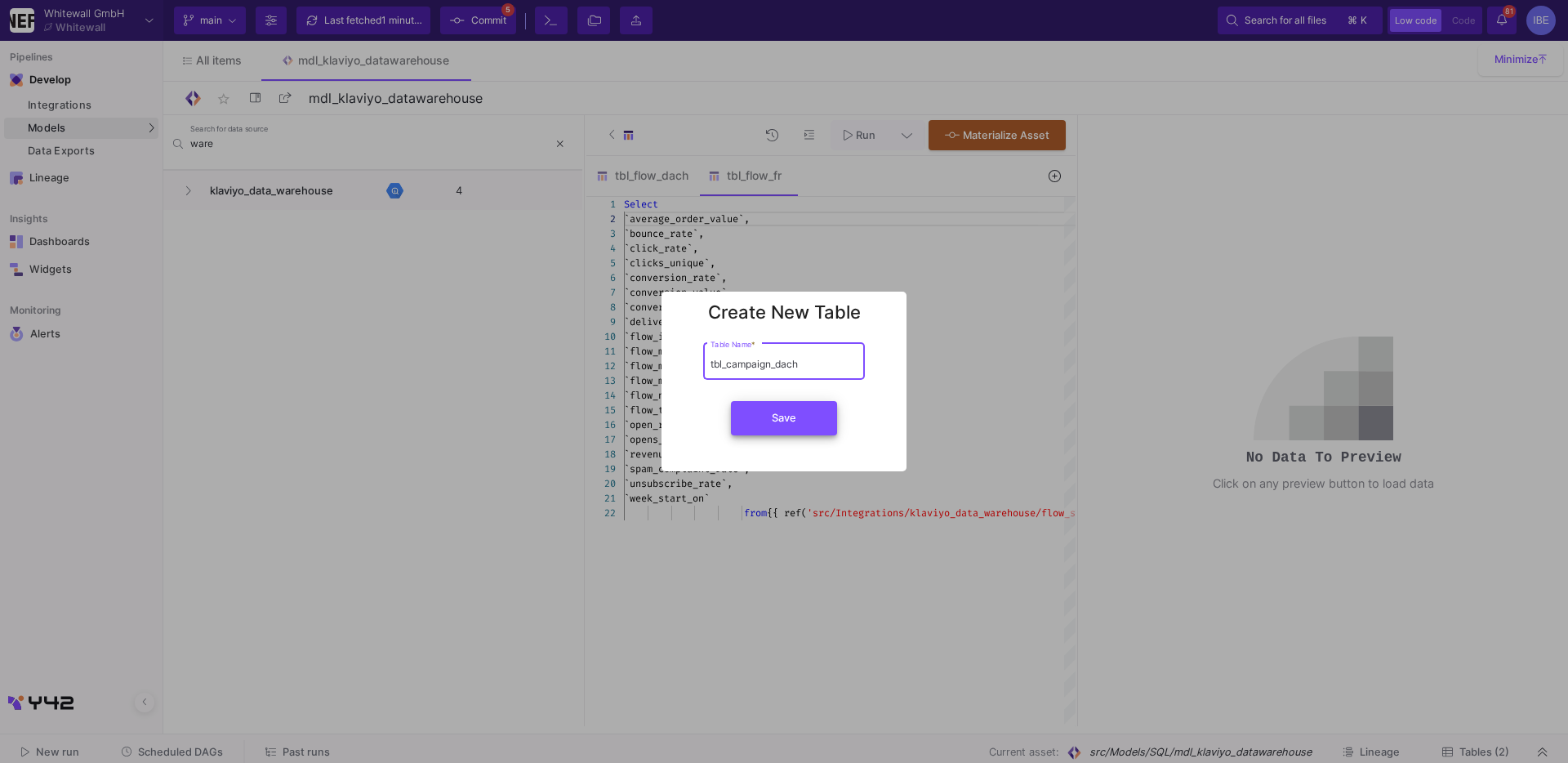 type on "tbl_campaign_dach" 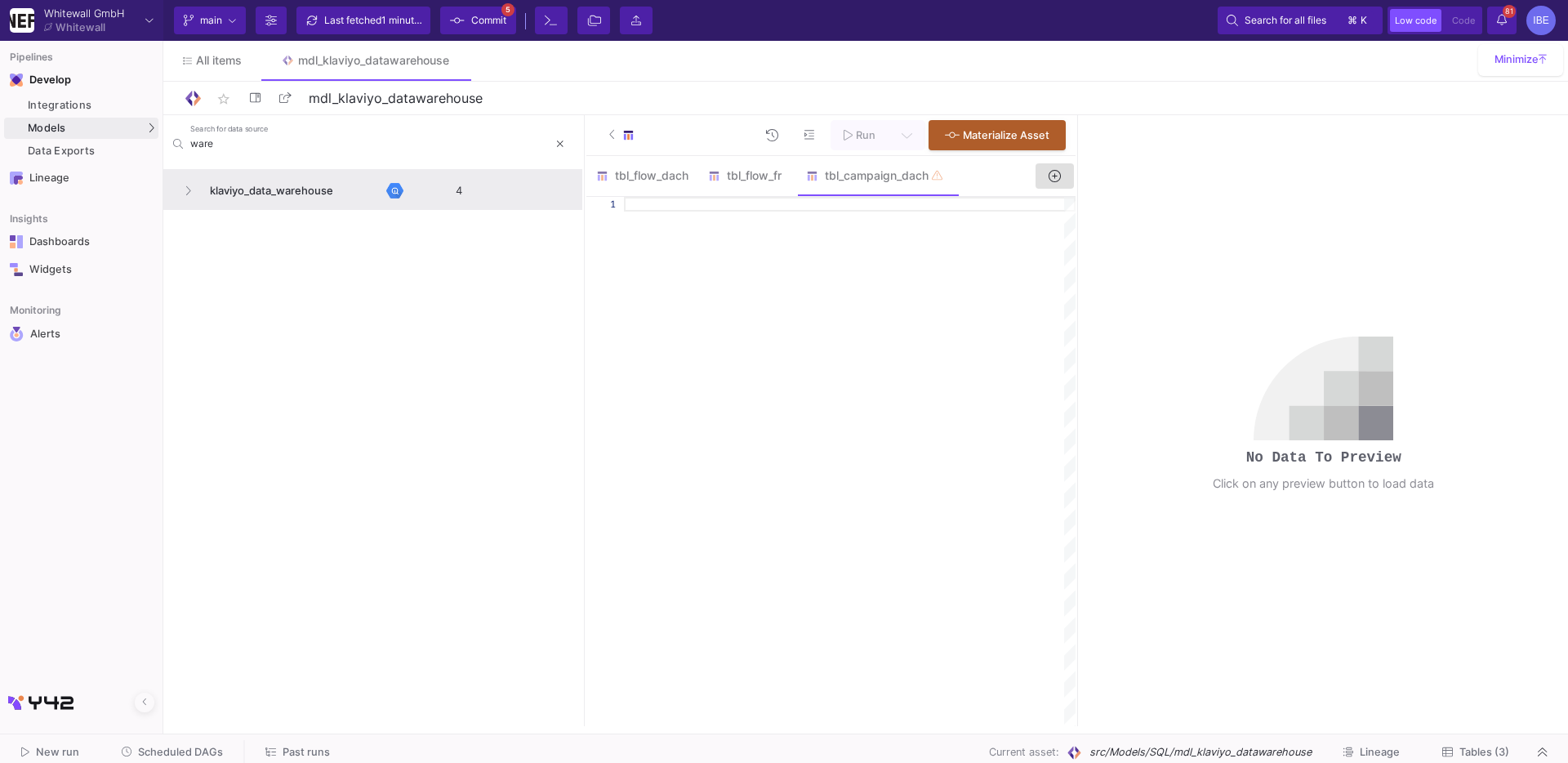 click on "klaviyo_data_warehouse" at bounding box center [293, 190] 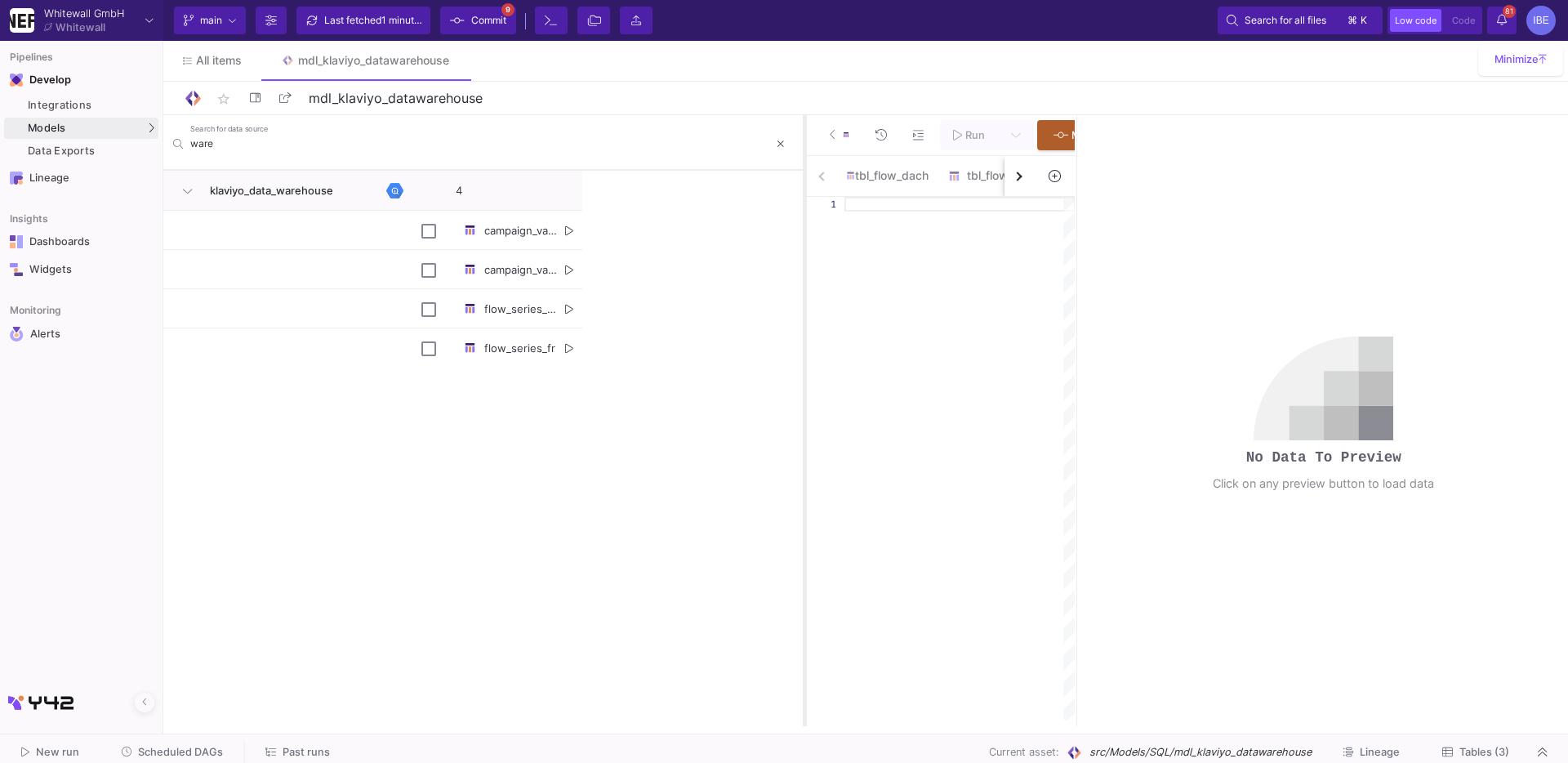 drag, startPoint x: 584, startPoint y: 236, endPoint x: 804, endPoint y: 191, distance: 224.55512 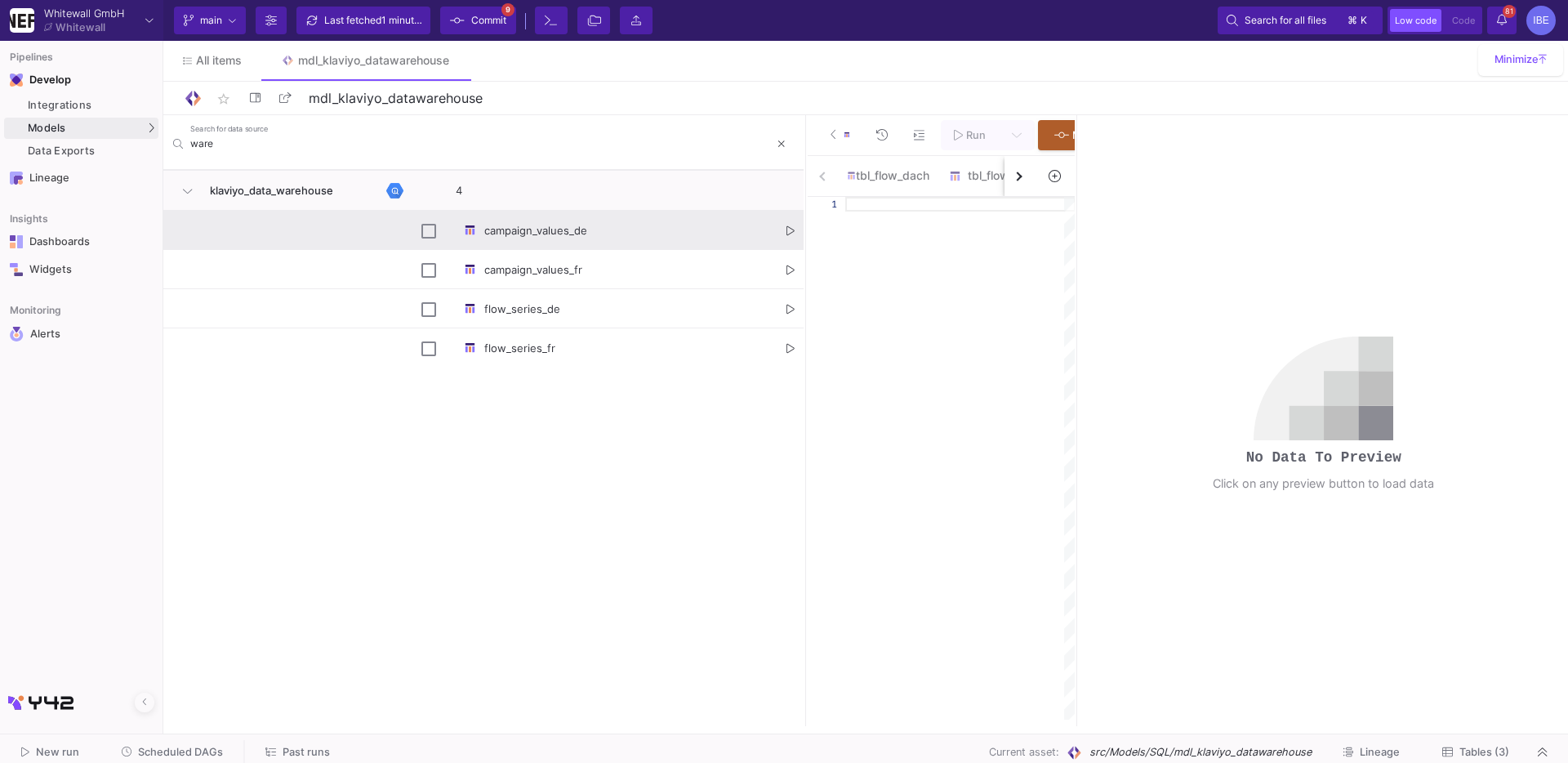 click at bounding box center [791, 230] 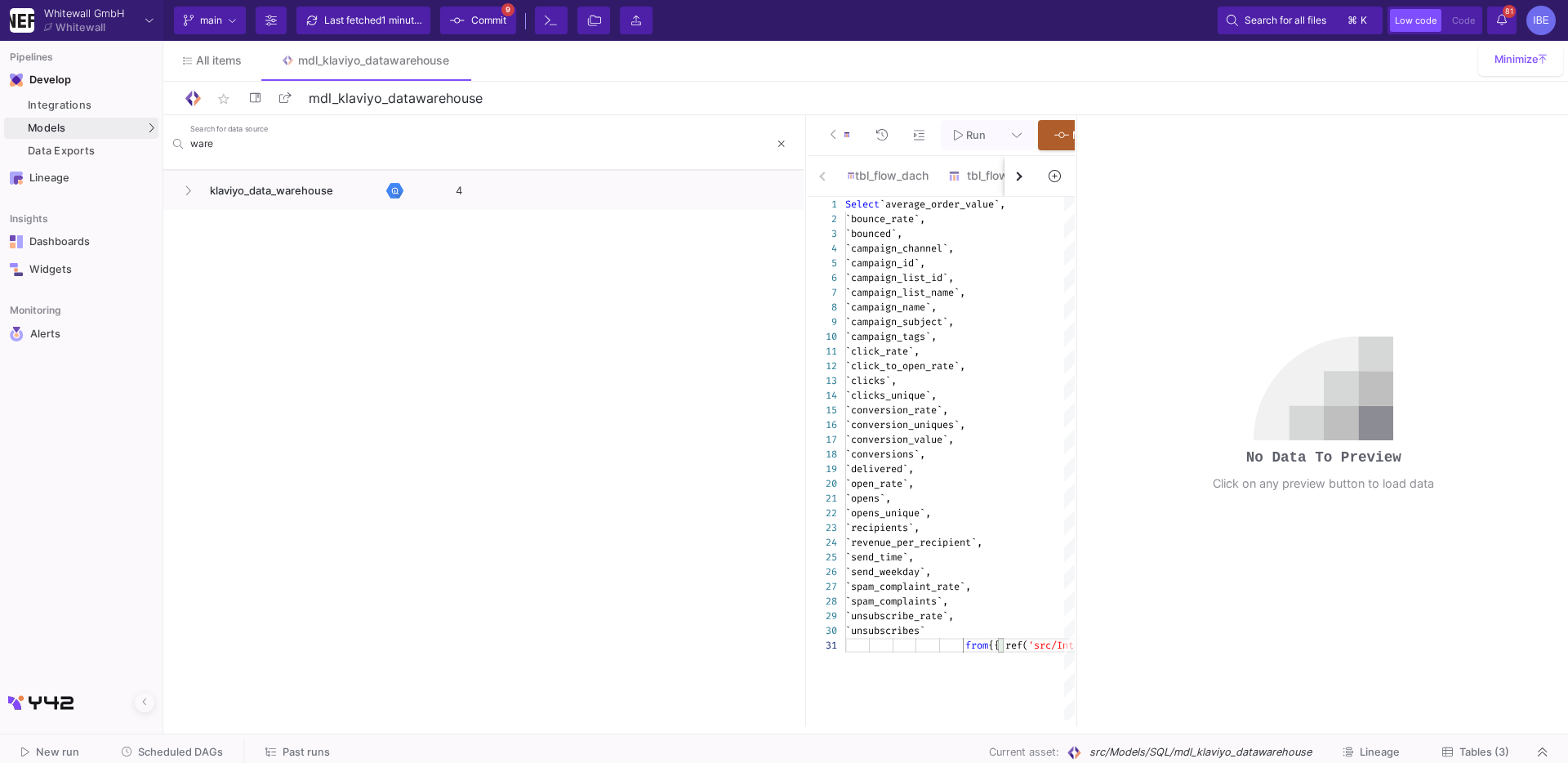 click at bounding box center [1054, 176] 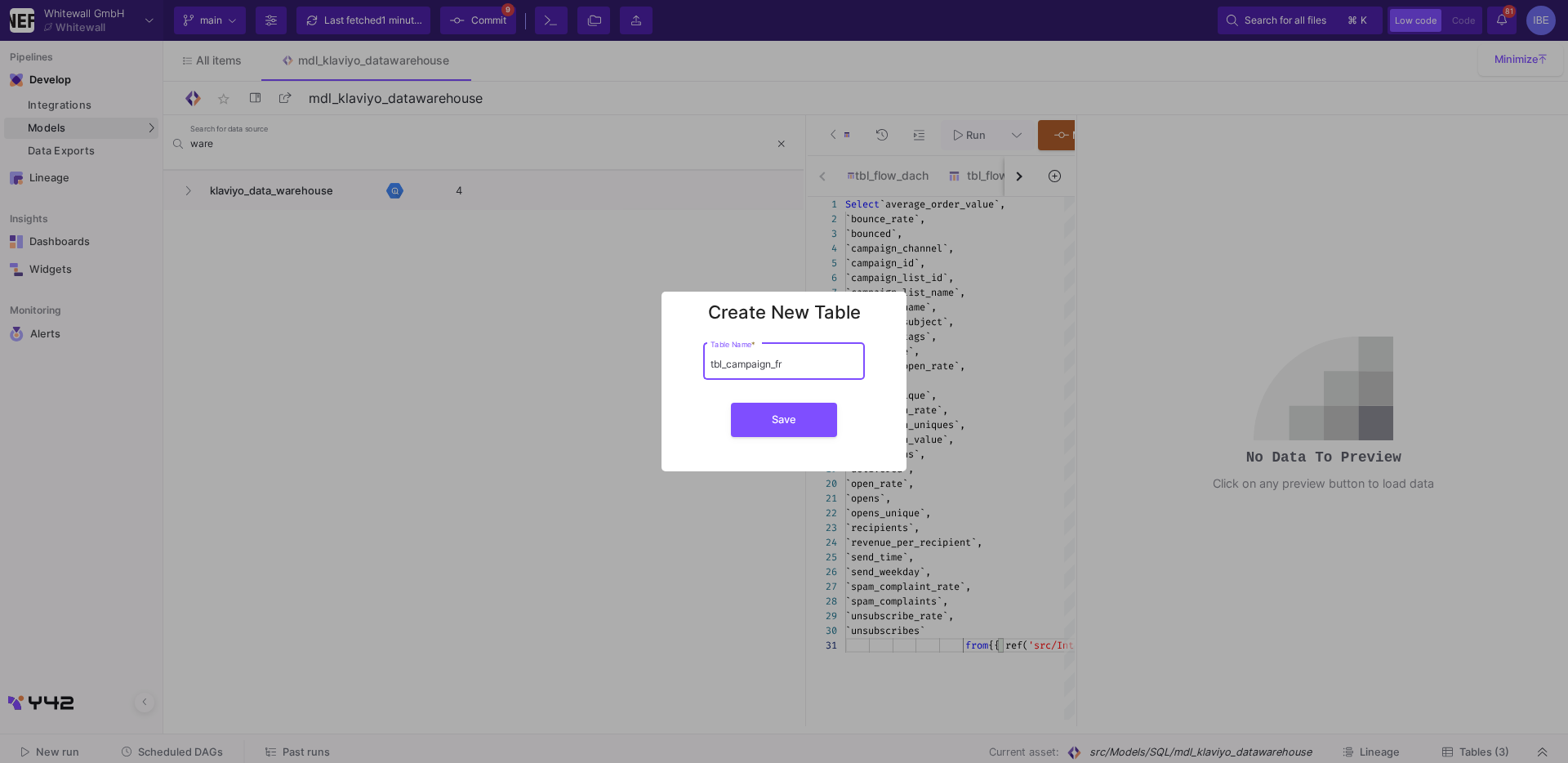 type on "tbl_campaign_fr" 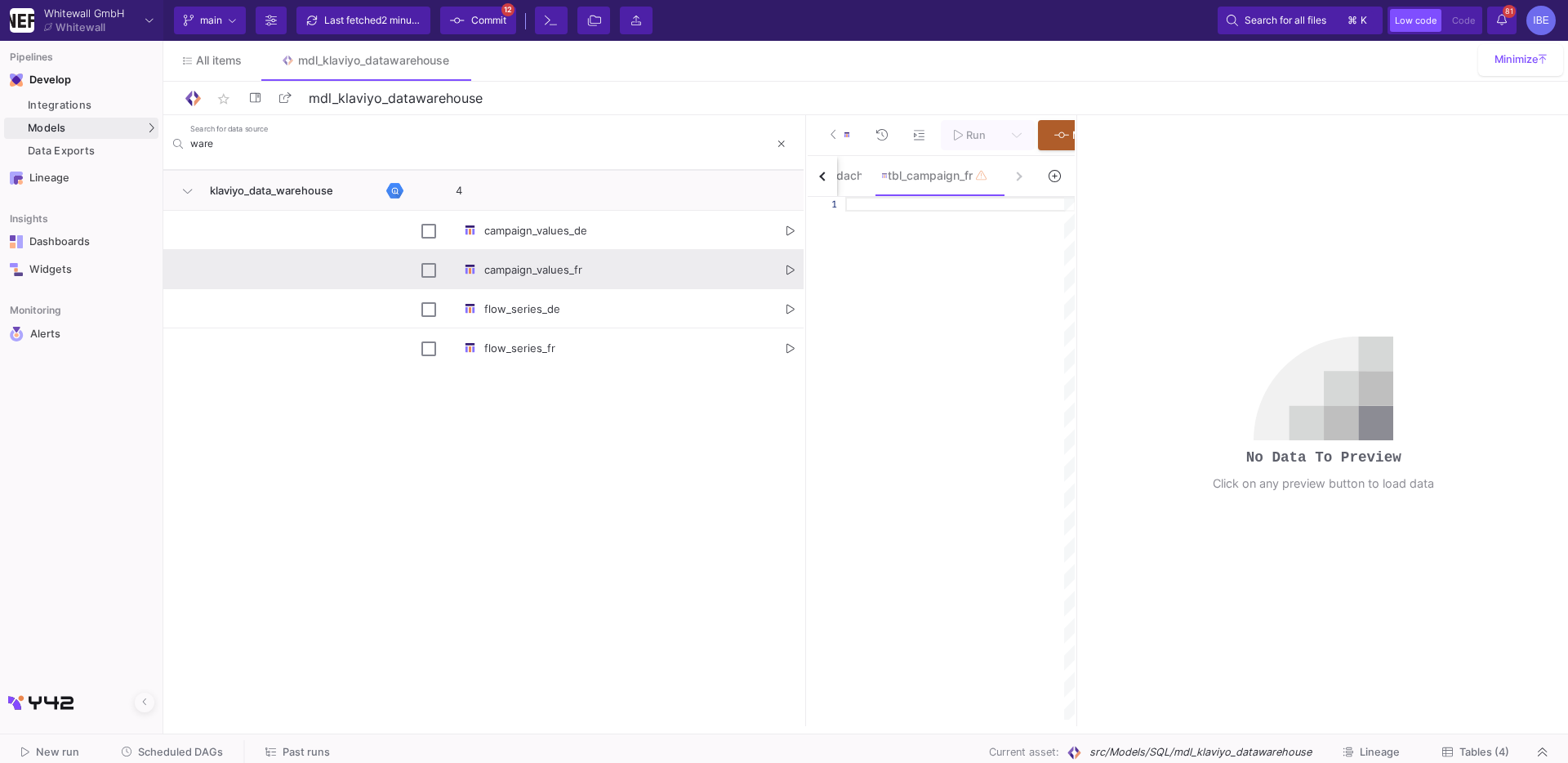 click on "campaign_values_fr" at bounding box center (608, 269) 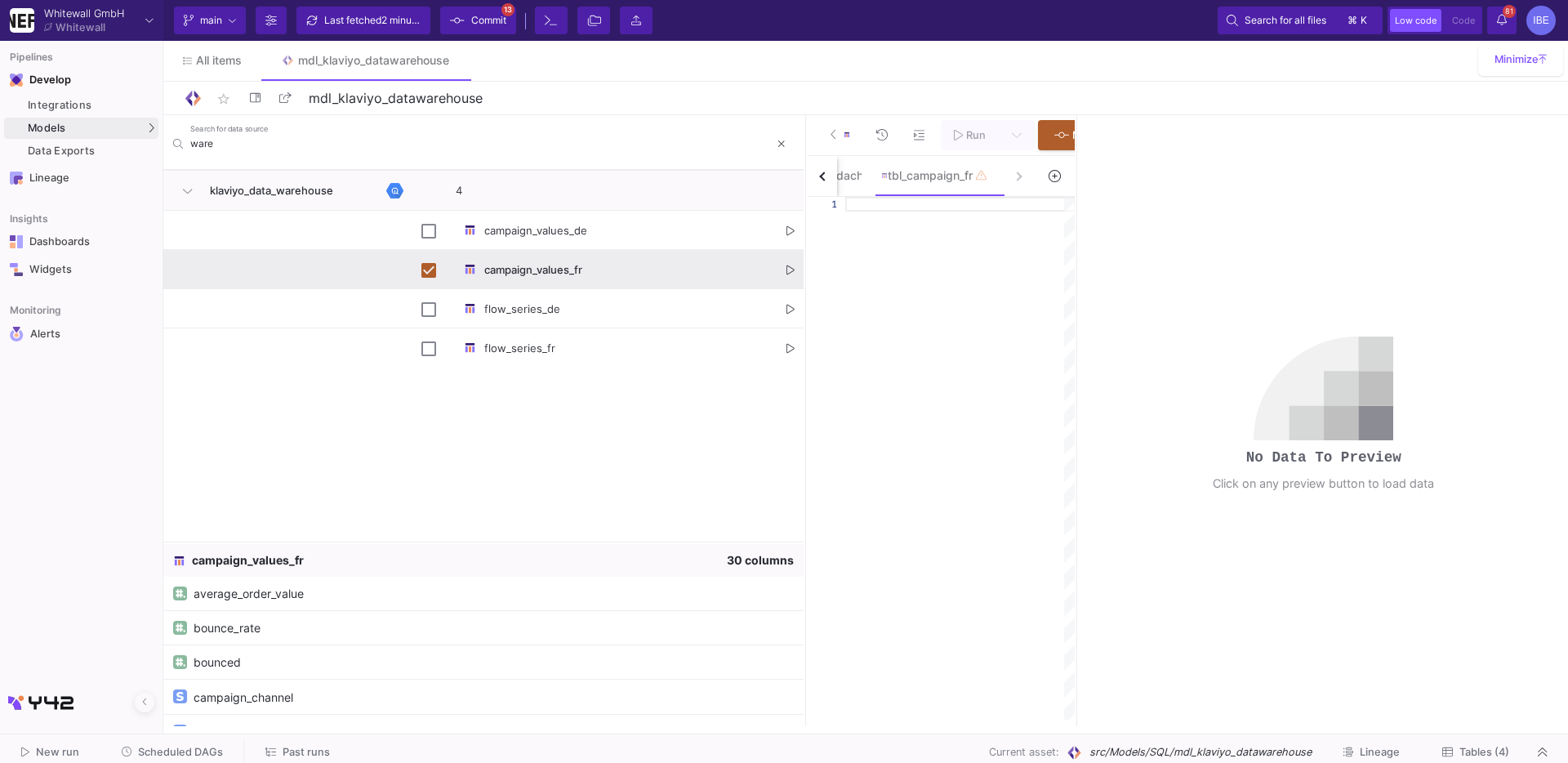 click at bounding box center [791, 270] 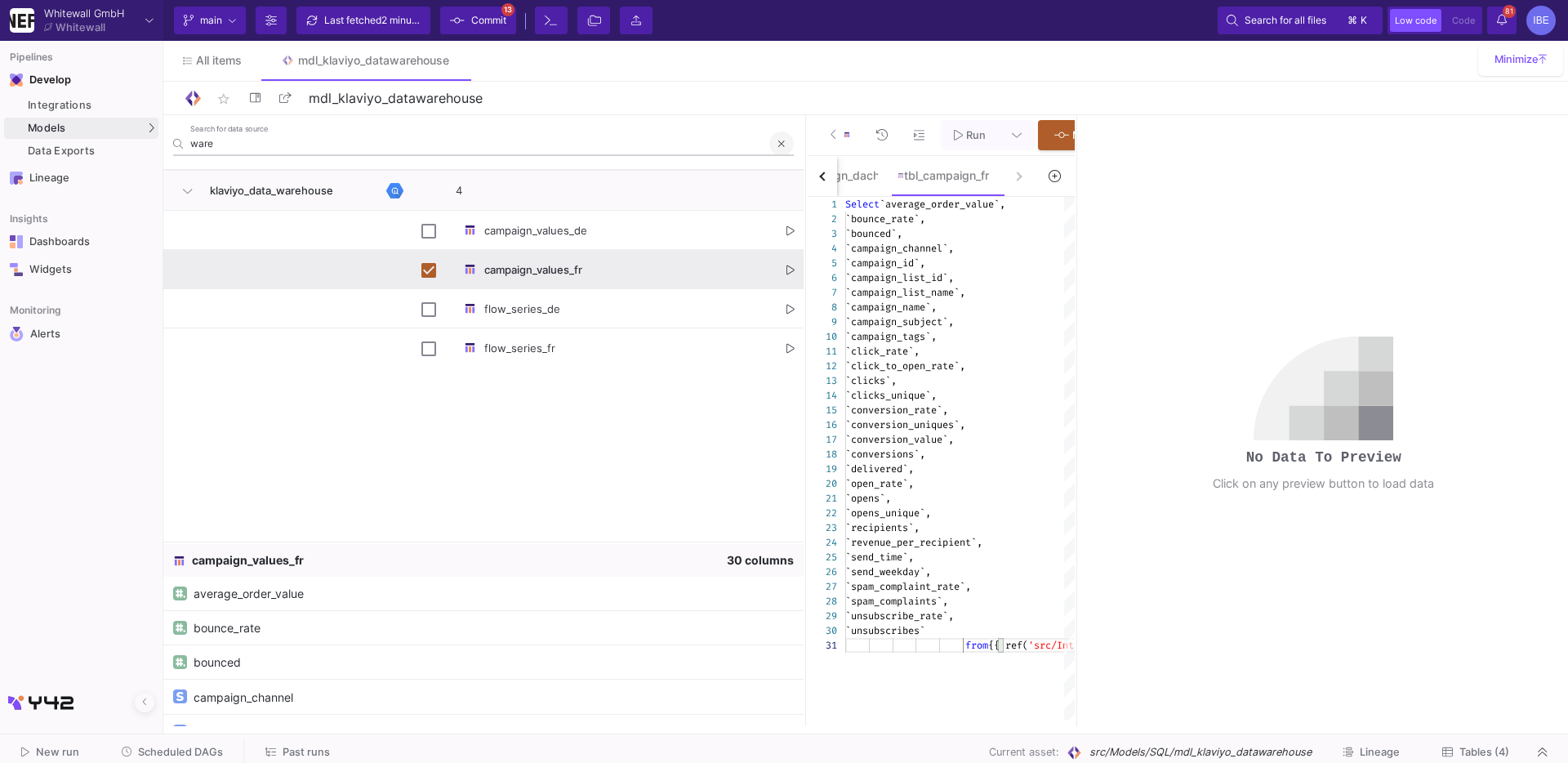 click at bounding box center (782, 144) 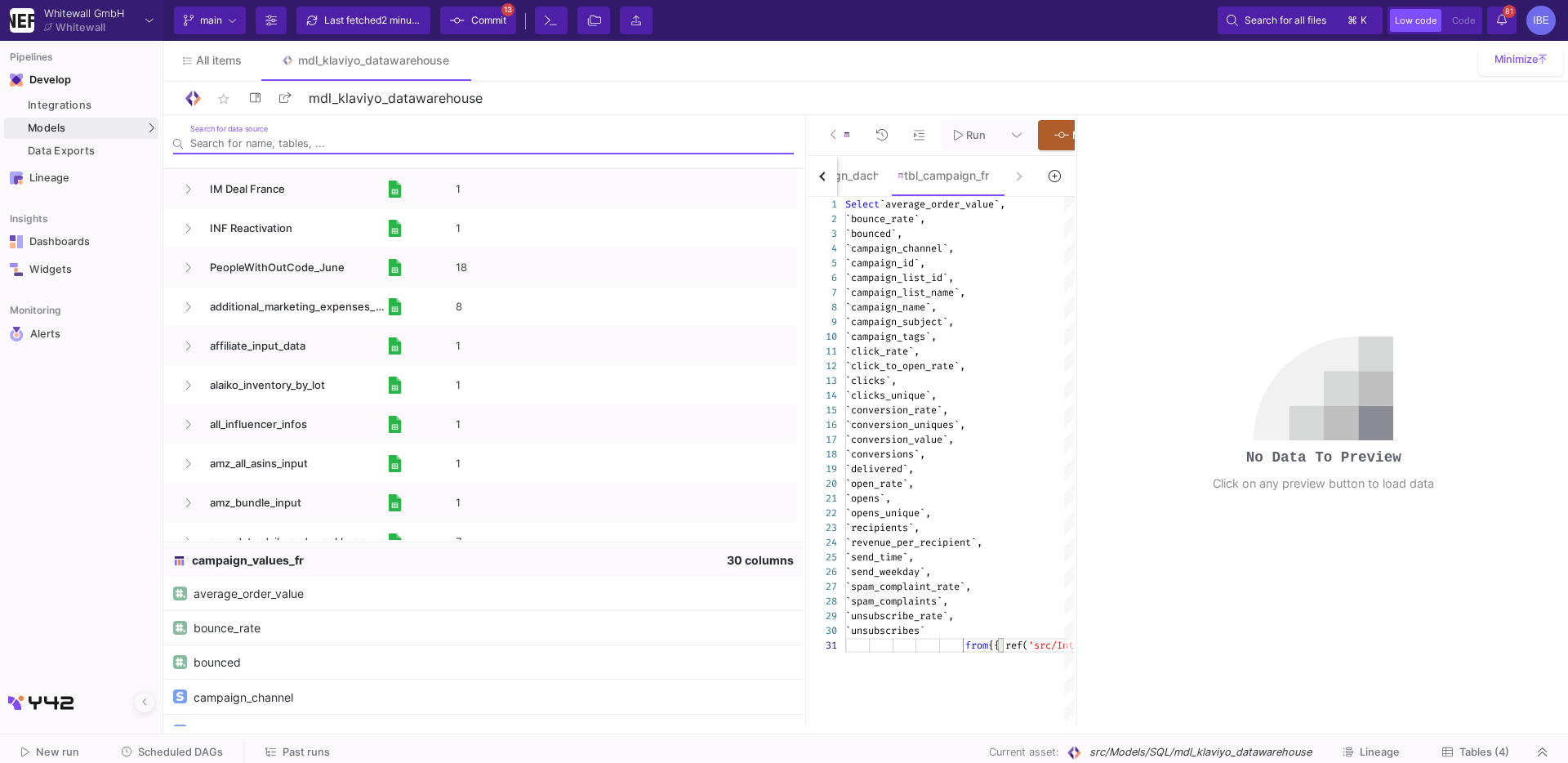 click at bounding box center (840, 135) 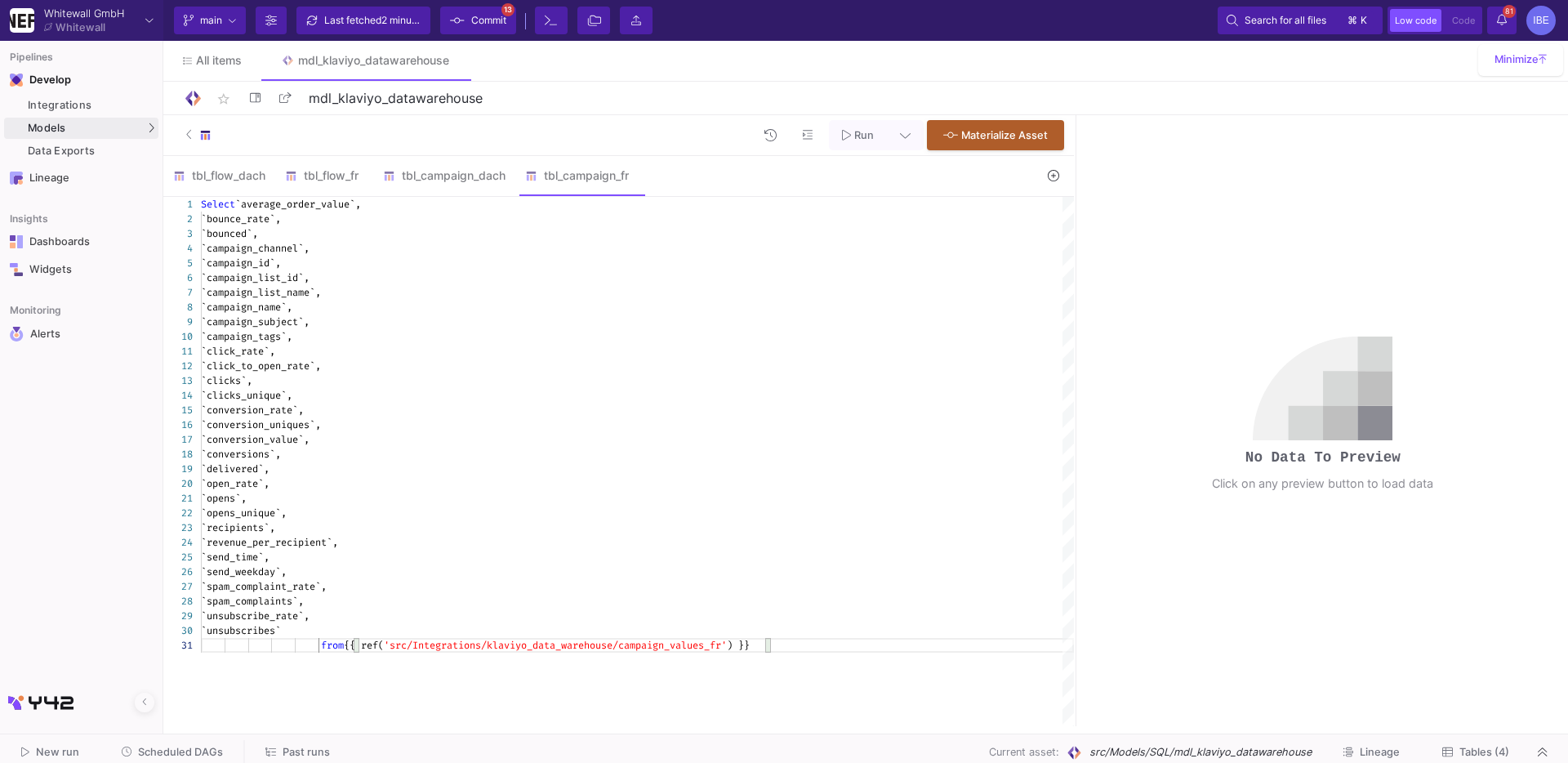 click on "Commit" at bounding box center (488, 20) 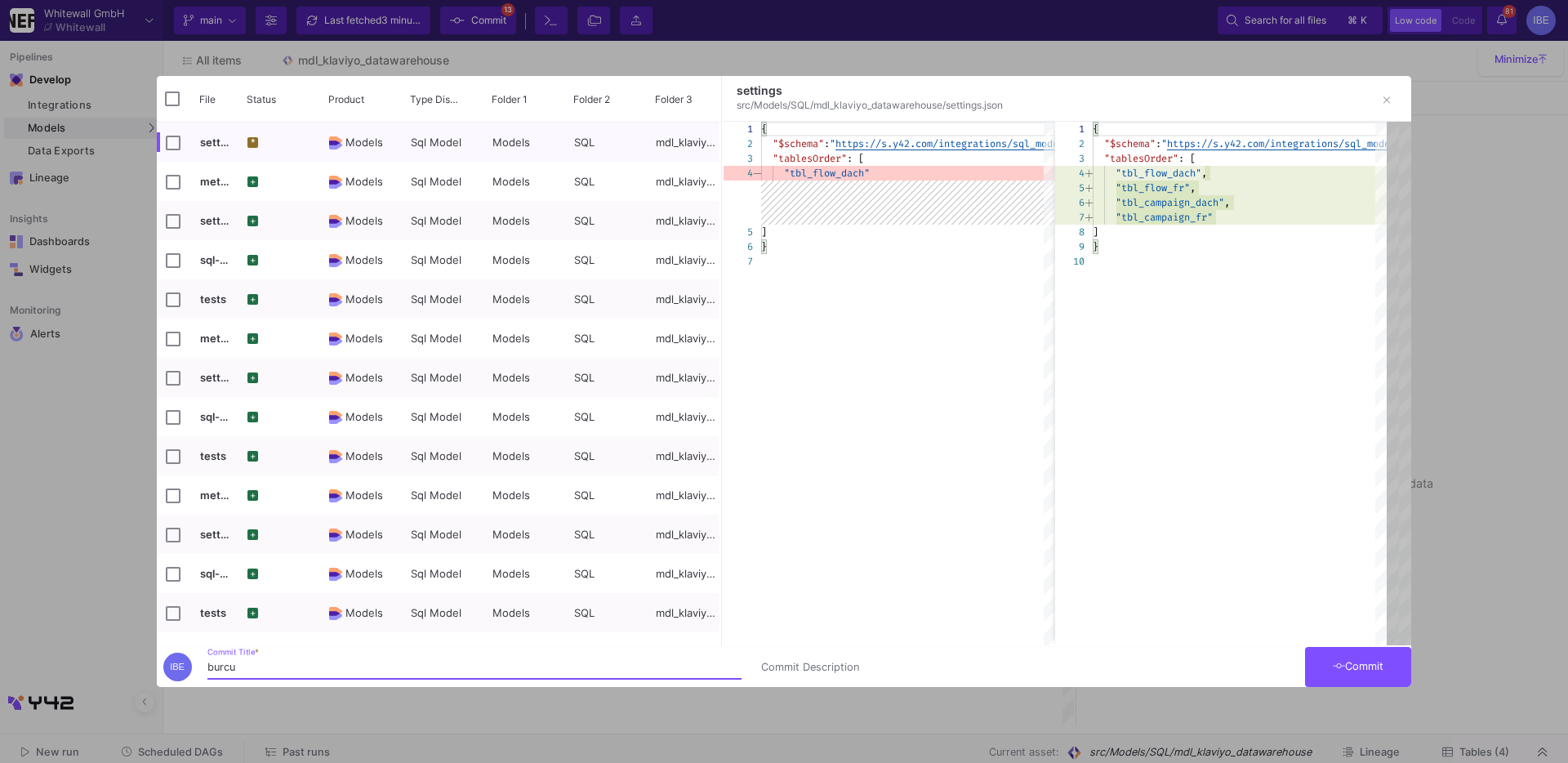 type on "burcu" 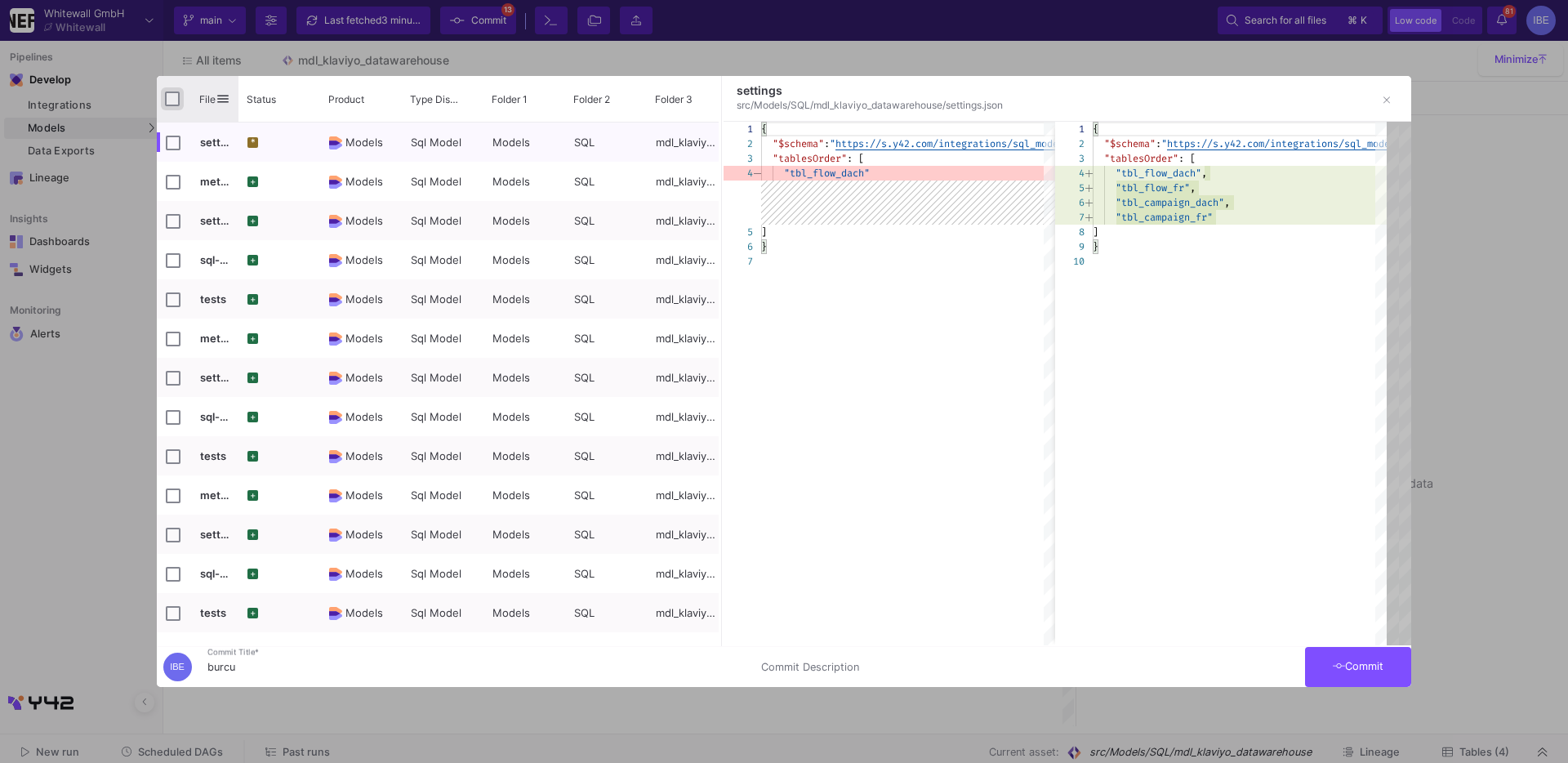 click at bounding box center (172, 99) 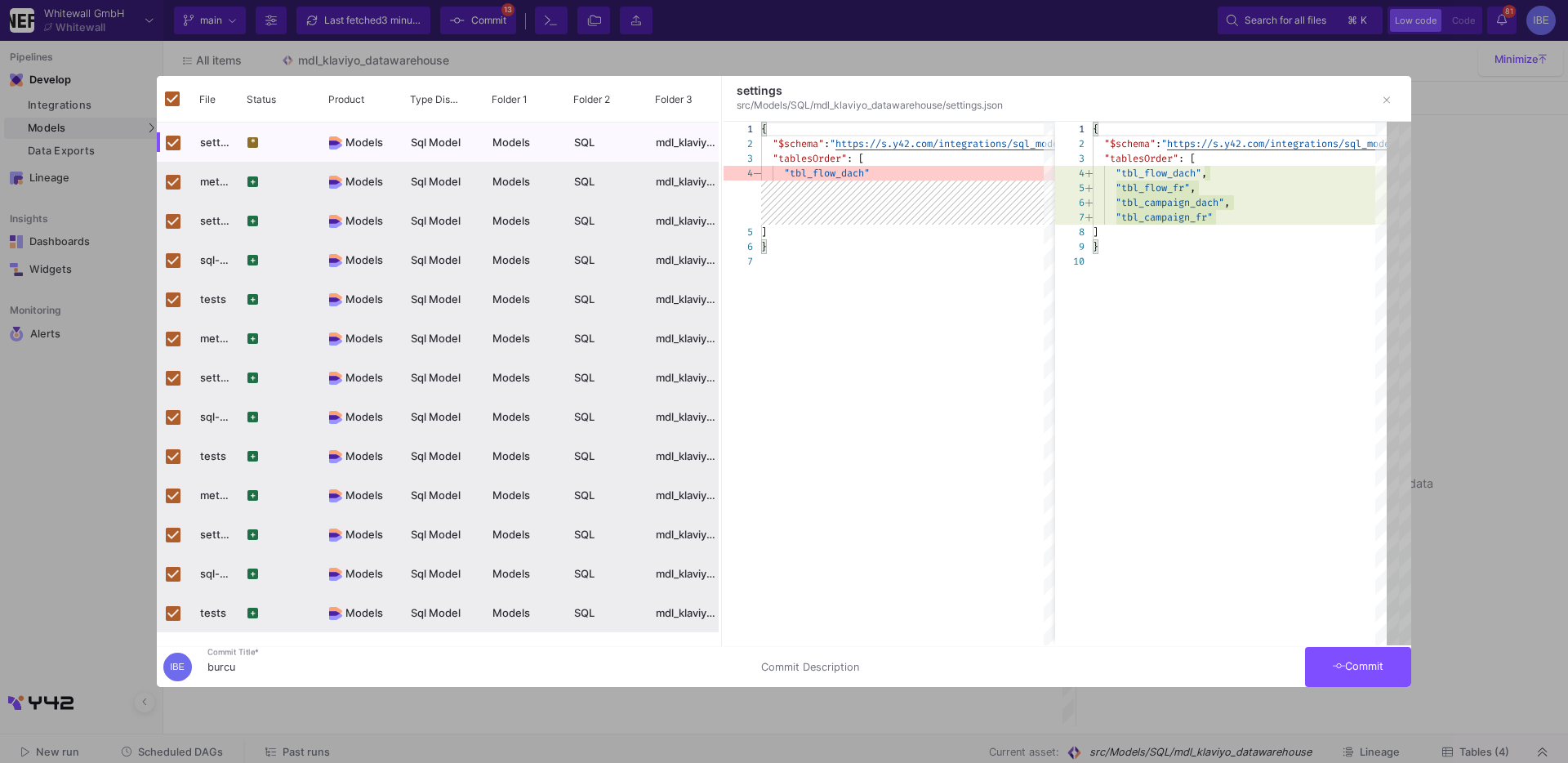 click on "Commit" at bounding box center [1358, 666] 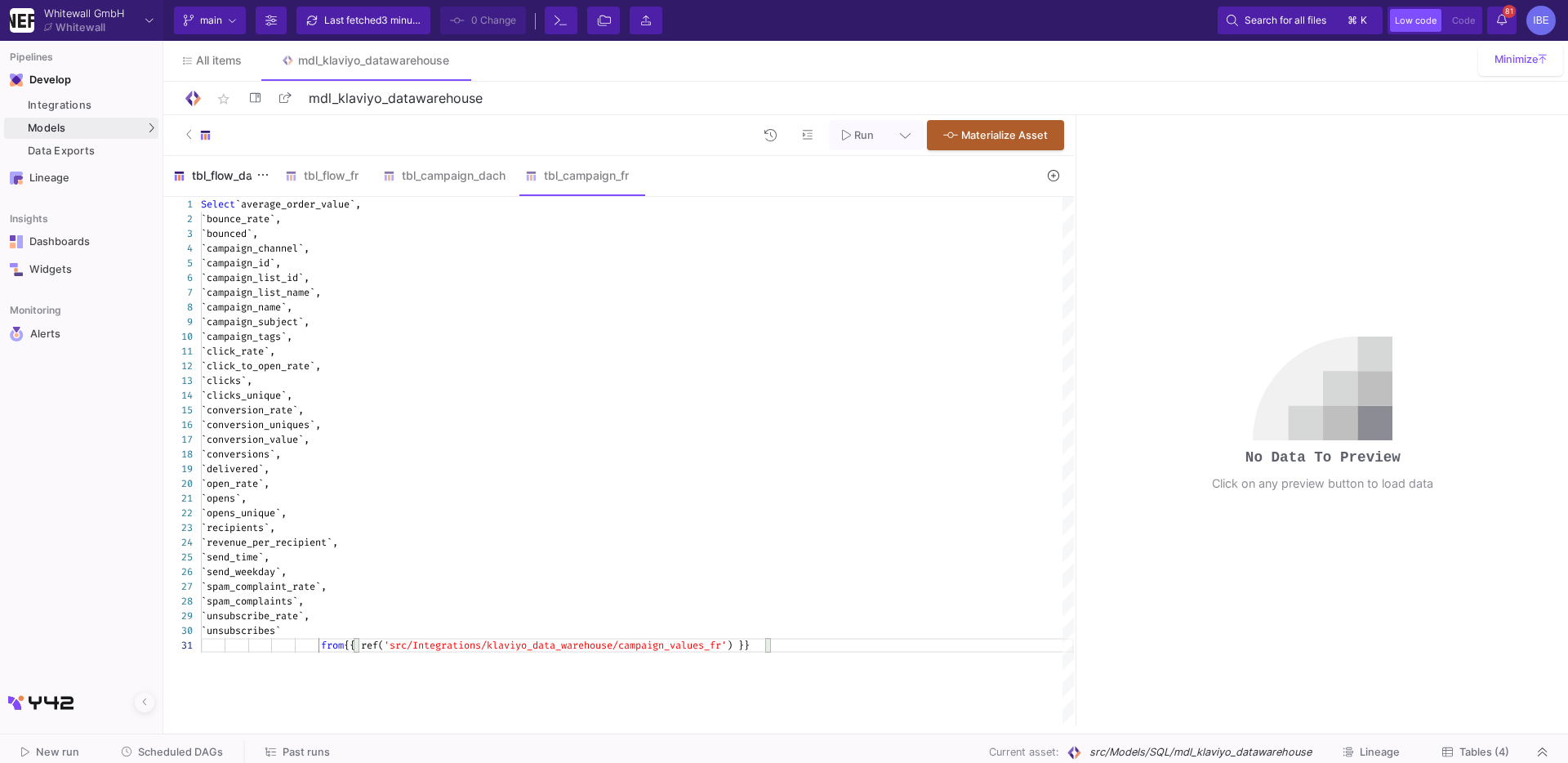 click on "tbl_flow_dach" at bounding box center [219, 176] 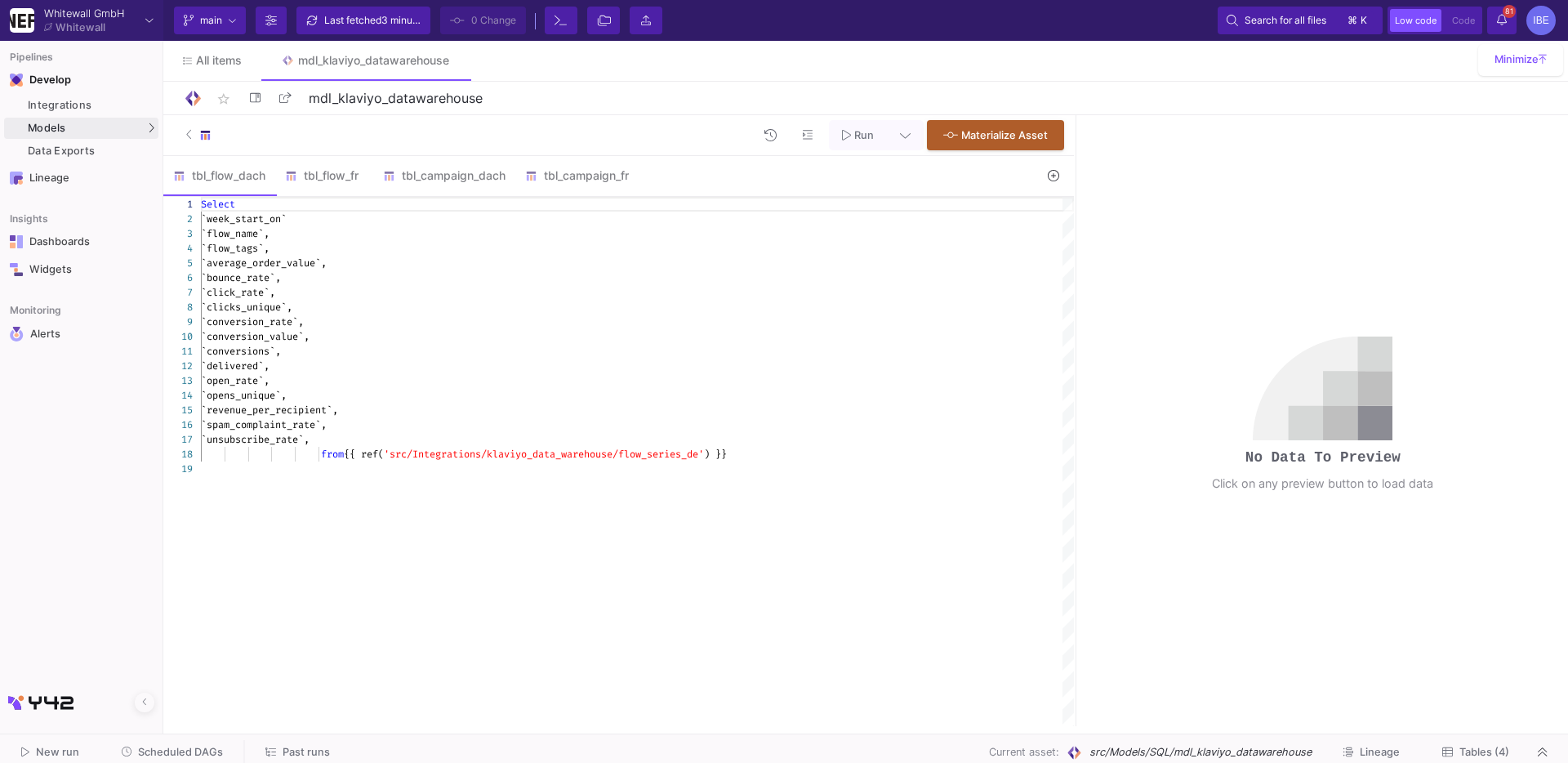 click on "`flow_tags`," at bounding box center (637, 248) 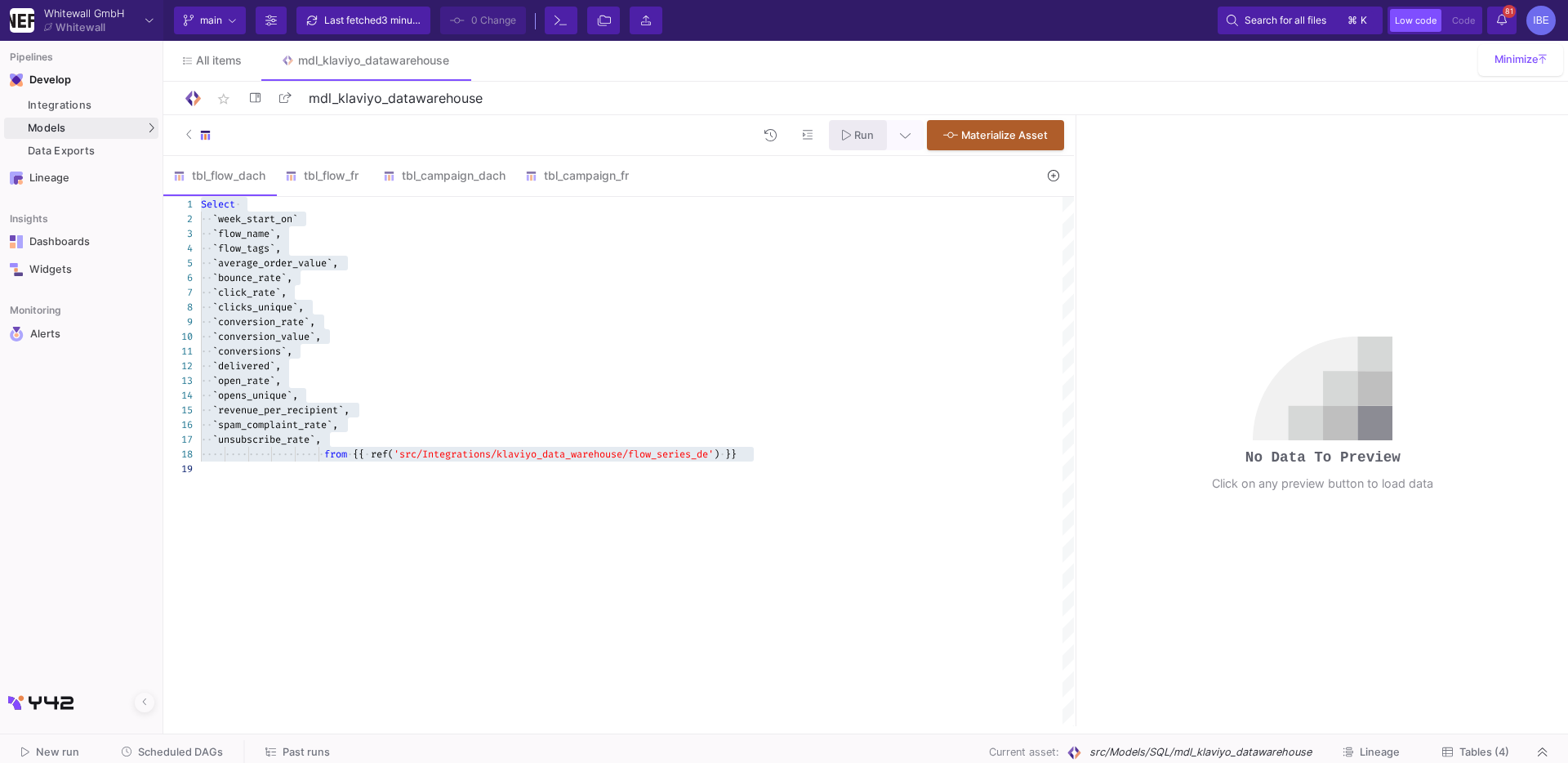 click on "Run" at bounding box center (864, 135) 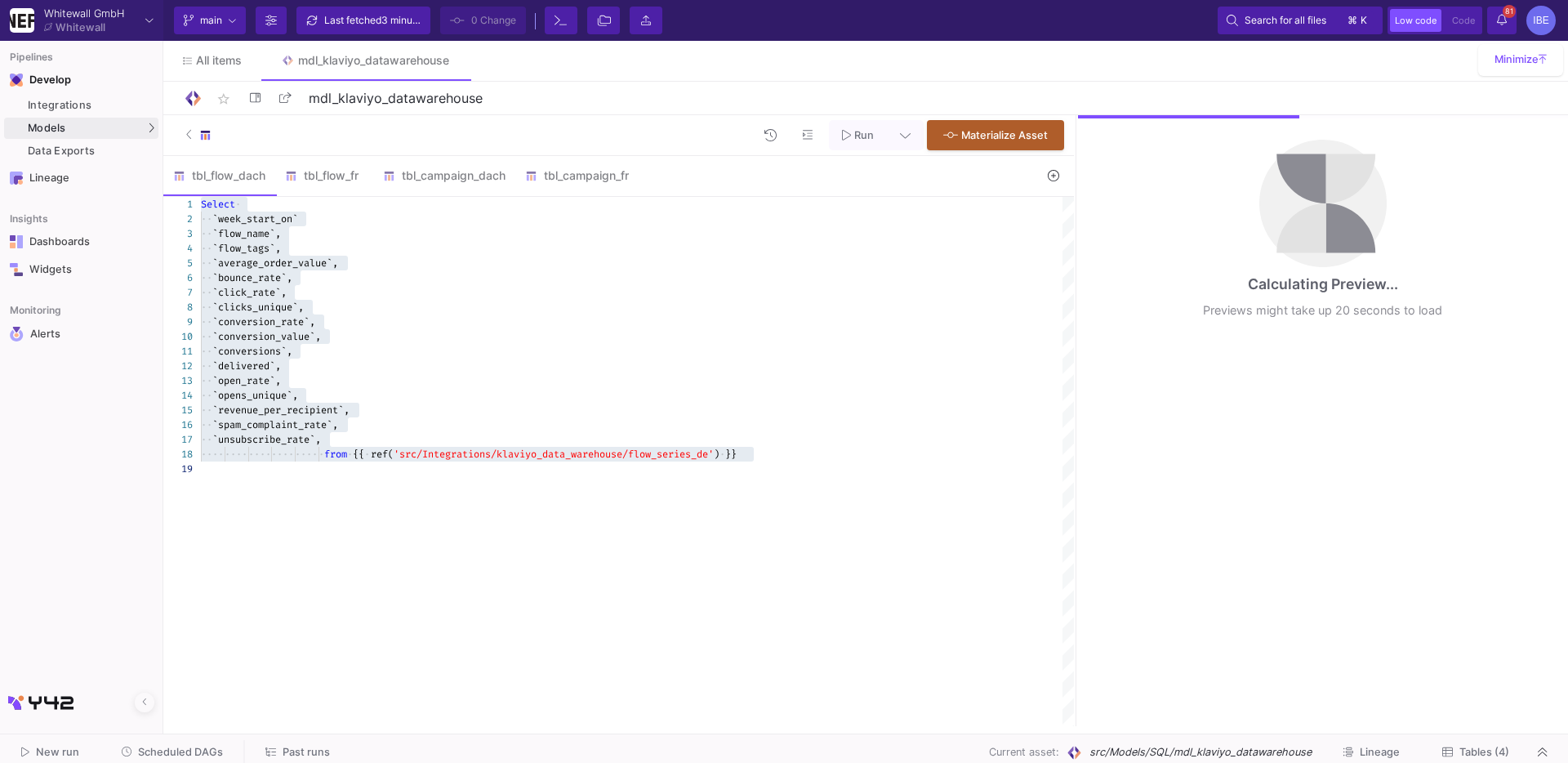 click on "Calculating Preview... Previews might take up 20 seconds to load" at bounding box center (1323, 236) 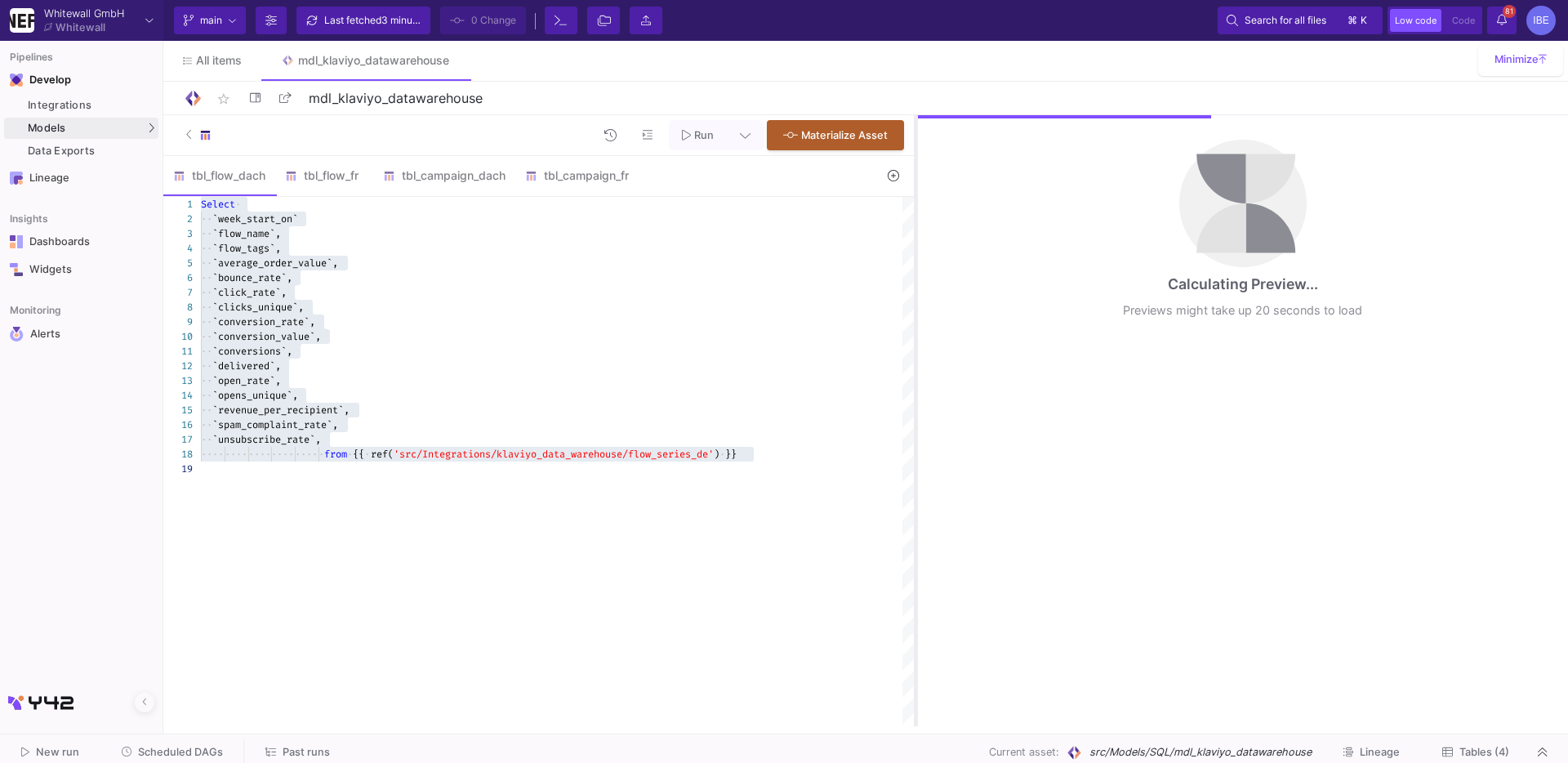 drag, startPoint x: 1075, startPoint y: 245, endPoint x: 905, endPoint y: 241, distance: 170.04705 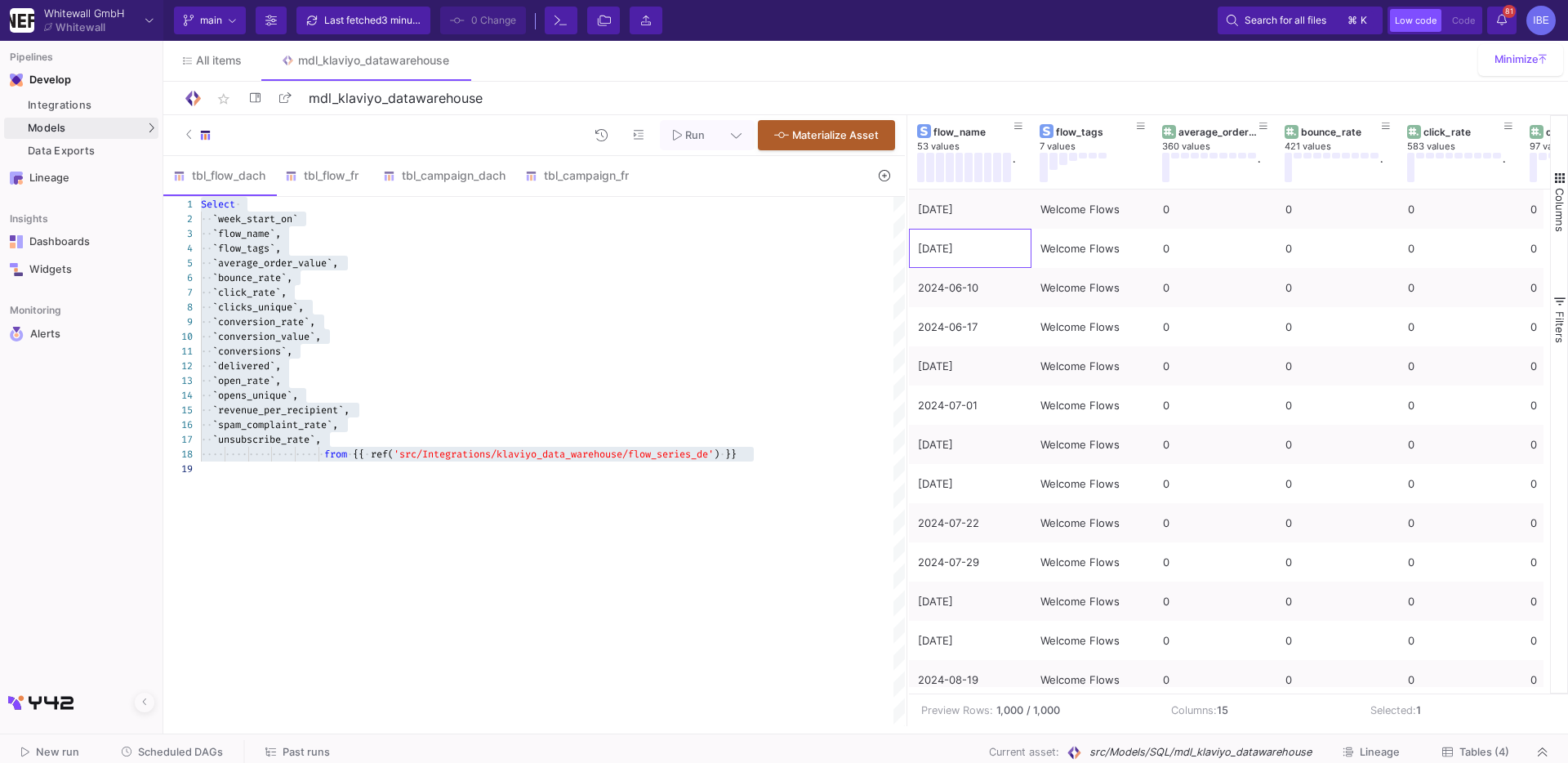drag, startPoint x: 907, startPoint y: 245, endPoint x: 791, endPoint y: 239, distance: 116.15507 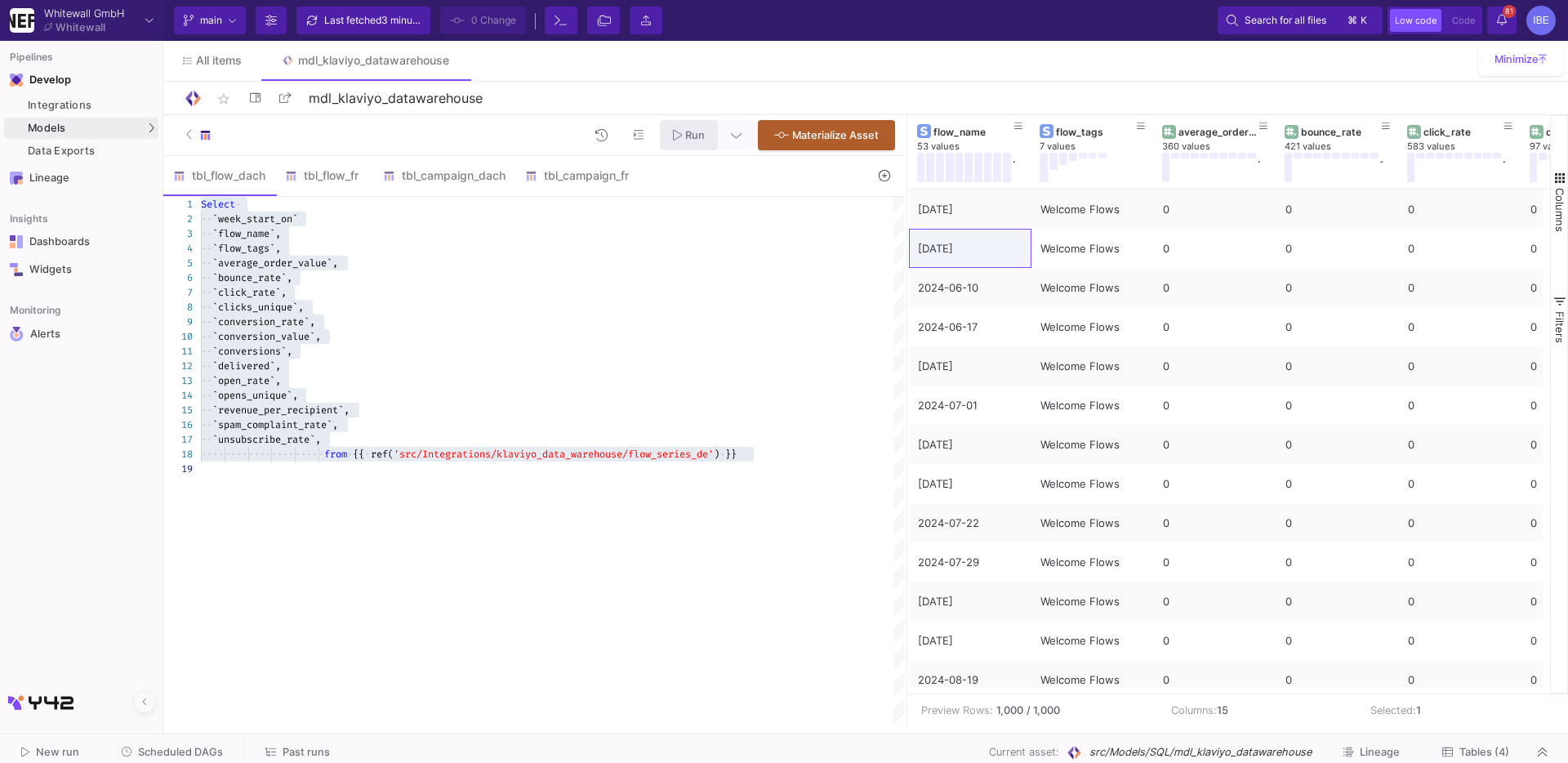 click on "Run" at bounding box center [688, 135] 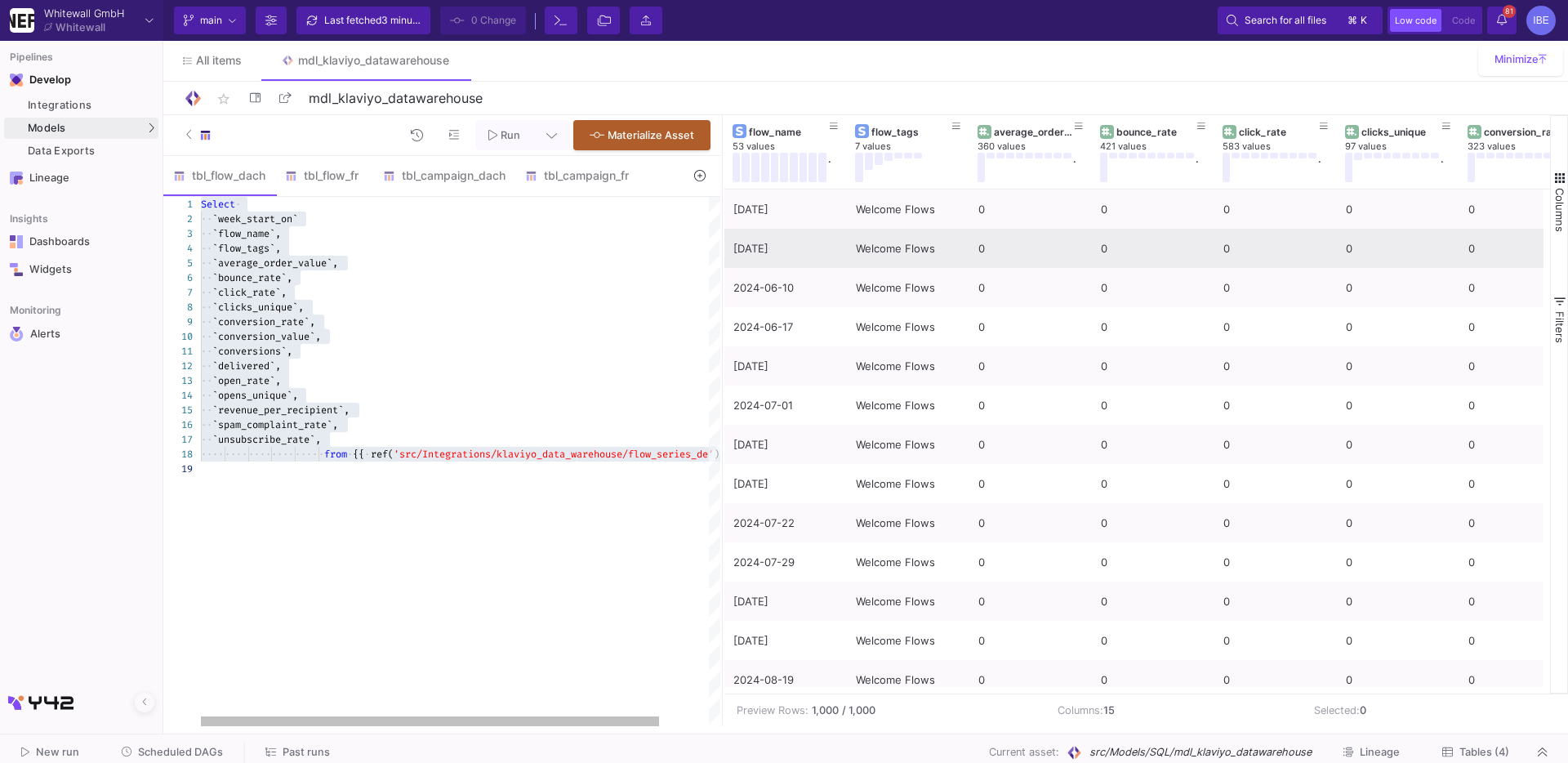 drag, startPoint x: 907, startPoint y: 266, endPoint x: 723, endPoint y: 261, distance: 184.06792 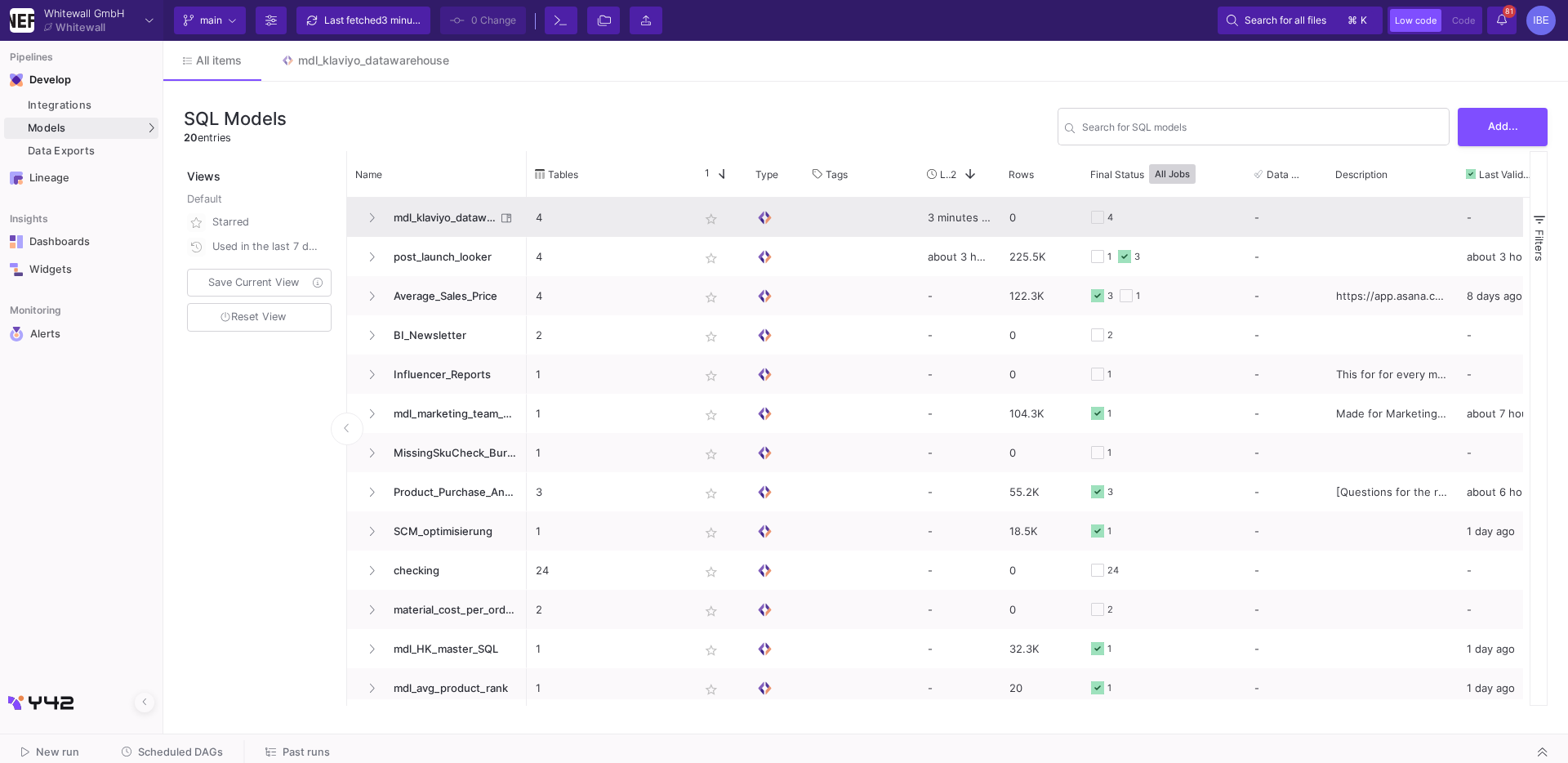 click on "mdl_klaviyo_datawarehouse" at bounding box center [439, 217] 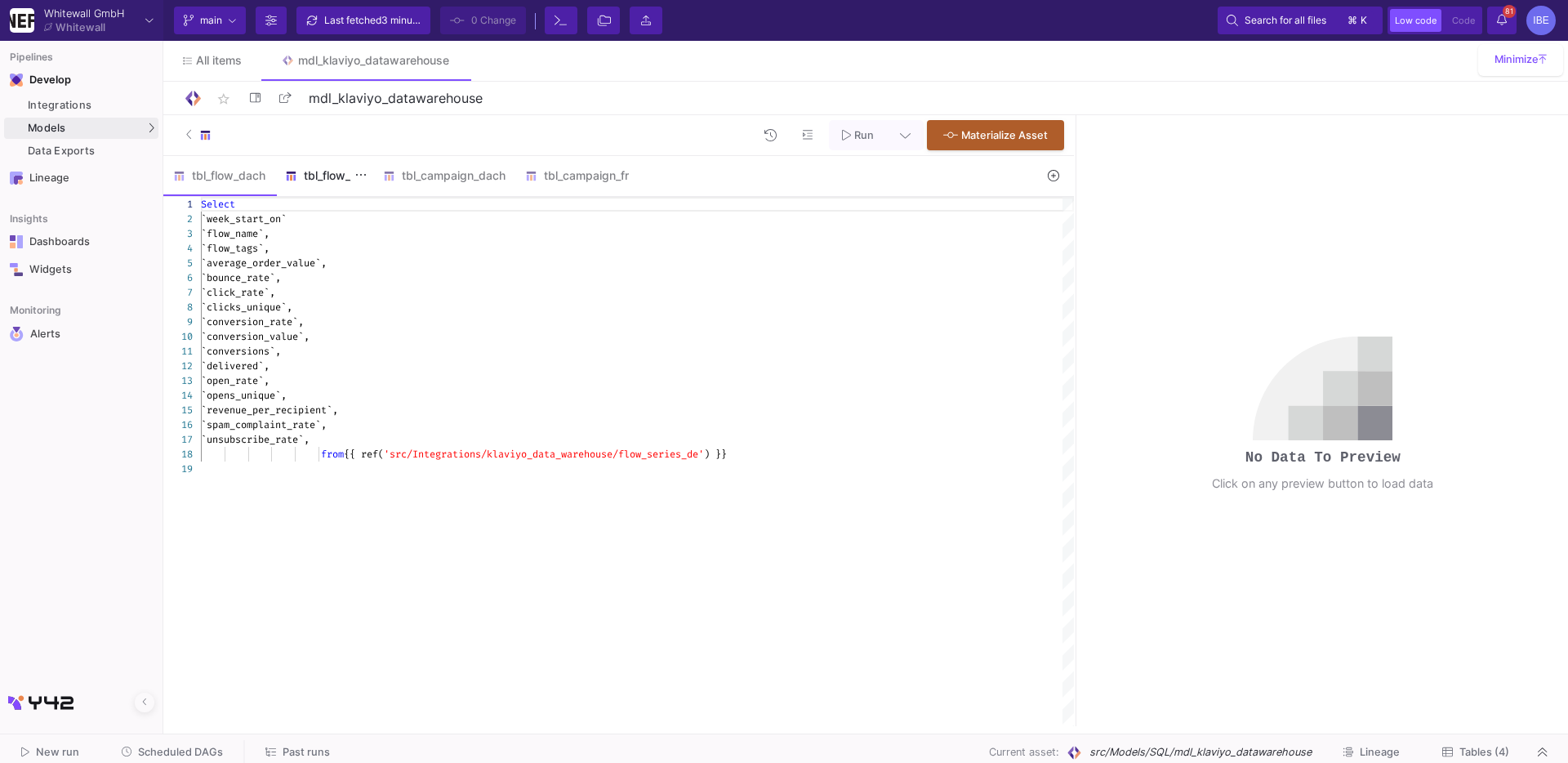 click on "tbl_flow_fr" at bounding box center (324, 176) 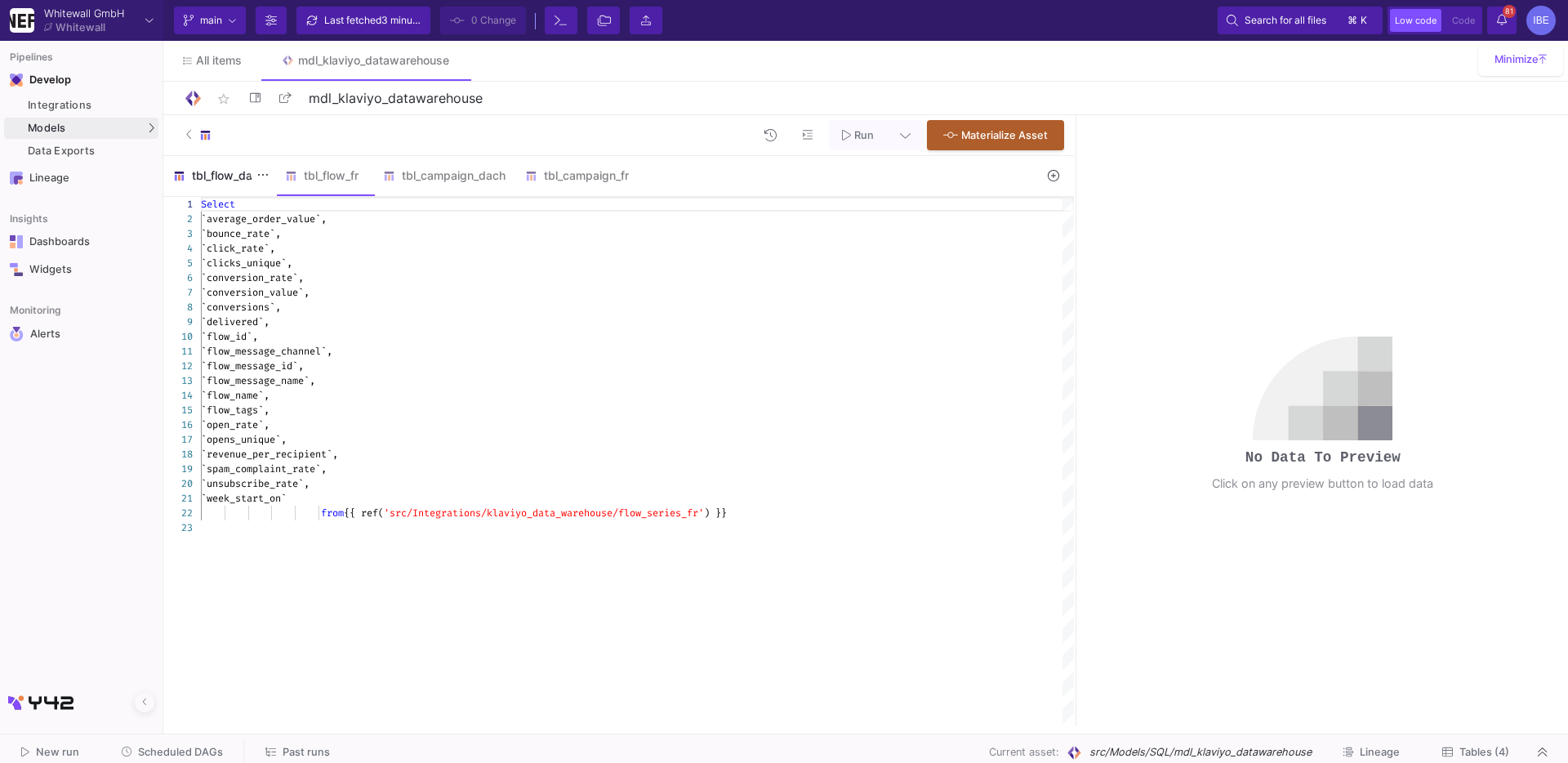 click on "tbl_flow_dach" at bounding box center (219, 176) 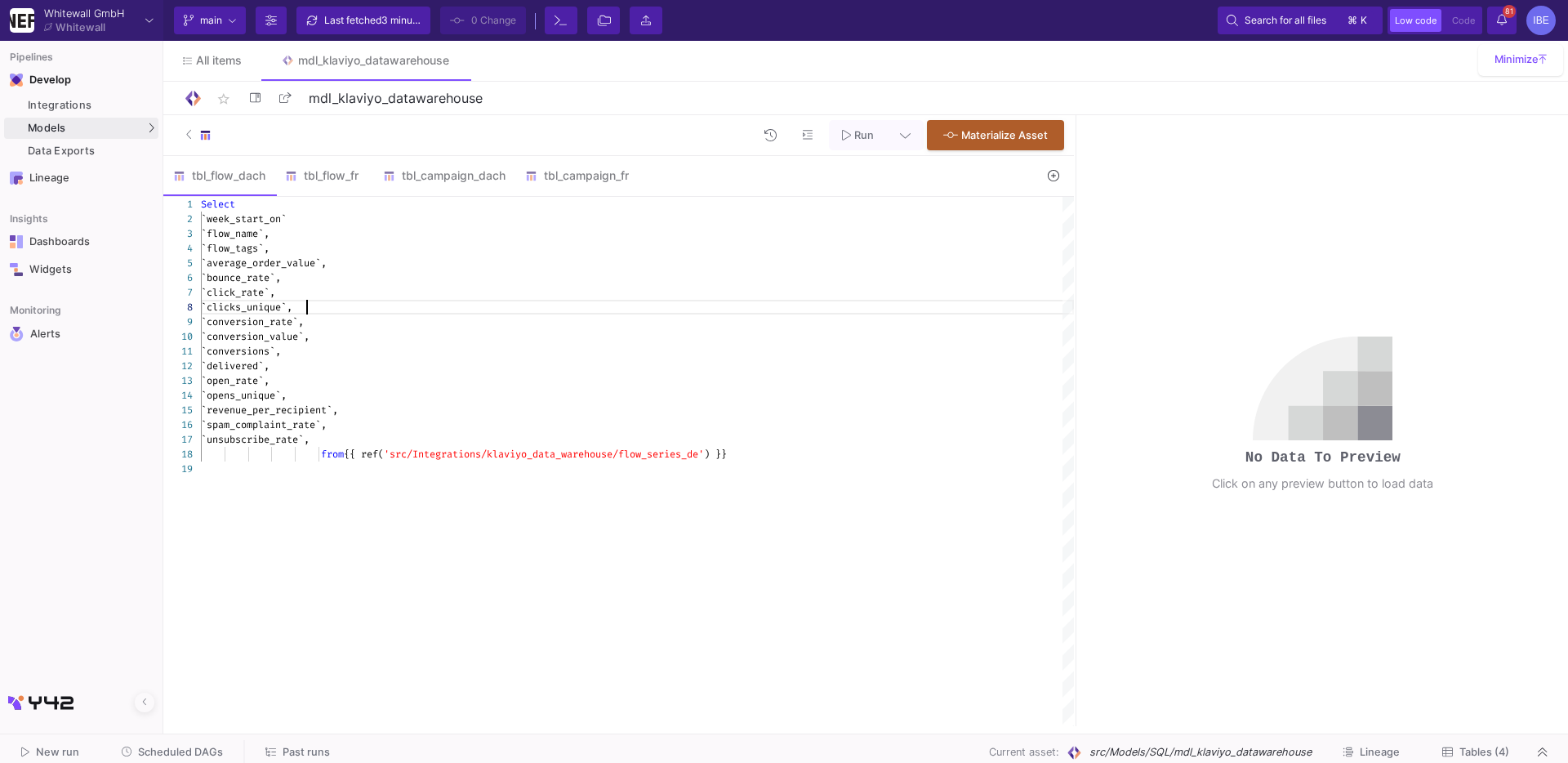 click on "`clicks_unique`," at bounding box center [637, 307] 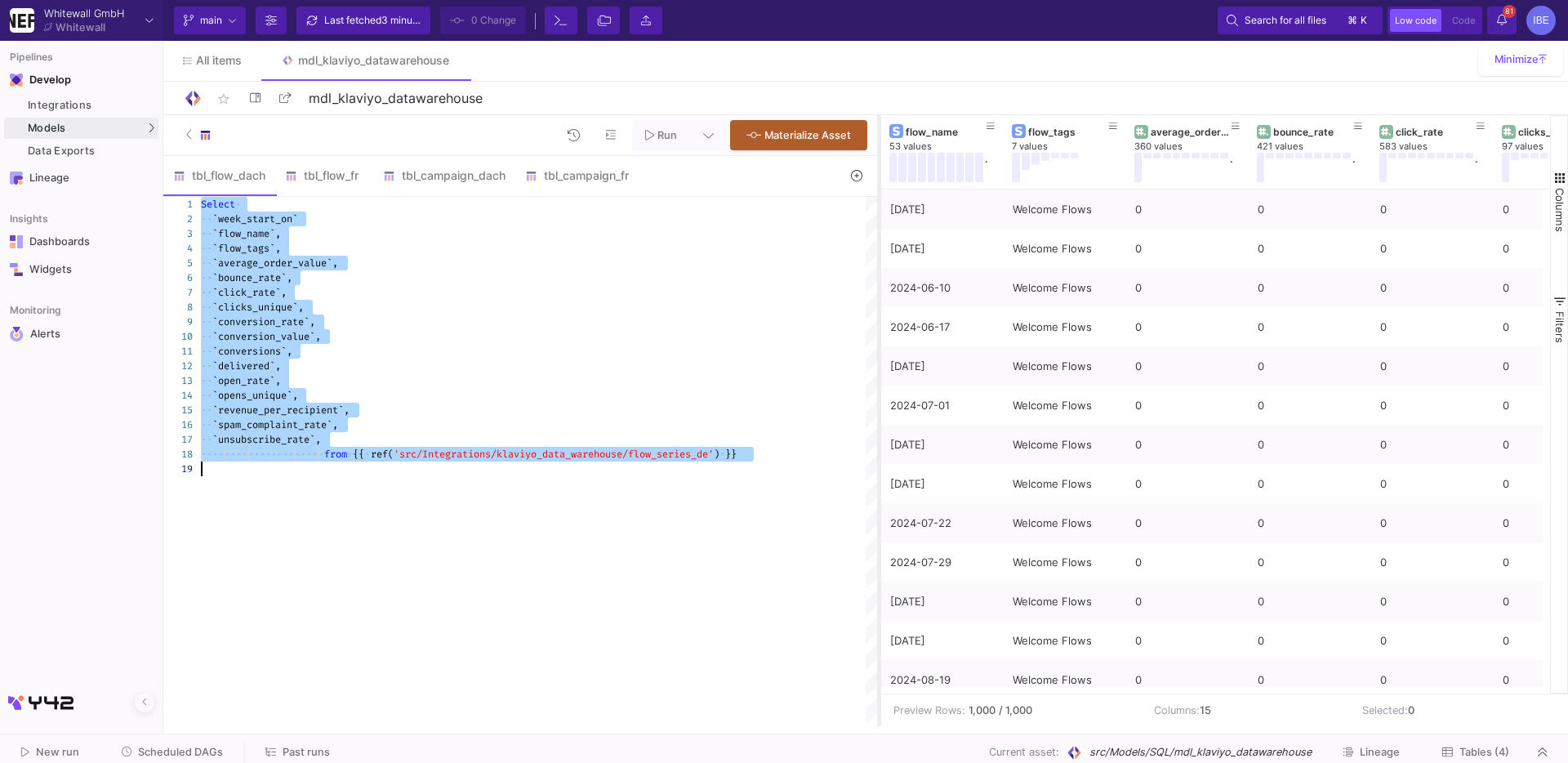 drag, startPoint x: 1076, startPoint y: 343, endPoint x: 852, endPoint y: 339, distance: 224.03571 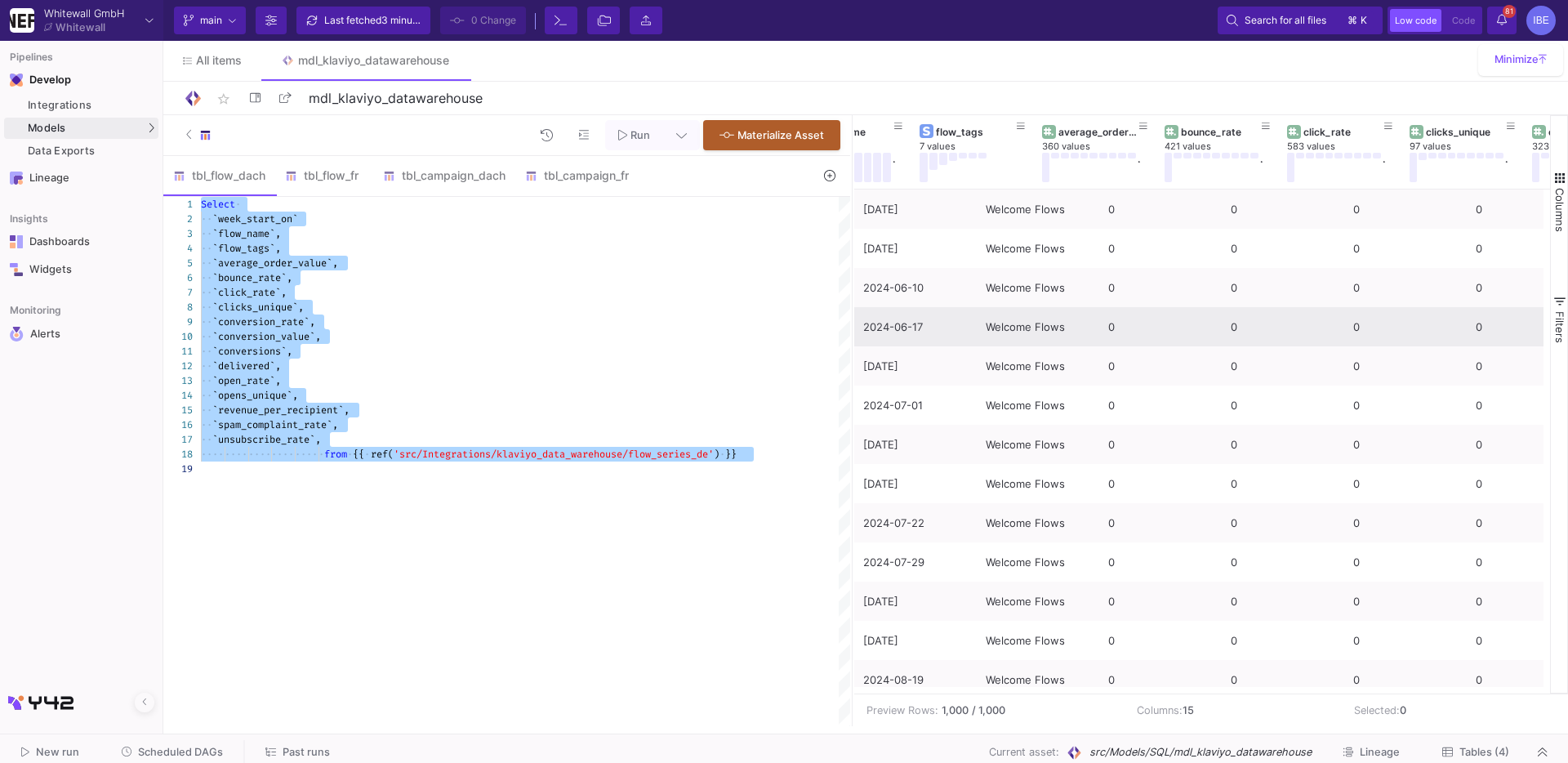 scroll, scrollTop: 0, scrollLeft: 270, axis: horizontal 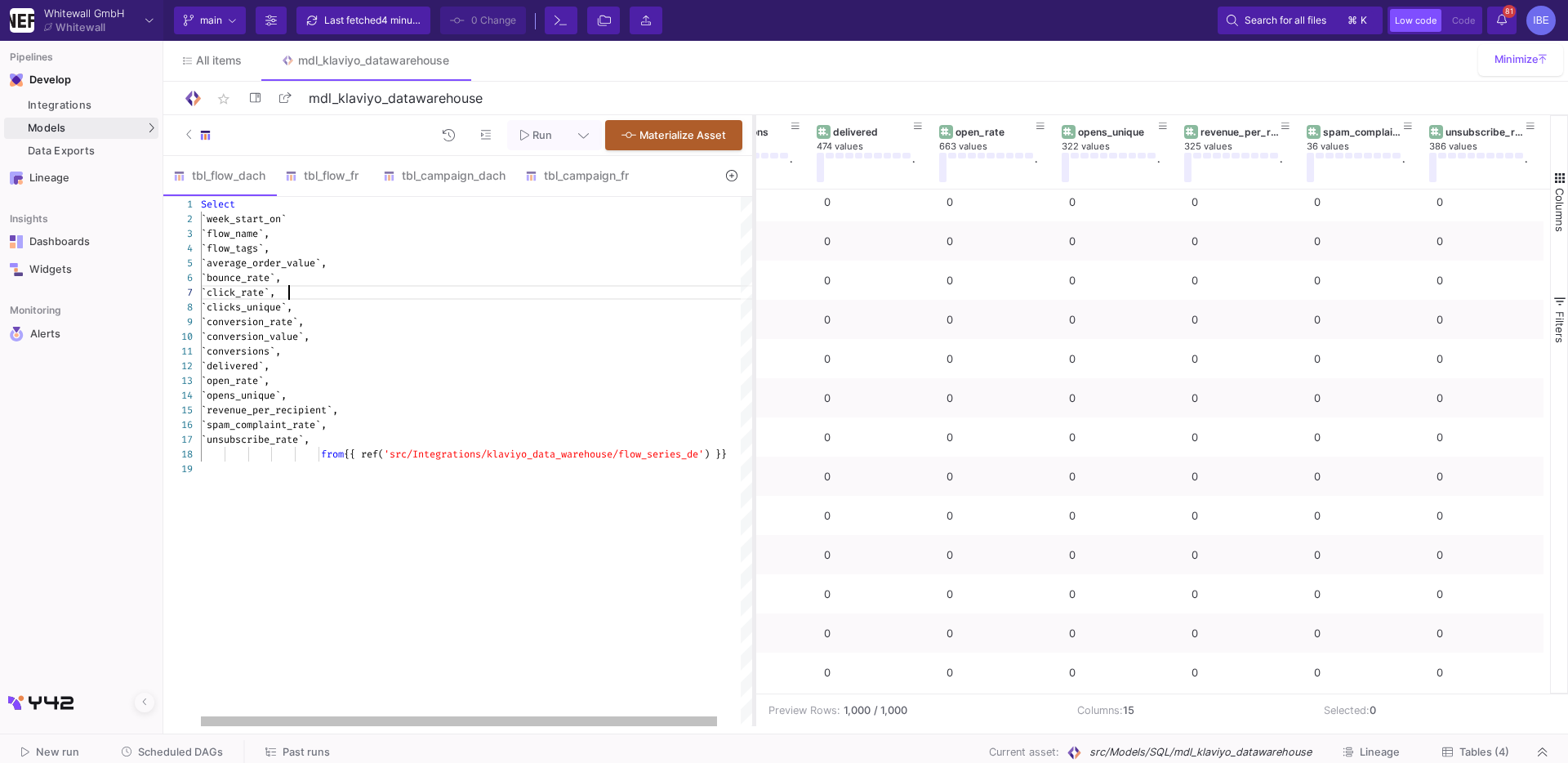 drag, startPoint x: 849, startPoint y: 316, endPoint x: 754, endPoint y: 312, distance: 95.08417 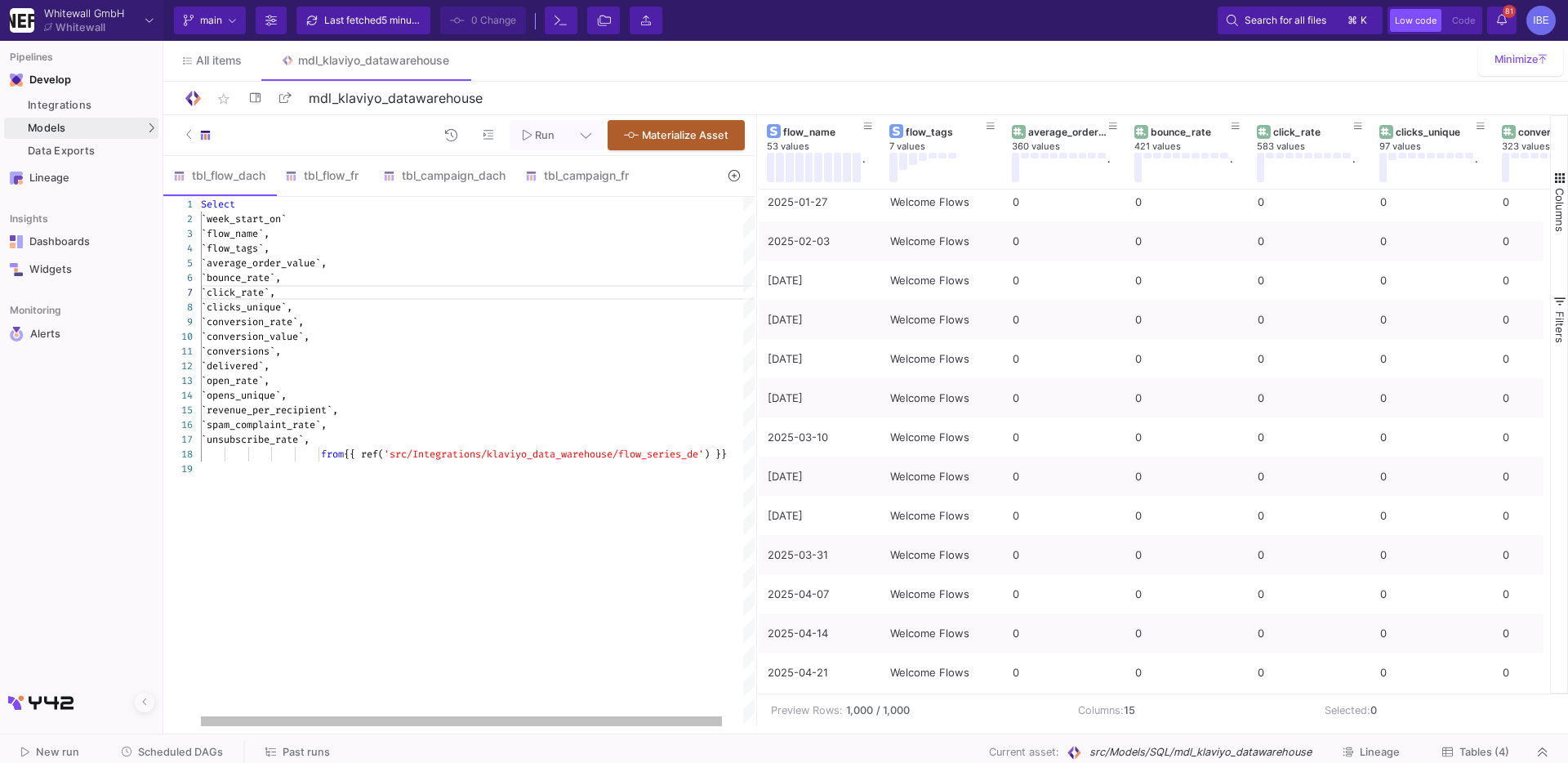 click at bounding box center (488, 469) 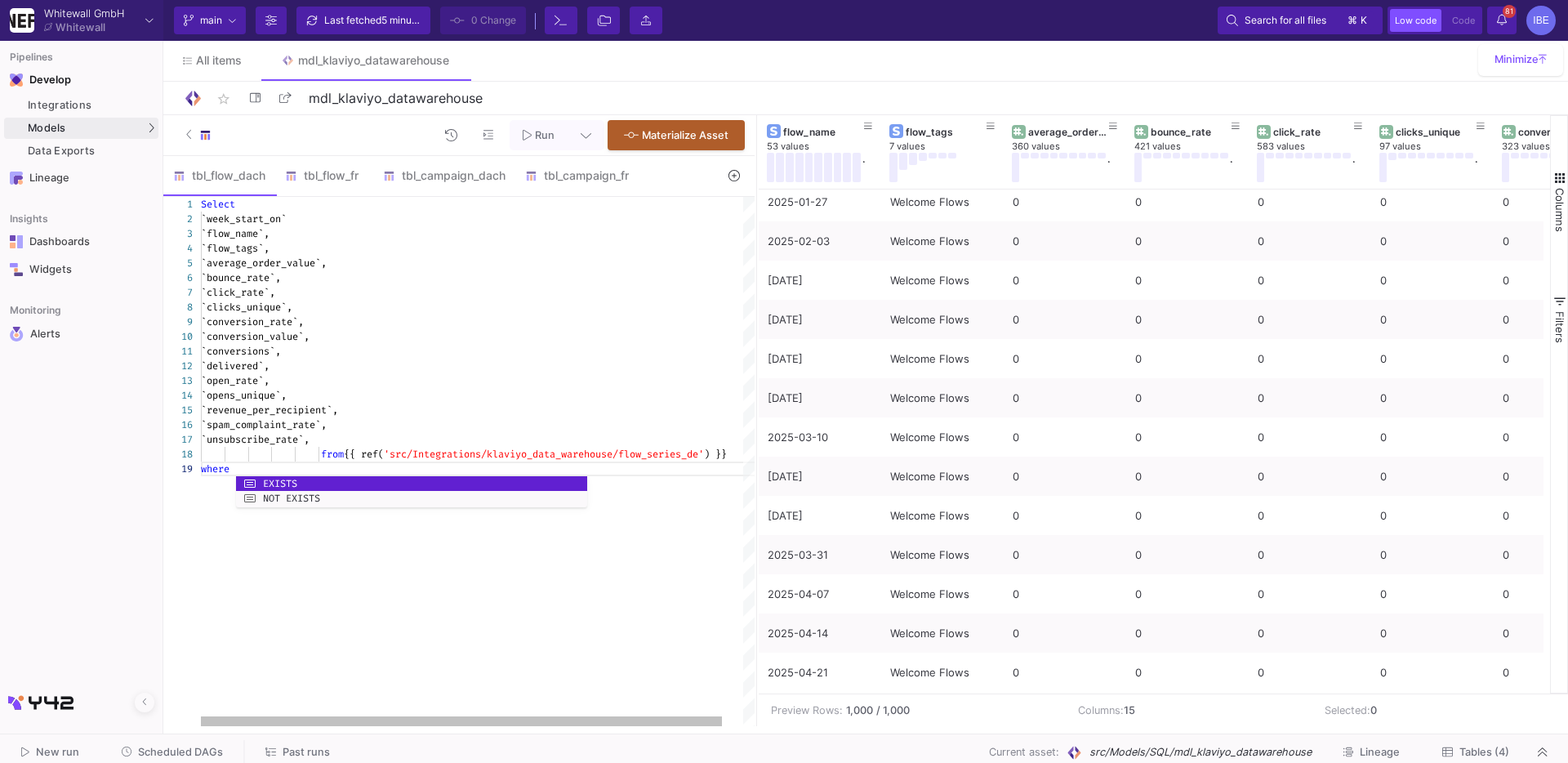 click on "`flow_tags`," at bounding box center (243, 219) 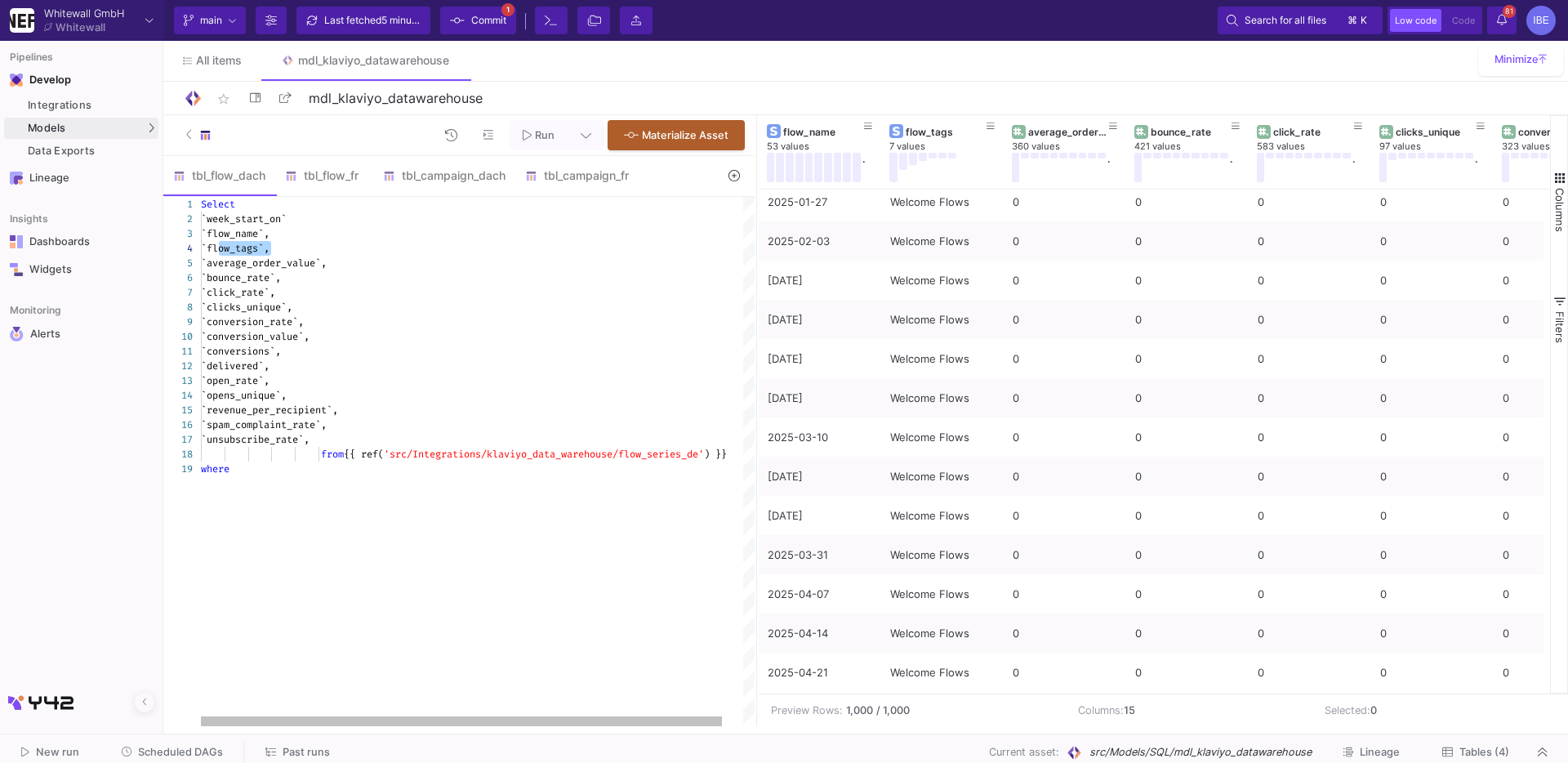 click on "where" at bounding box center [488, 469] 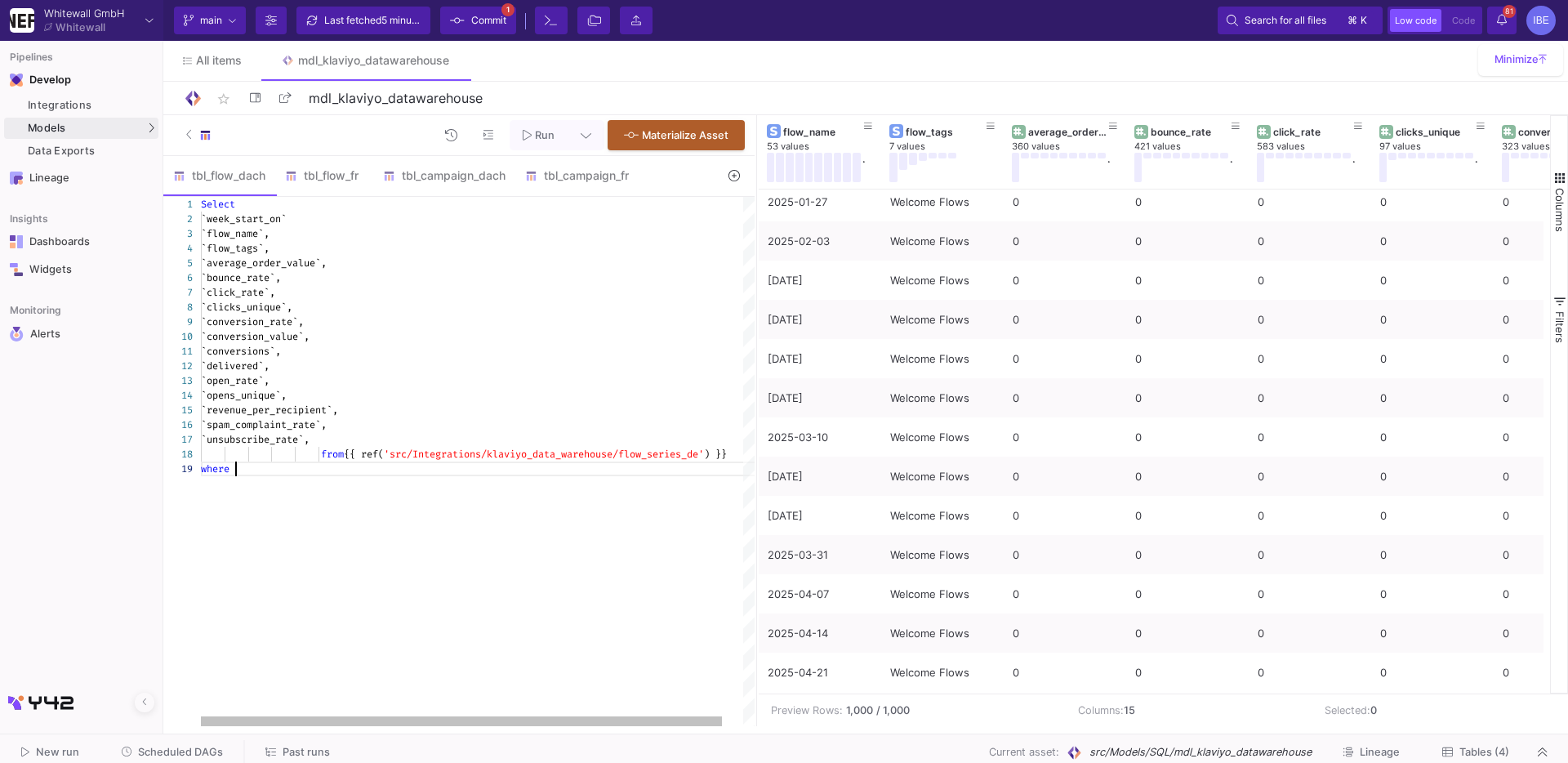 paste on "flow_tags" 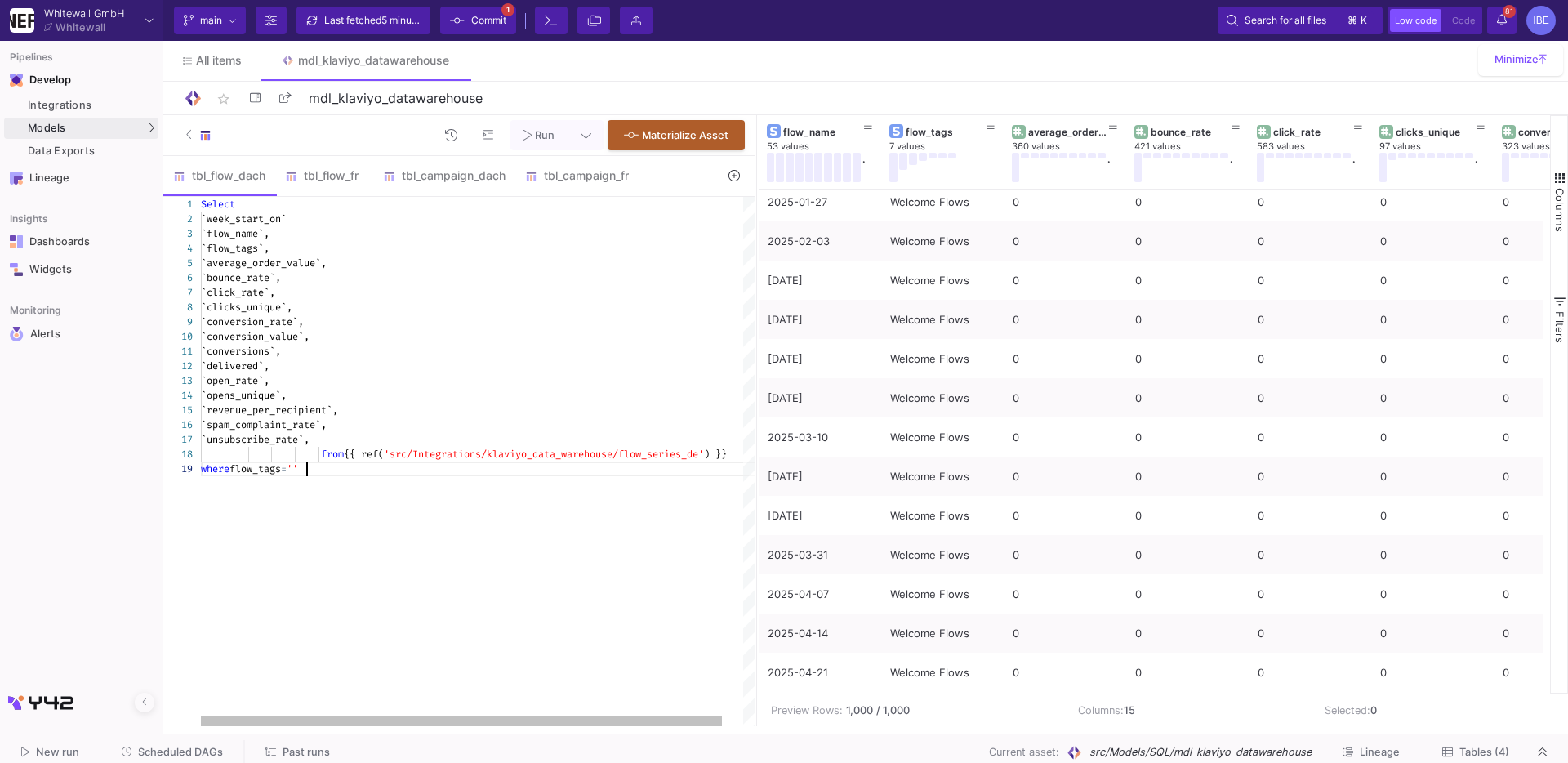 scroll, scrollTop: 117, scrollLeft: 111, axis: both 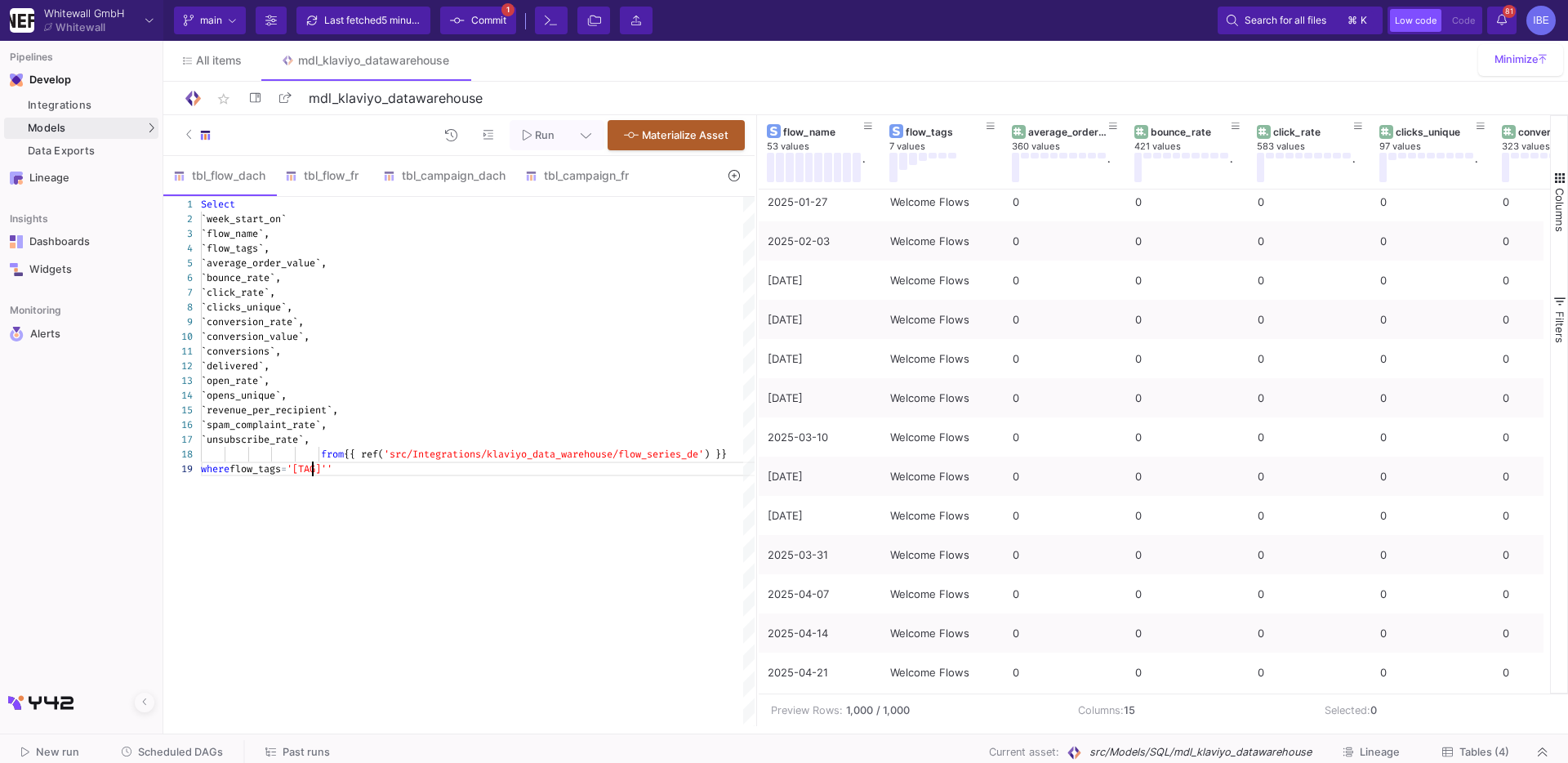 click on "'[TAG]'" at bounding box center (527, 454) 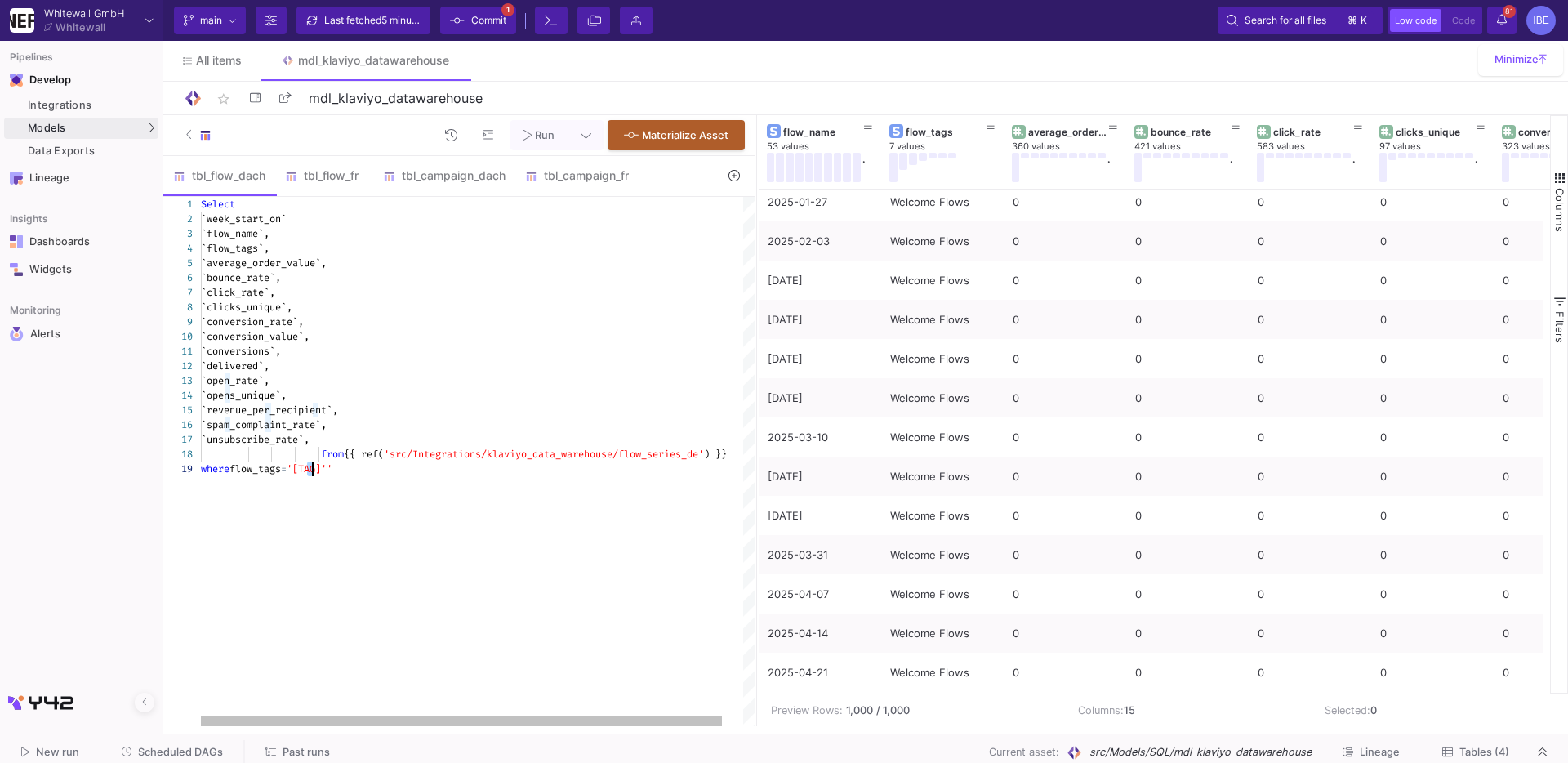 paste on "ost Purchase" 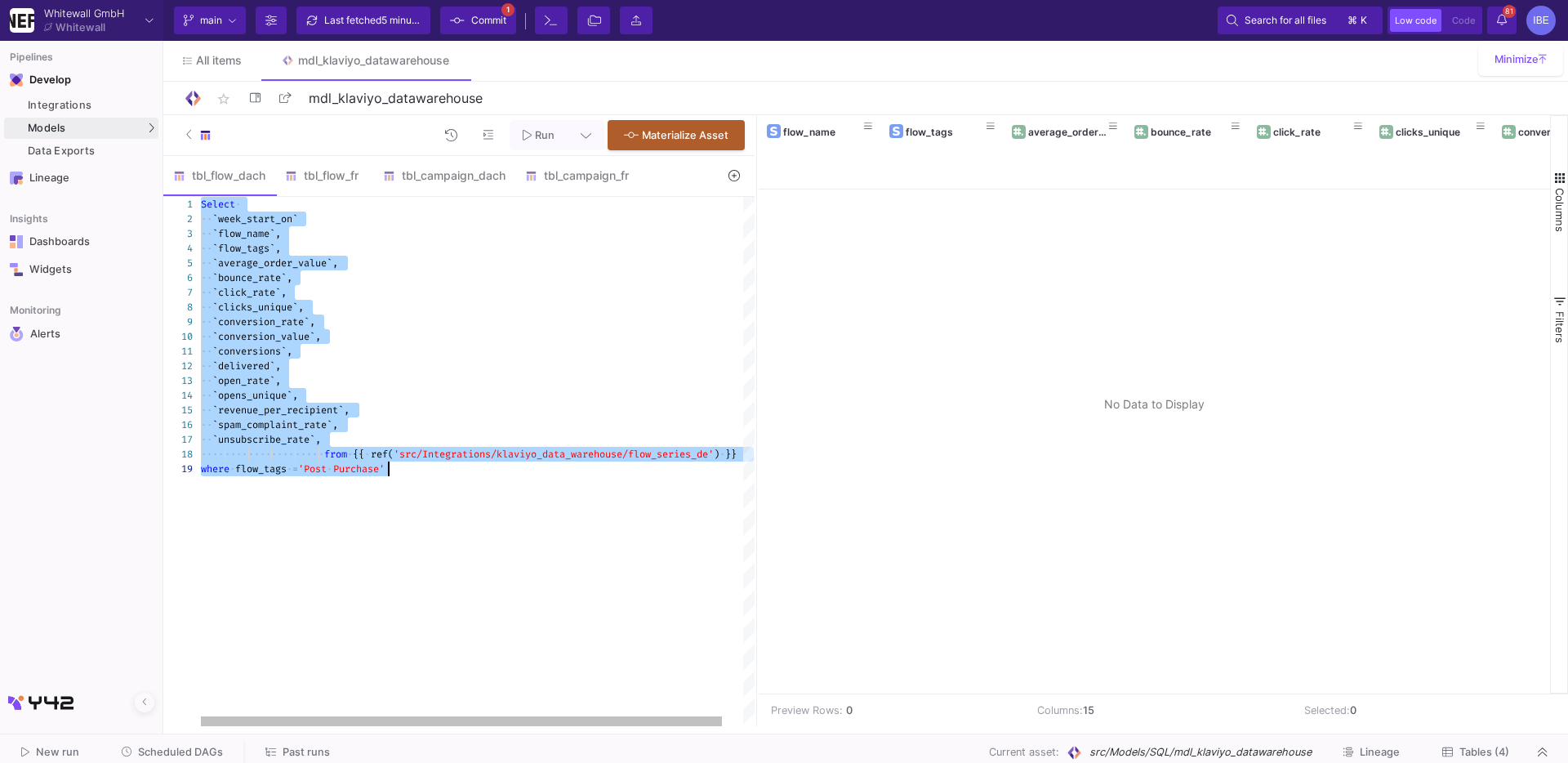 click on "'src/Integrations/klaviyo_data_warehouse/flow_seri" at bounding box center [537, 454] 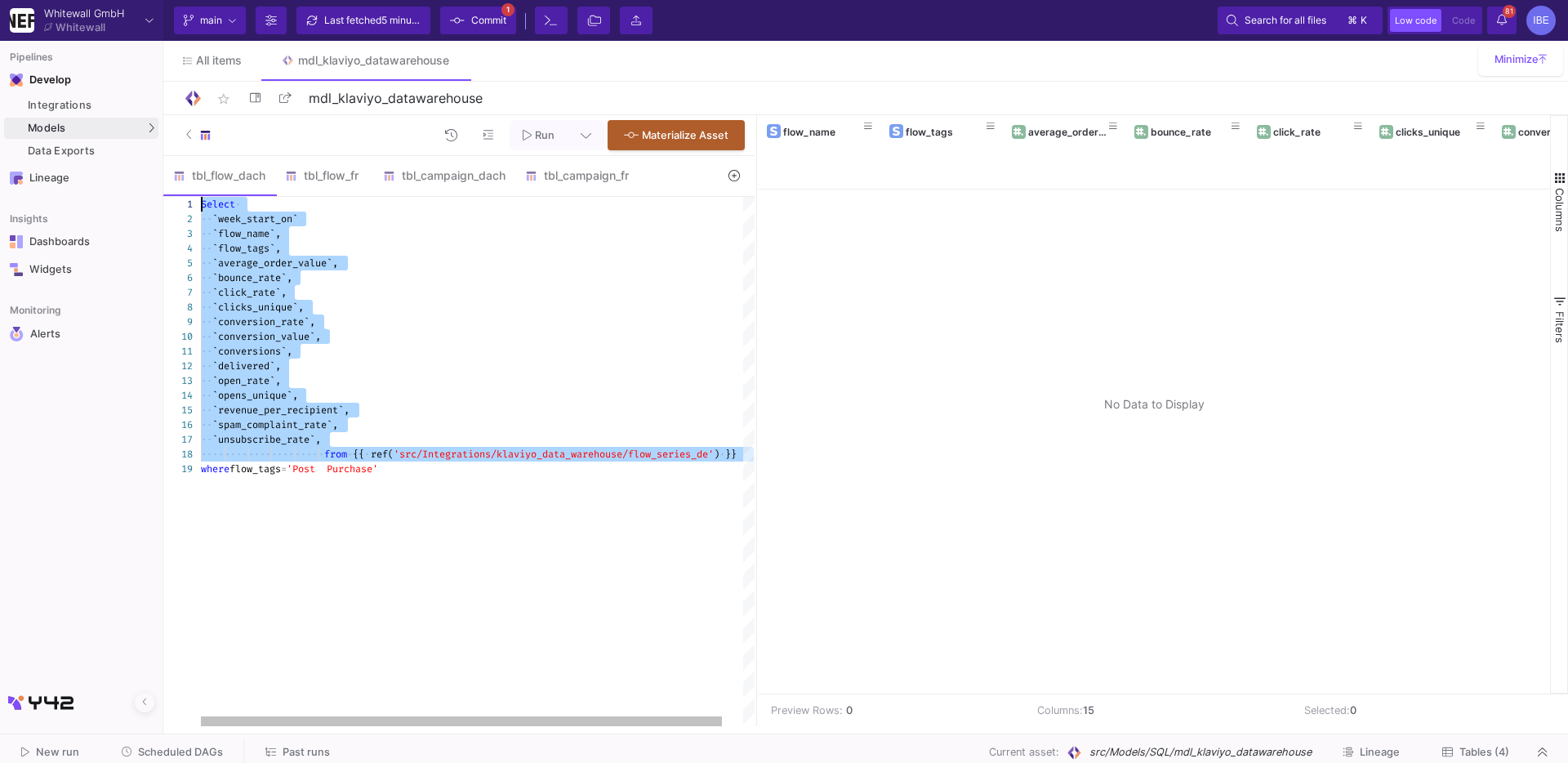 drag, startPoint x: 201, startPoint y: 470, endPoint x: 199, endPoint y: 146, distance: 324.00617 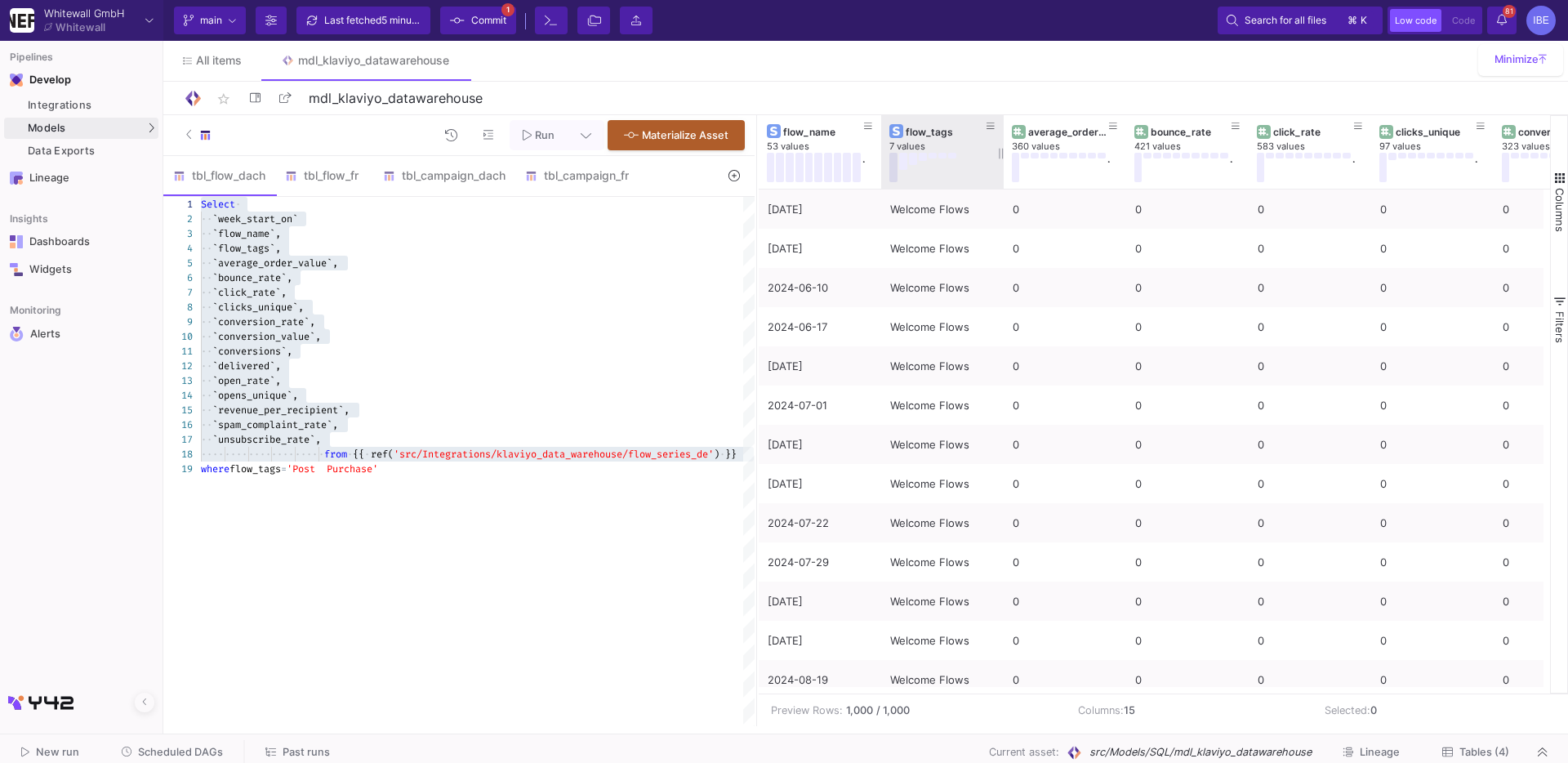 click at bounding box center [893, 167] 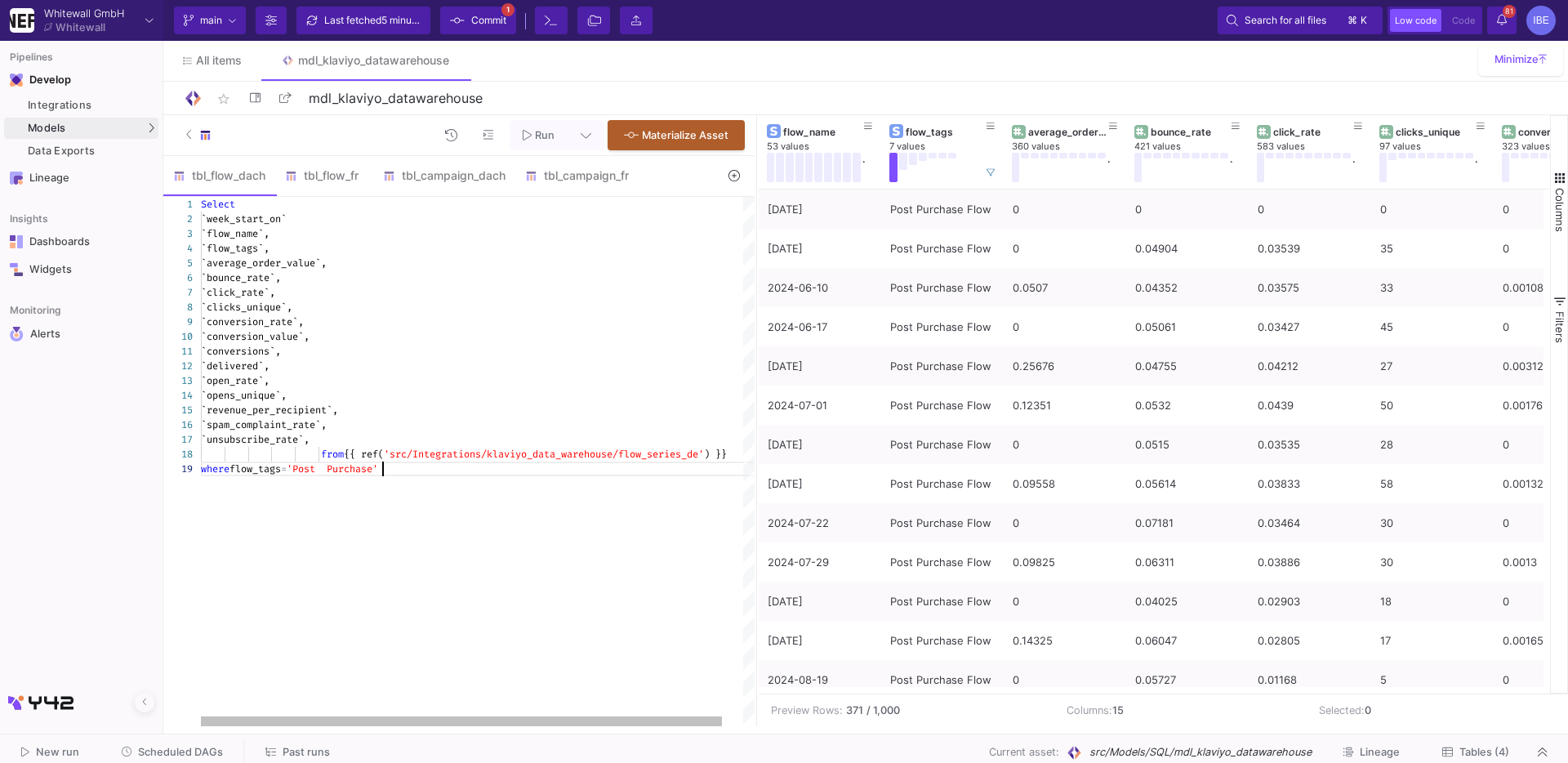 click on "'Post  Purchase'" at bounding box center (527, 454) 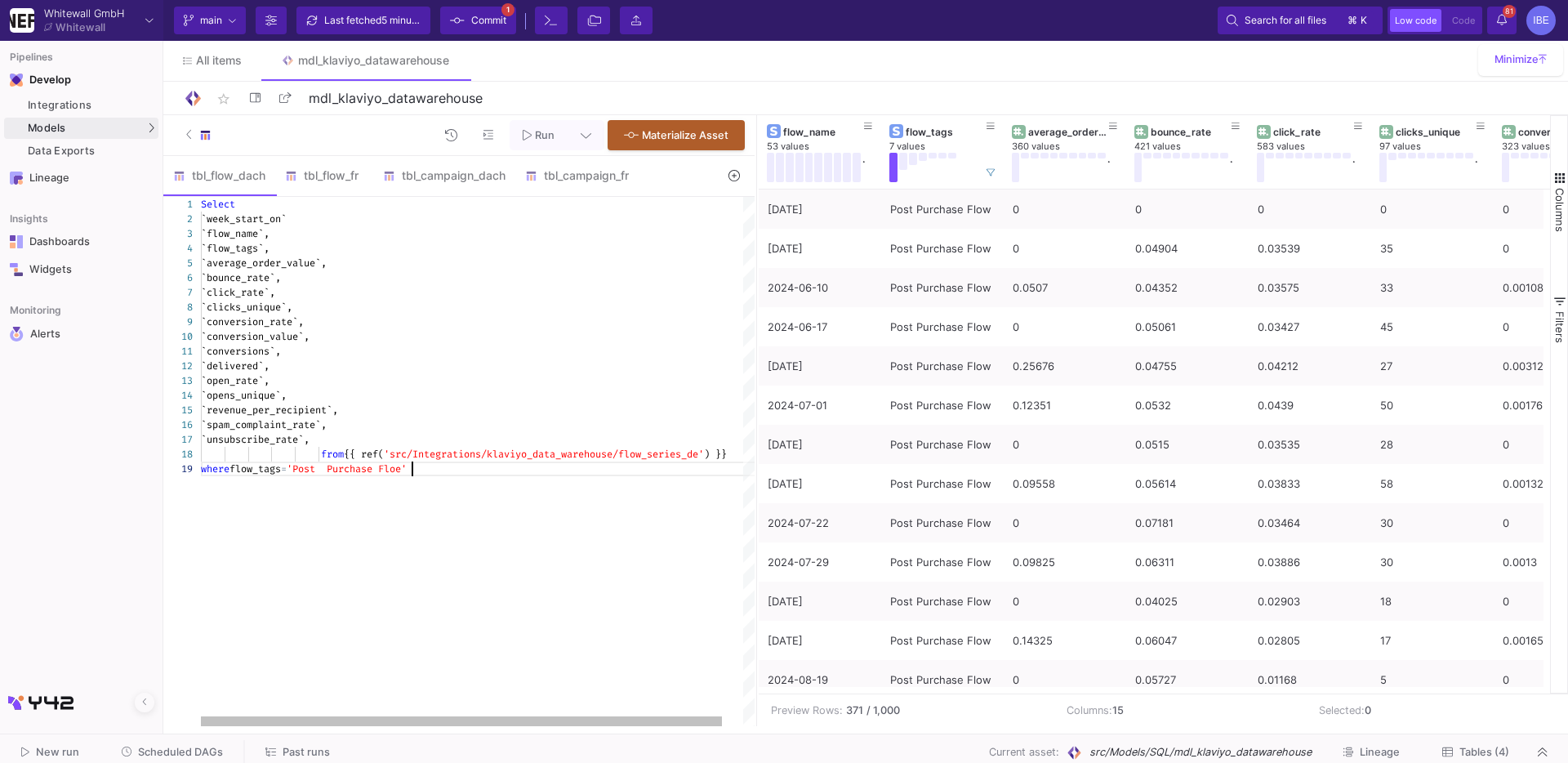scroll, scrollTop: 117, scrollLeft: 212, axis: both 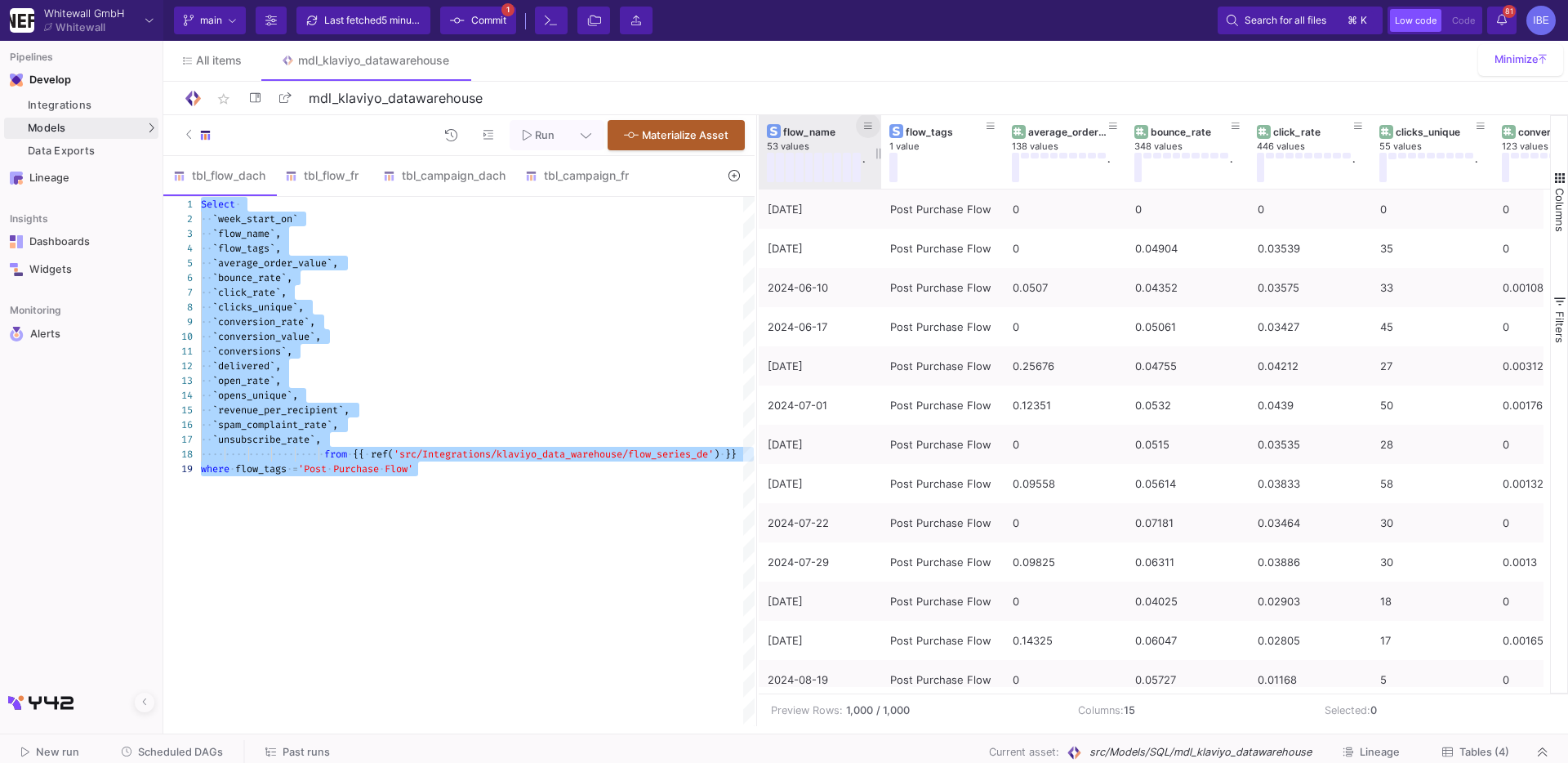type on "Select
`week_start_on`
`flow_name`,
`flow_tags`,
`average_order_value`,
`bounce_rate`,
`click_rate`,
`clicks_unique`,
`conversion_rate`,
`conversion_value`,
`conversions`,
`delivered`,
`open_rate`,
`opens_unique`,
`revenue_per_recipient`,
`spam_complaint_rate`,
`unsubscribe_rate`,
from {{ ref('src/Integrations/klaviyo_data_warehouse/flow_series_de') }}
where flow_tags ='Post Purchase Flow'" 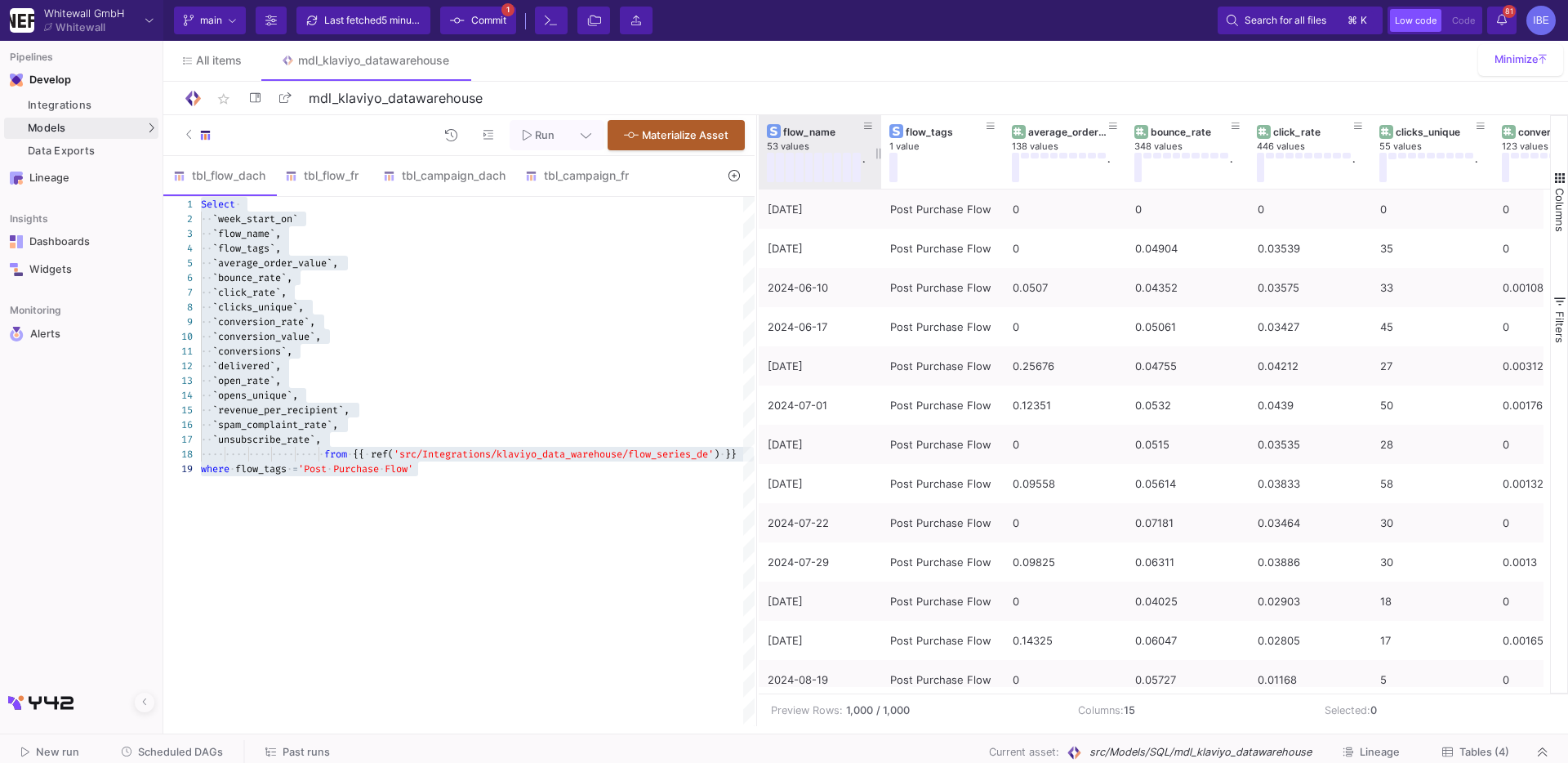 click on "flow_name" at bounding box center (823, 132) 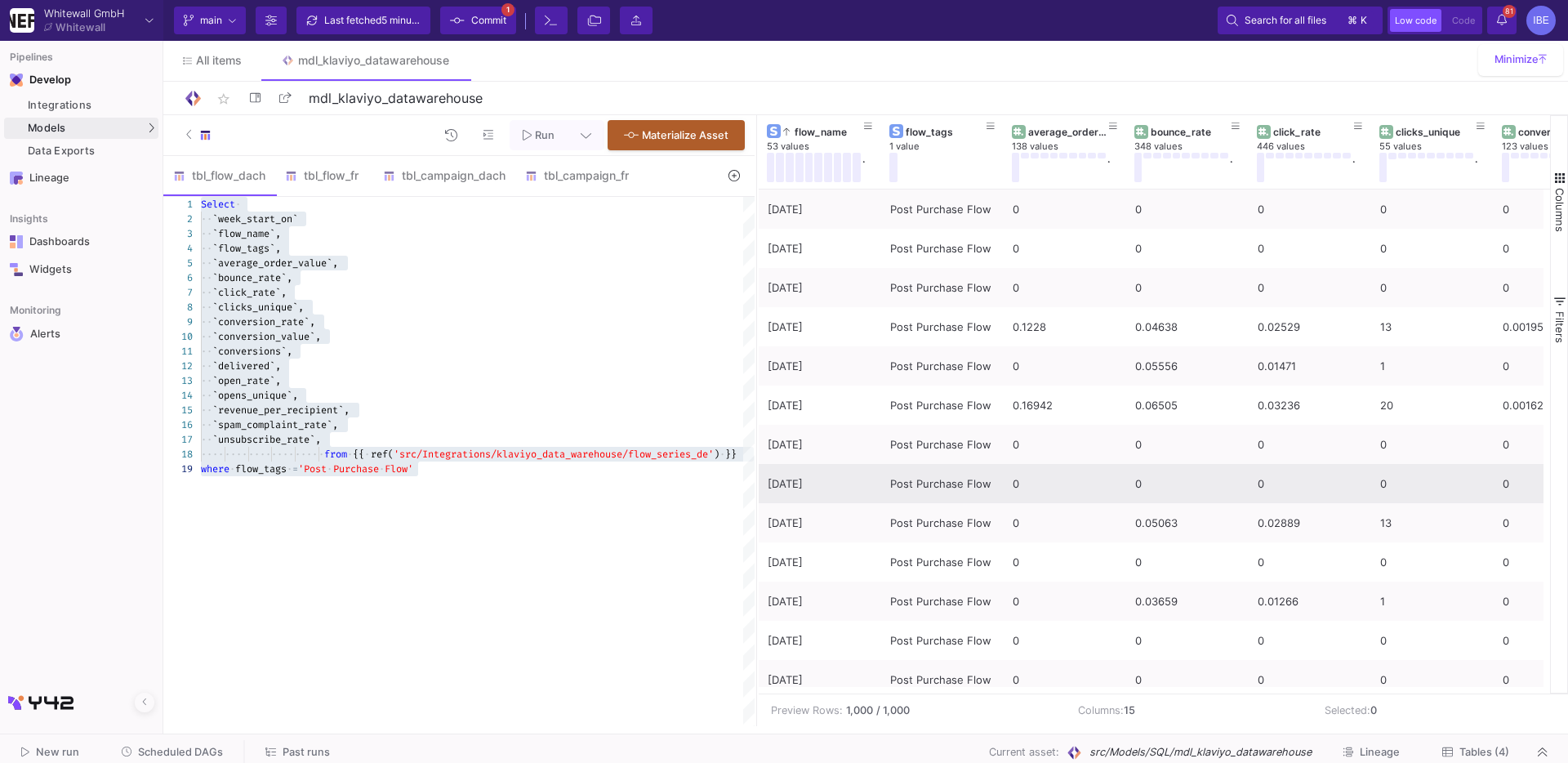 scroll, scrollTop: 143, scrollLeft: 0, axis: vertical 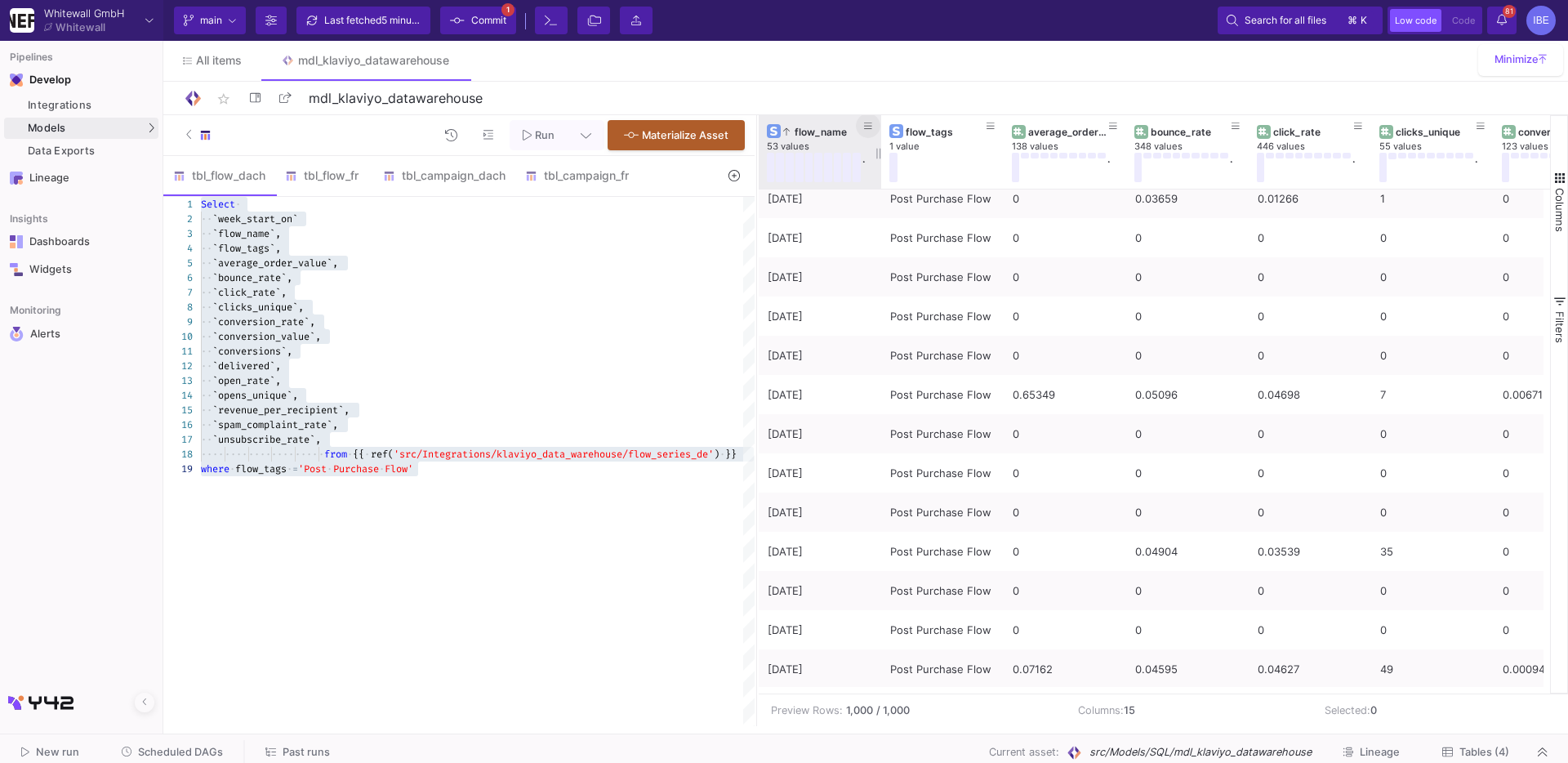 click at bounding box center (868, 127) 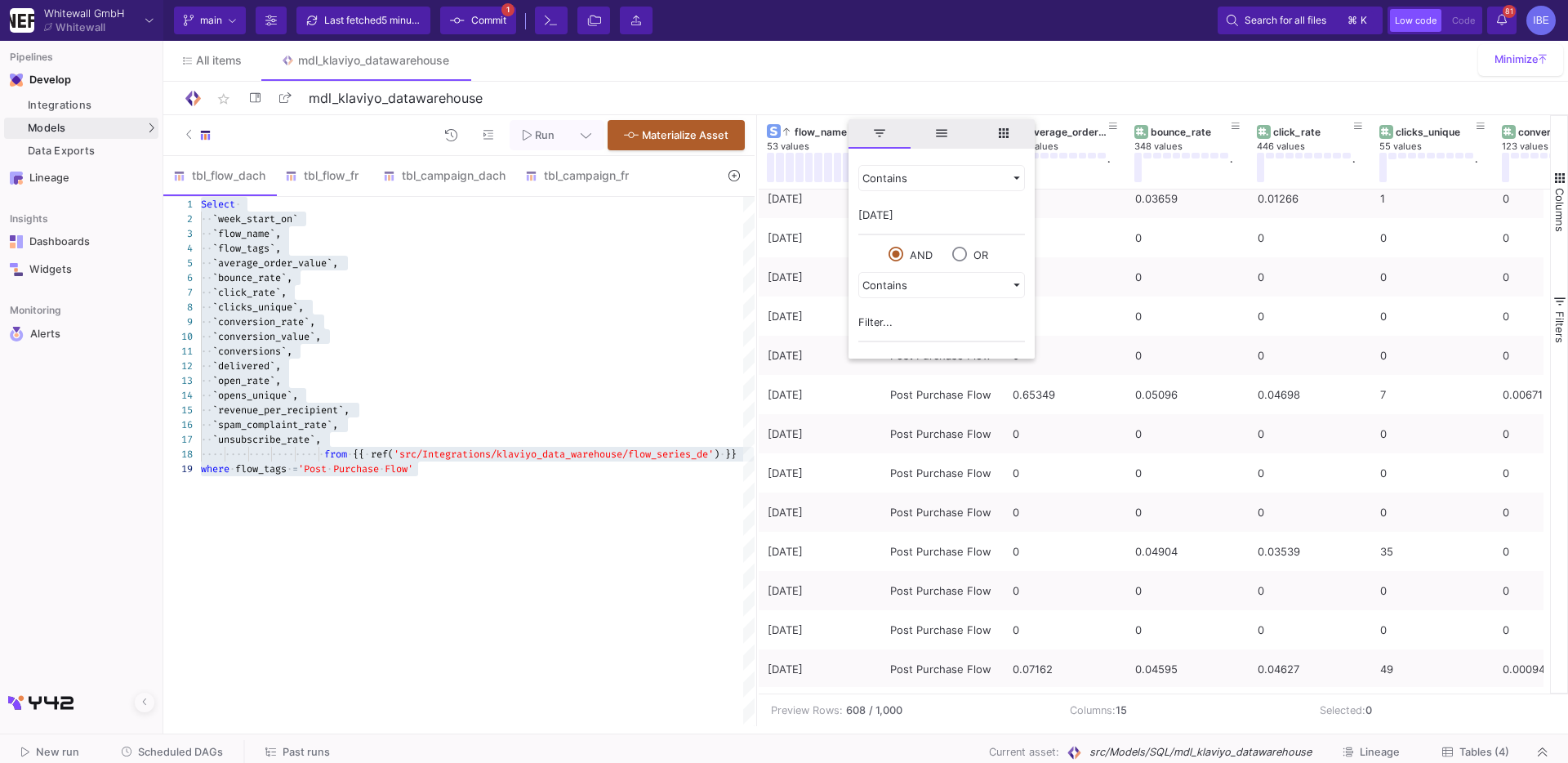 type on "[DATE]" 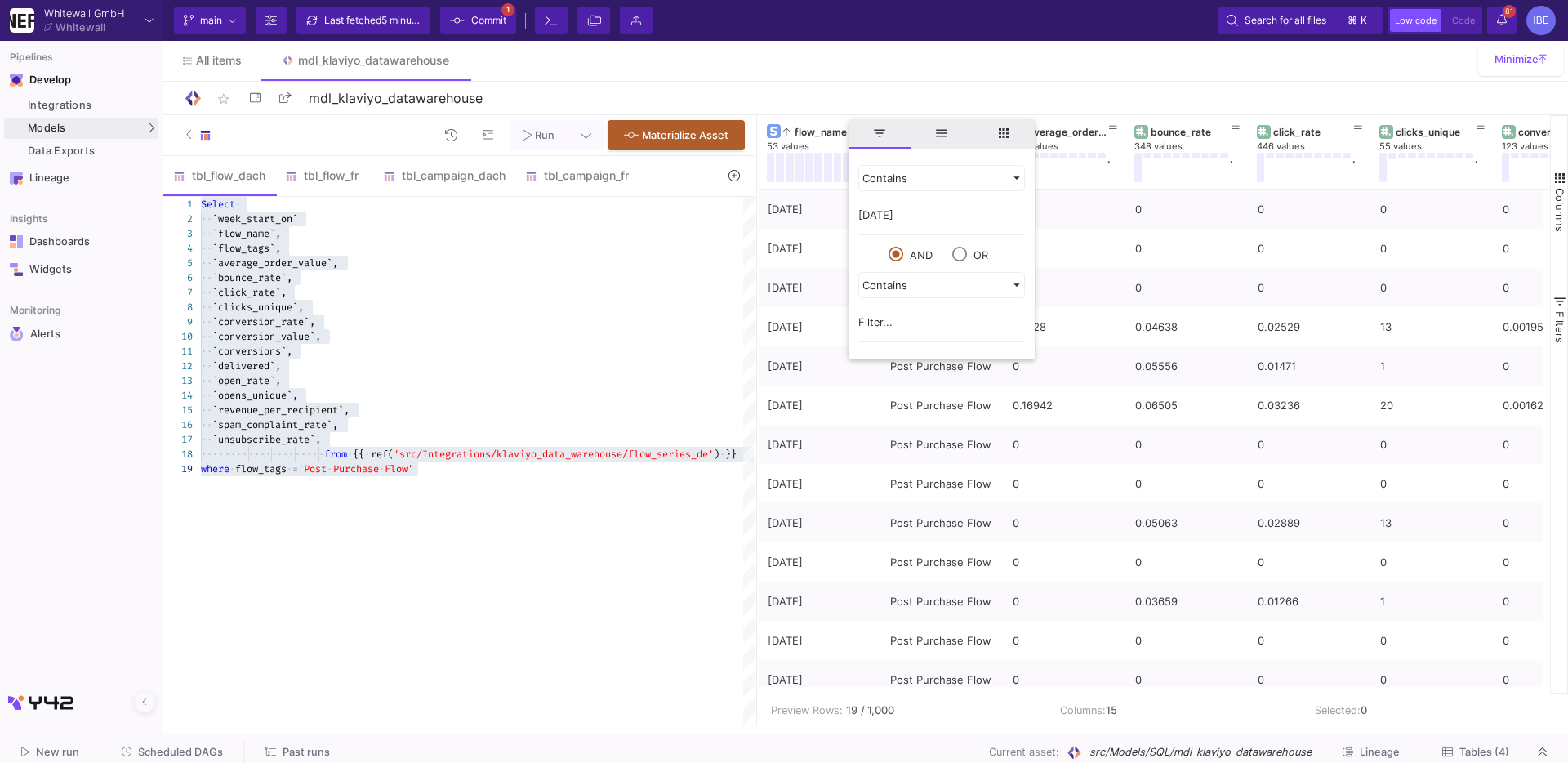 click on "All items  mdl_klaviyo_datawarehouse" at bounding box center (866, 60) 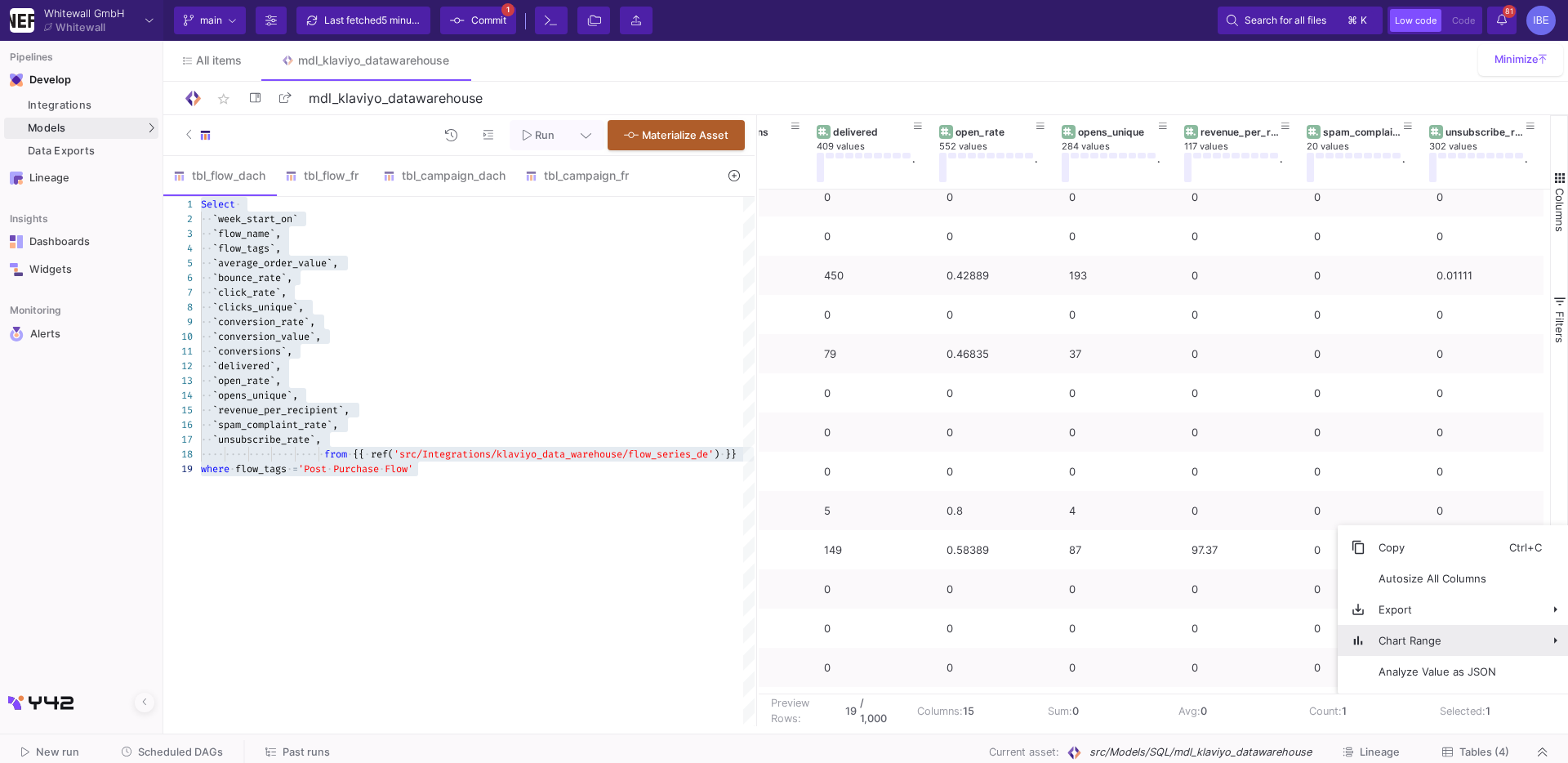 click on "Chart Range" at bounding box center [1437, 640] 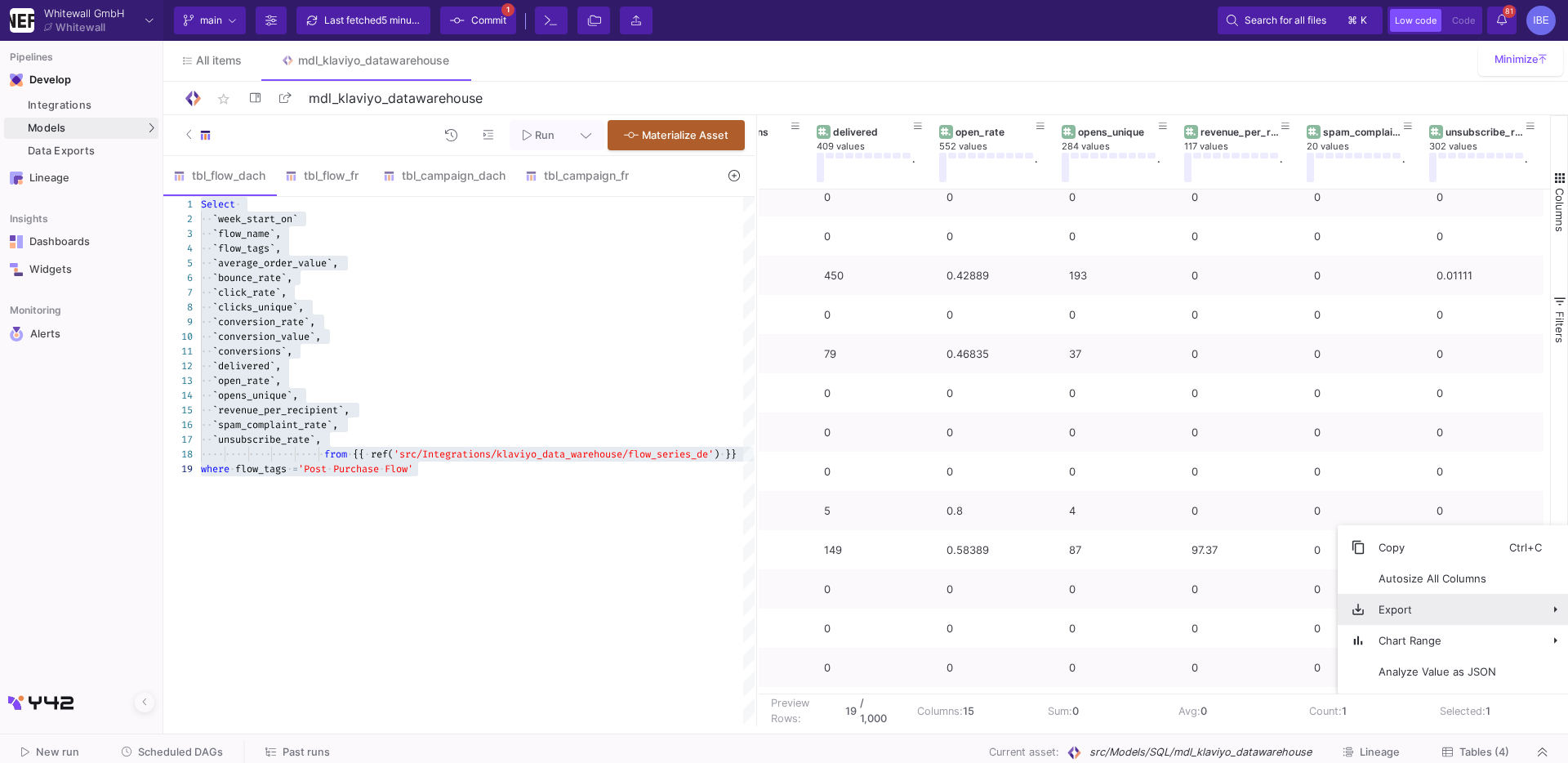 click on "Export" at bounding box center (1437, 609) 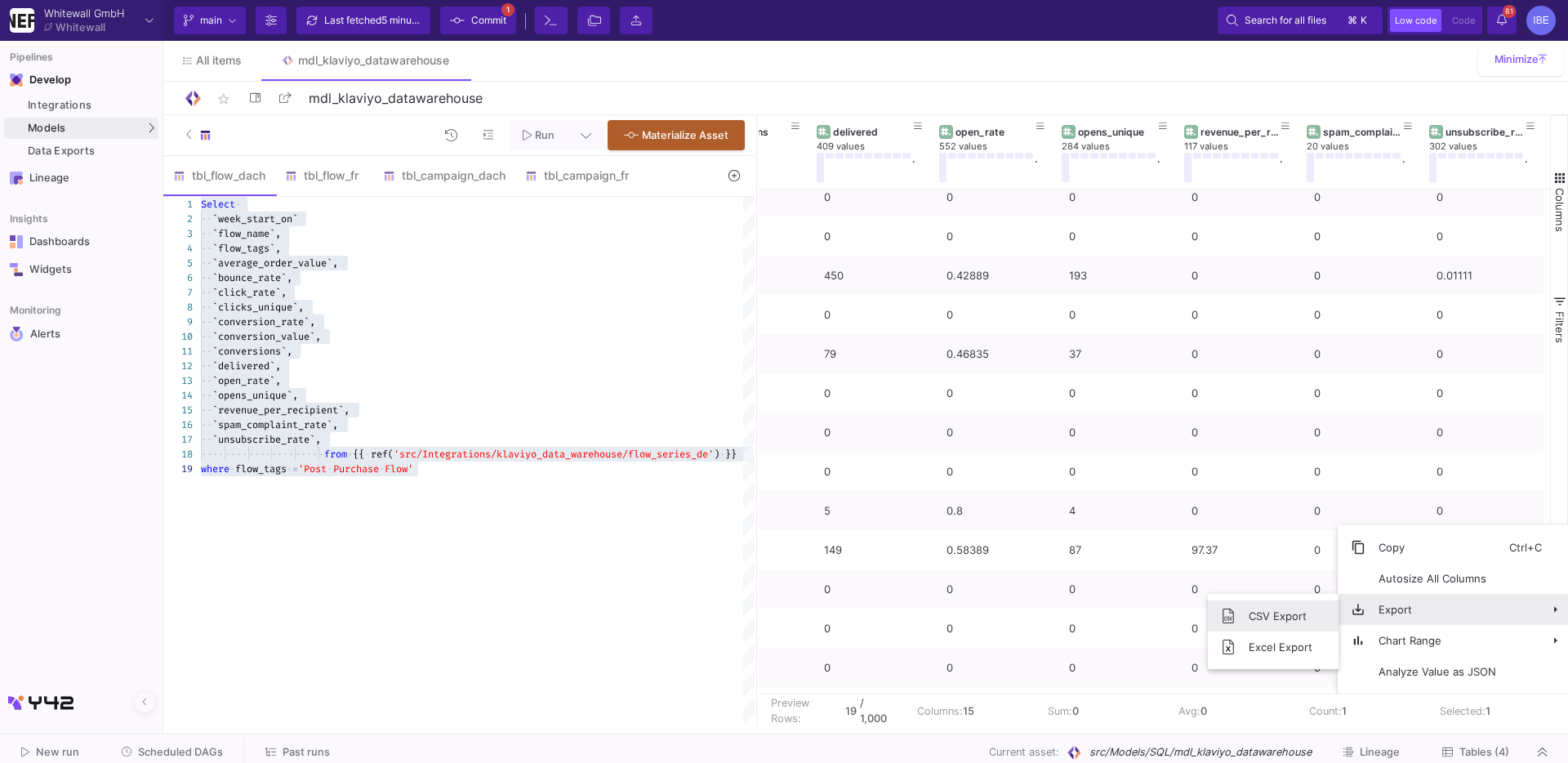 click on "CSV Export" at bounding box center [1281, 616] 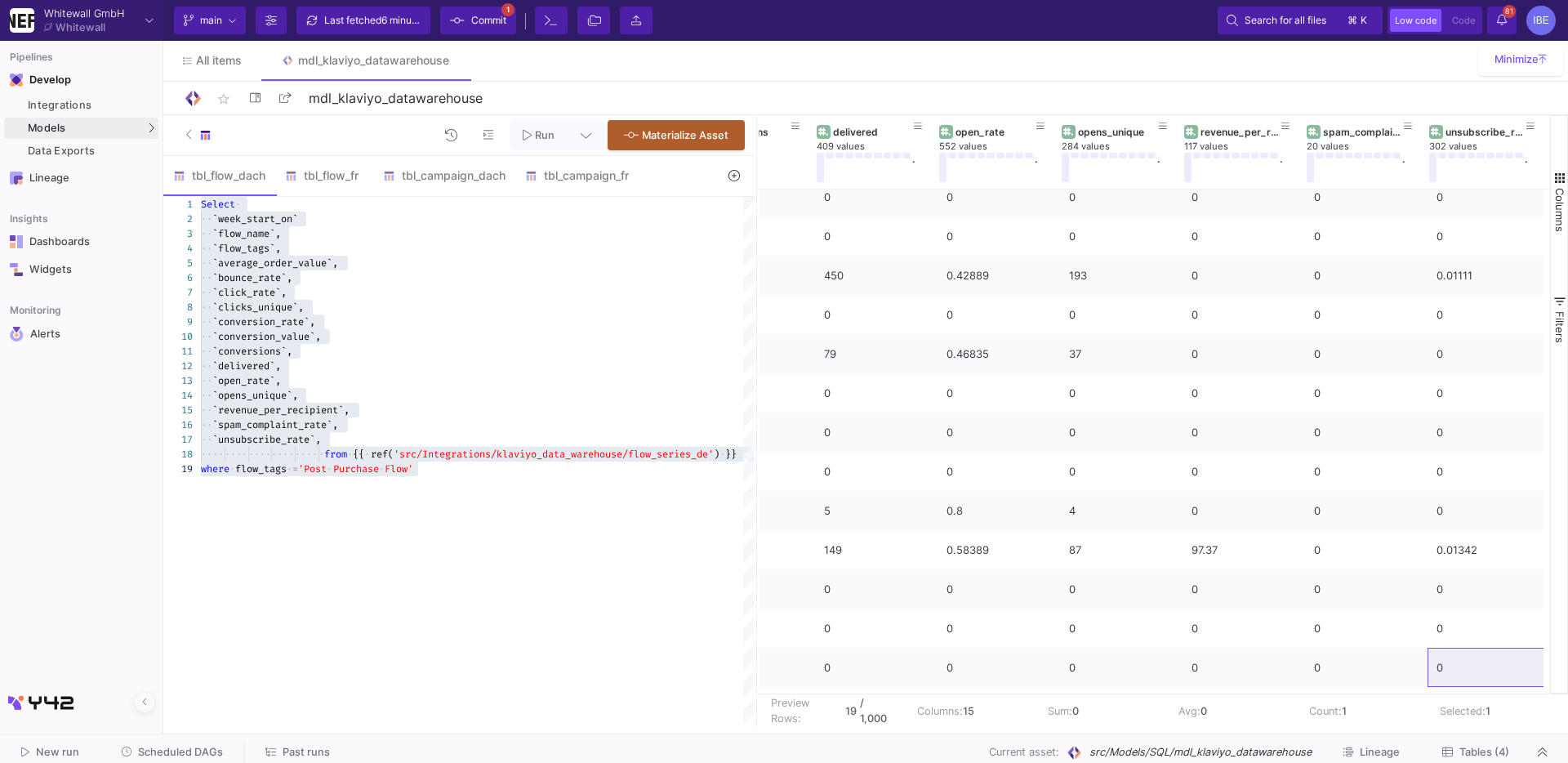 click at bounding box center [586, 135] 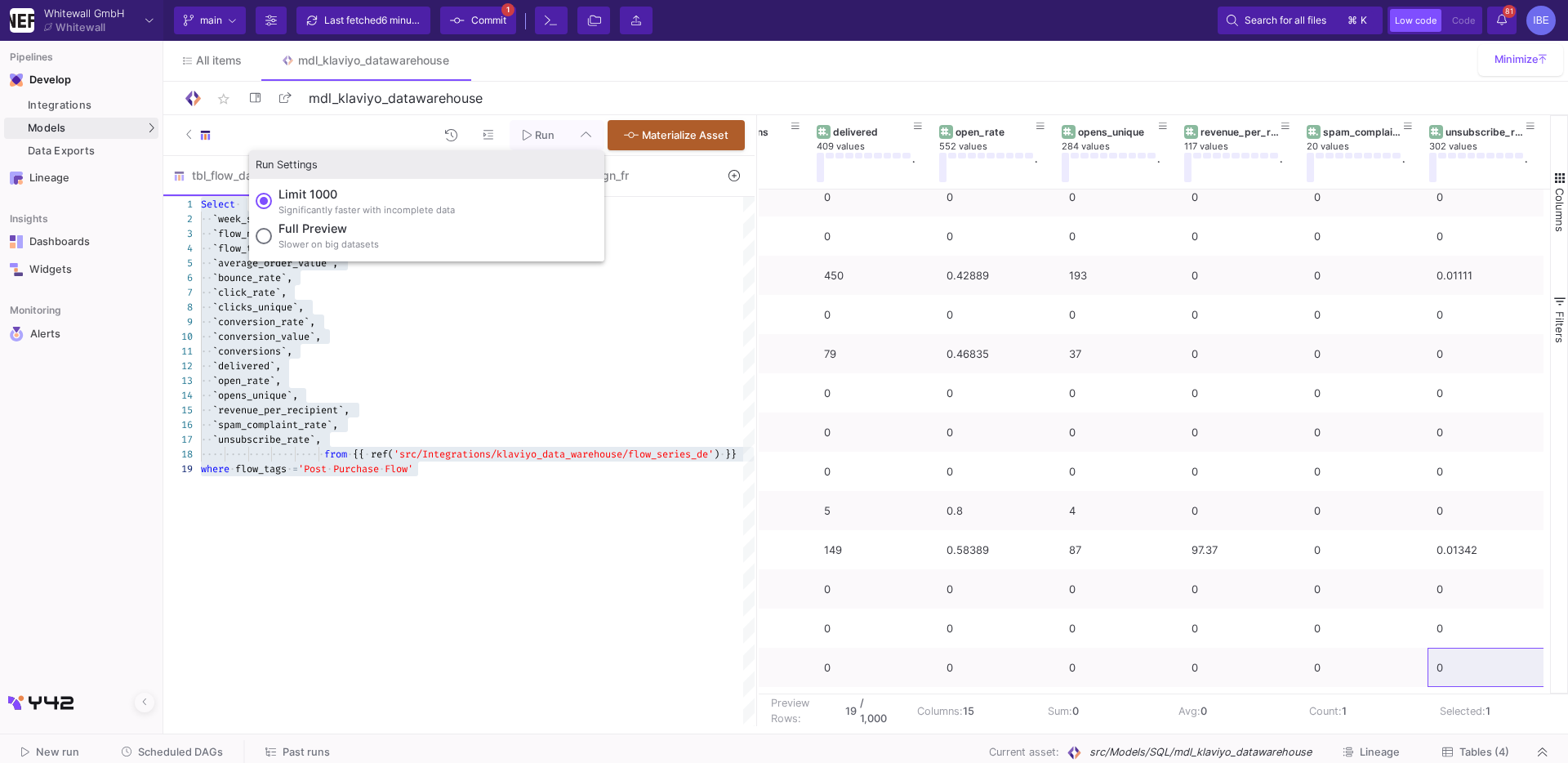 click on "Slower on big datasets" at bounding box center [328, 244] 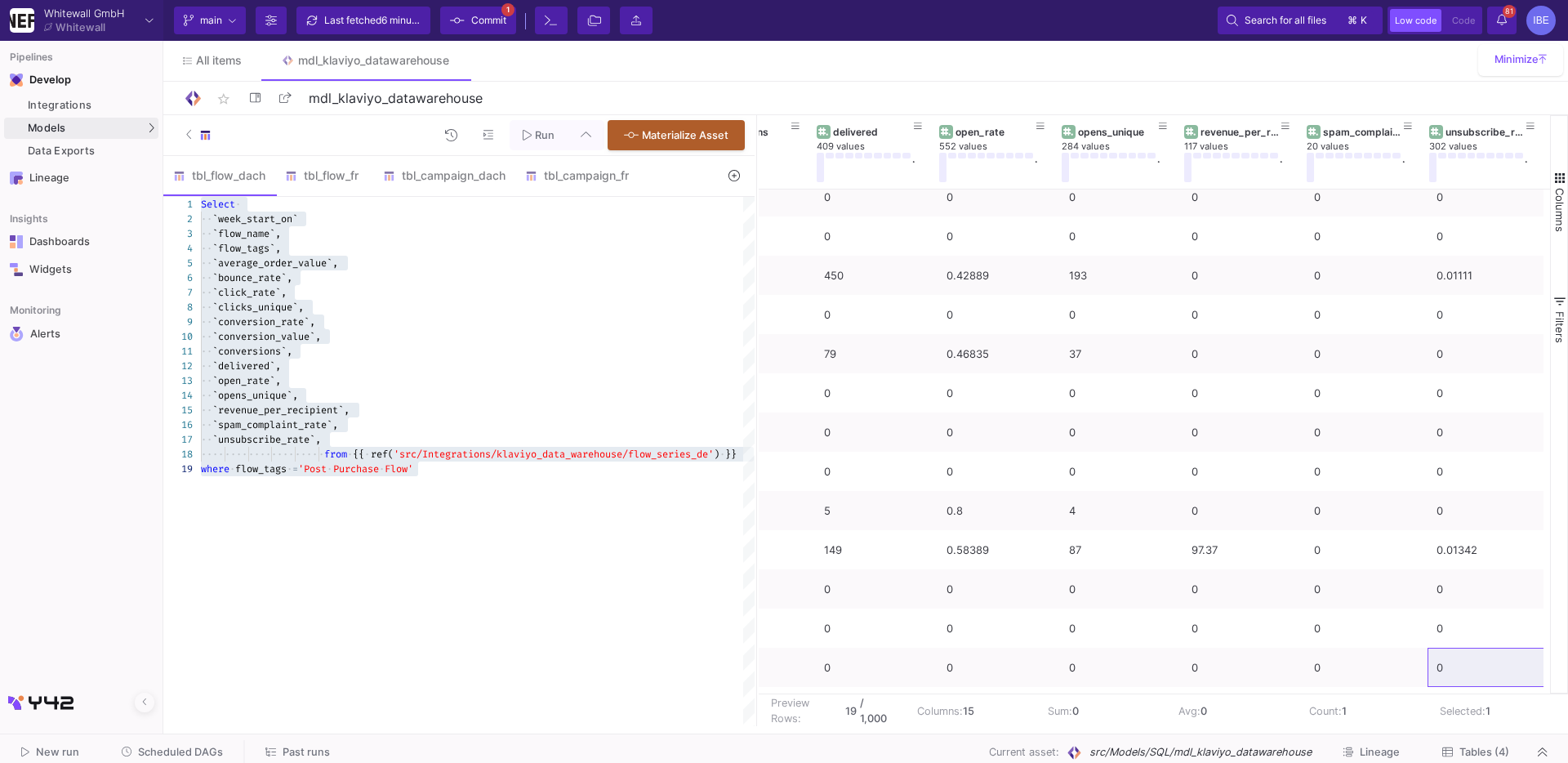 click on "Full preview Slower on big datasets" at bounding box center [264, 236] 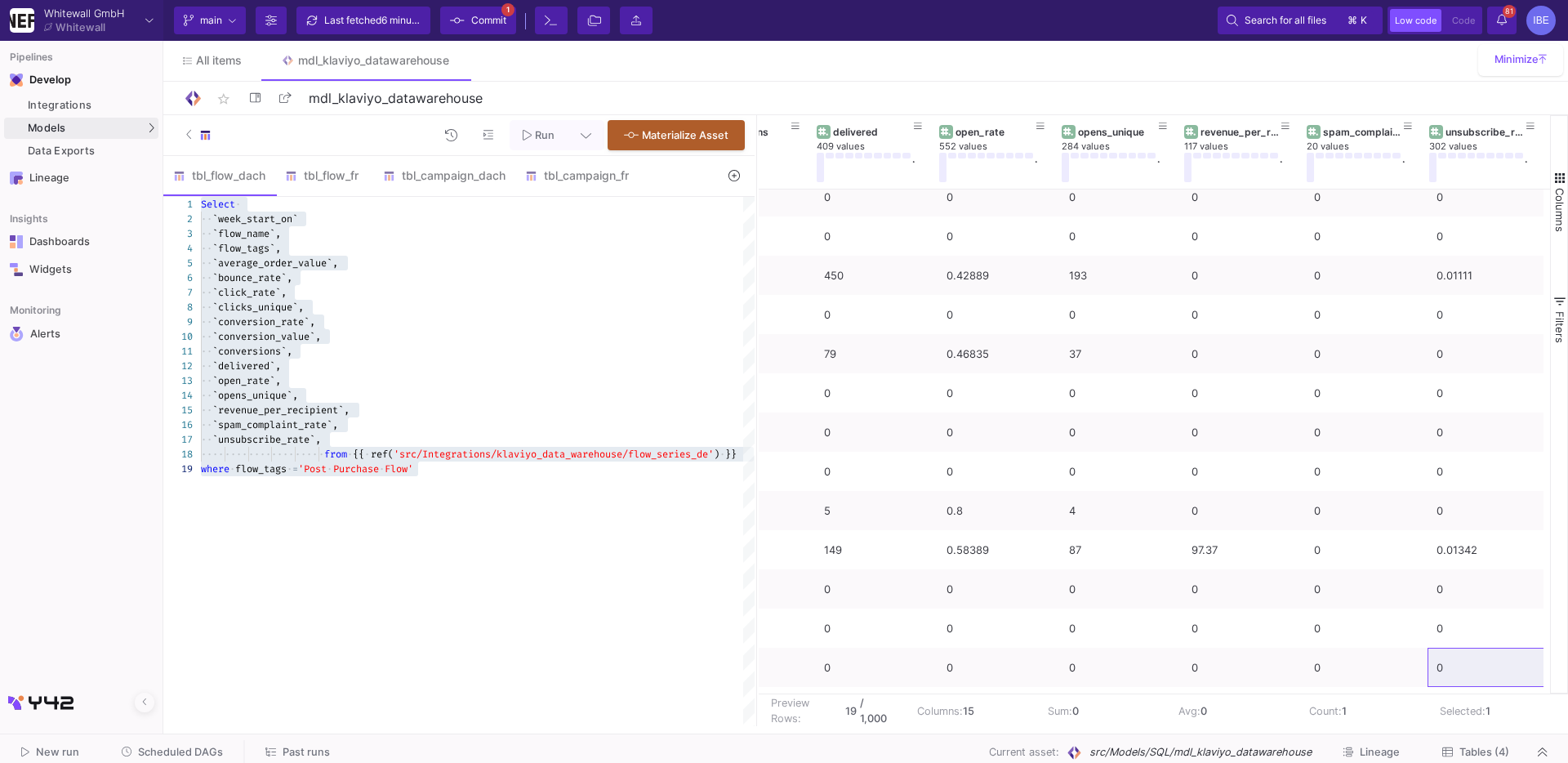 click on "Run" at bounding box center [545, 135] 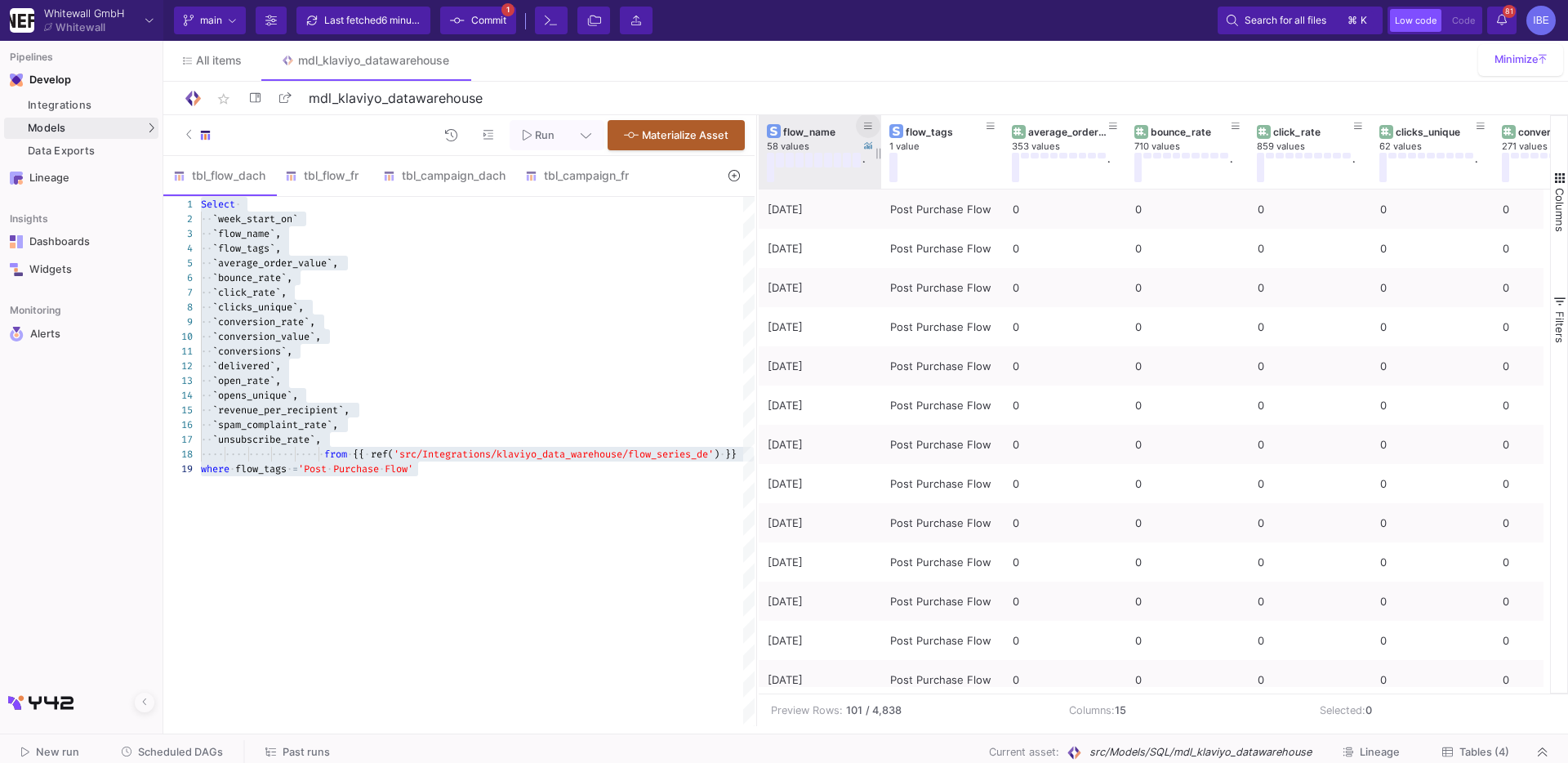click at bounding box center [868, 126] 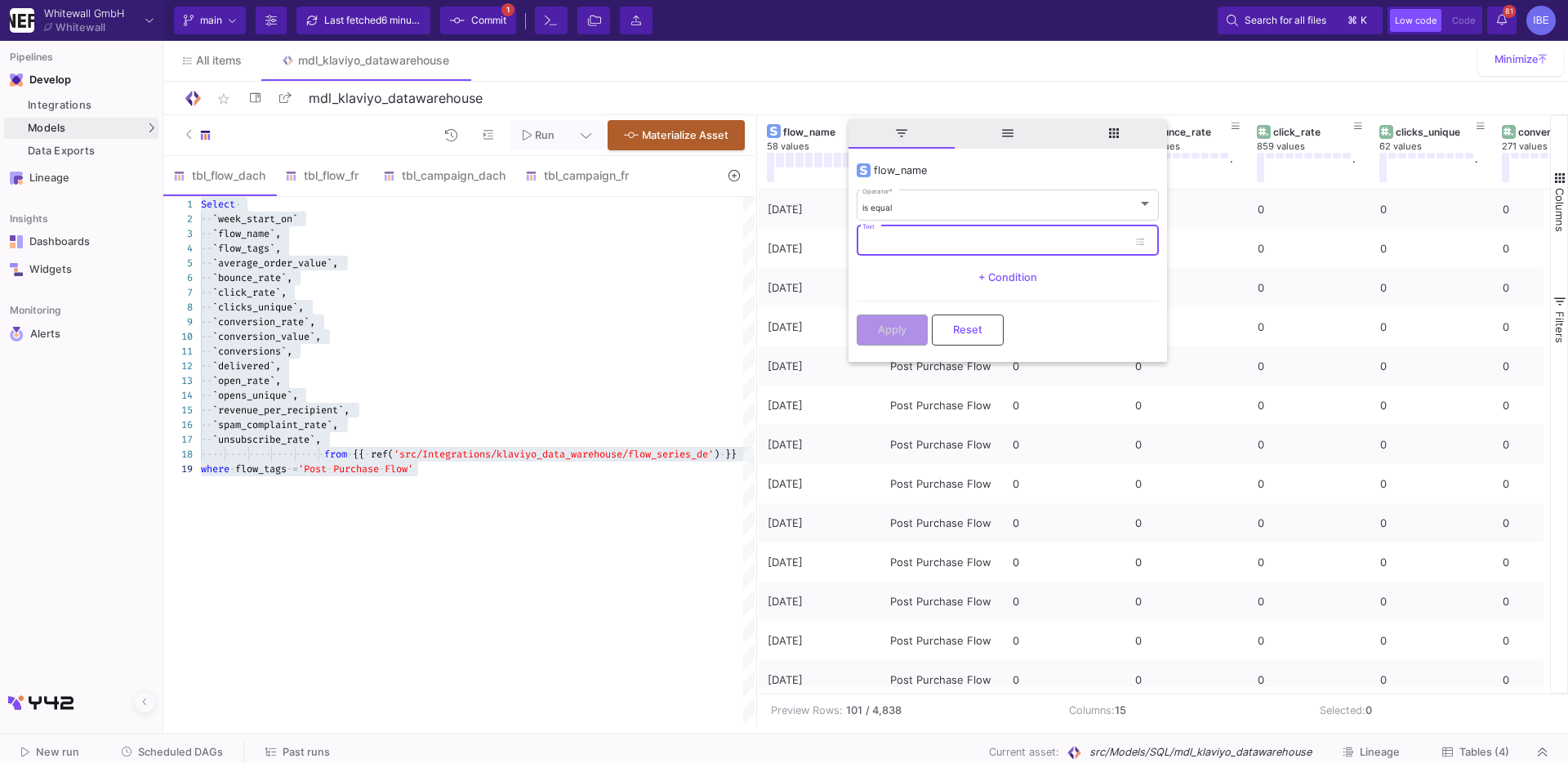 click on "Text" at bounding box center (995, 243) 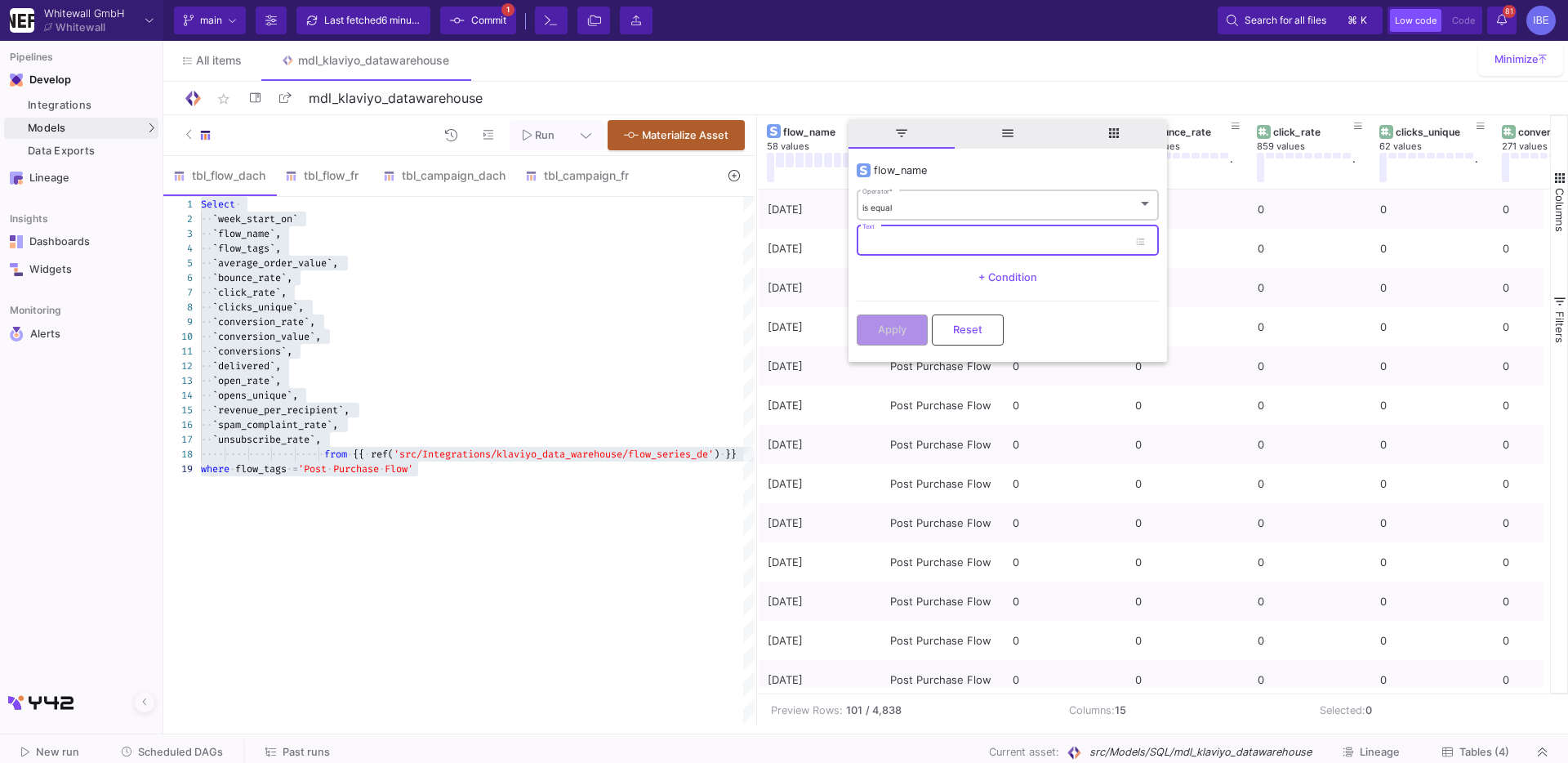 click on "is equal" at bounding box center (1000, 207) 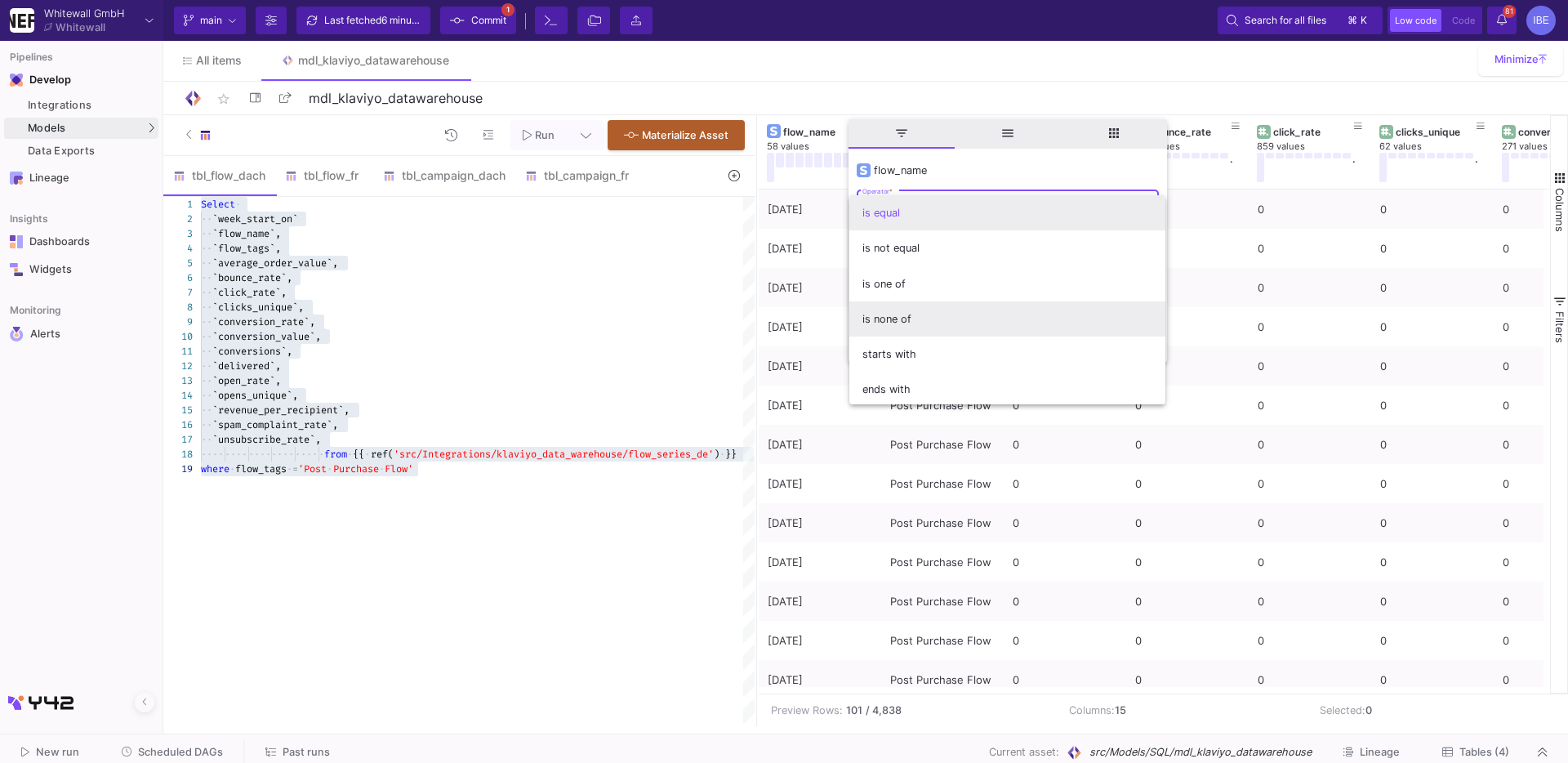 scroll, scrollTop: 144, scrollLeft: 0, axis: vertical 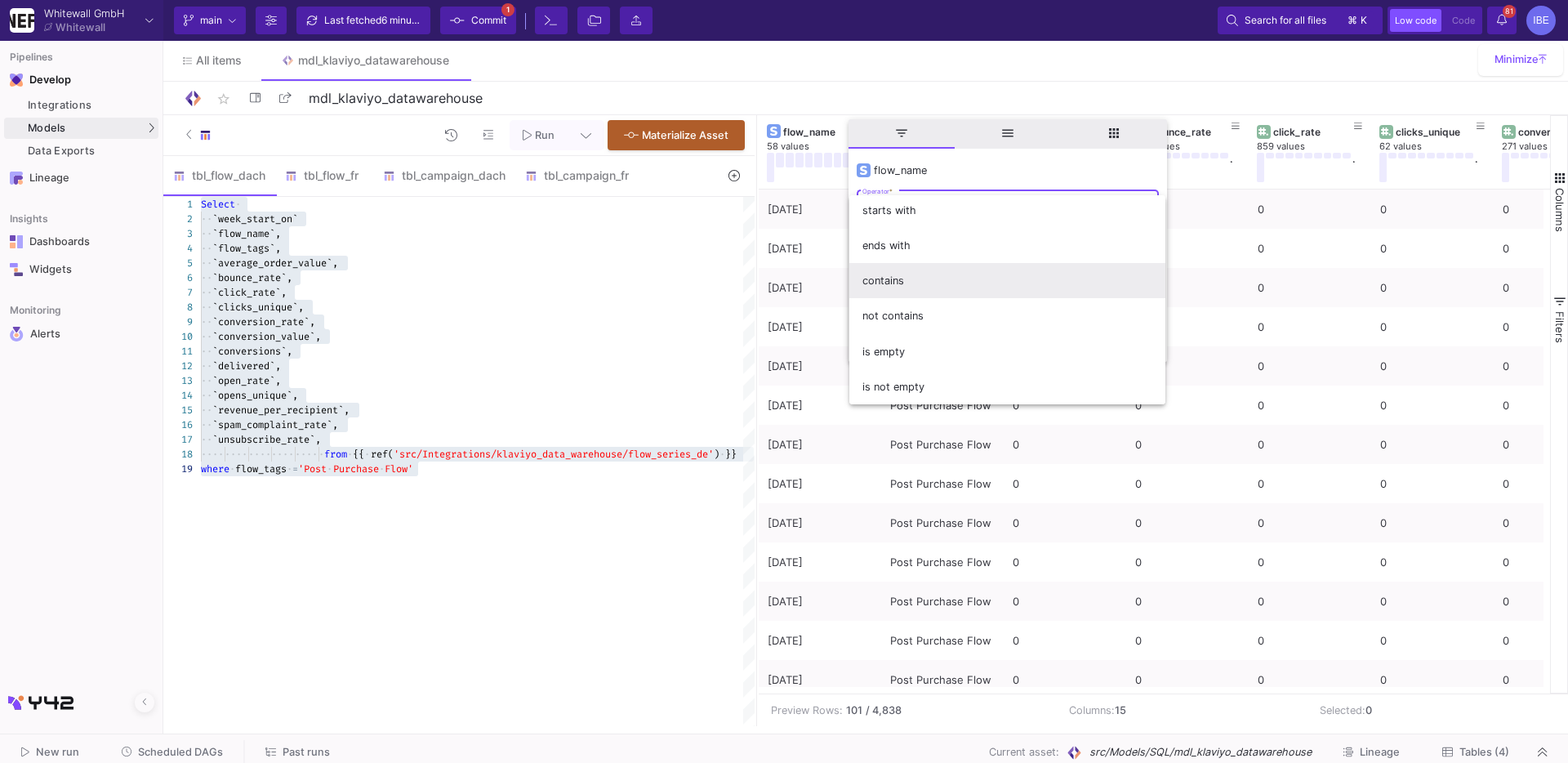 click on "contains" at bounding box center [1007, 280] 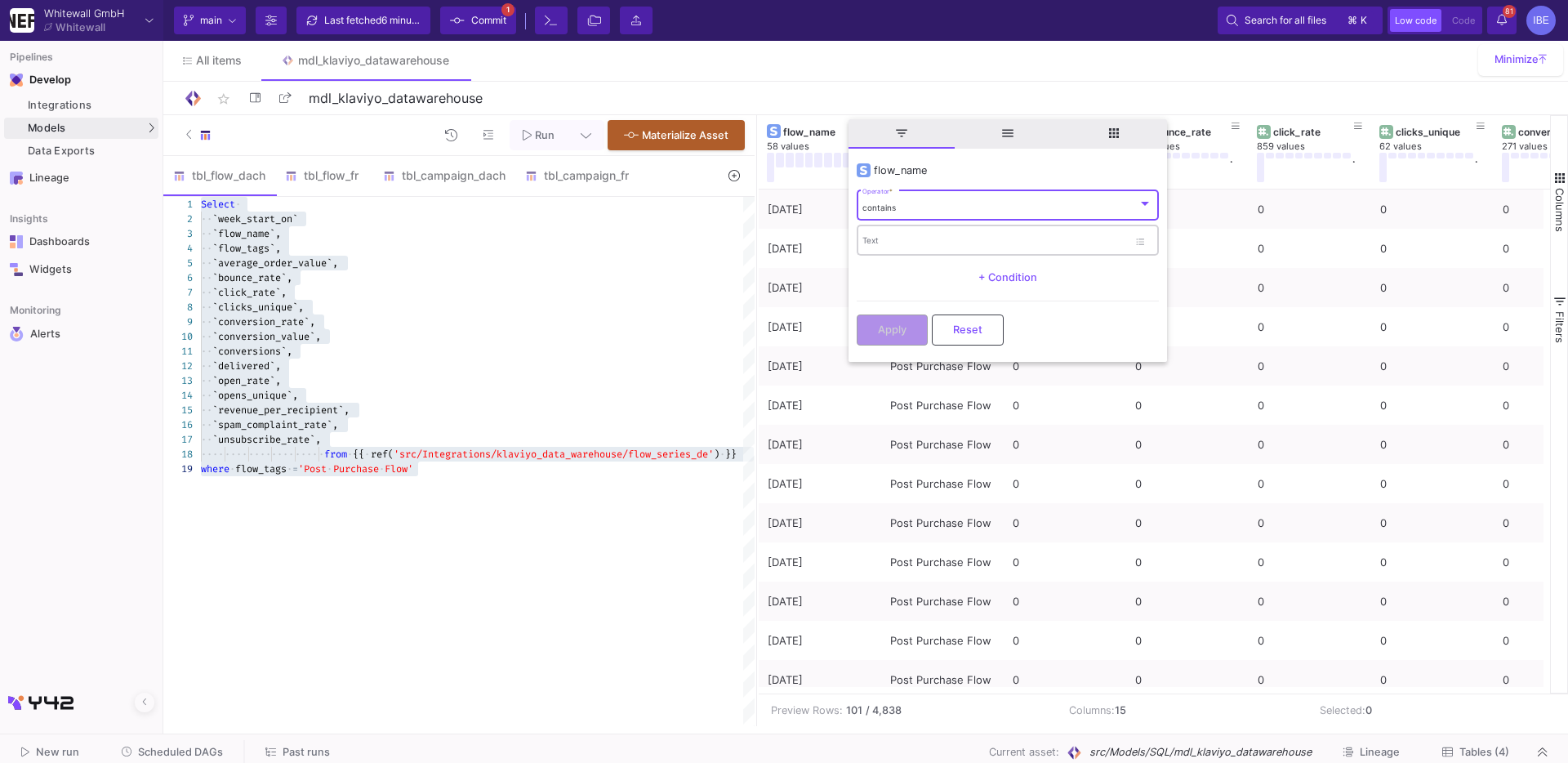 click on "Text" at bounding box center [995, 239] 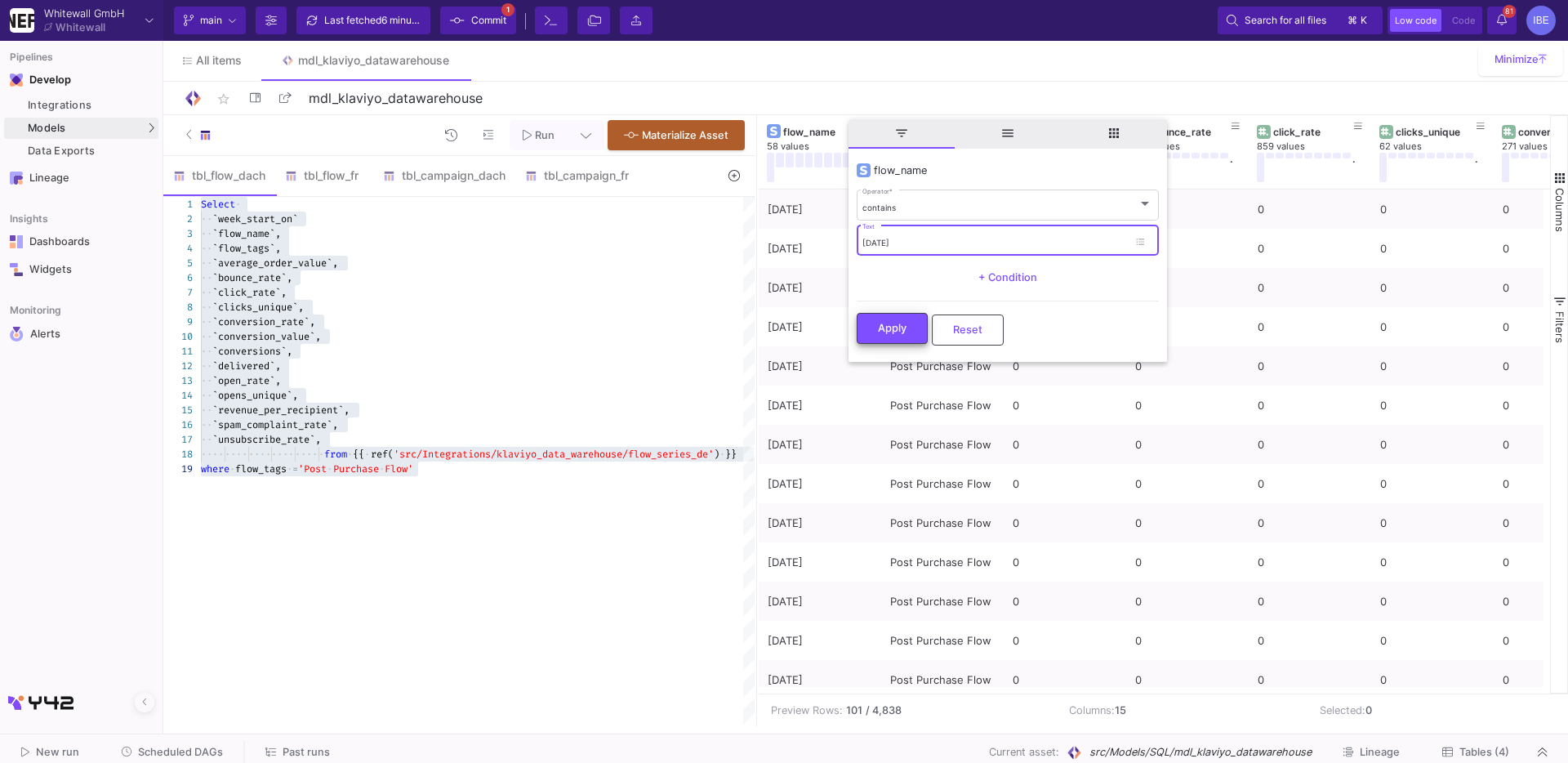 type on "[DATE]" 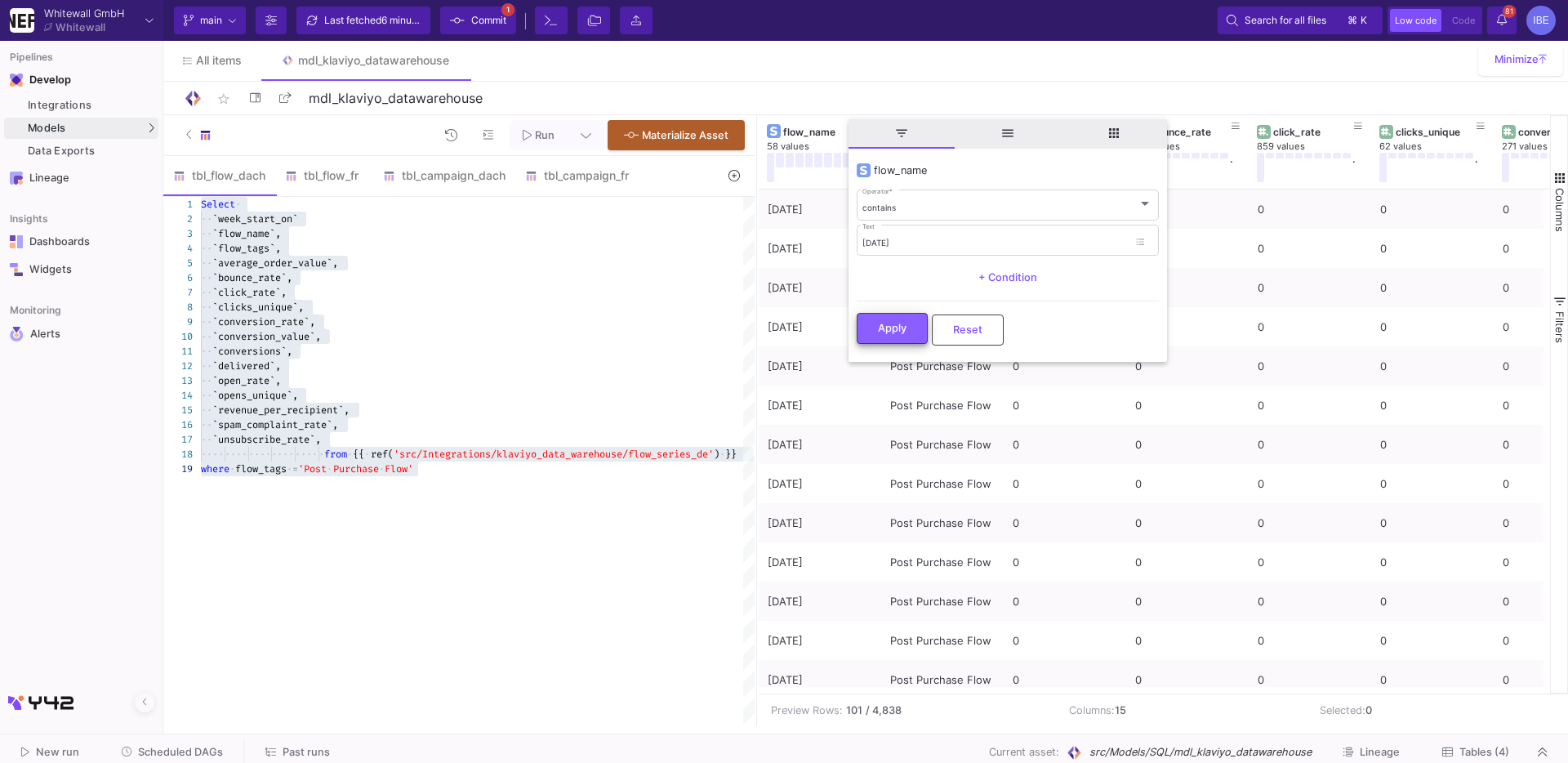 click on "Apply" at bounding box center [892, 328] 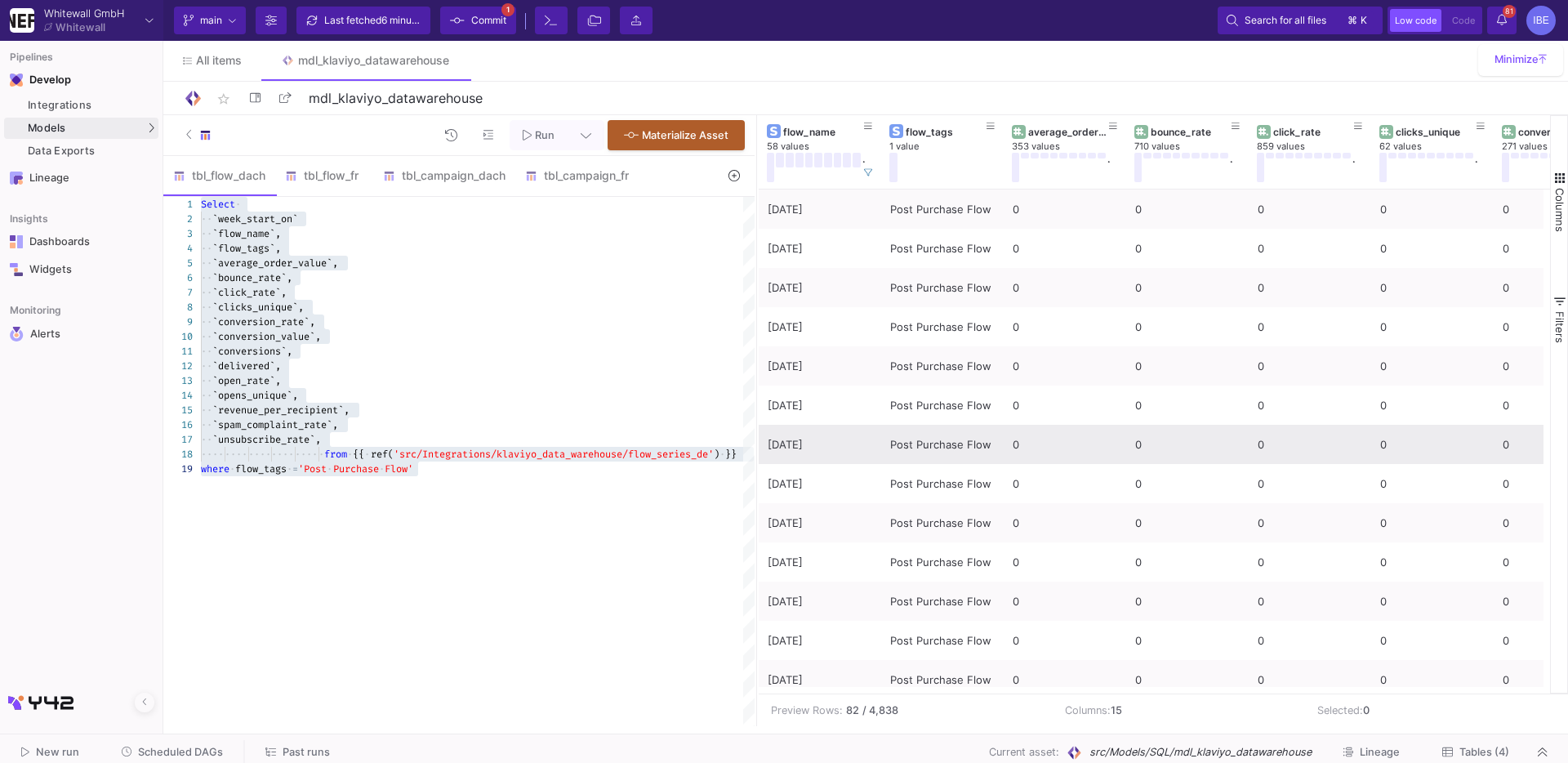 scroll, scrollTop: 457, scrollLeft: 0, axis: vertical 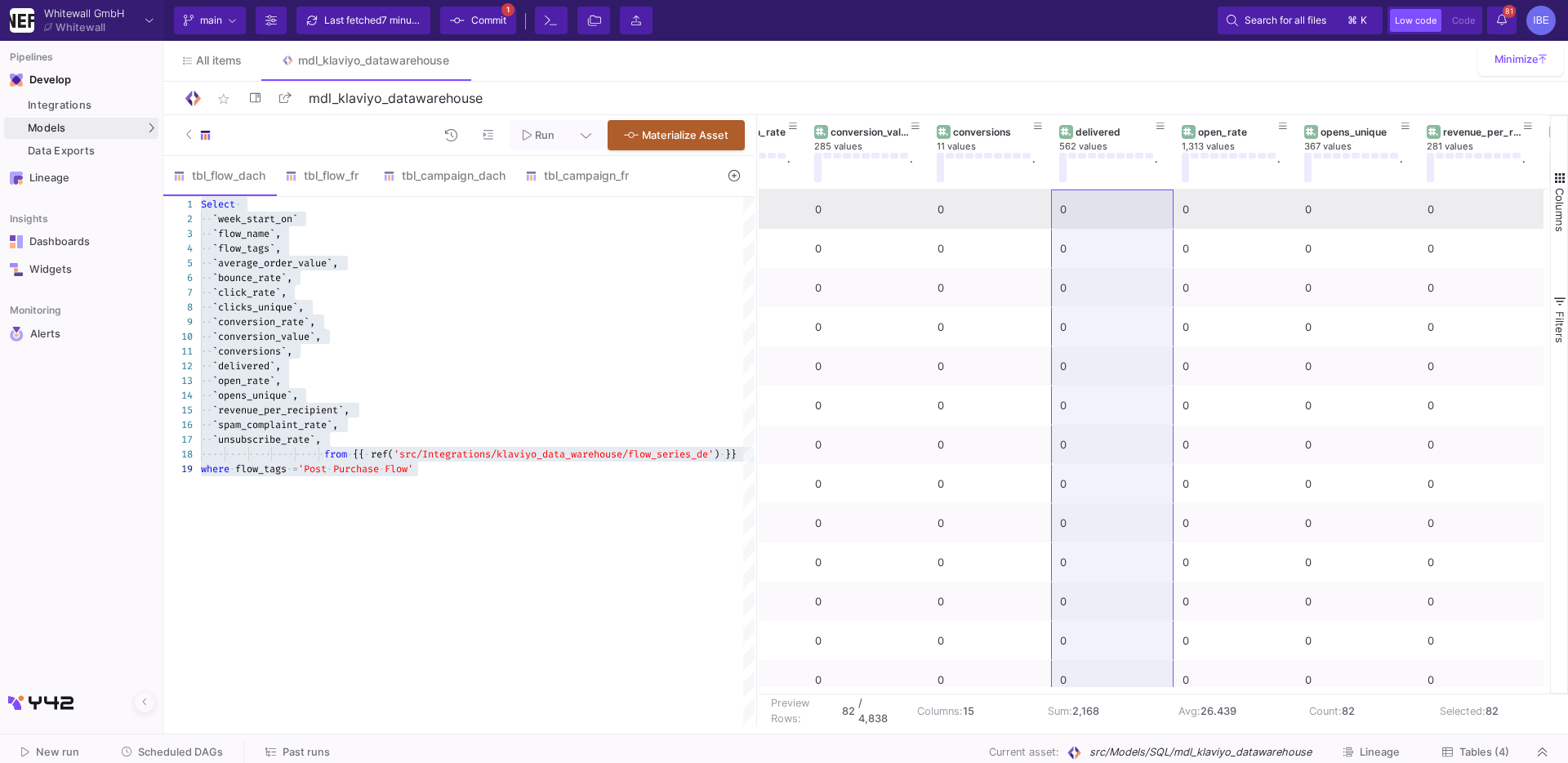 drag, startPoint x: 1085, startPoint y: 660, endPoint x: 1105, endPoint y: 211, distance: 449.4452 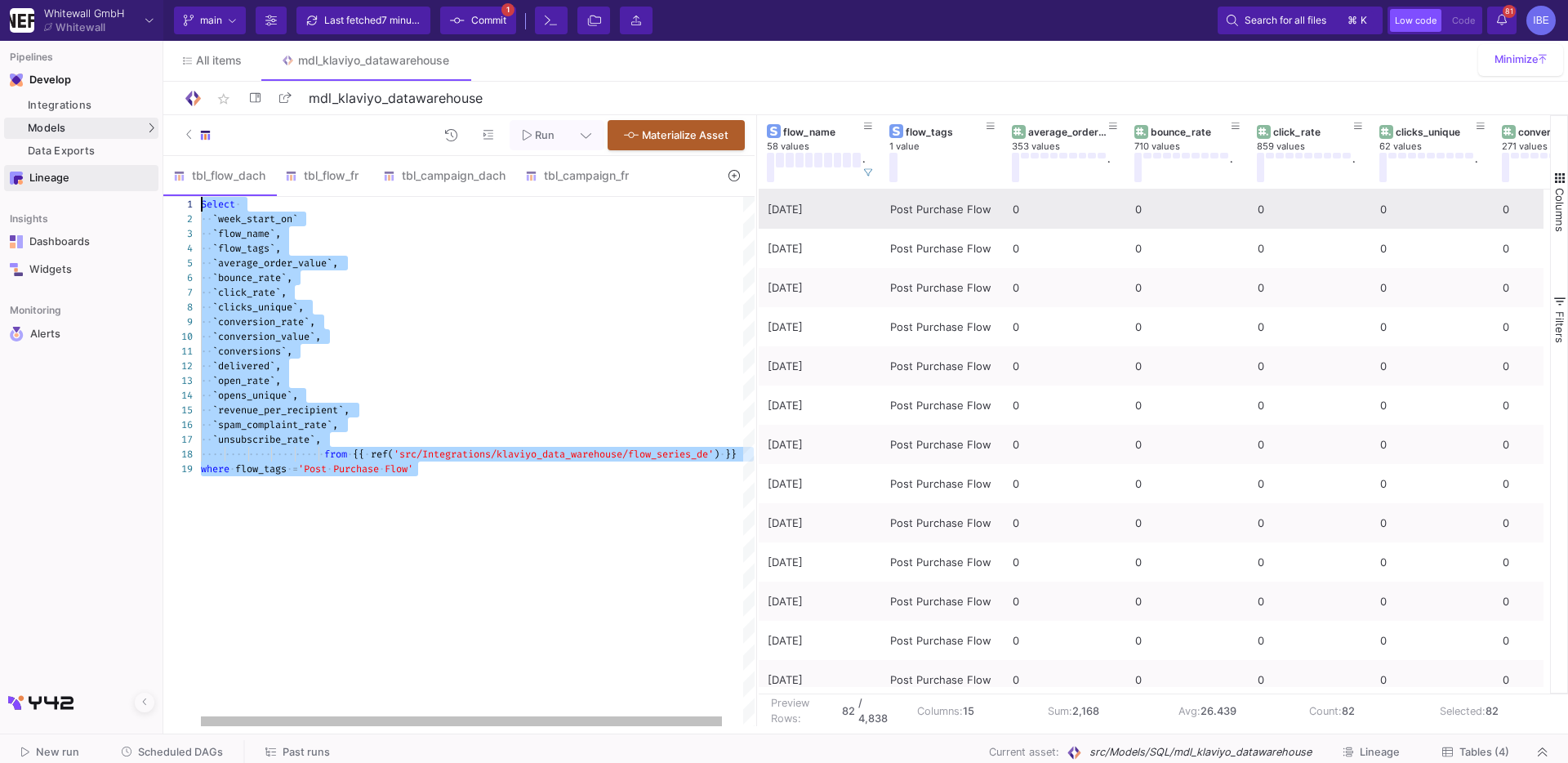 drag, startPoint x: 439, startPoint y: 498, endPoint x: 96, endPoint y: 181, distance: 467.05246 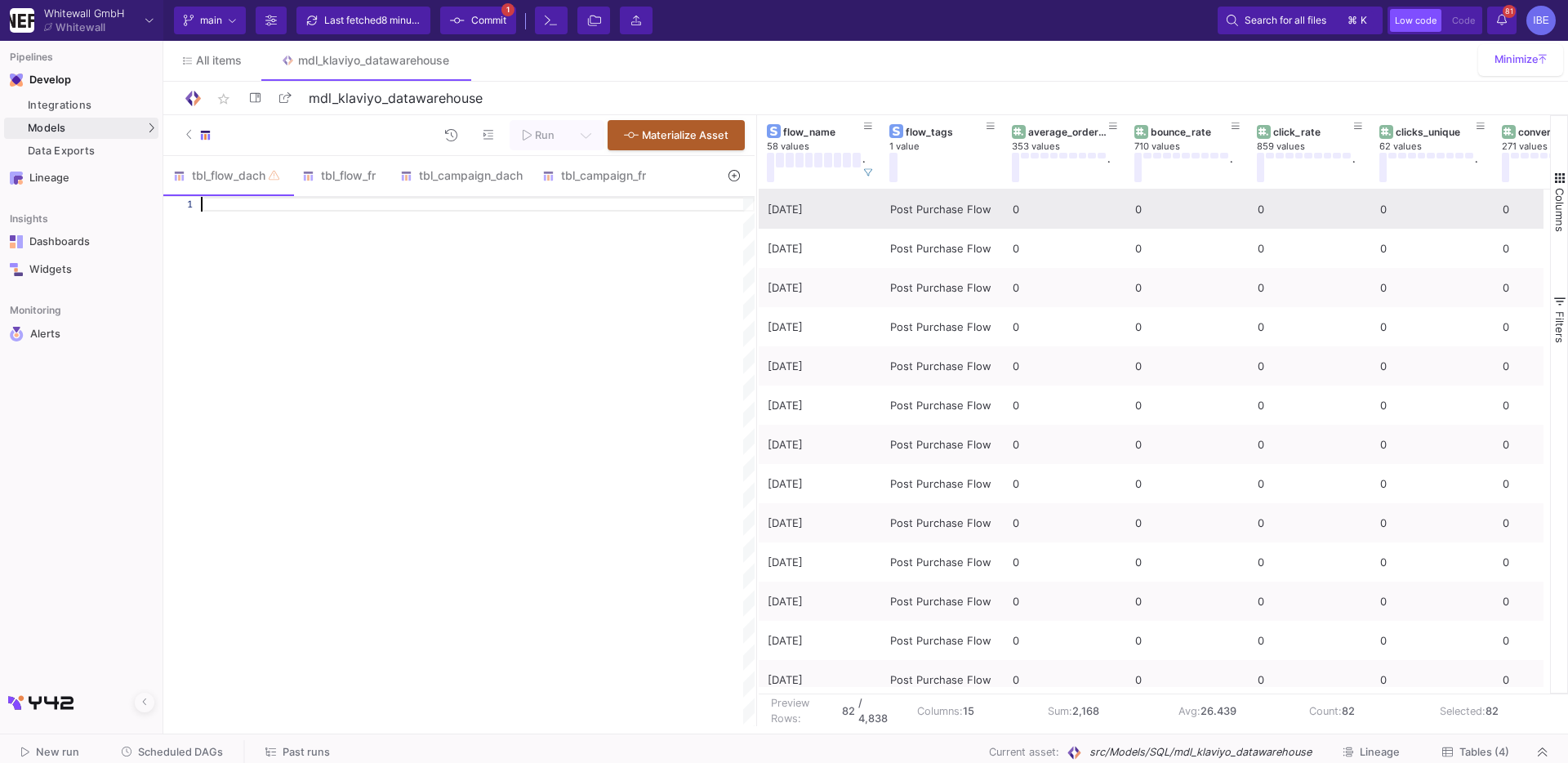 click at bounding box center (189, 134) 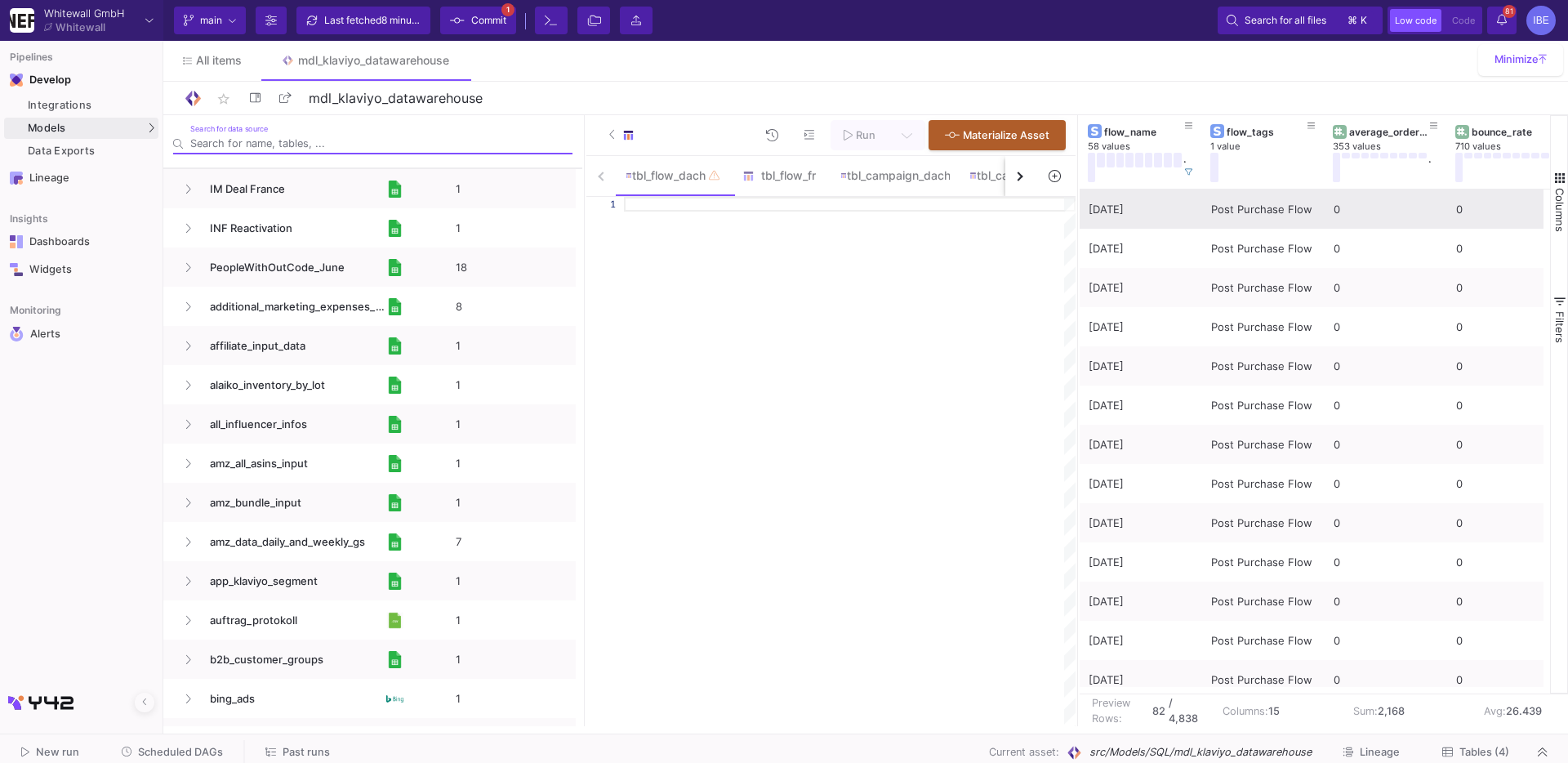 click on "Search for data source" at bounding box center [381, 143] 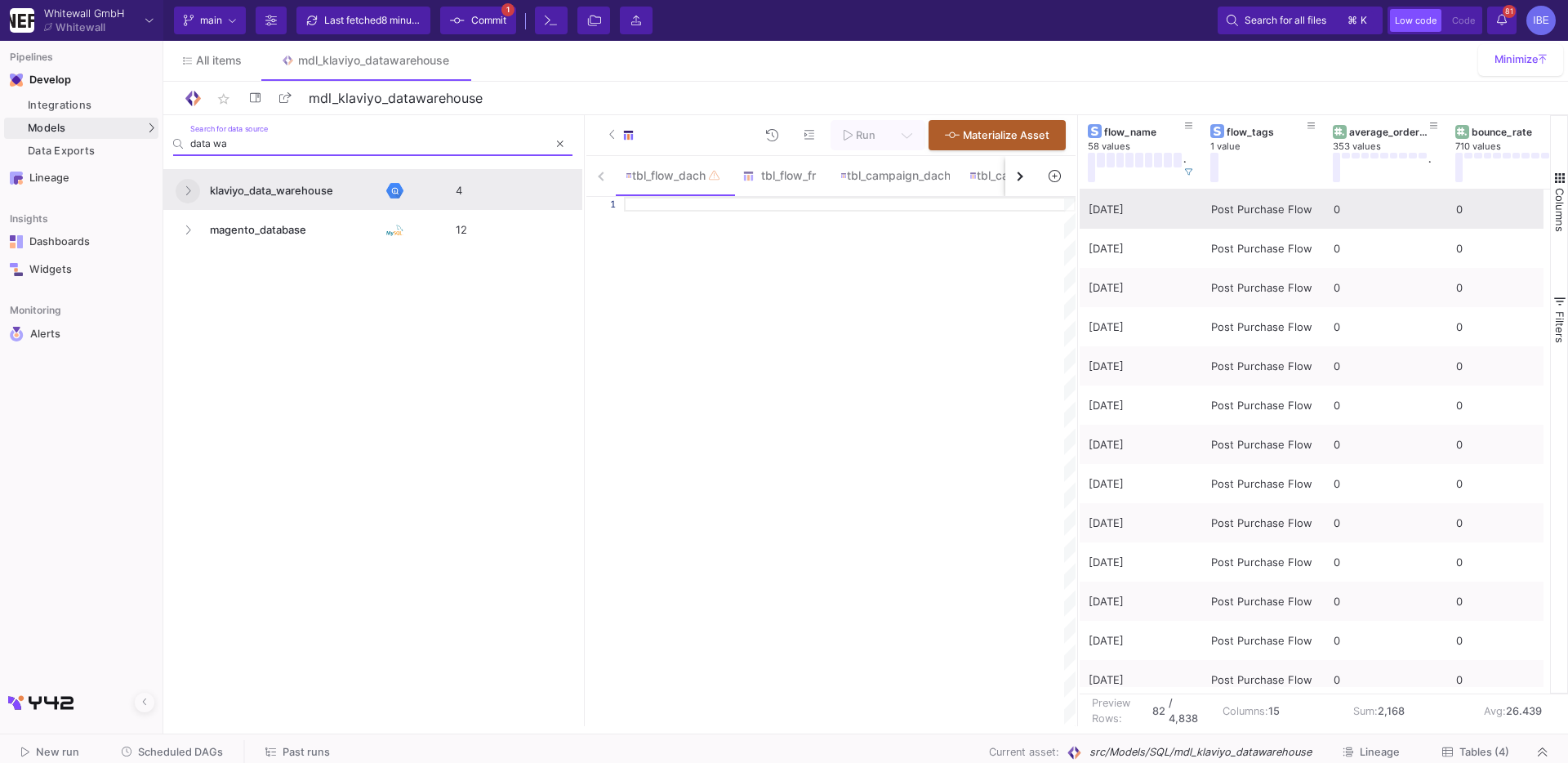 type on "data wa" 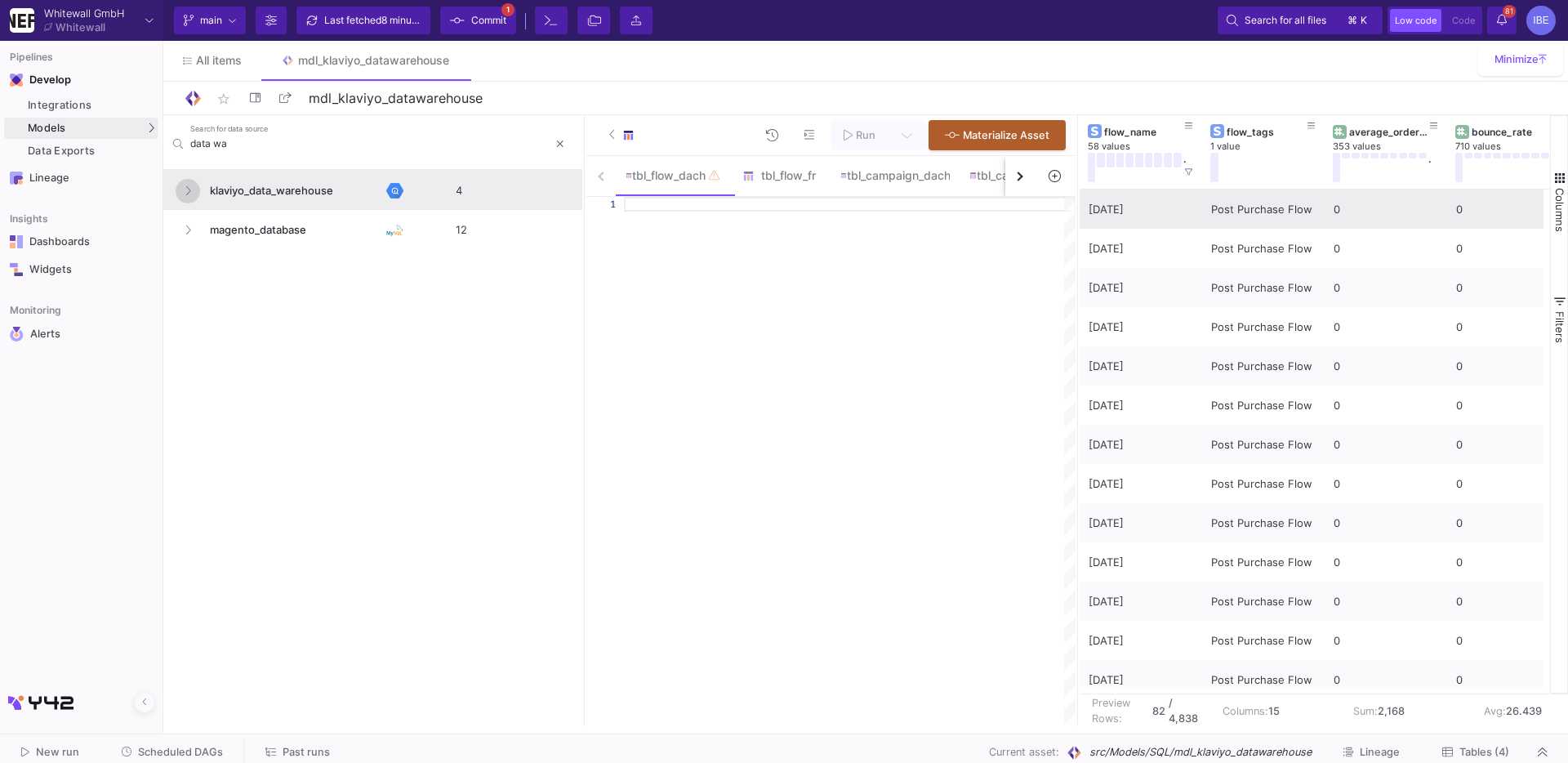 click at bounding box center (188, 191) 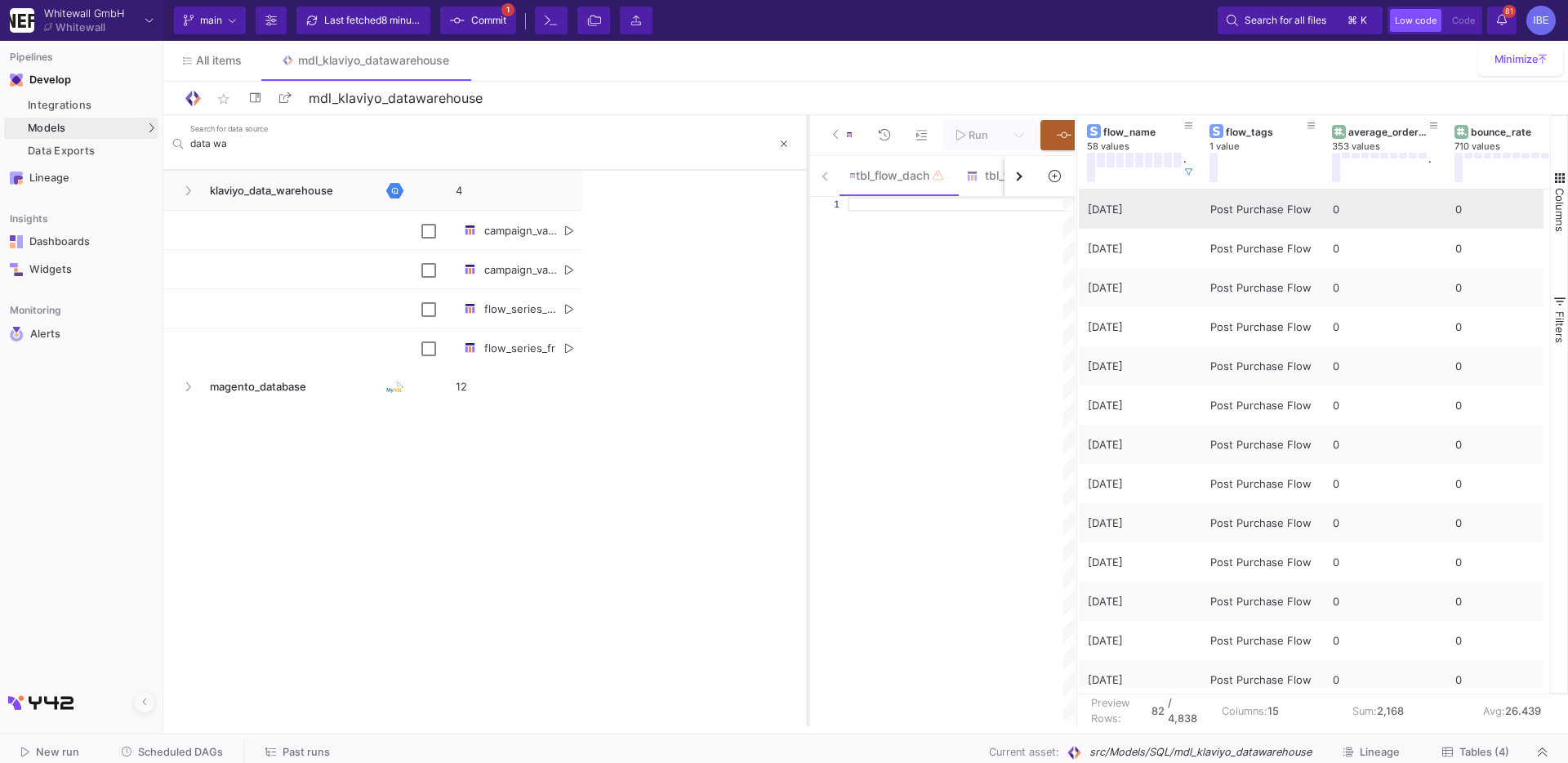 drag, startPoint x: 585, startPoint y: 261, endPoint x: 809, endPoint y: 246, distance: 224.50167 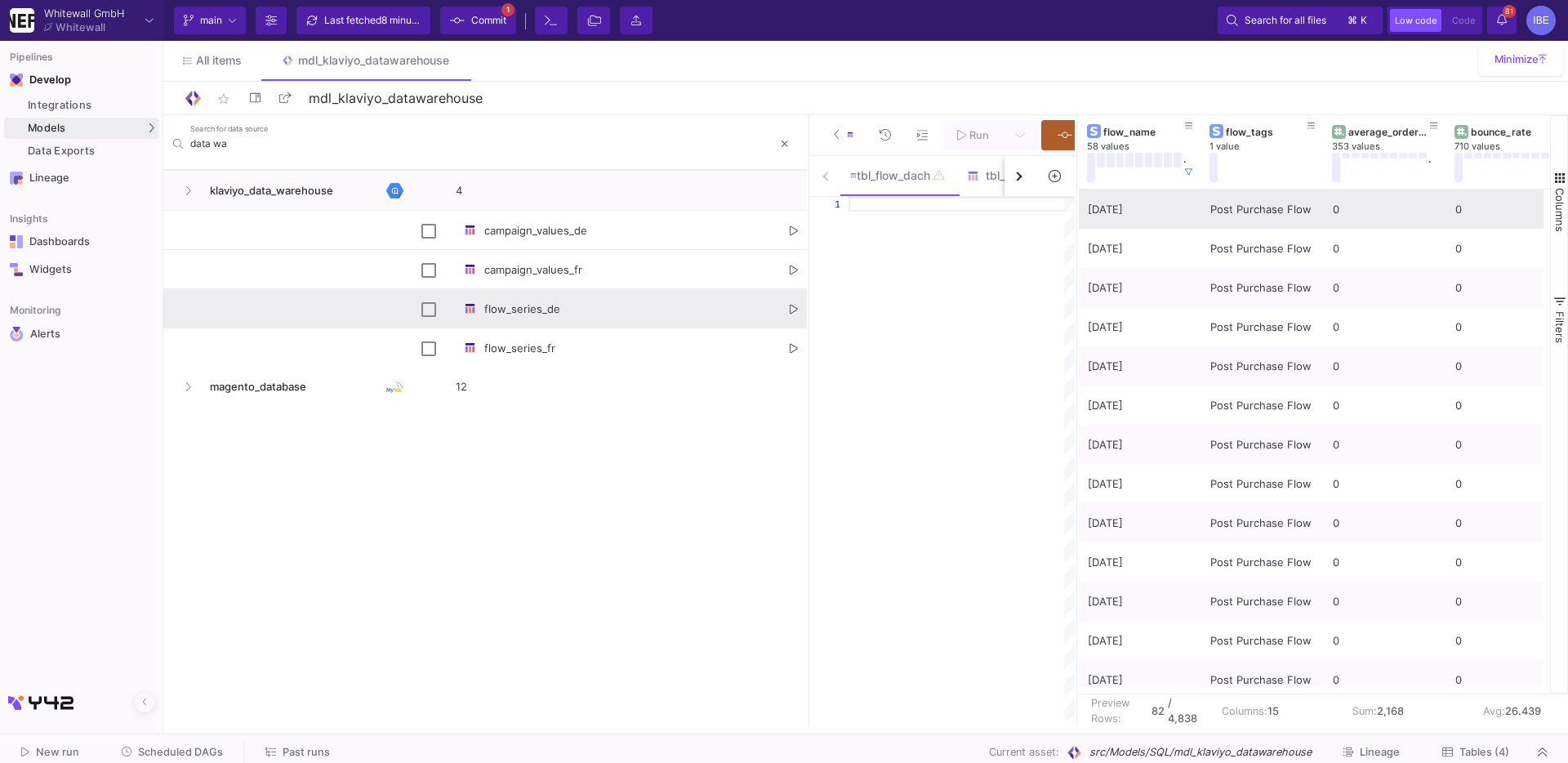 click on "flow_series_de" at bounding box center (626, 309) 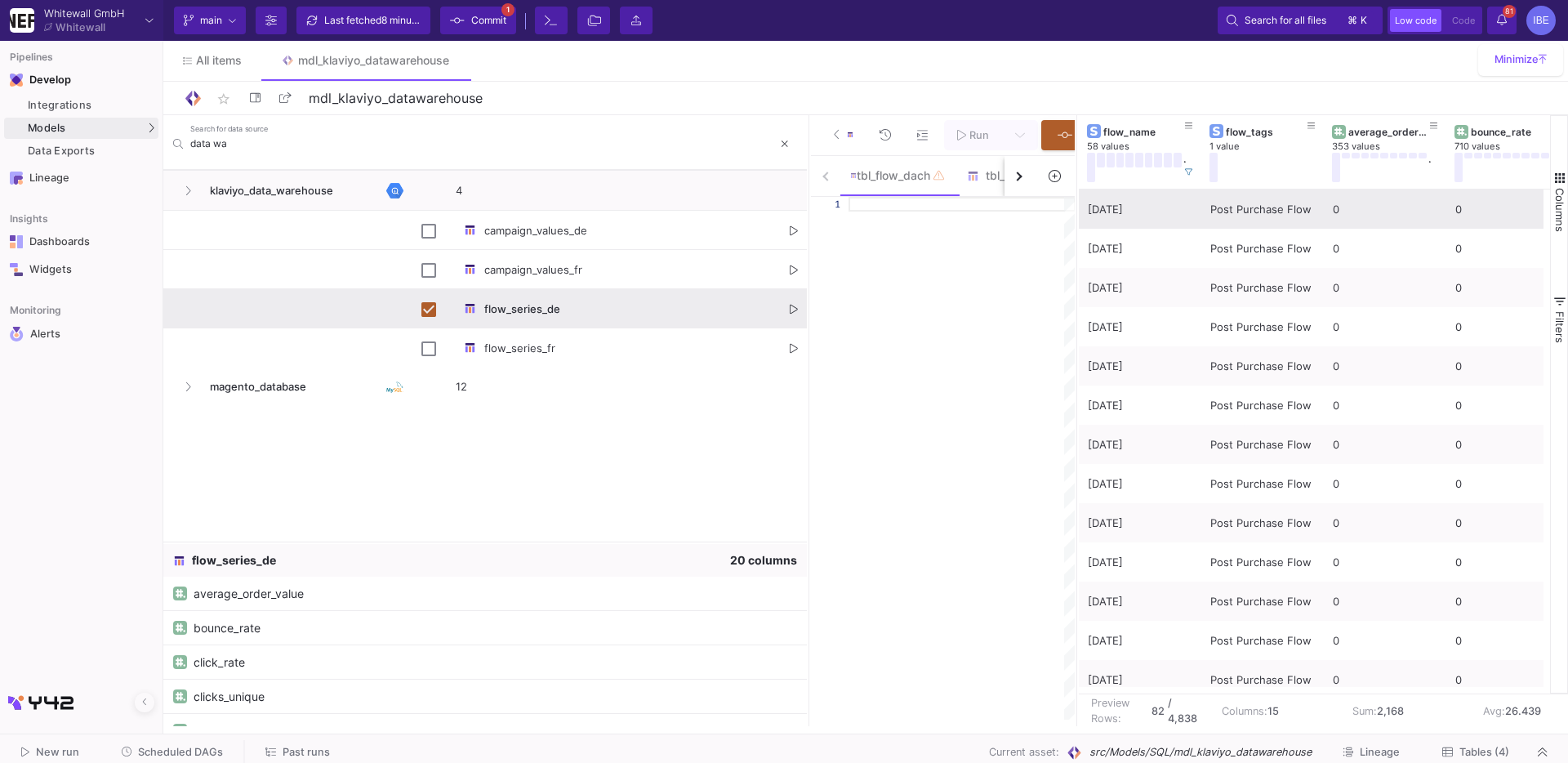 click on "flow_series_de" at bounding box center (609, 308) 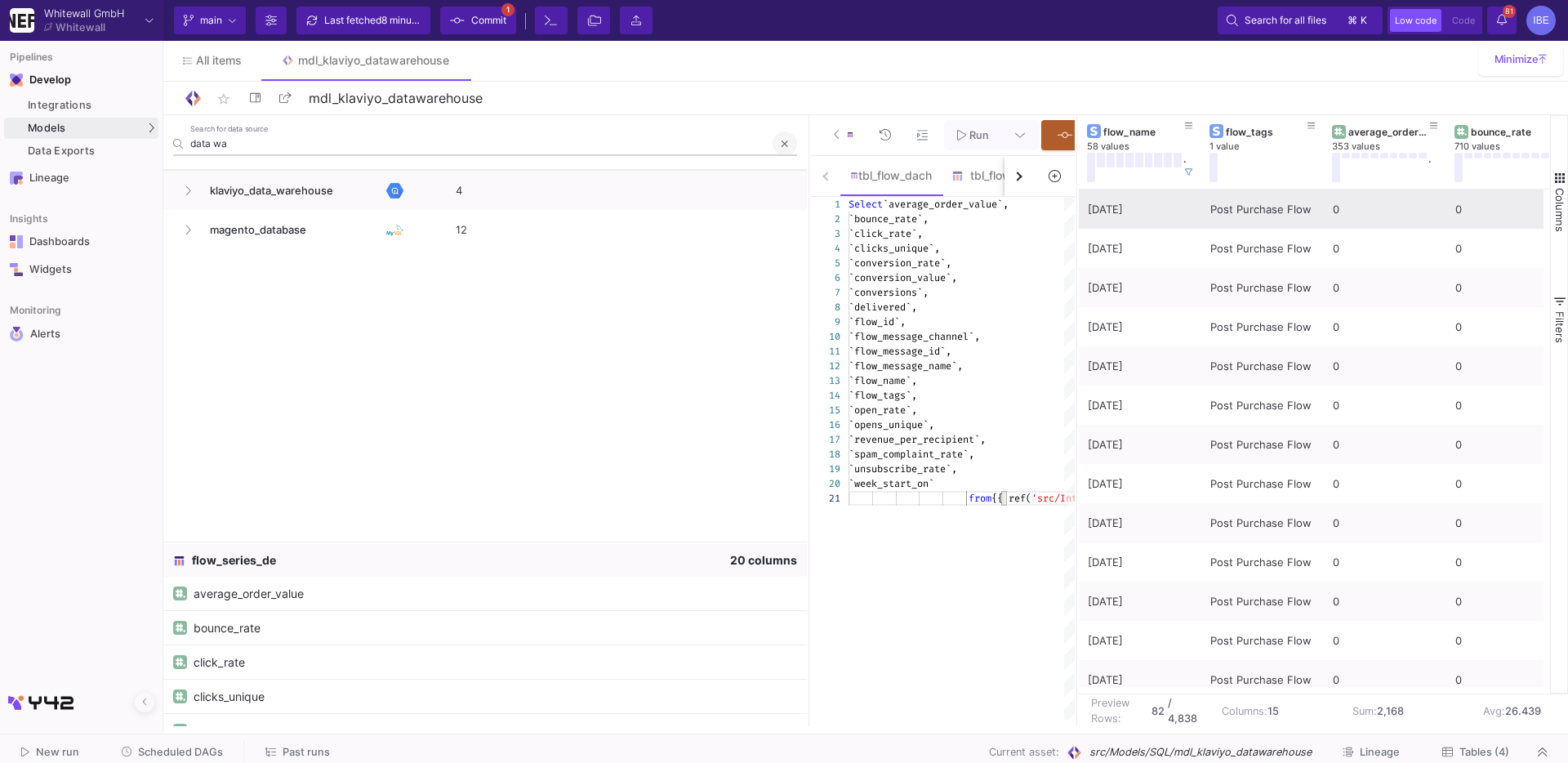 click at bounding box center (785, 144) 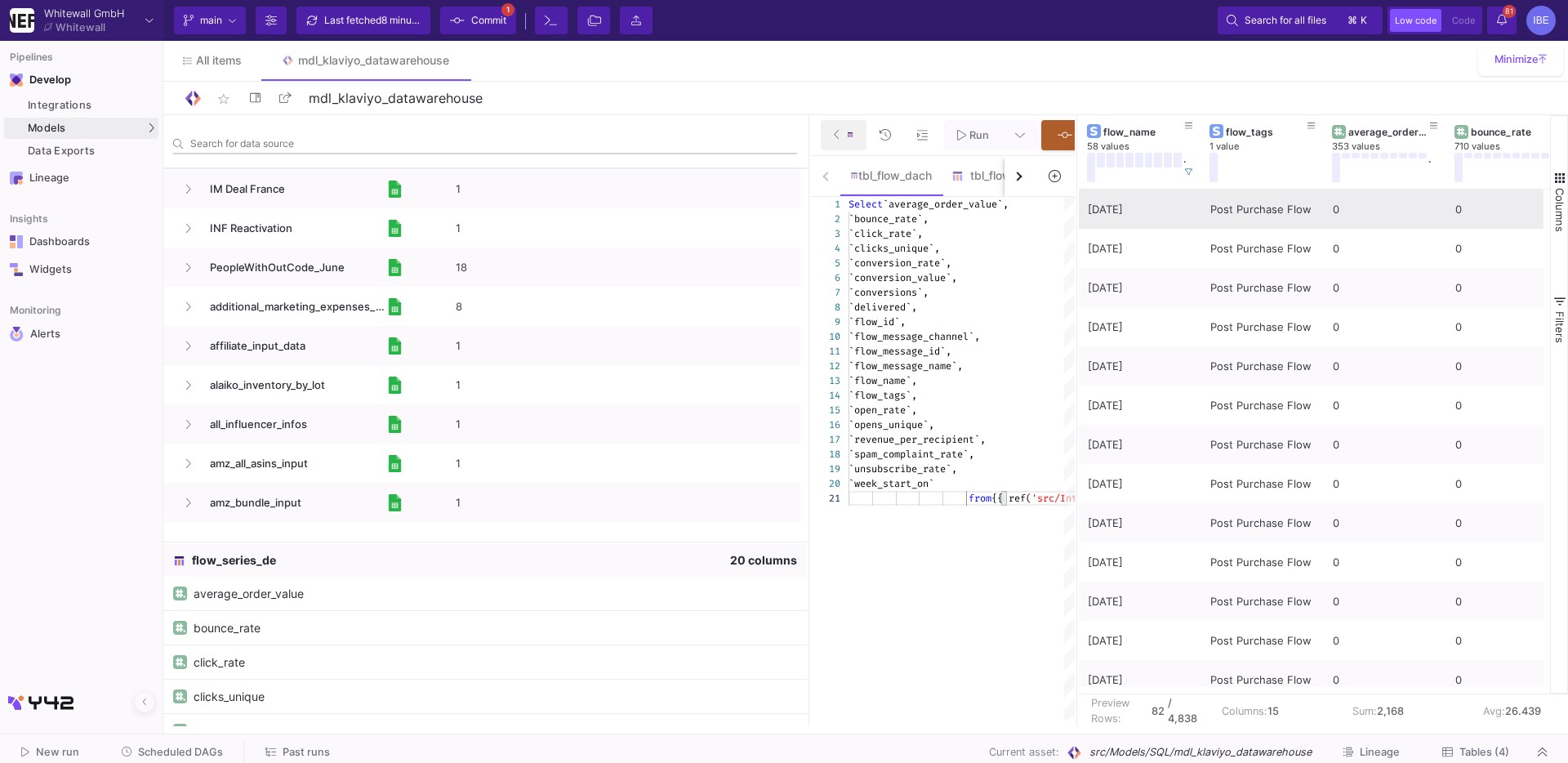 click at bounding box center (844, 135) 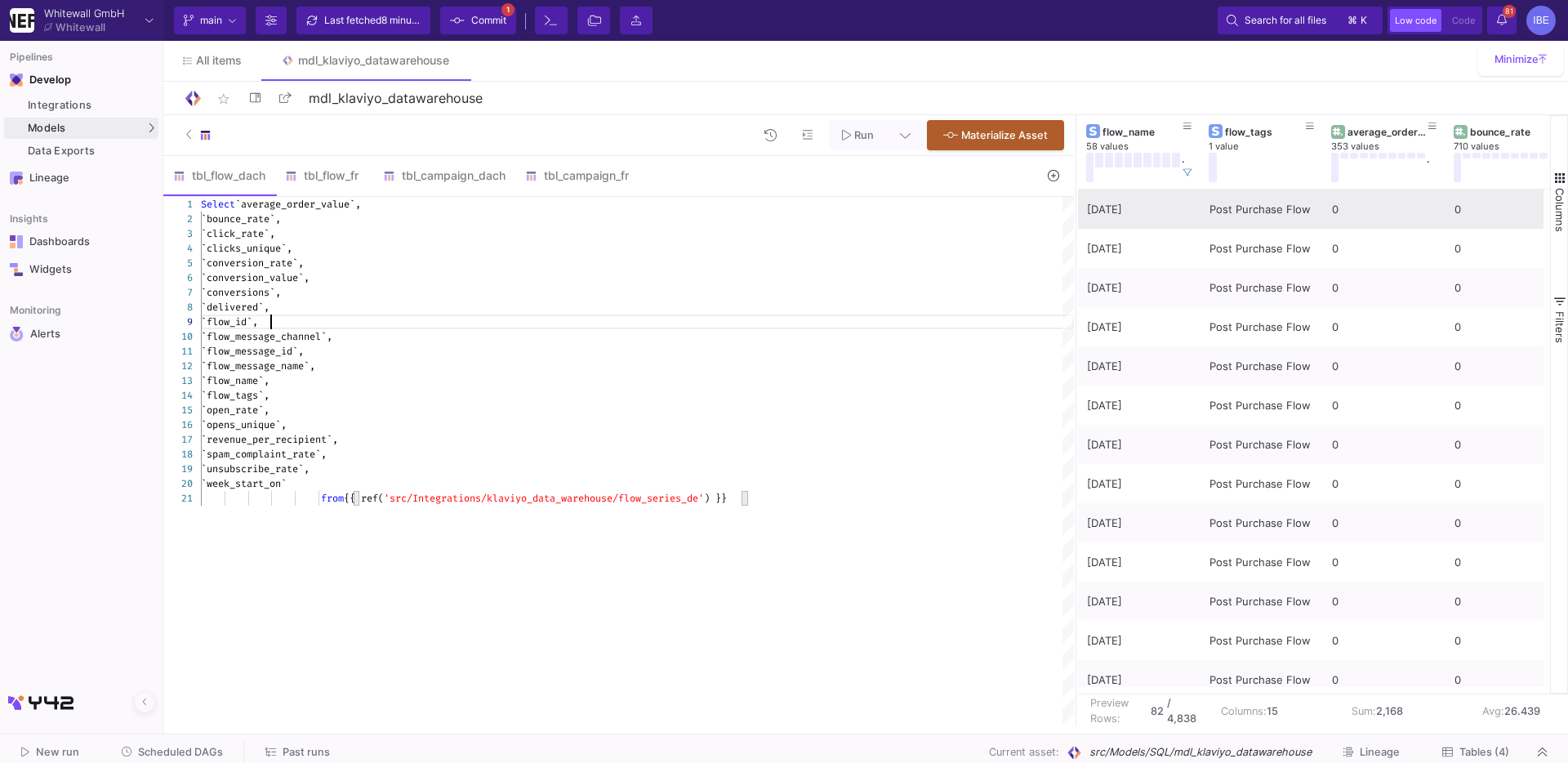 click on "`flow_id`," at bounding box center [637, 322] 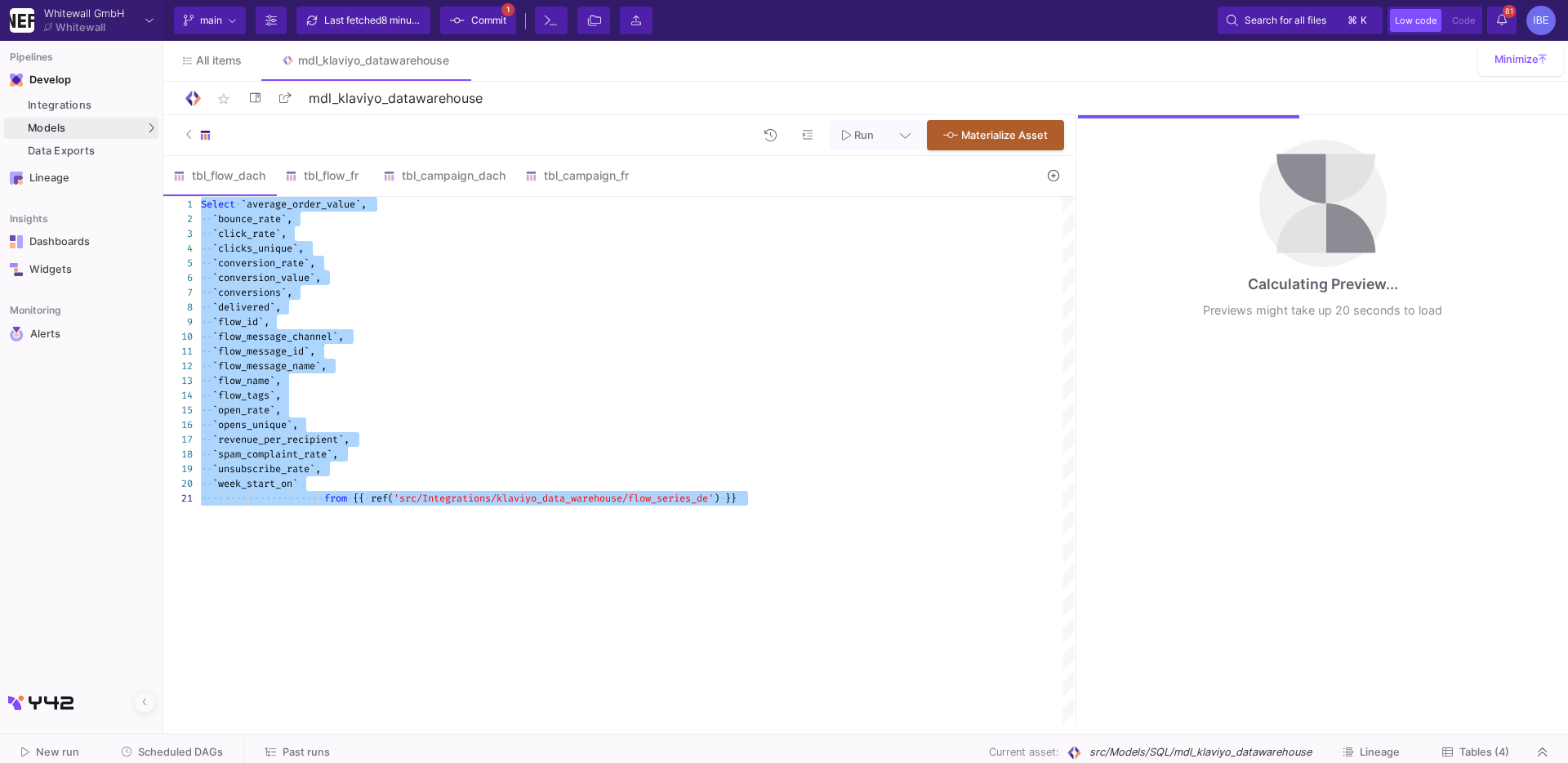 click on "`average_order_value`," at bounding box center [304, 204] 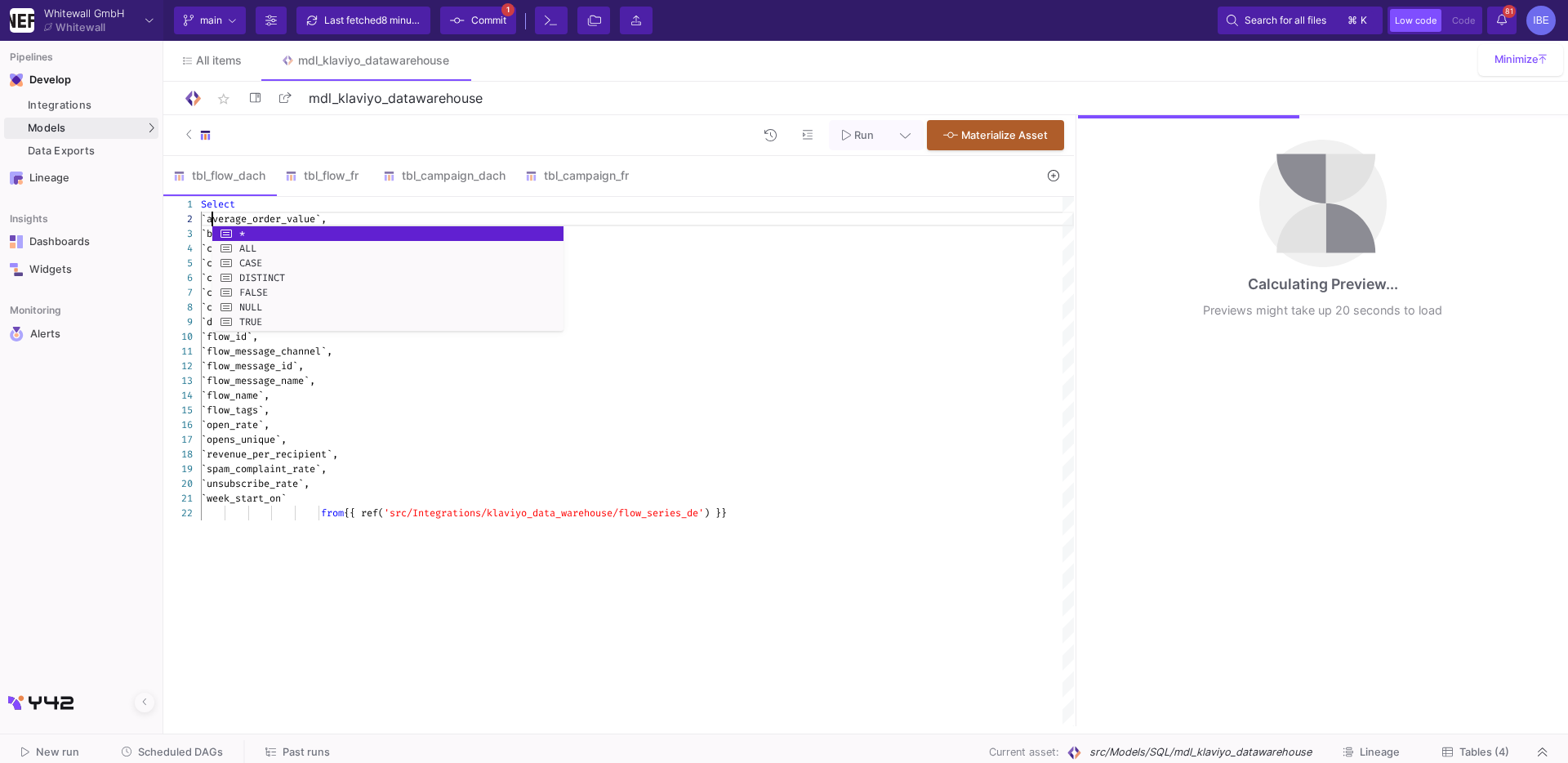 click on "`flow_id`," at bounding box center (637, 337) 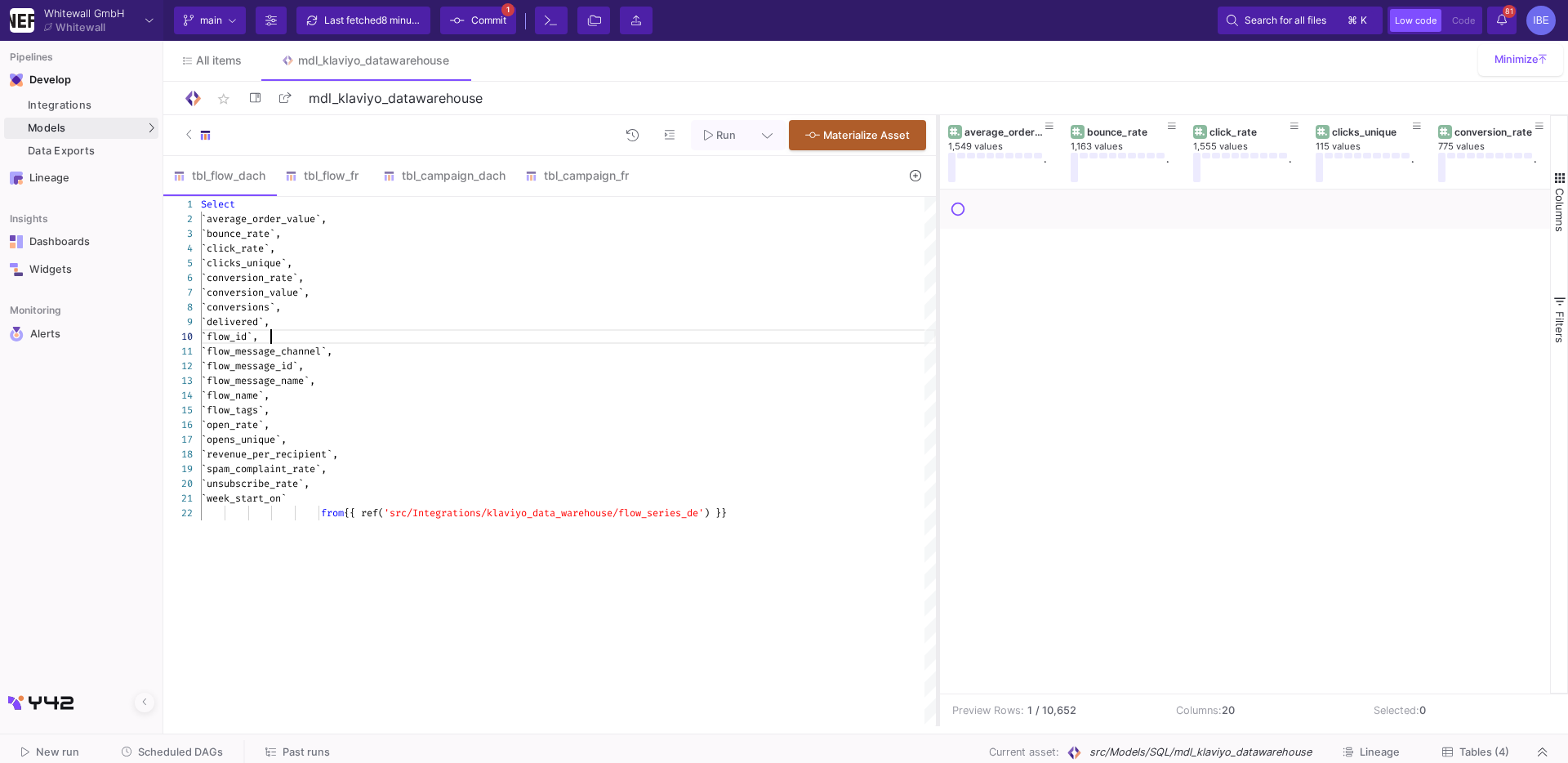 drag, startPoint x: 1074, startPoint y: 278, endPoint x: 898, endPoint y: 277, distance: 176.00284 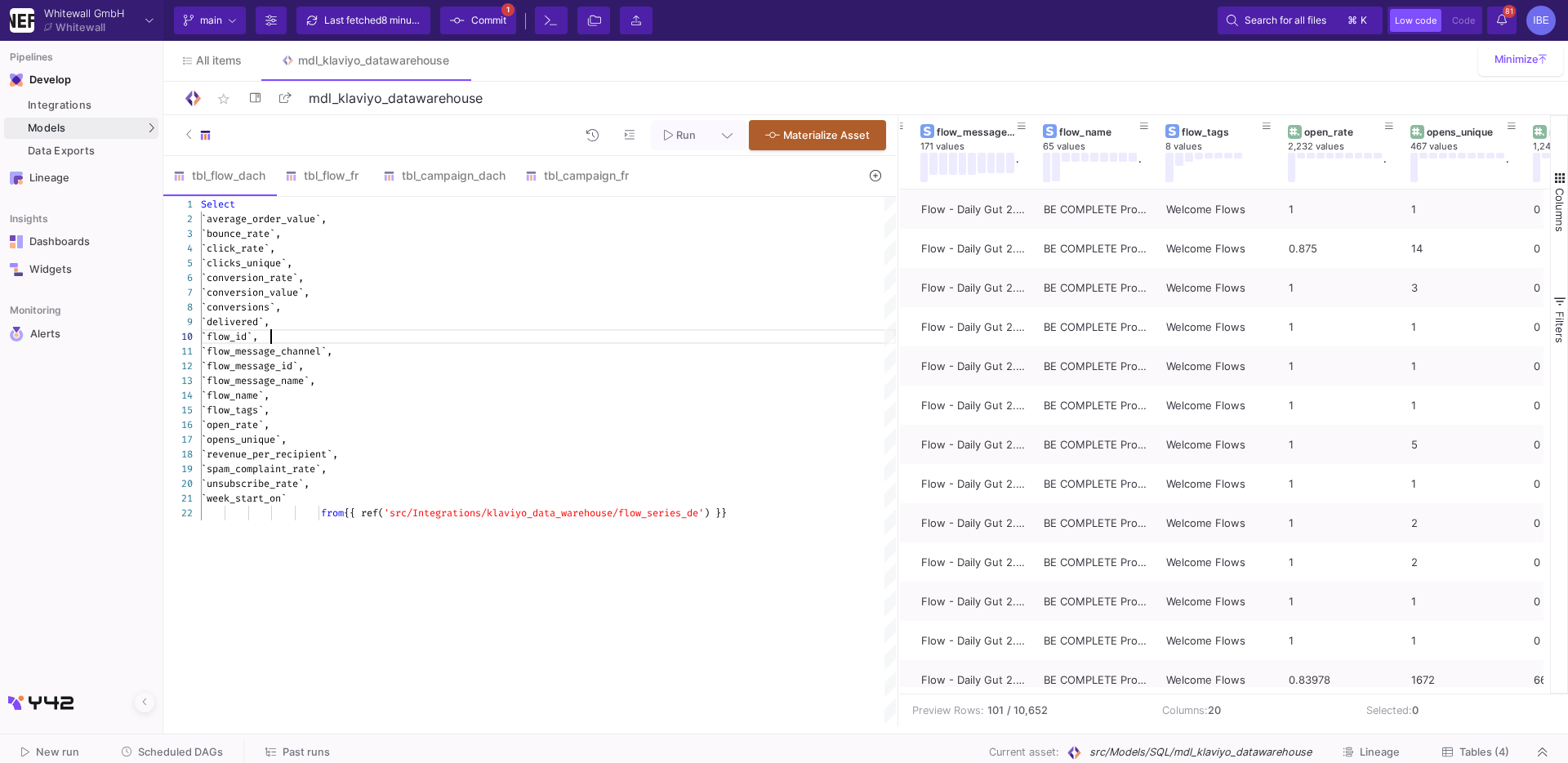 click on "`week_start_on`" at bounding box center (548, 498) 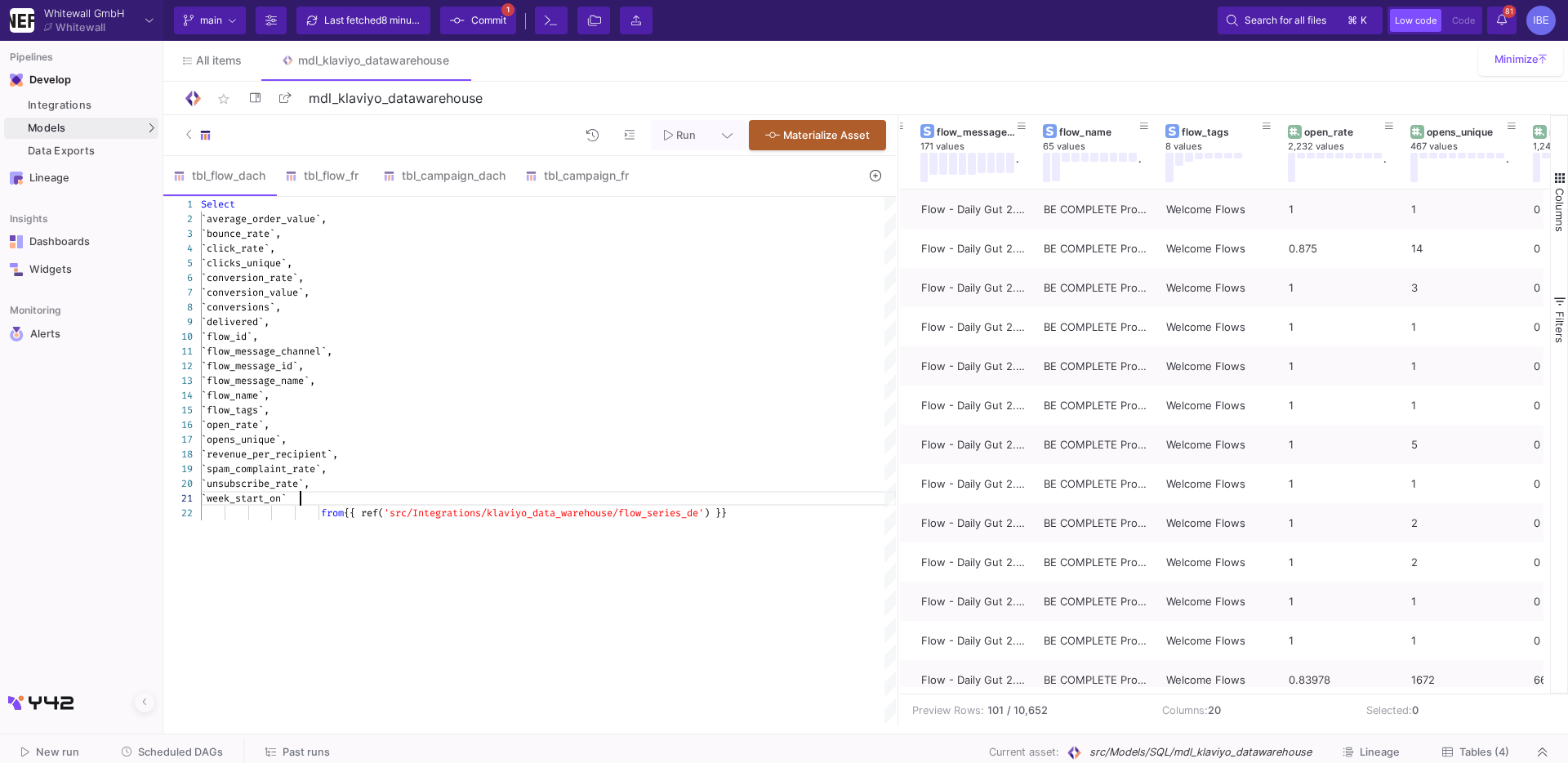 click on "from  {{ ref( 'src/Integrations/klaviyo_data_warehouse/flow_seri es_de' ) }}" at bounding box center (548, 513) 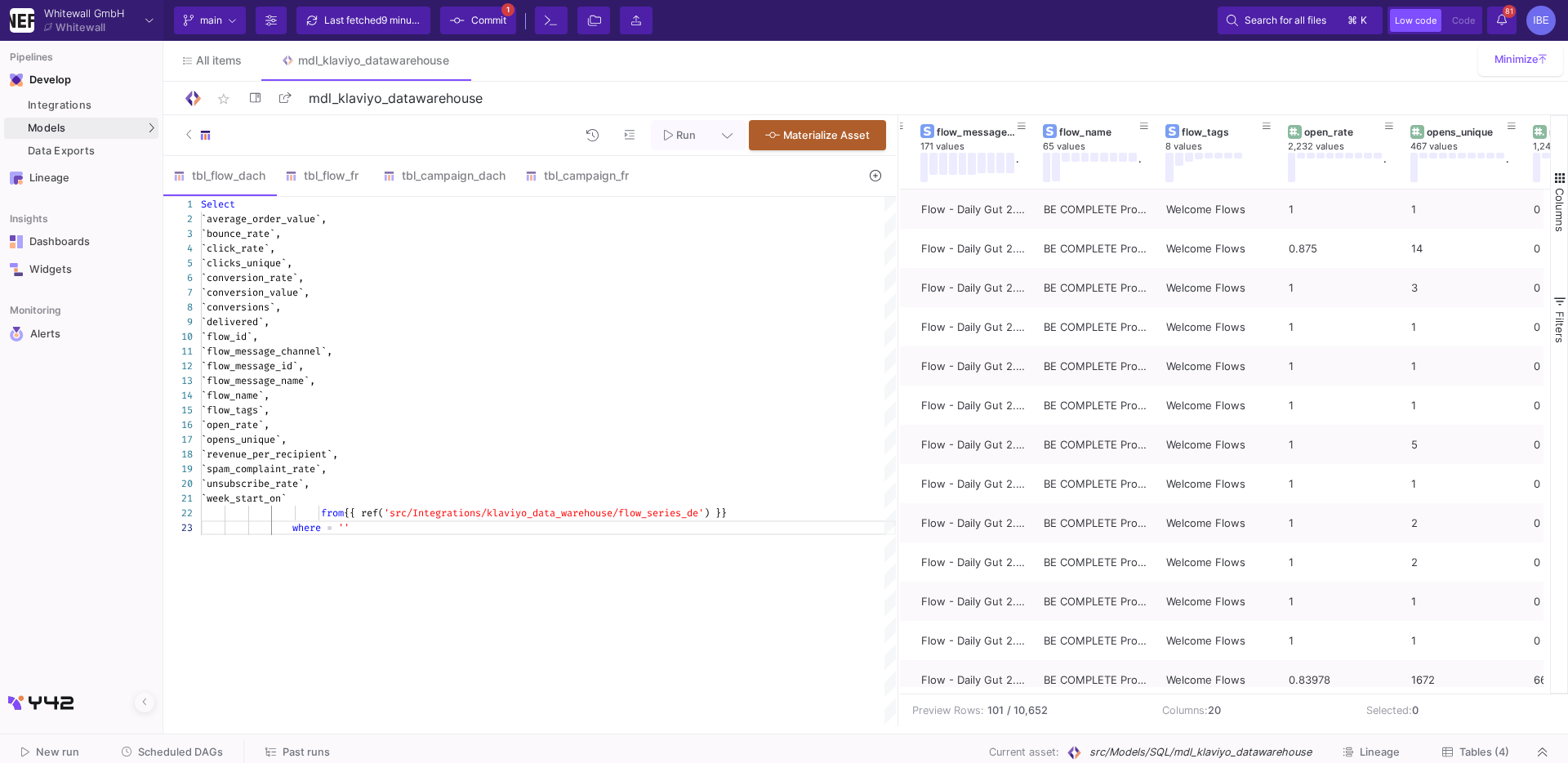 click on "`flow_tags`," at bounding box center (241, 234) 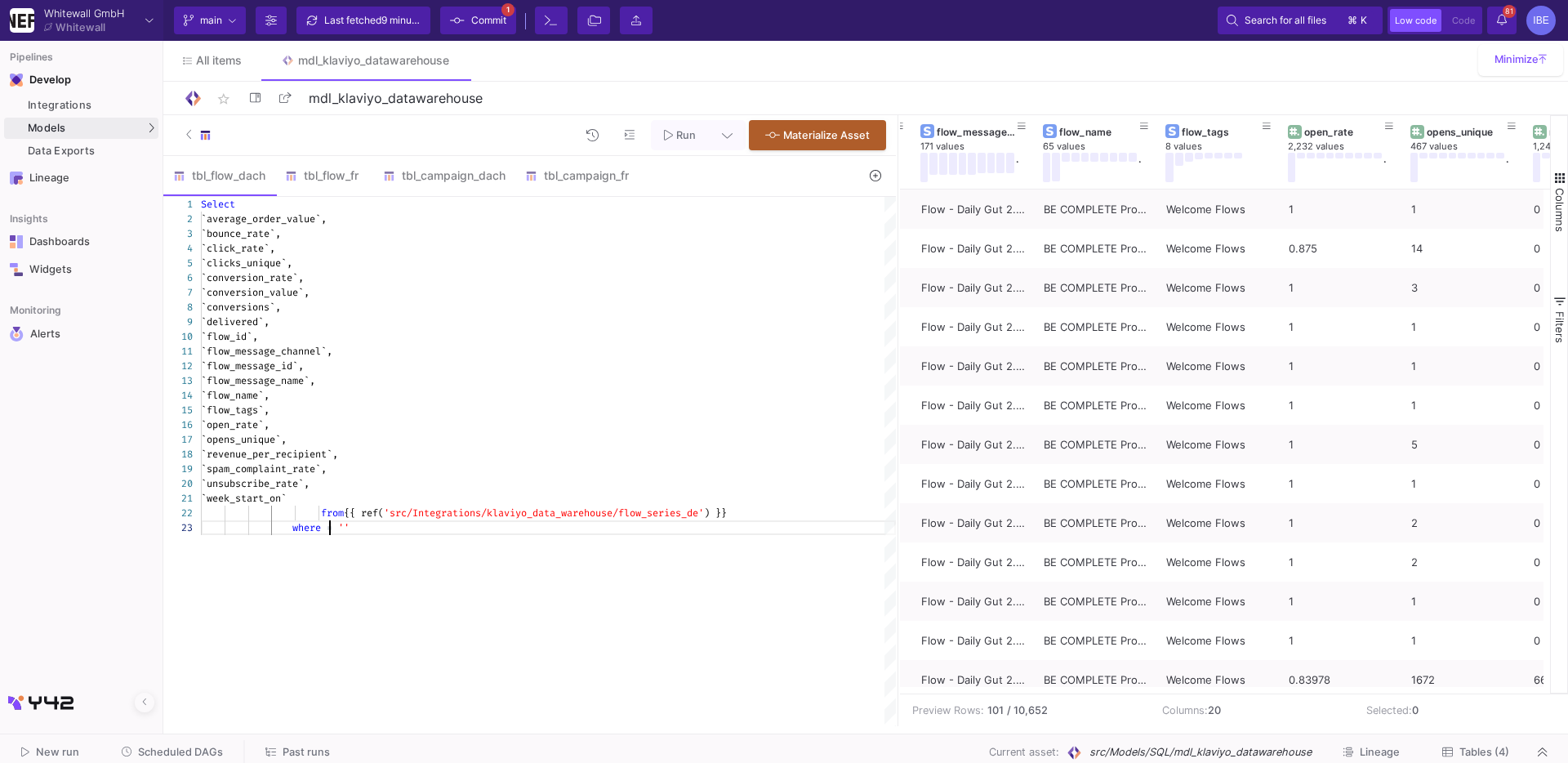 click on "=" at bounding box center [329, 528] 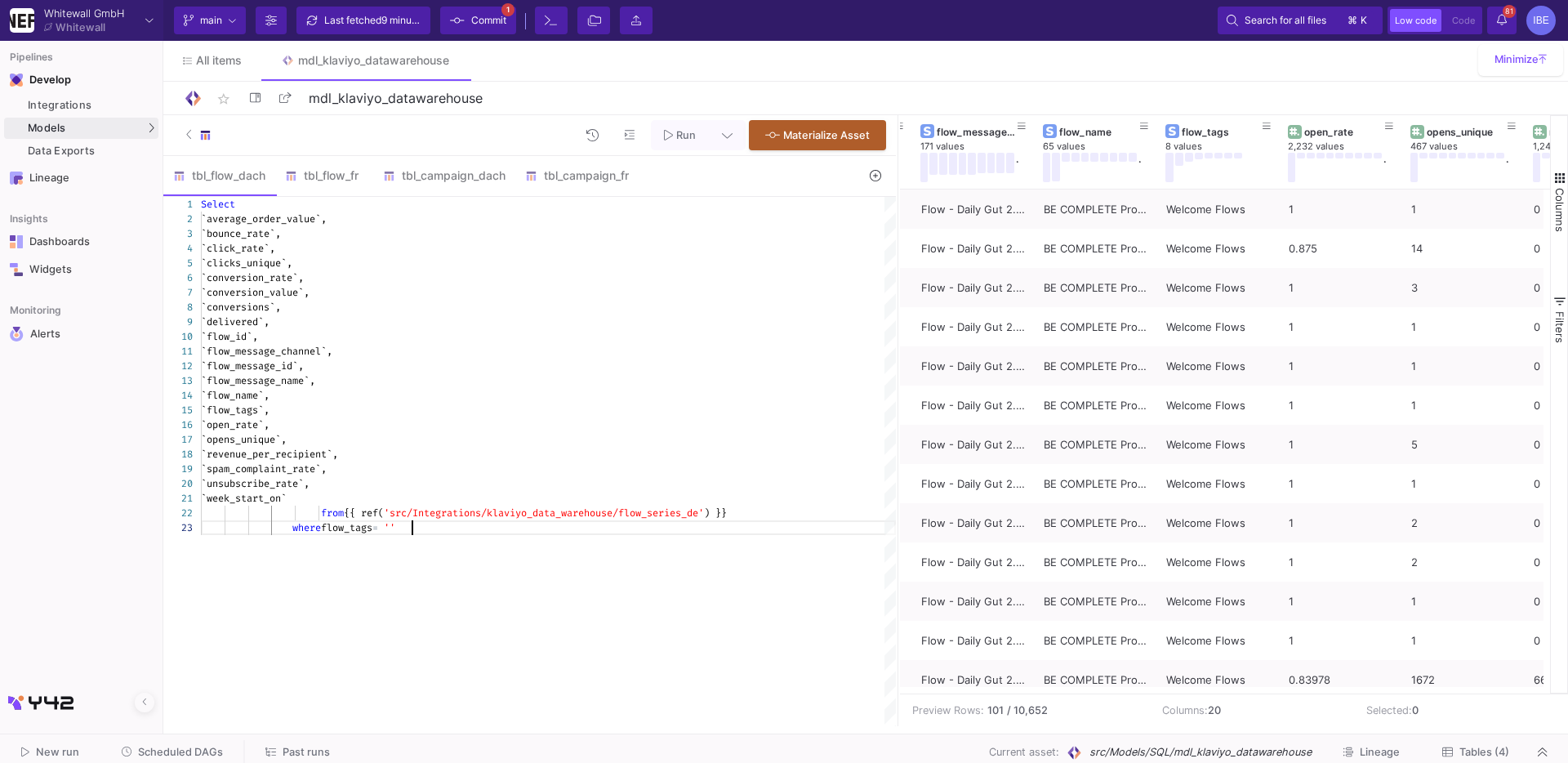 click on "1 3 4 5 6 7 8 9 10 11 12 13 14 15 16 17 18 19 20 21 2 22 23 Select     `bounce_rate`,   `click_rate`,   `clicks_unique`,   `conversion_rate`,   `conversion_value`,   `conversions`,   `delivered`,   `flow_id`,   `flow_message_channel`,   `flow_message_id`,   `flow_message_name`,   `flow_name`,   `flow_tags`,   `open_rate`,   `opens_unique`,   `revenue_per_recipient`,   `spam_complaint_rate`,   `unsubscribe_rate`,   `week_start_on`   `average_order_value`,                       from  {{ ref( 'src/Integrations/klaviyo_data_warehouse/flow_seri es_de' ) }}                  where  flow_tags  =   '' `week_start_on`
from {{ ref('src/Integrations/klaviyo_data_warehouse/flow_series_de') }}
where flow_tags = ''" at bounding box center [529, 462] 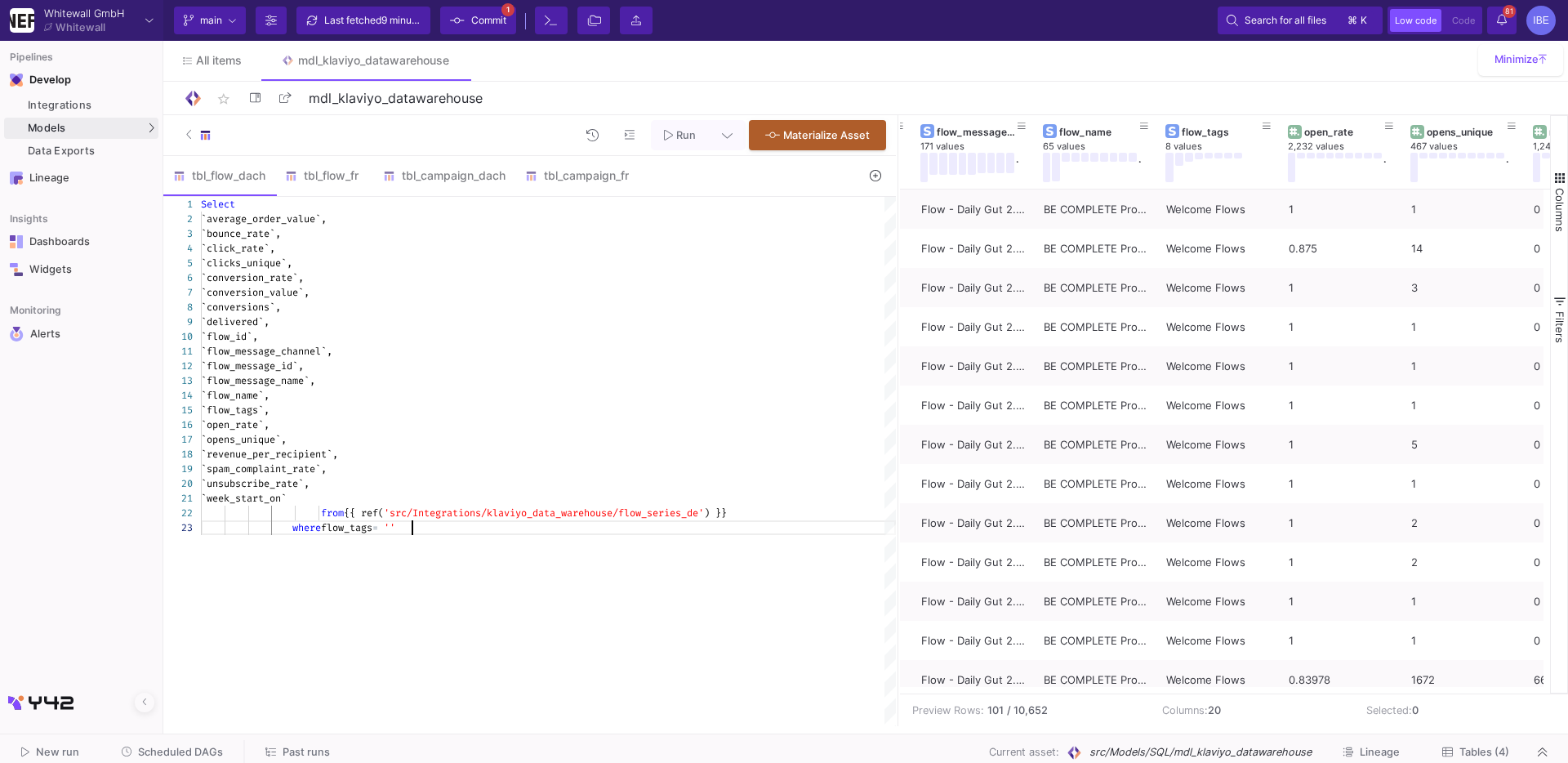 click on "''" at bounding box center (390, 528) 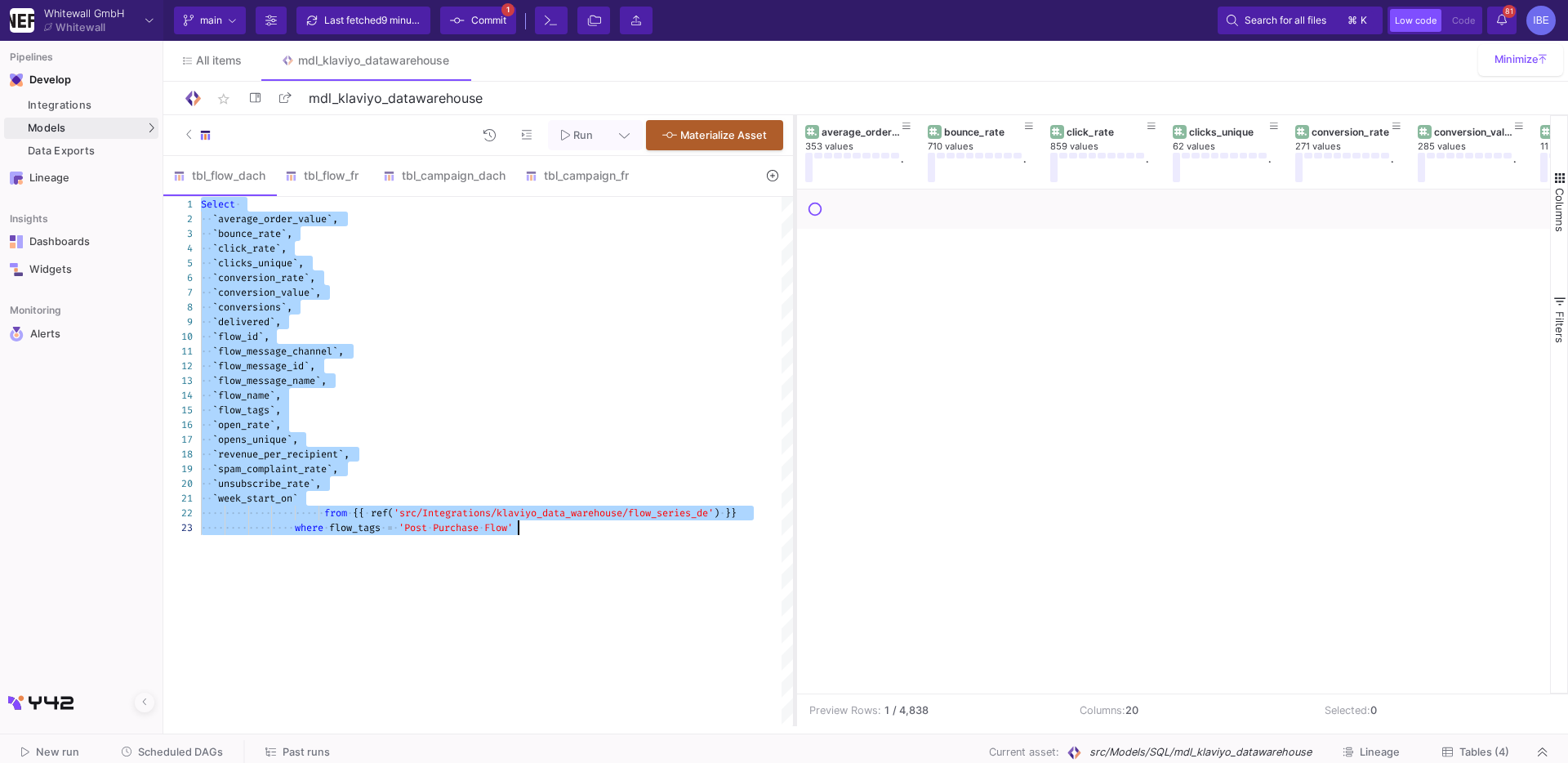 drag, startPoint x: 896, startPoint y: 310, endPoint x: 793, endPoint y: 312, distance: 103.01942 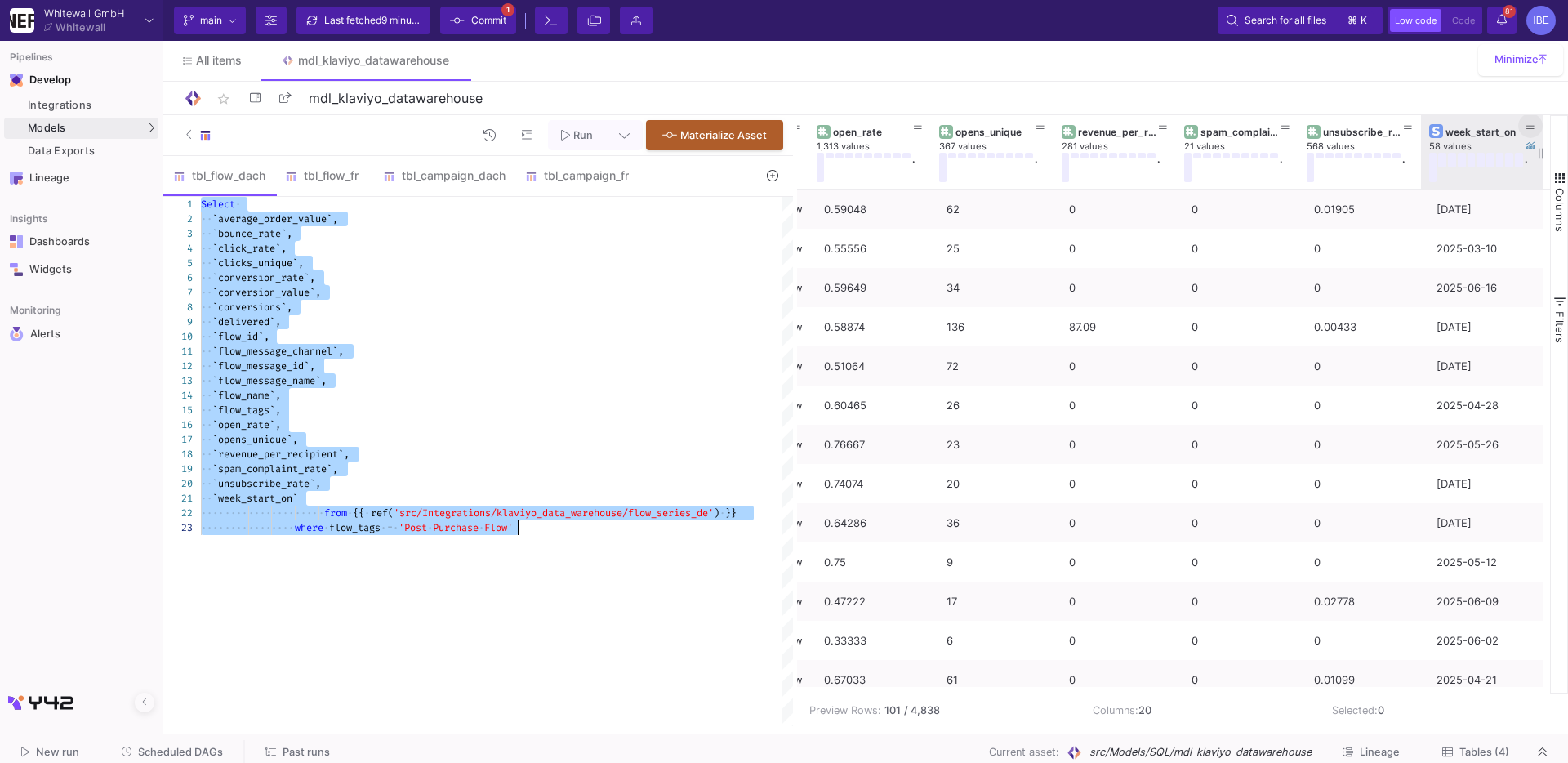 type on "Select
`average_order_value`,
`bounce_rate`,
`click_rate`,
`clicks_unique`,
`conversion_rate`,
`conversion_value`,
`conversions`,
`delivered`,
`flow_id`,
…  `week_start_on`
from {{ ref('src/Integrations/klaviyo_data_warehouse/flow_series_de') }}
where flow_tags = '[TAG]'" 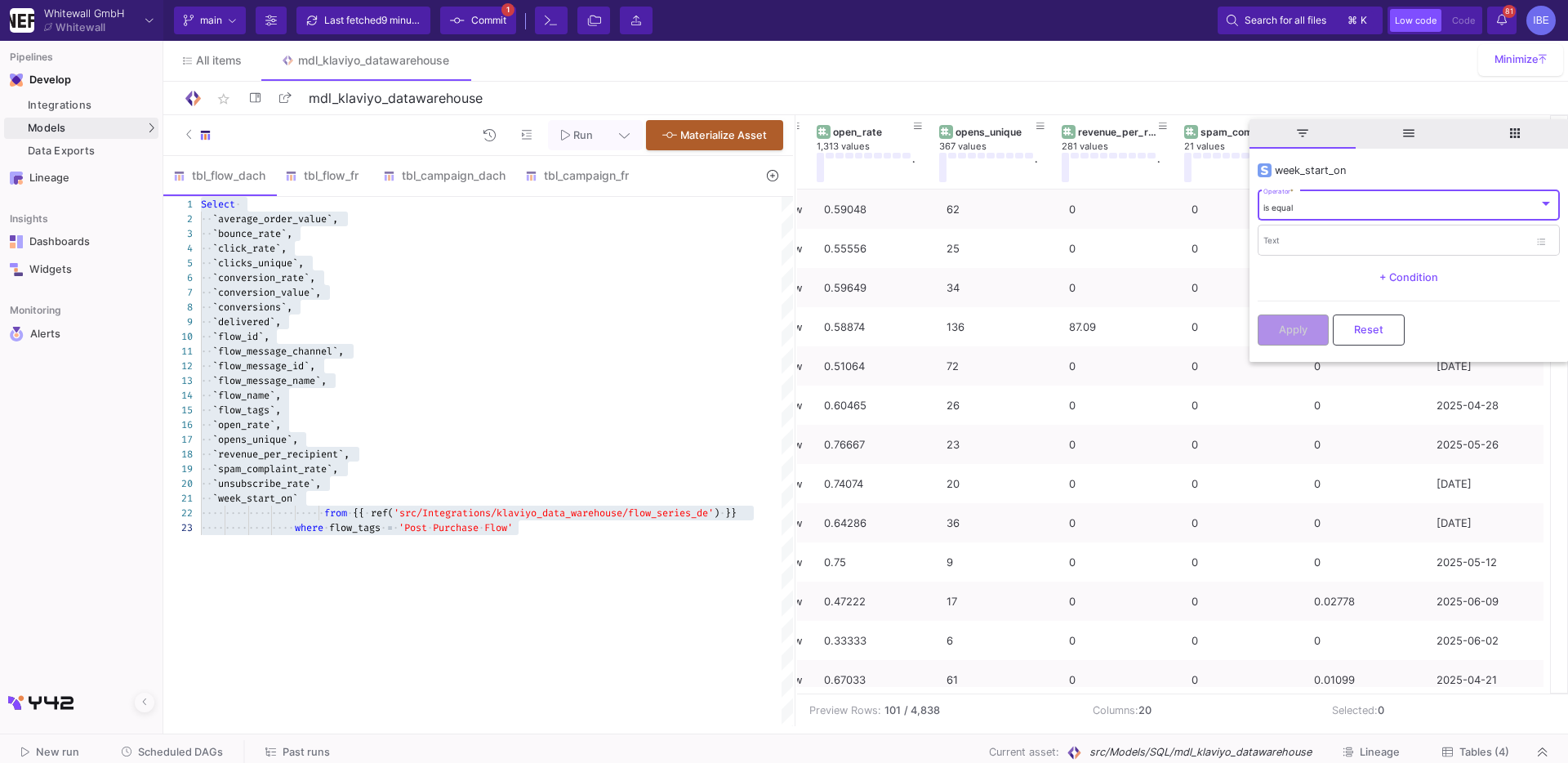click on "is equal" at bounding box center (1401, 207) 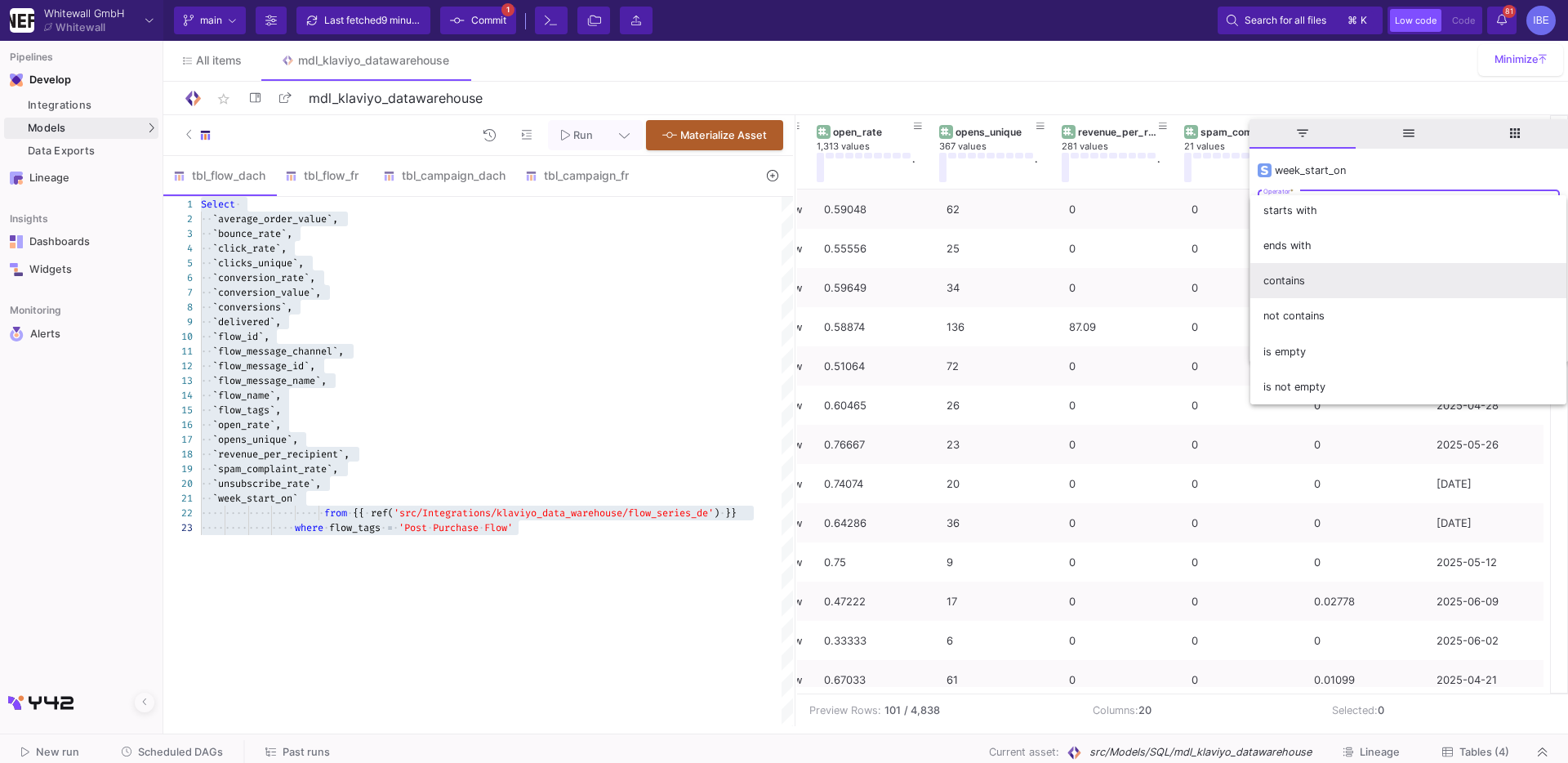 click on "contains" at bounding box center [1408, 280] 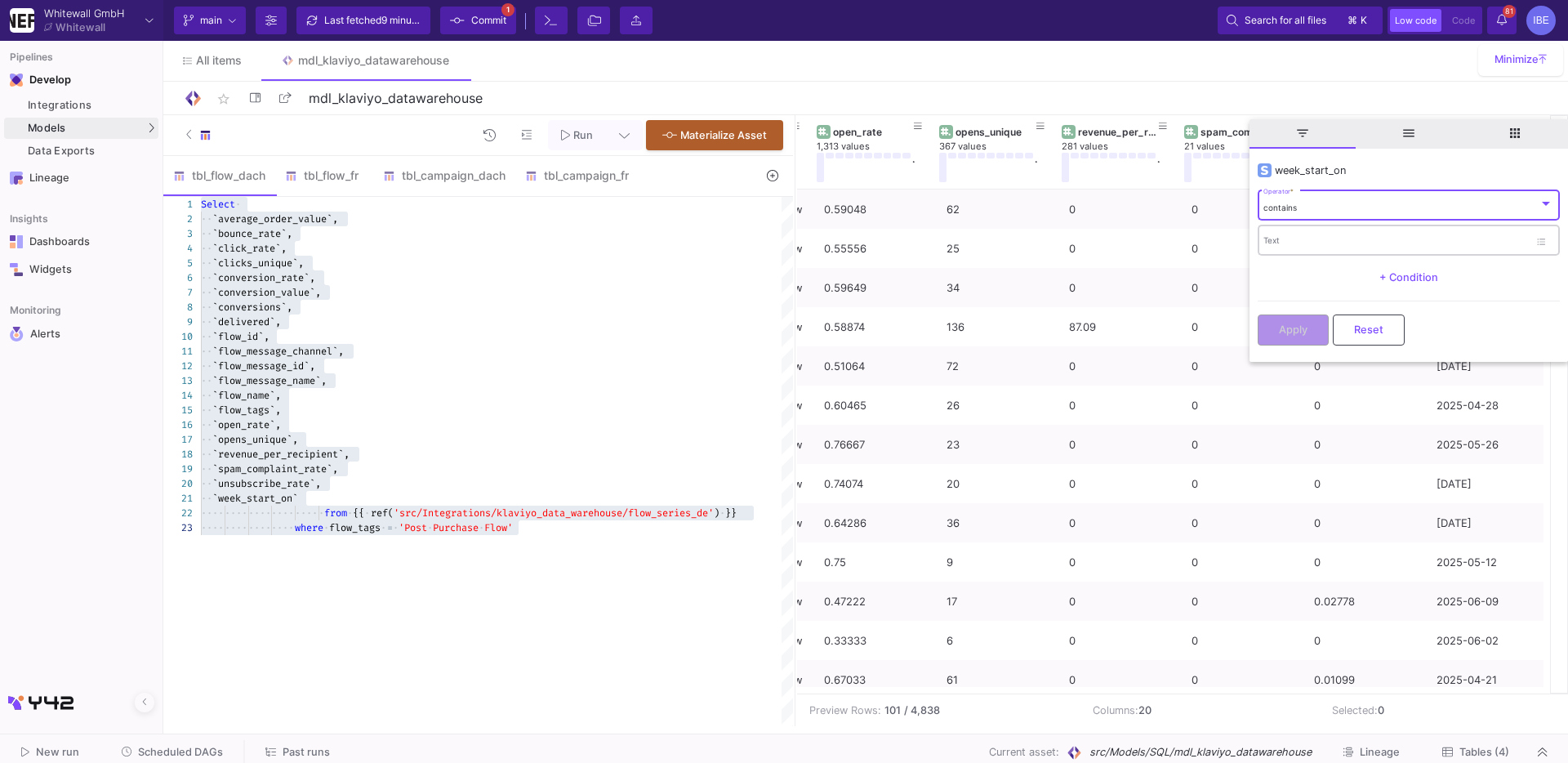 click on "Text" at bounding box center [1396, 243] 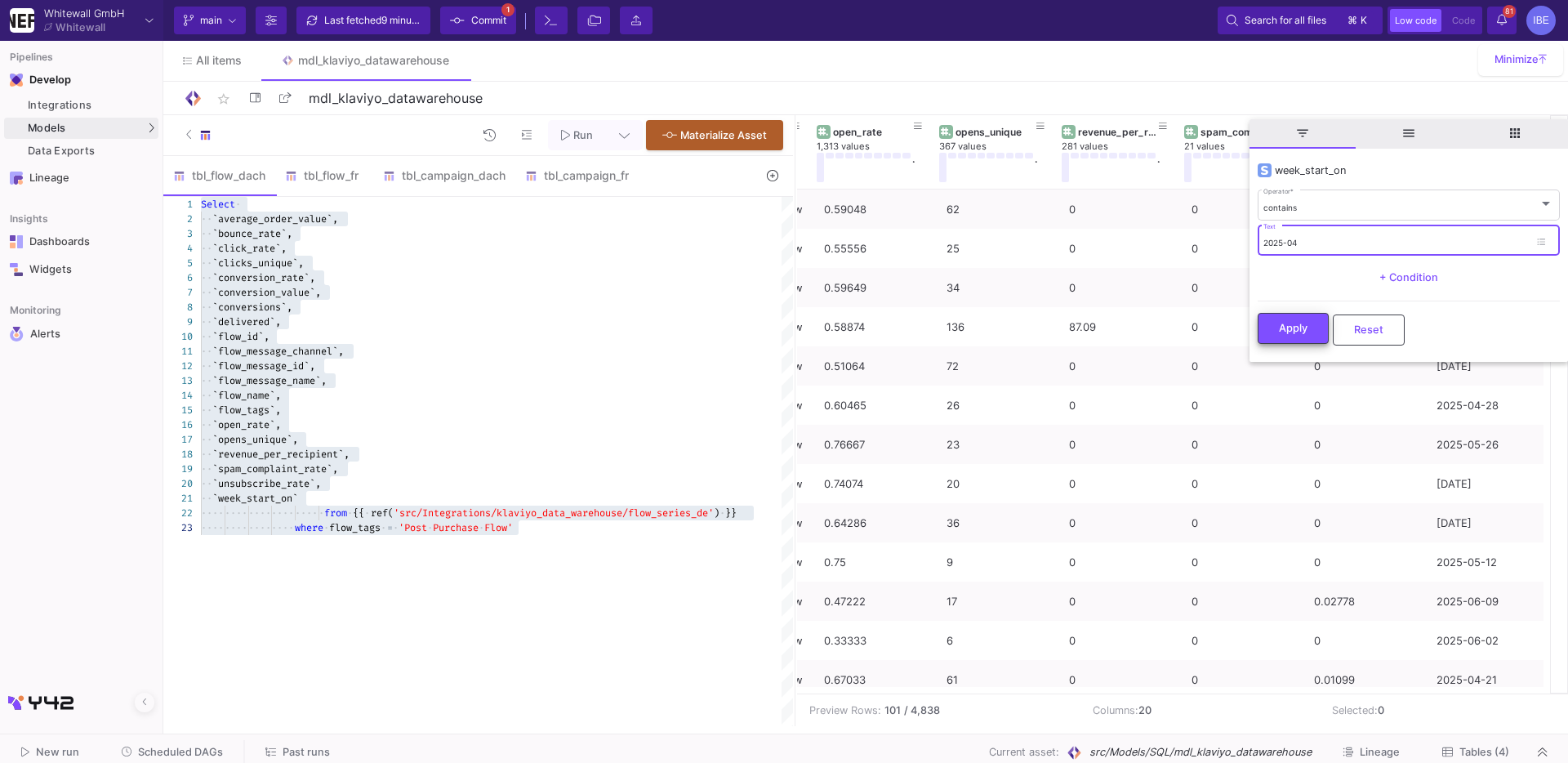 type on "2025-04" 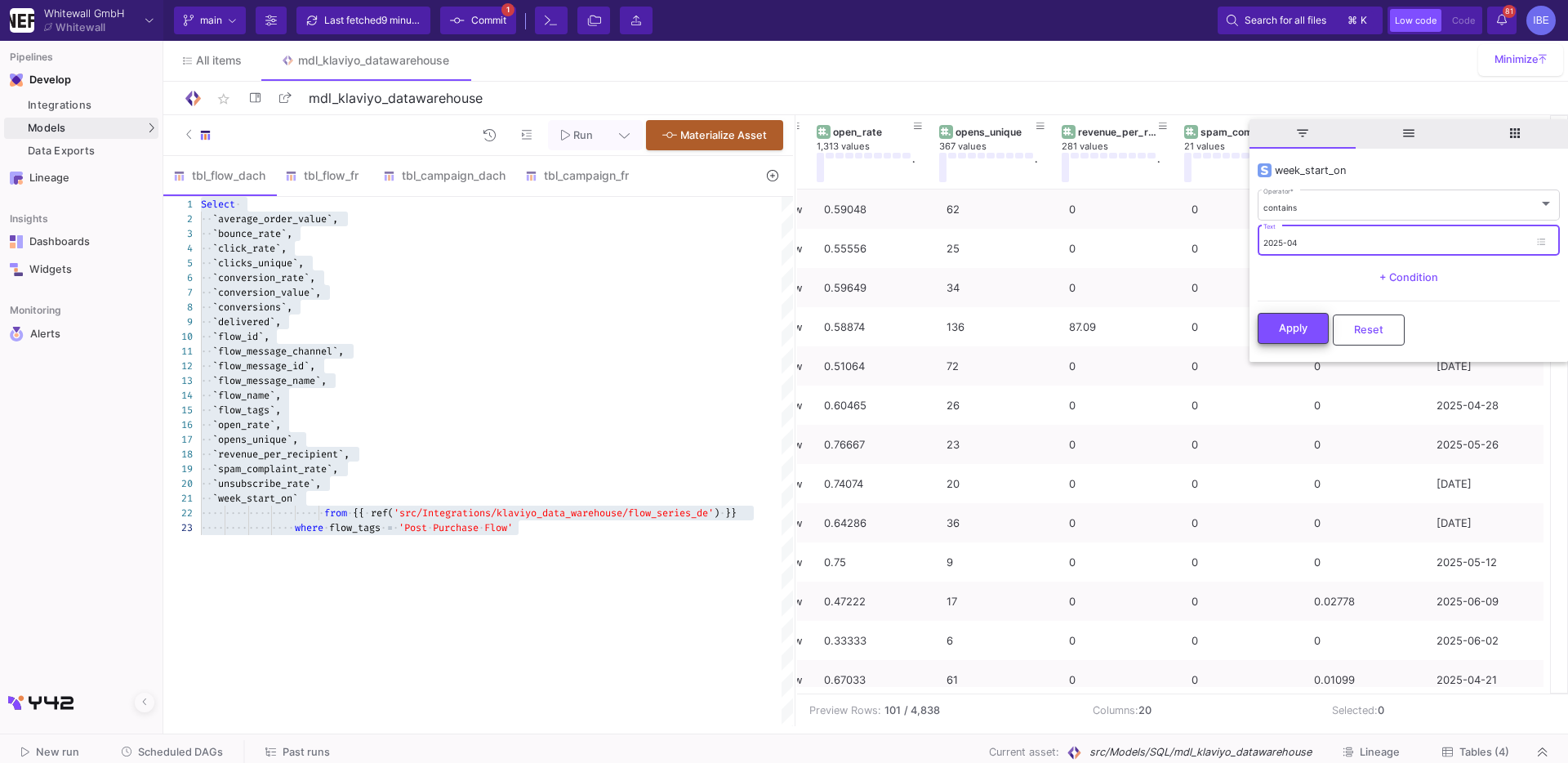 click on "Apply" at bounding box center [1293, 328] 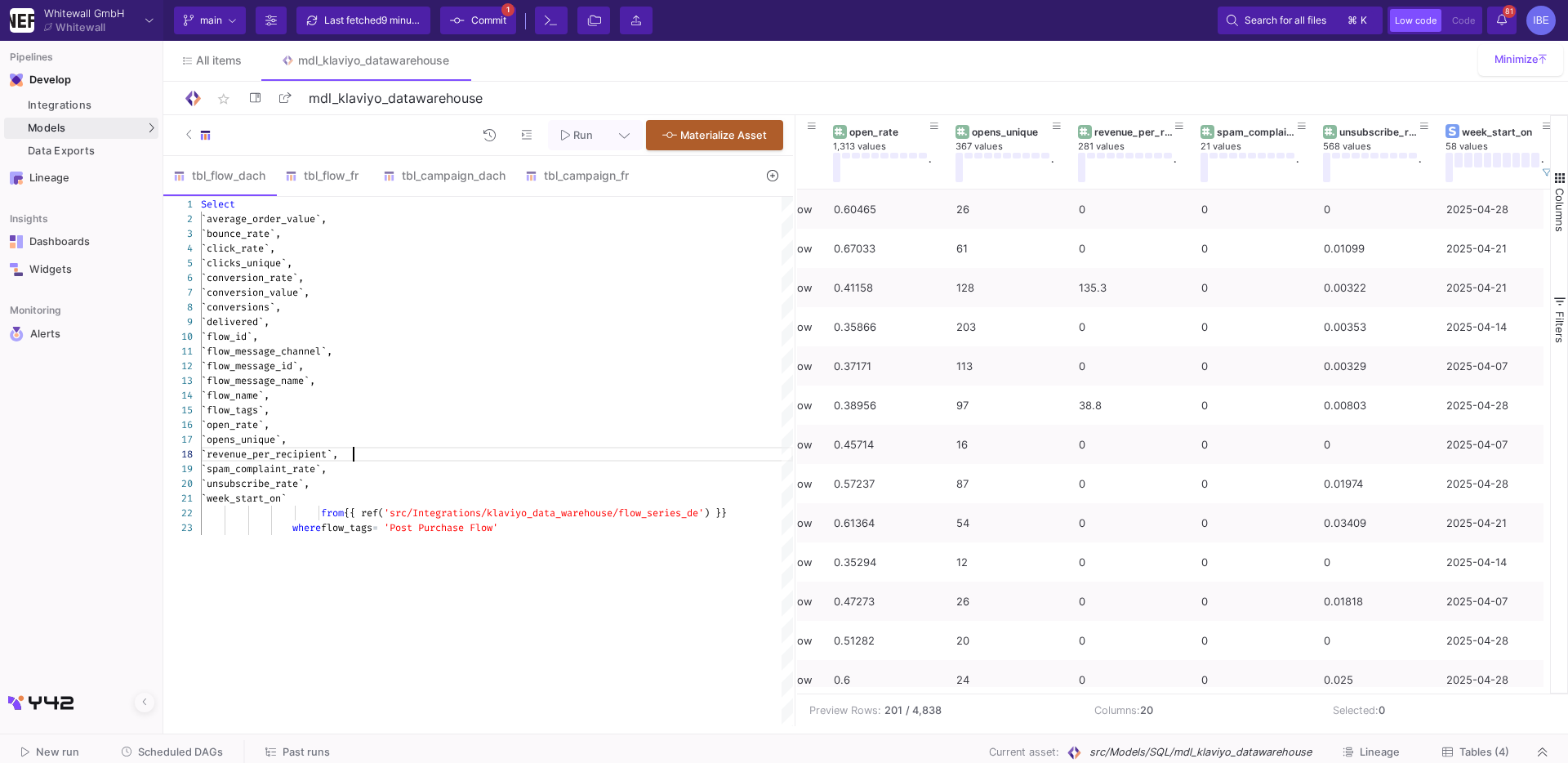 click on "`spam_complaint_rate`," at bounding box center [497, 469] 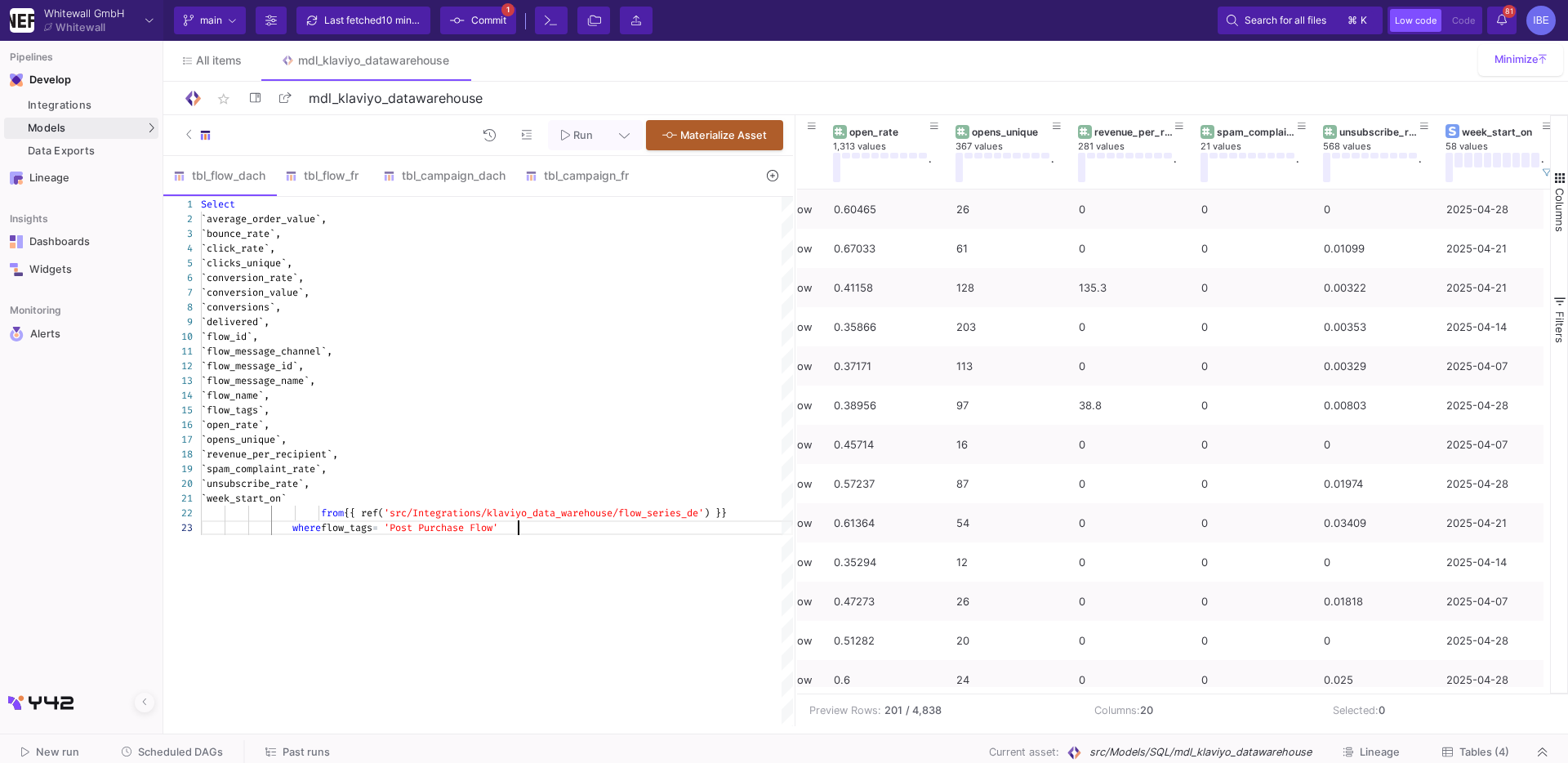 click on "where  flow_tags  =   'Post  Purchase  Flow'" at bounding box center [497, 528] 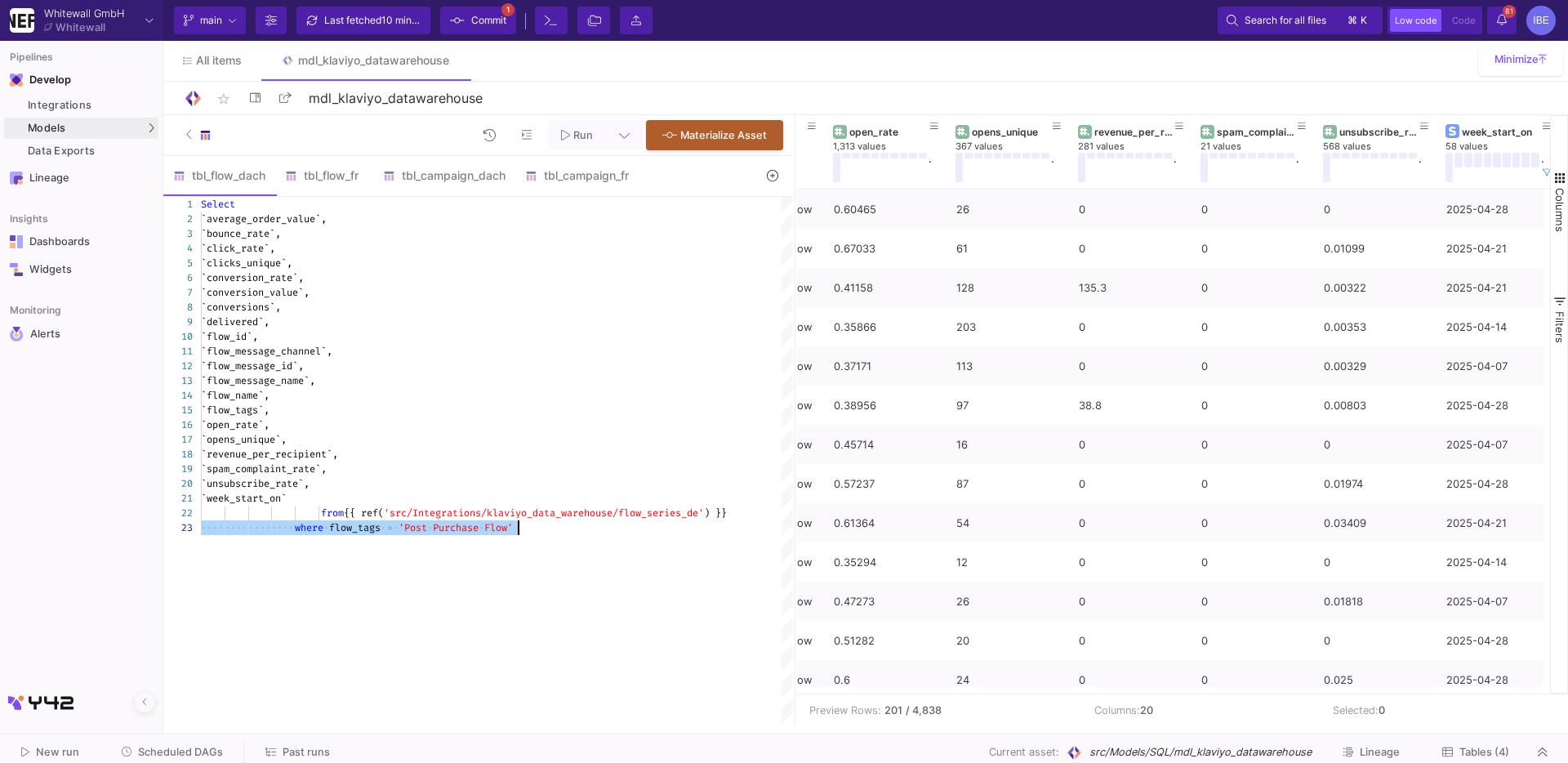 paste on "WHERE flow_tags = '[TAG]'
AND week_start_on LIKE '[DATE]%'" 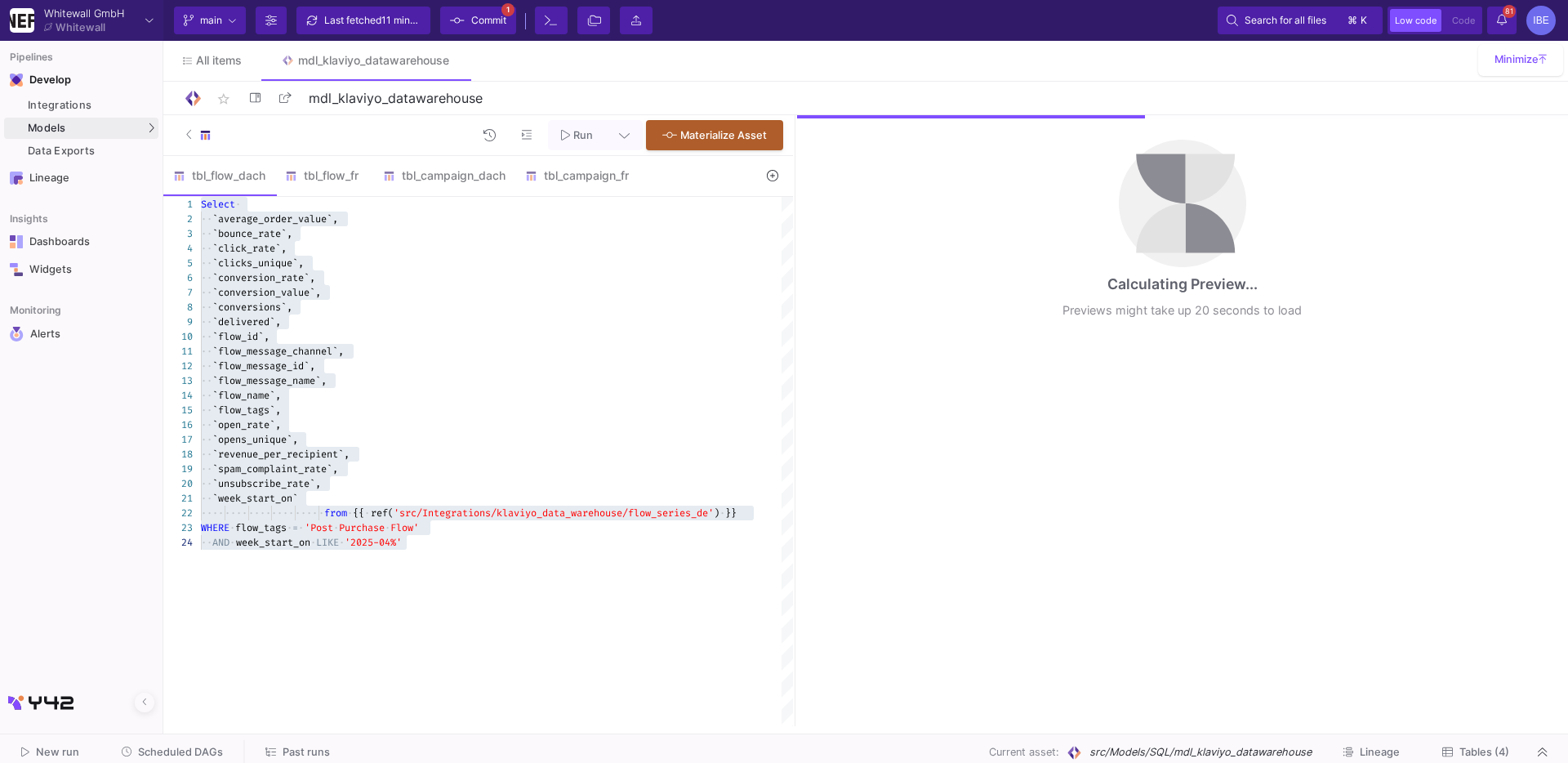 click on "Calculating Preview... Previews might take up 20 seconds to load" at bounding box center [1183, 421] 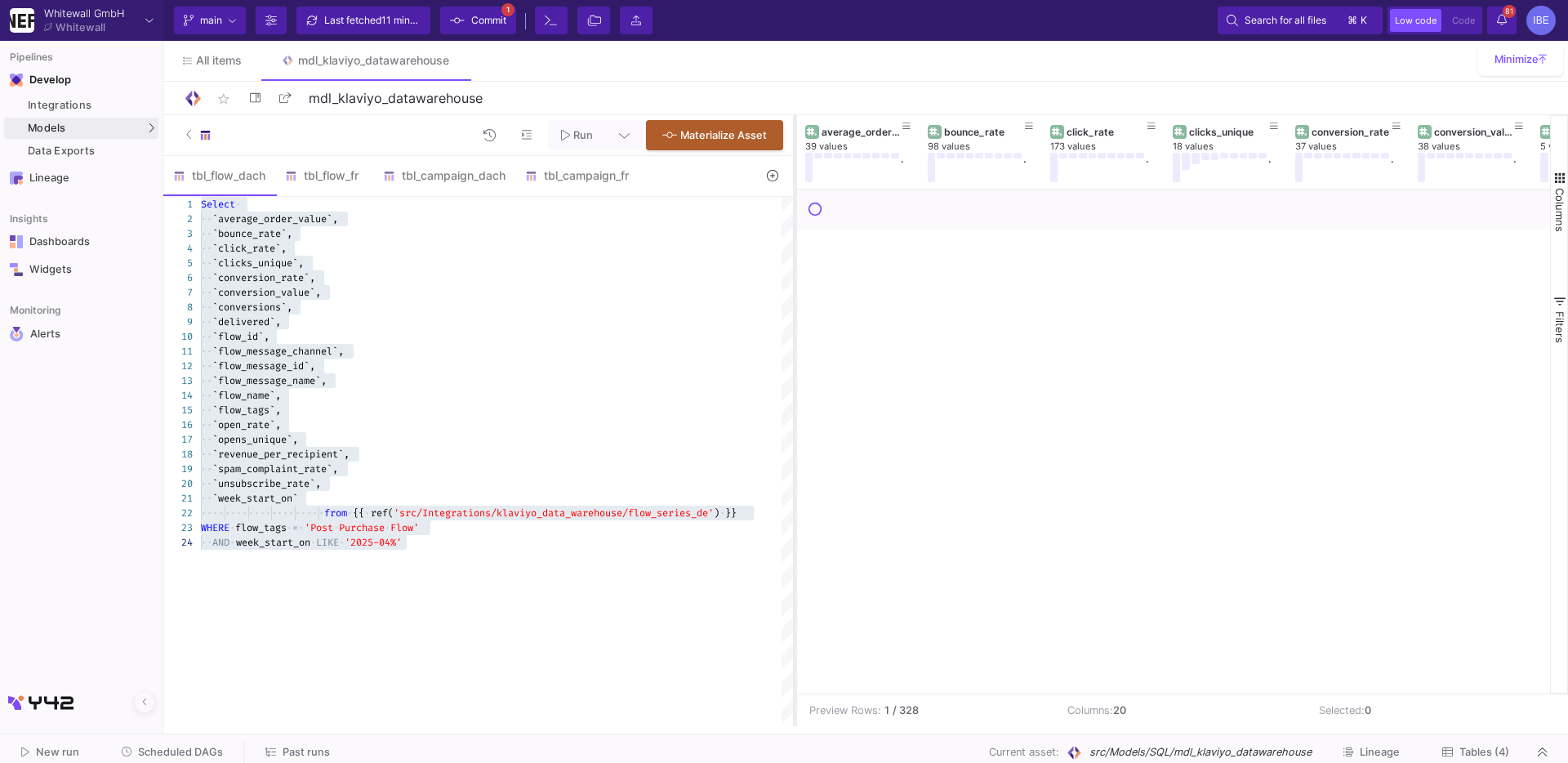 click on "Run Materialize Asset  tbl_flow_dach   tbl_flow_fr   tbl_campaign_dach   tbl_campaign_fr  1 3 4 5 6 7 8 9 10 11 12 13 14 15 16 17 18 19 20 21 2 22 23 24 Select · ·· `bounce_rate`, ·· `click_rate`, ·· `clicks_unique`, ·· `conversion_rate`, ·· `conversion_value`, ·· `conversions`, ·· `delivered`, ·· `flow_id`, ·· `flow_message_channel`, ·· `flow_message_id`, ·· `flow_message_name`, ·· `flow_name`, ·· `flow_tags`, ·· `open_rate`, ·· `opens_unique`, ·· `revenue_per_recipient`, ·· `spam_complaint_rate`, ·· `unsubscribe_rate`, ·· `week_start_on` ·· `average_order_value`, ···· ···· ···· ···· ···· · from · {{ · ref( 'src/Integrations/klaviyo_data_warehouse/flow_seri es_de' ) · }} WHERE · flow_tags · = · 'Post · Purchase · Flow' ·· AND · week_start_on · LIKE · '2025-04%' Enter to Rename, ⇧Enter to Preview Insert (⏎) show more (⌃Space) 1 Select   Enter to Rename, ⇧Enter to Preview 1 Select  `average_order_value`, 1 Select
." at bounding box center (866, 421) 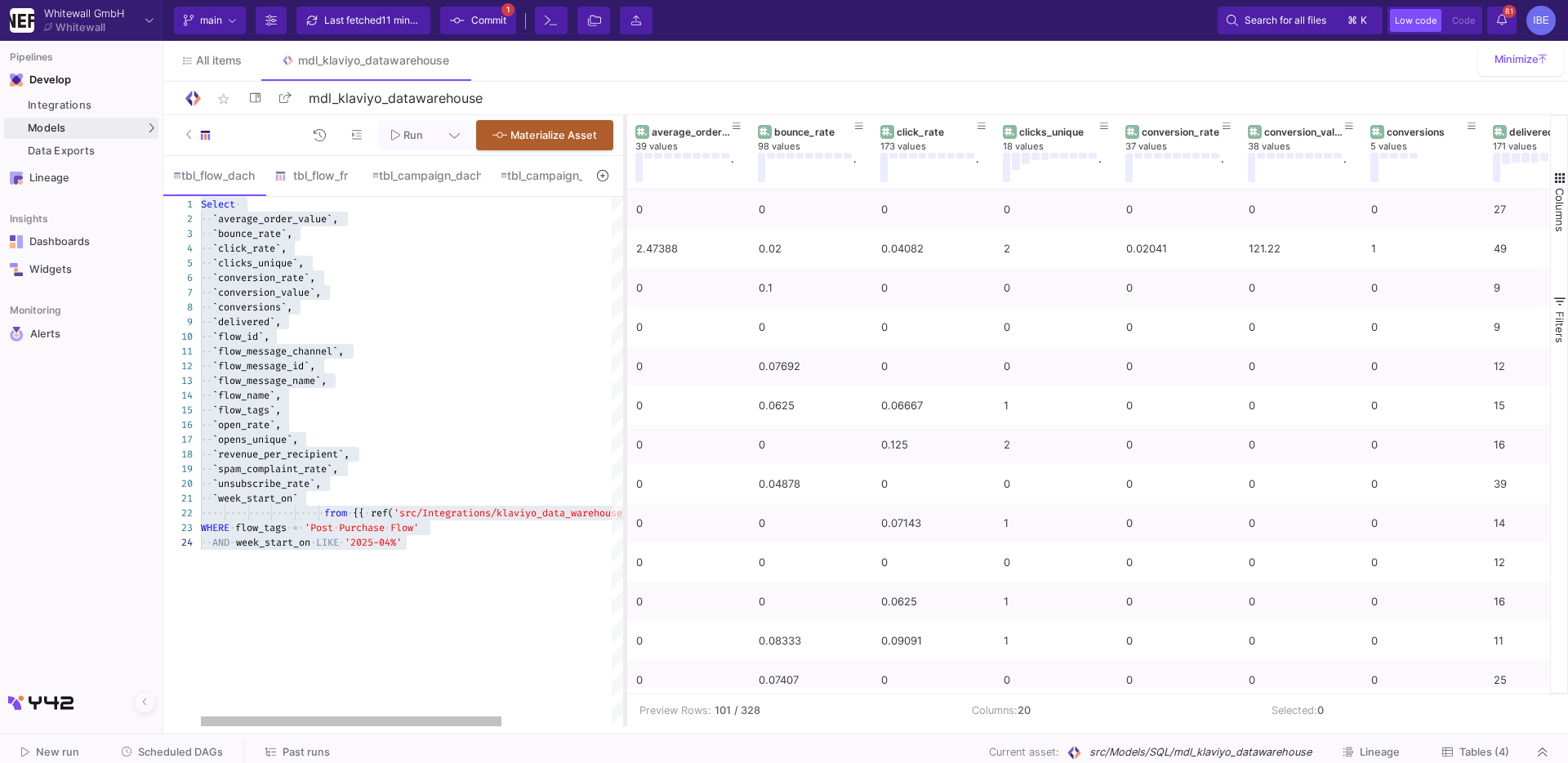 drag, startPoint x: 794, startPoint y: 429, endPoint x: 623, endPoint y: 399, distance: 173.61164 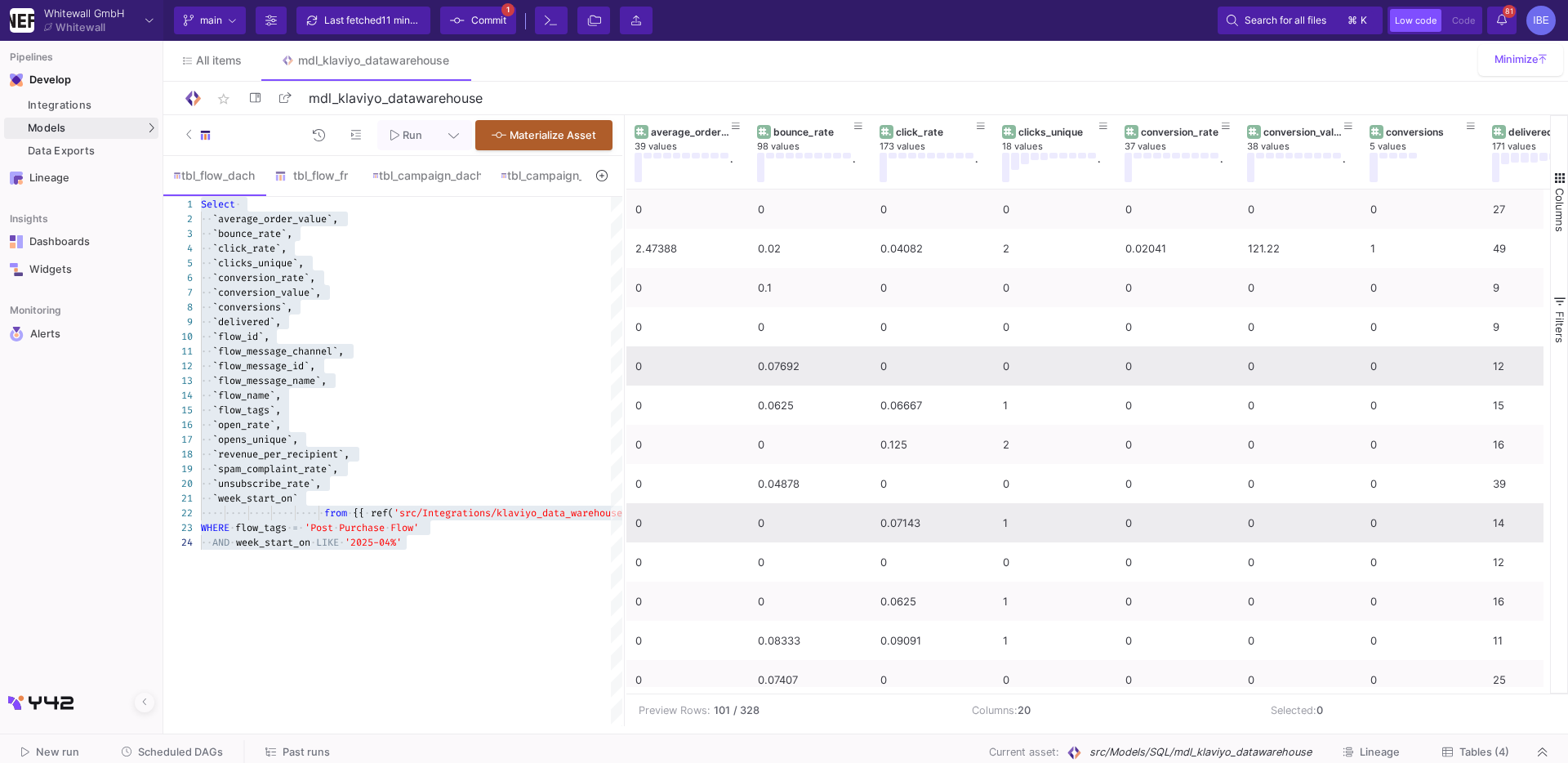 scroll, scrollTop: 1556, scrollLeft: 0, axis: vertical 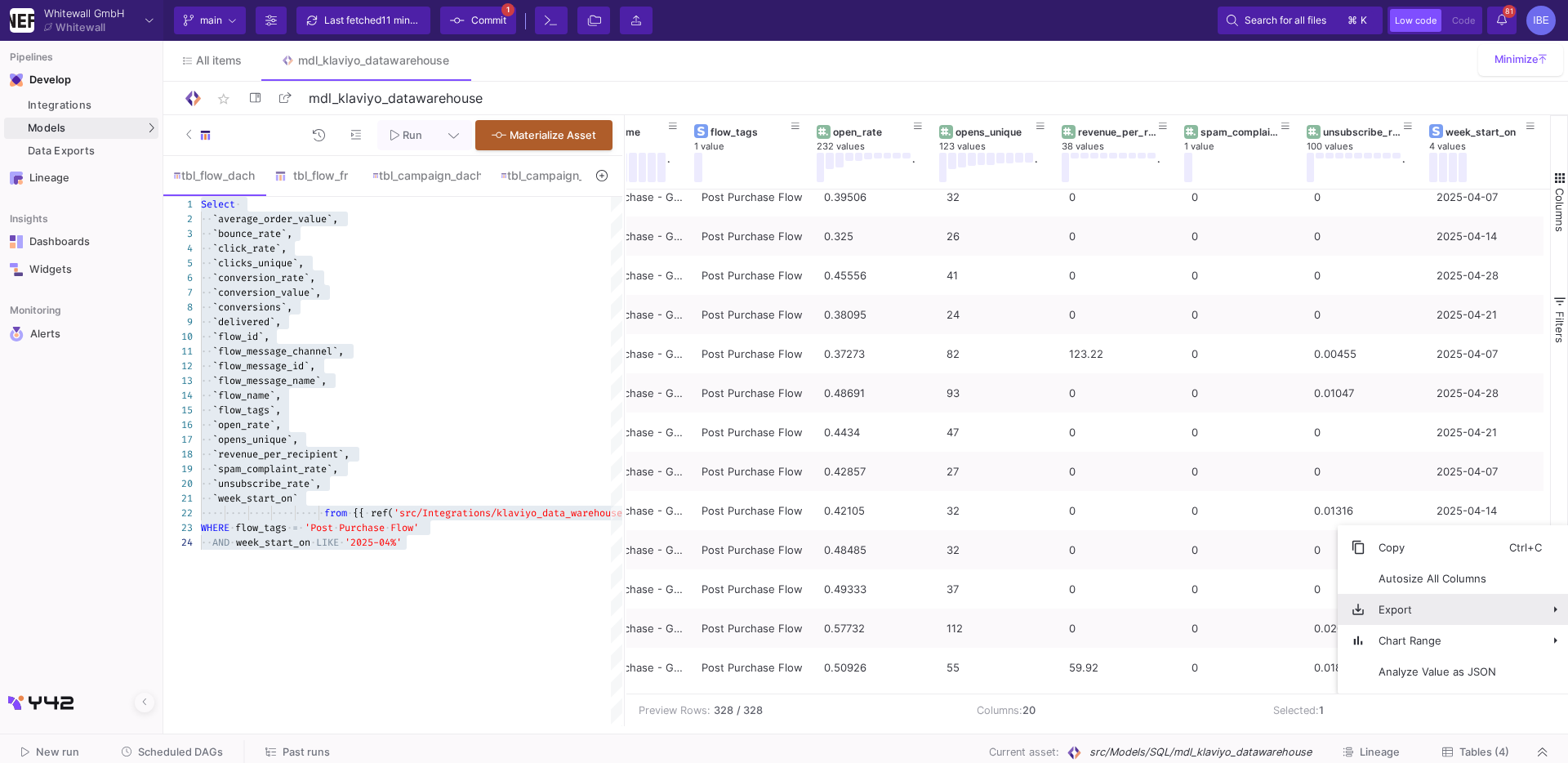 click on "Export" at bounding box center [1437, 609] 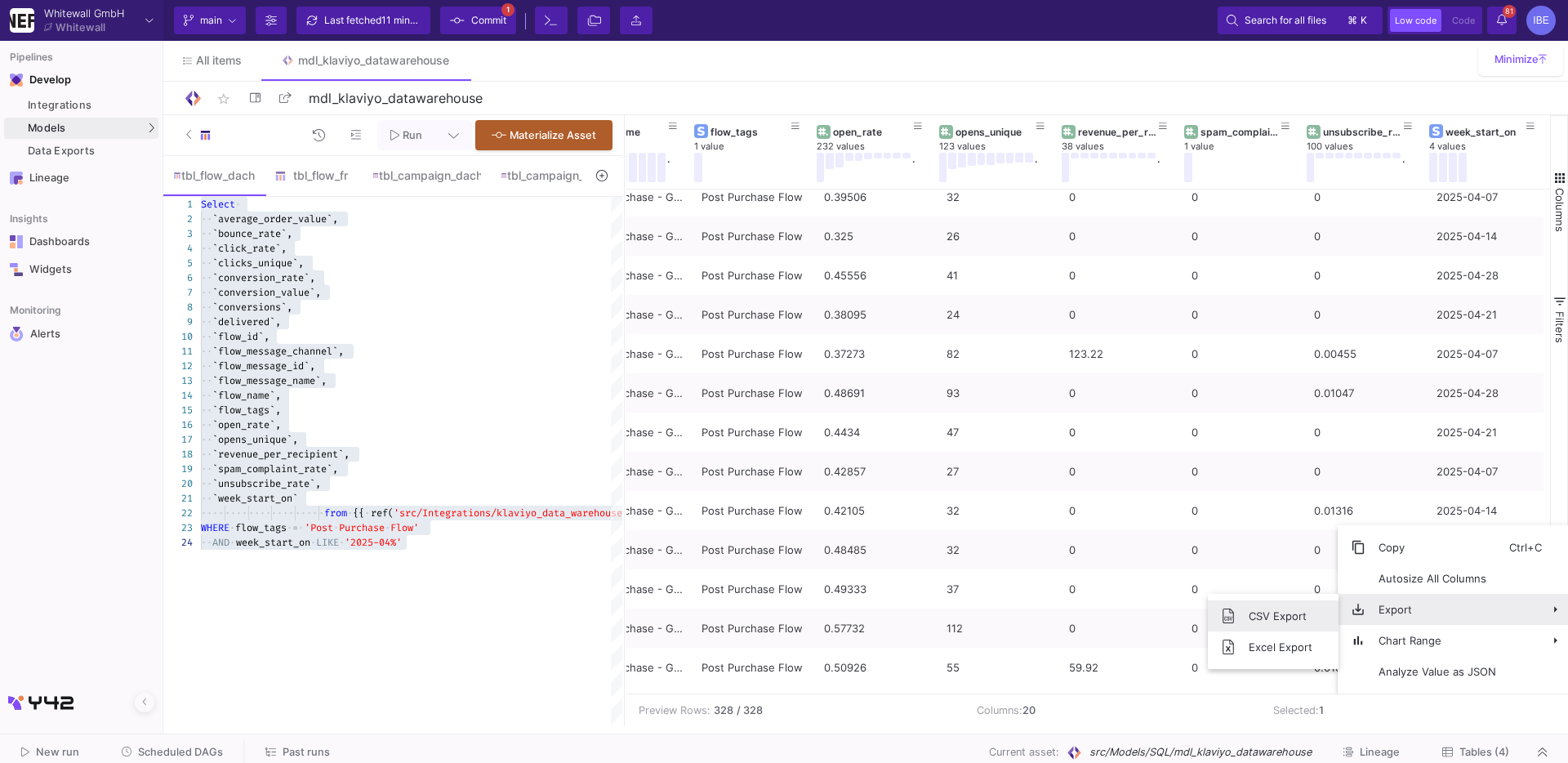 click on "CSV Export" at bounding box center [1281, 616] 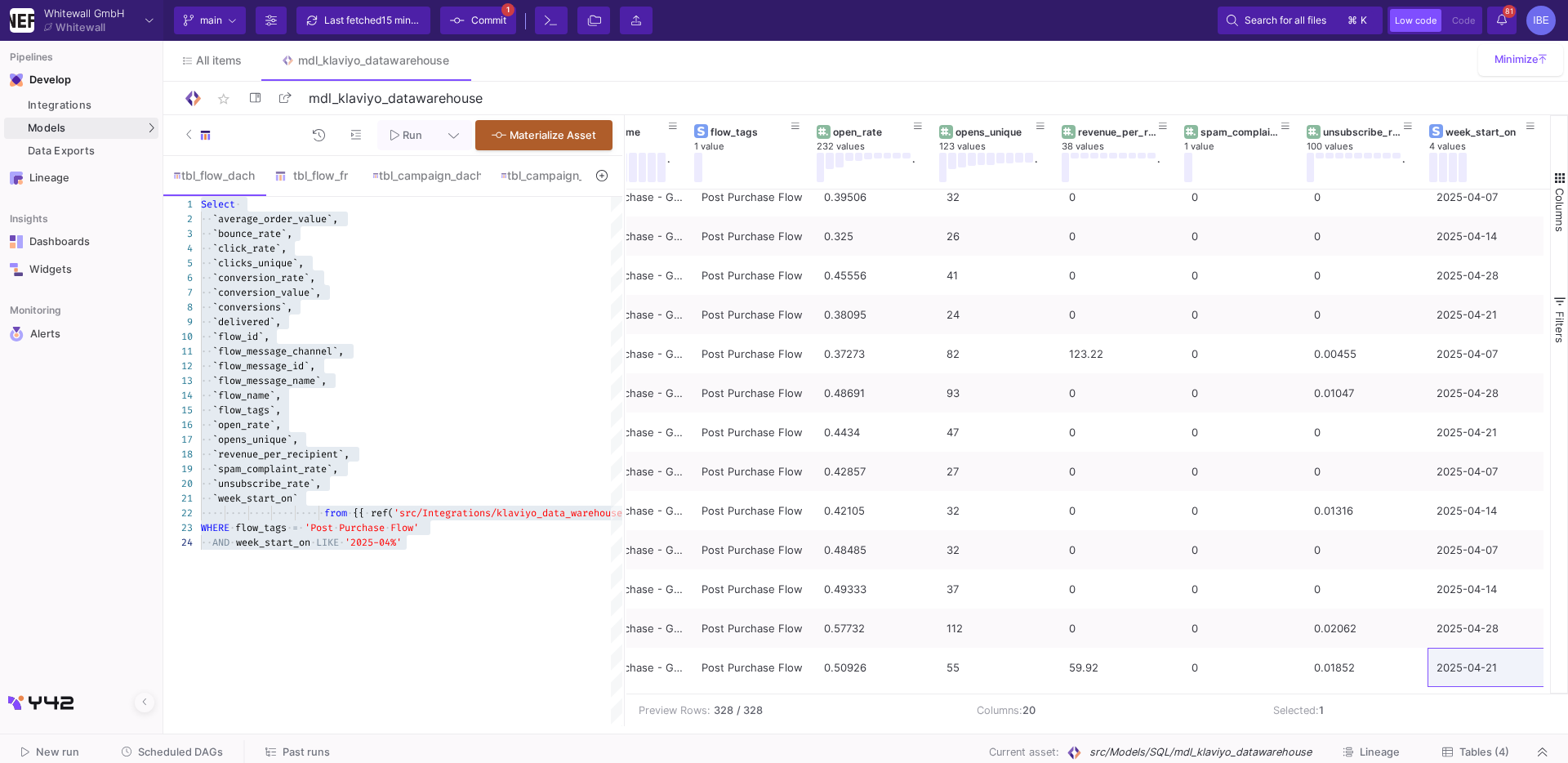 click on "Commit  1" at bounding box center [478, 20] 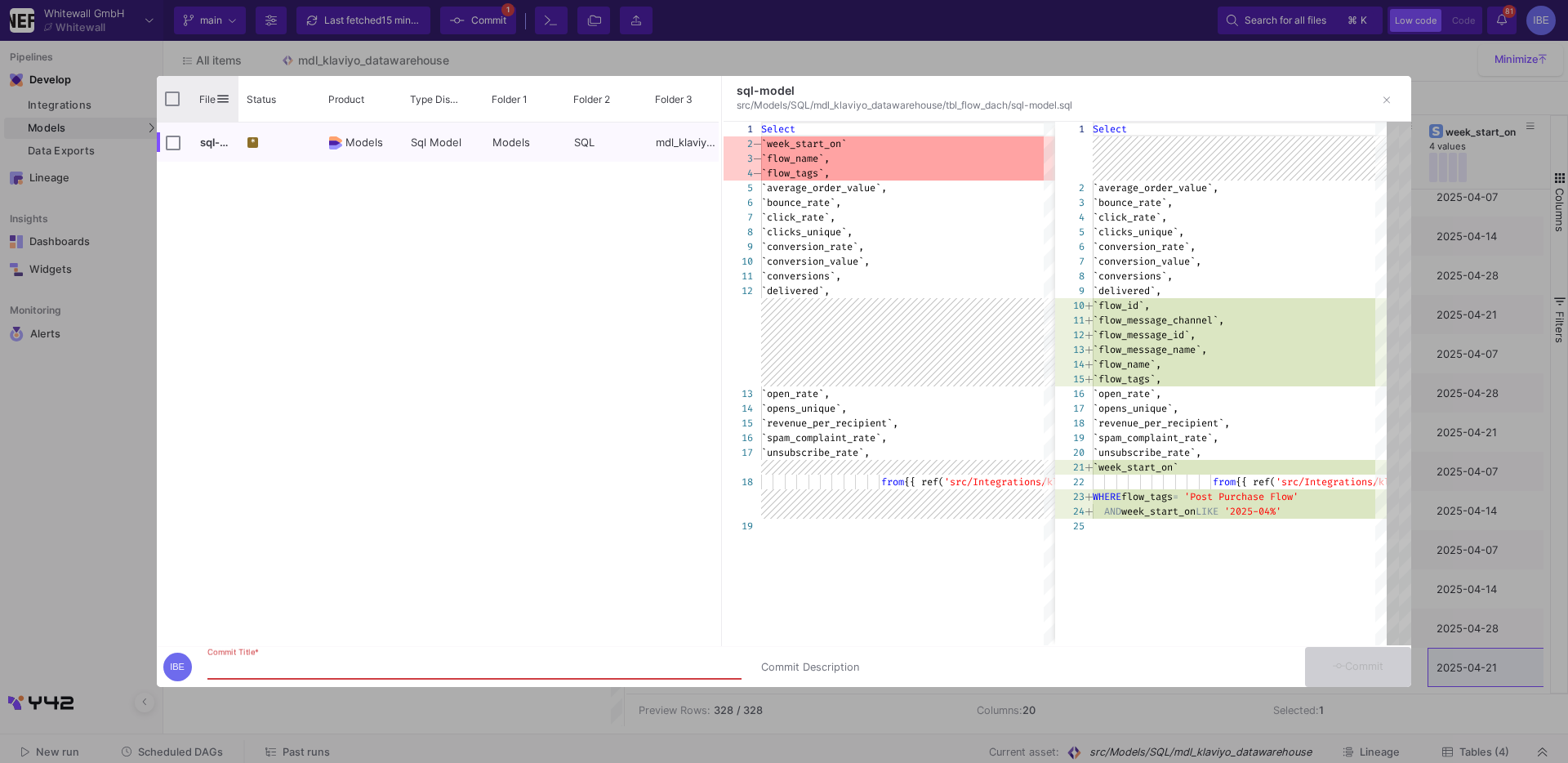 click on "File" at bounding box center [198, 99] 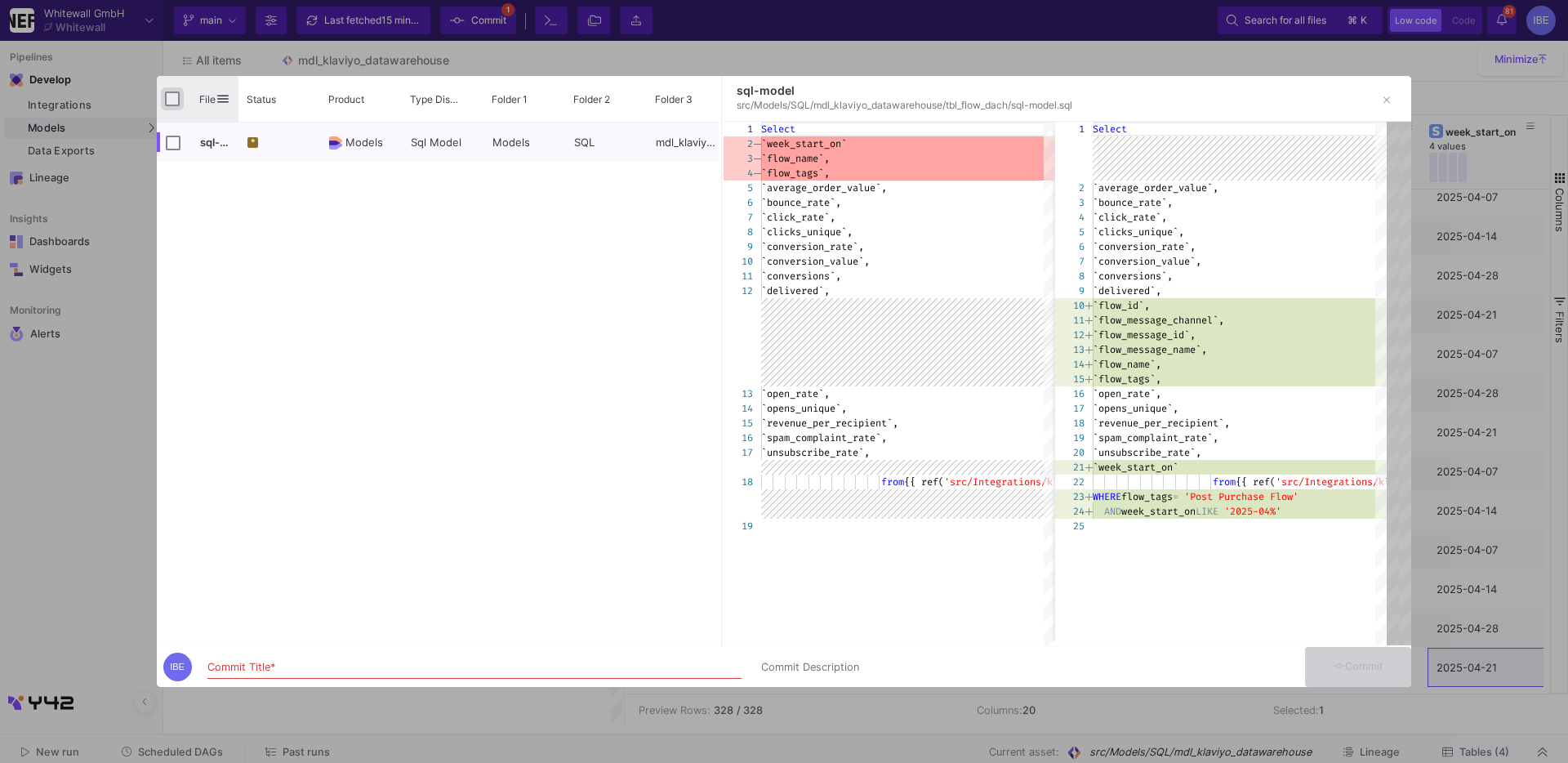 click at bounding box center [172, 99] 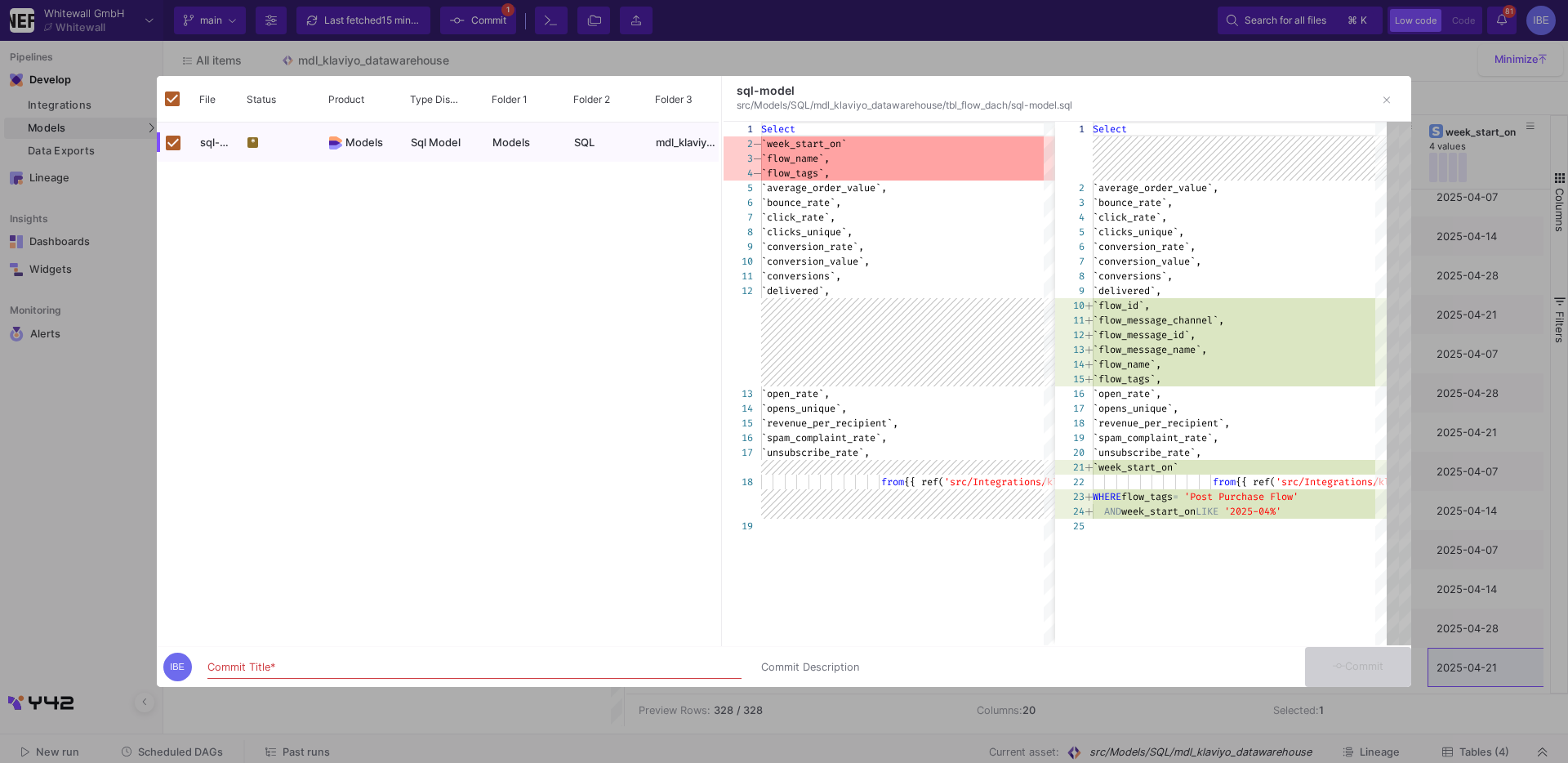 click on "Commit Title  *" at bounding box center [474, 667] 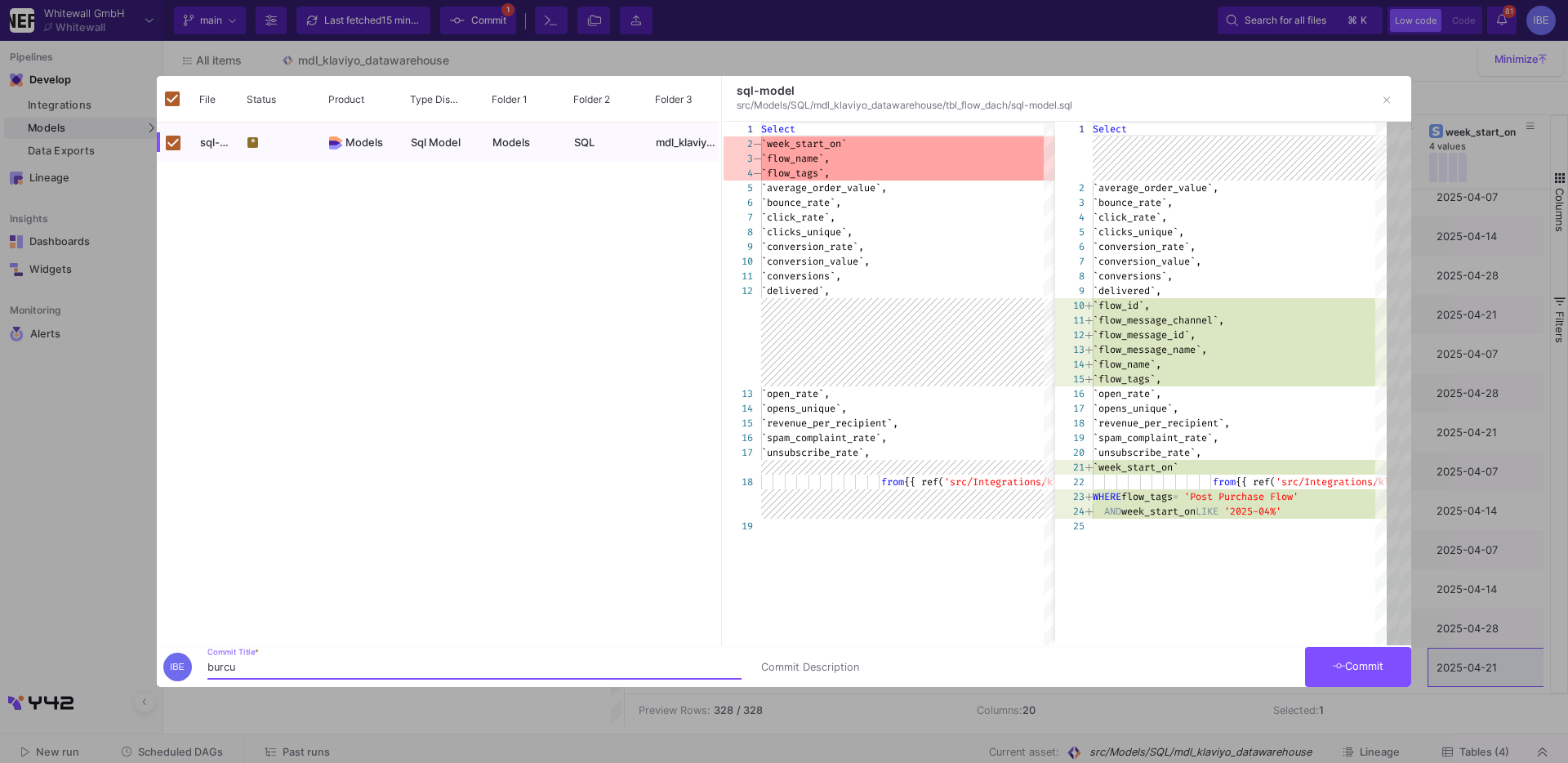 type on "burcu" 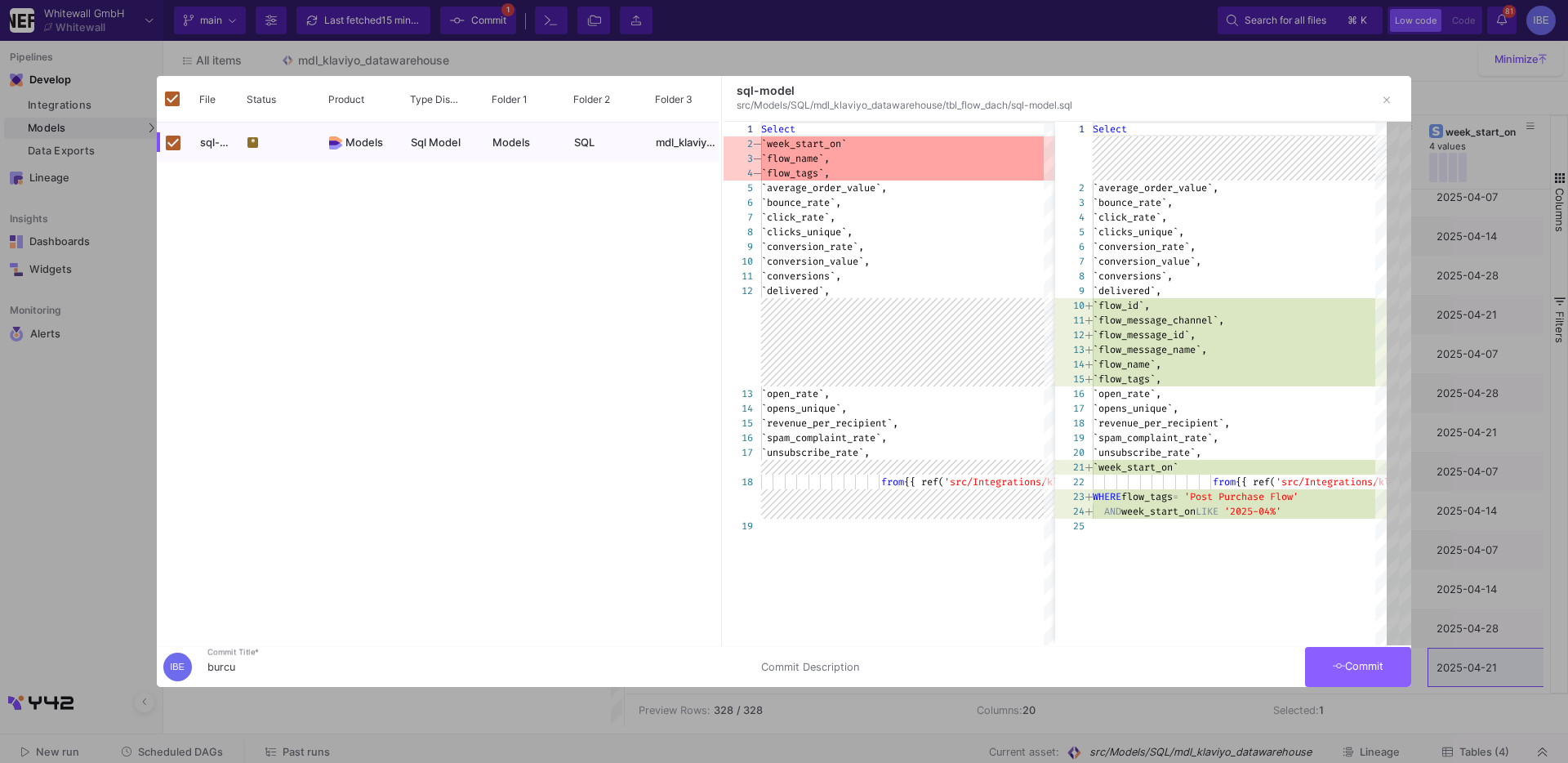 click on "Commit" at bounding box center (1358, 666) 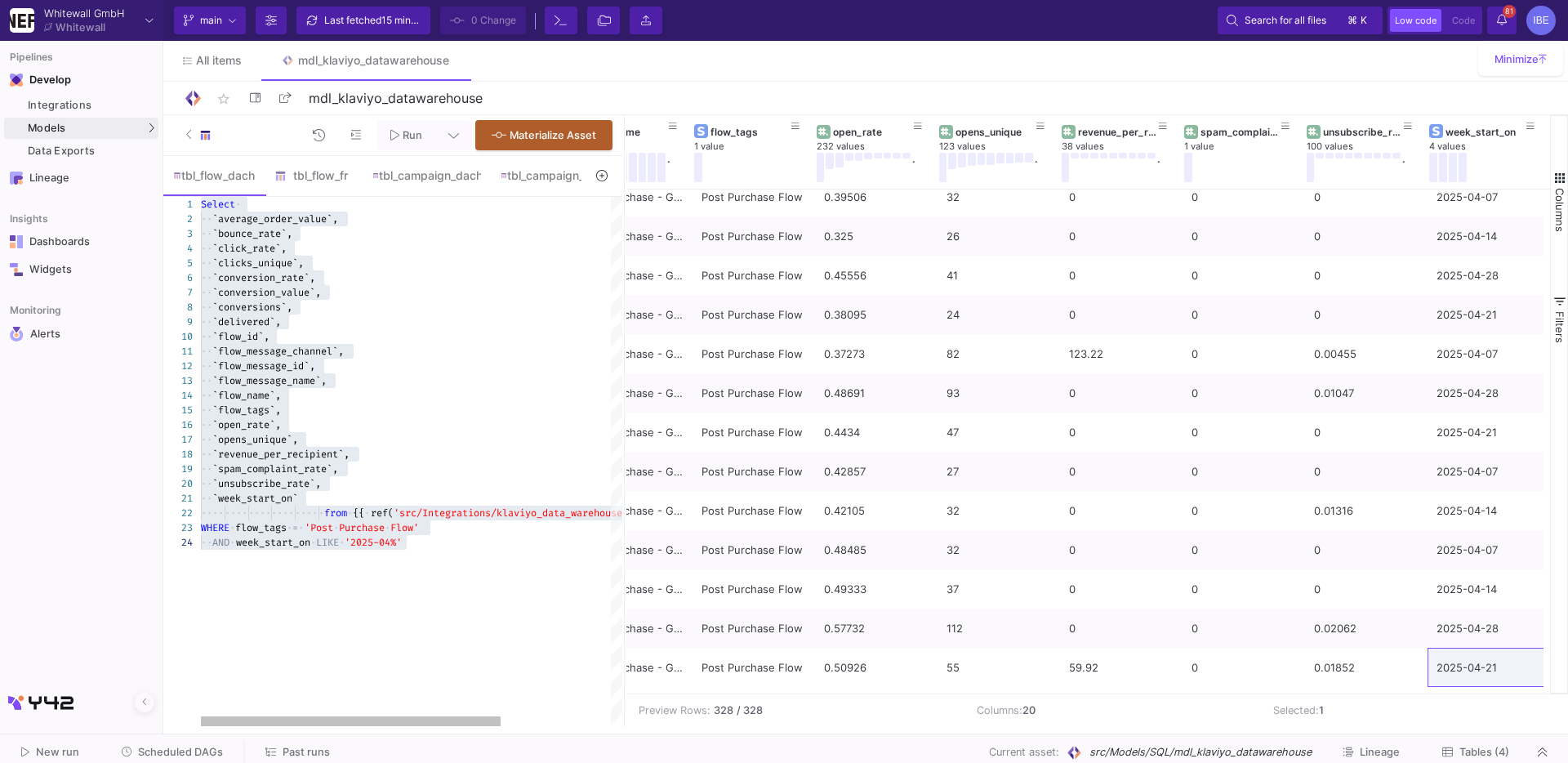 click on "Select · ·· `bounce_rate`, ·· `click_rate`, ·· `clicks_unique`, ·· `conversion_rate`, ·· `conversion_value`, ·· `conversions`, ·· `delivered`, ·· `flow_id`, ·· `flow_message_channel`, ·· `flow_message_id`, ·· `flow_message_name`, ·· `flow_name`, ·· `flow_tags`, ·· `open_rate`, ·· `opens_unique`, ·· `revenue_per_recipient`, ·· `spam_complaint_rate`, ·· `unsubscribe_rate`, ·· `week_start_on` ·· `average_order_value`, ···· ···· ···· ···· ···· · from · {{ · ref( 'src/Integrations/klaviyo_data_warehouse/flow_seri es_de' ) · }} WHERE · flow_tags · = · 'Post · Purchase · Flow' ·· AND · week_start_on · LIKE · '2025-04%'" at bounding box center (488, 462) 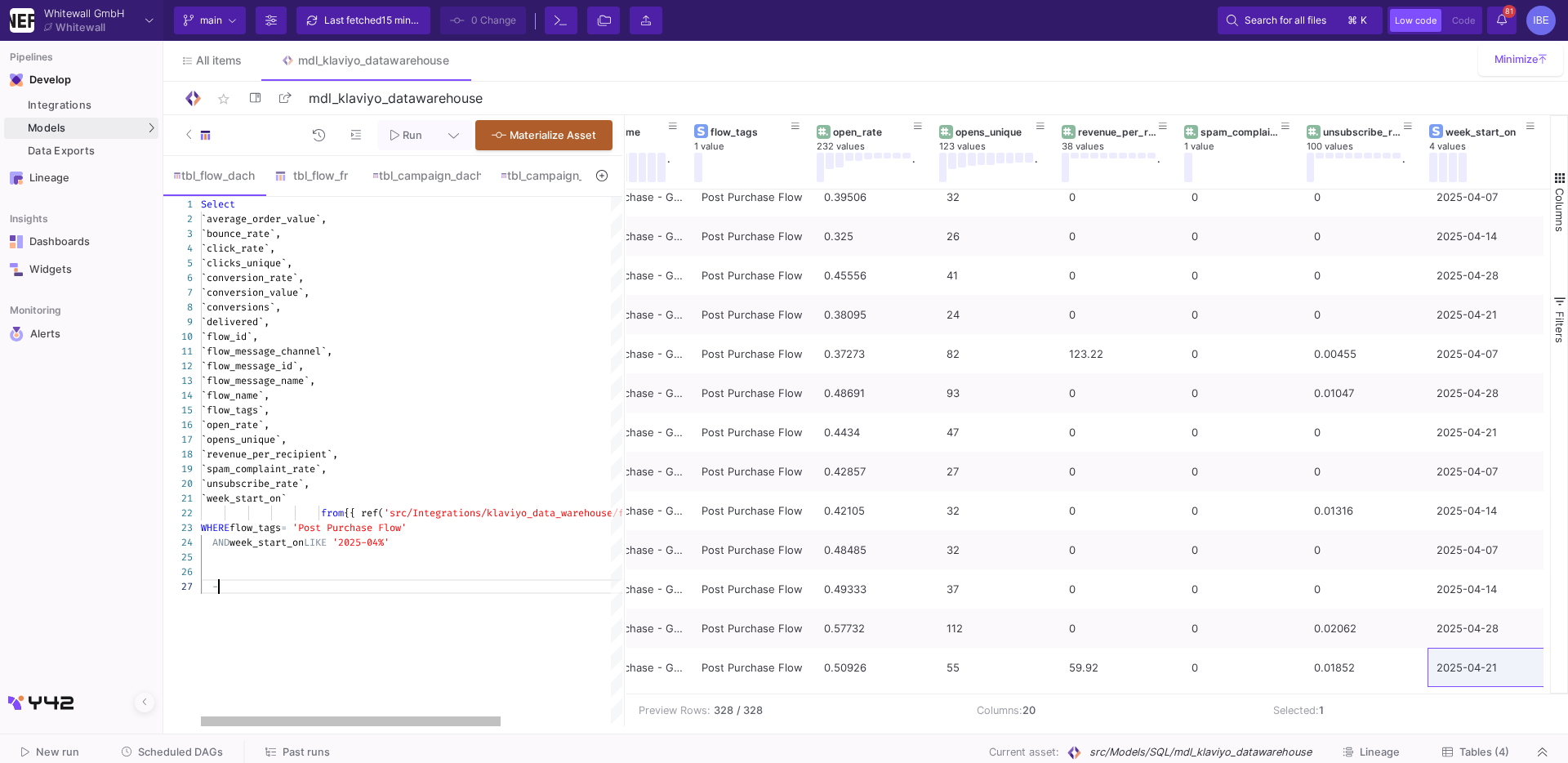 scroll, scrollTop: 87, scrollLeft: 22, axis: both 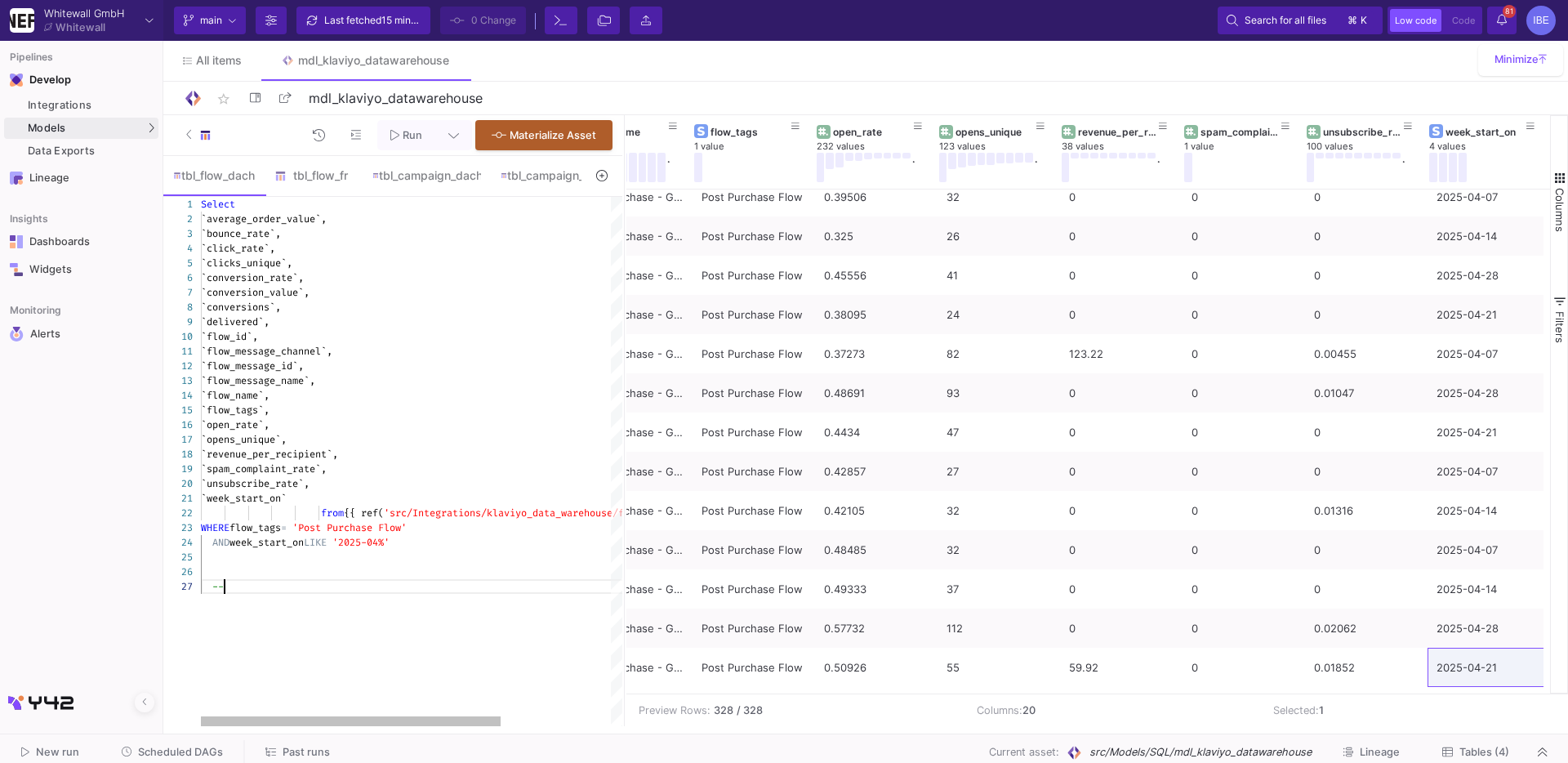 paste on "revenue is missing" 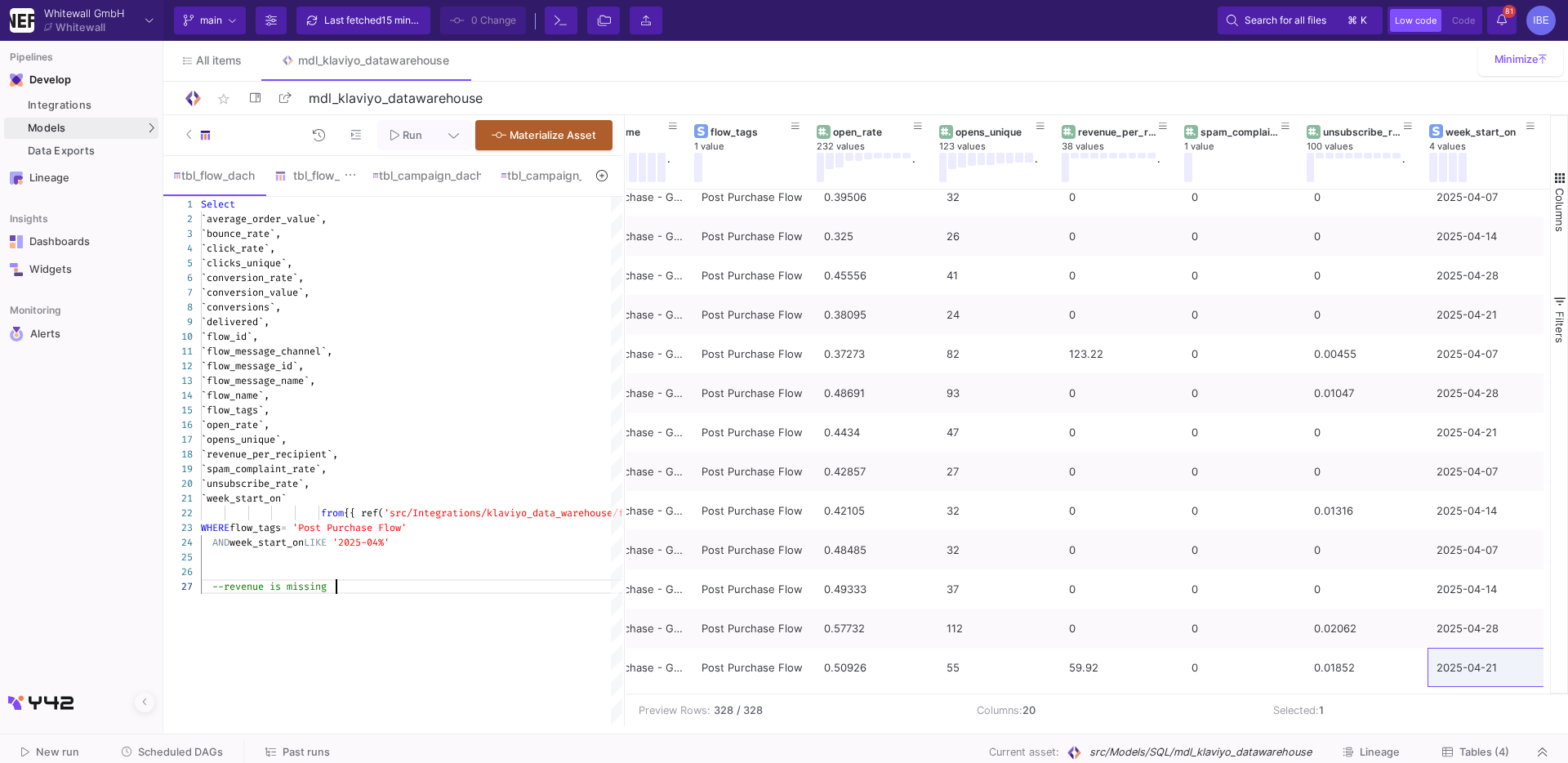type on "`week_start_on`
from {{ ref('src/Integrations/klaviyo_data_warehouse/flow_series_de') }}
WHERE flow_tags = '[TAG]'
AND week_start_on LIKE '[DATE]%'
--revenue is missing" 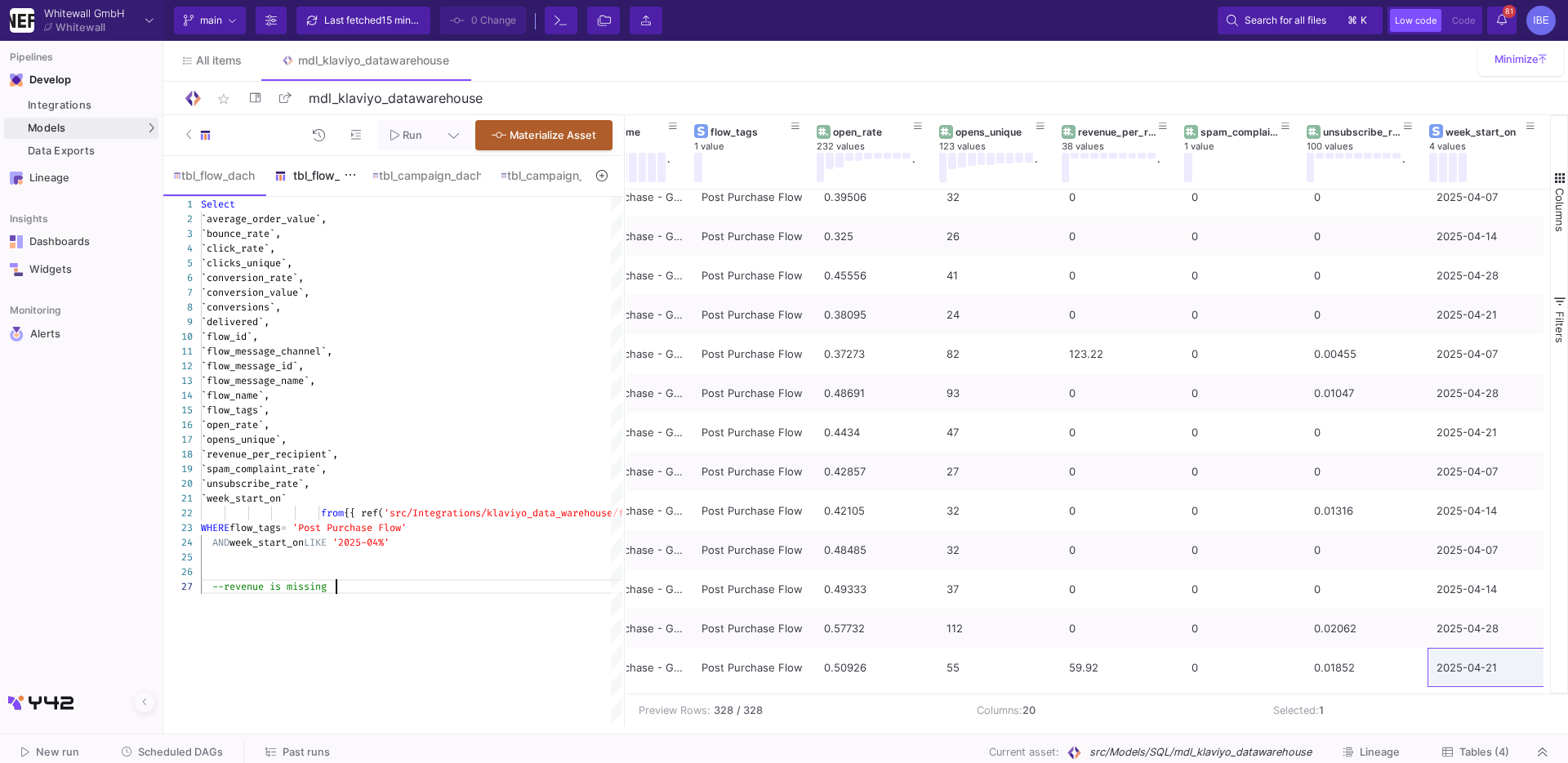 click on "tbl_flow_fr" at bounding box center (314, 176) 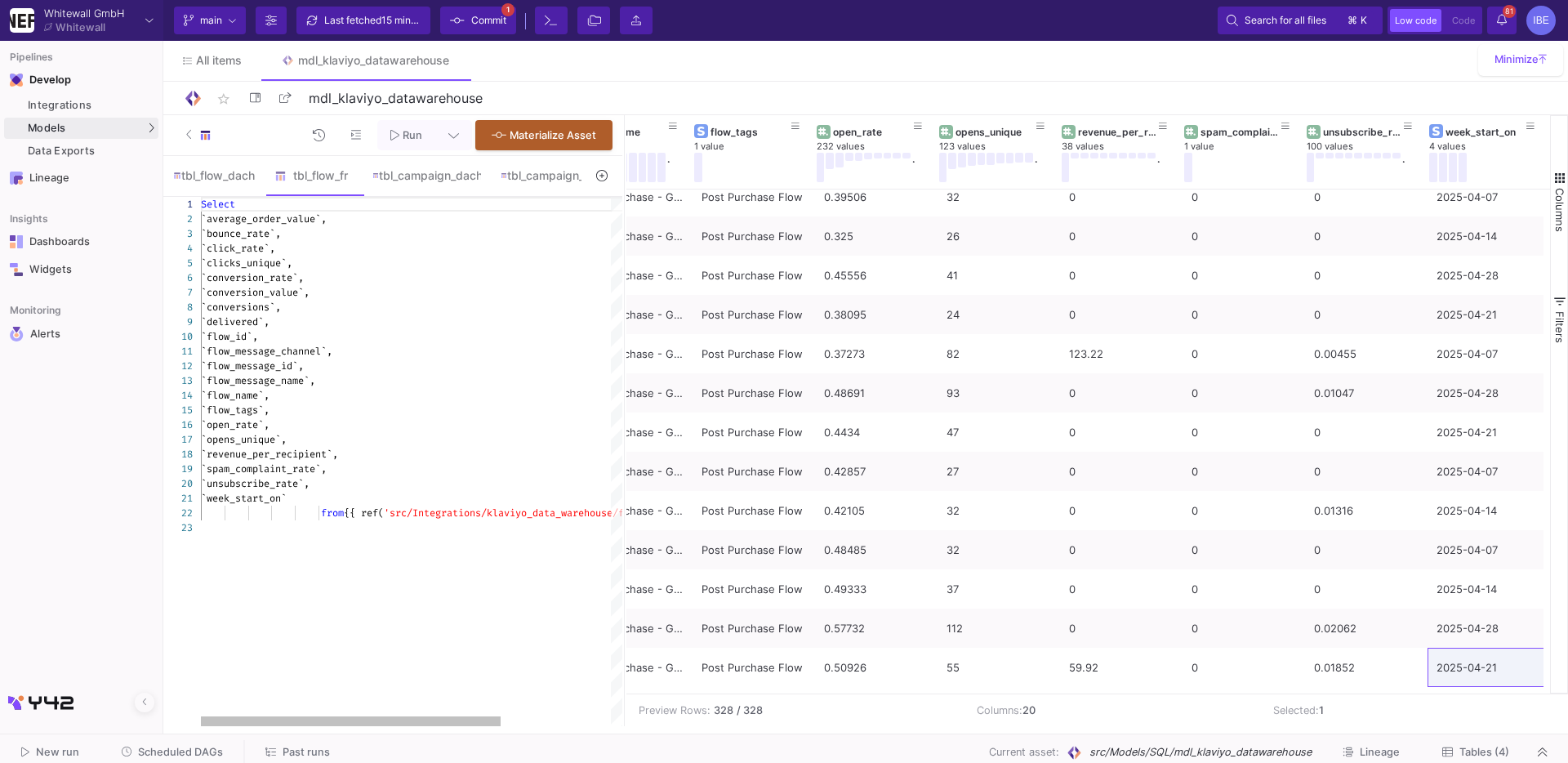 scroll, scrollTop: 0, scrollLeft: 0, axis: both 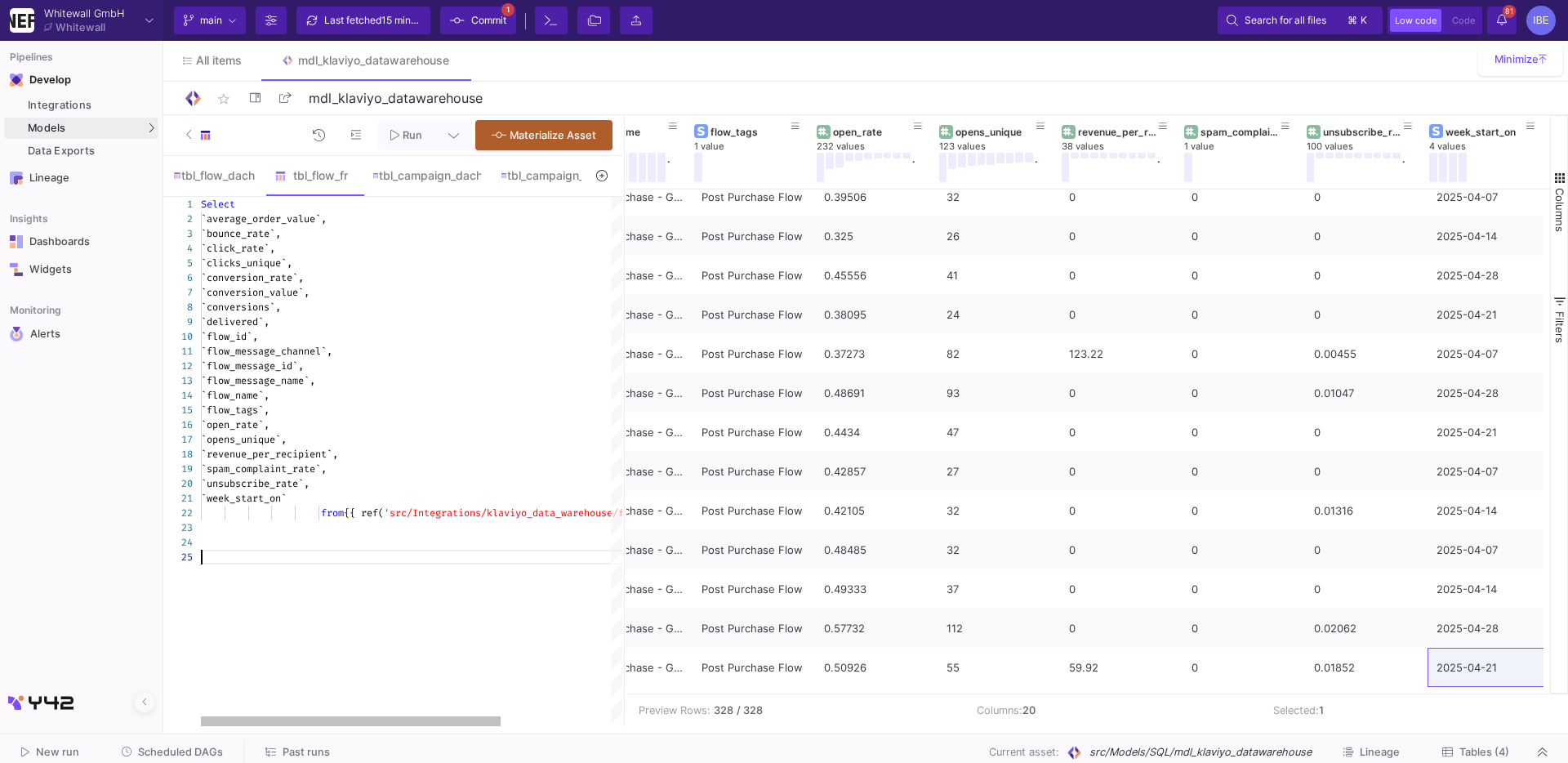 paste on "revenue is missing" 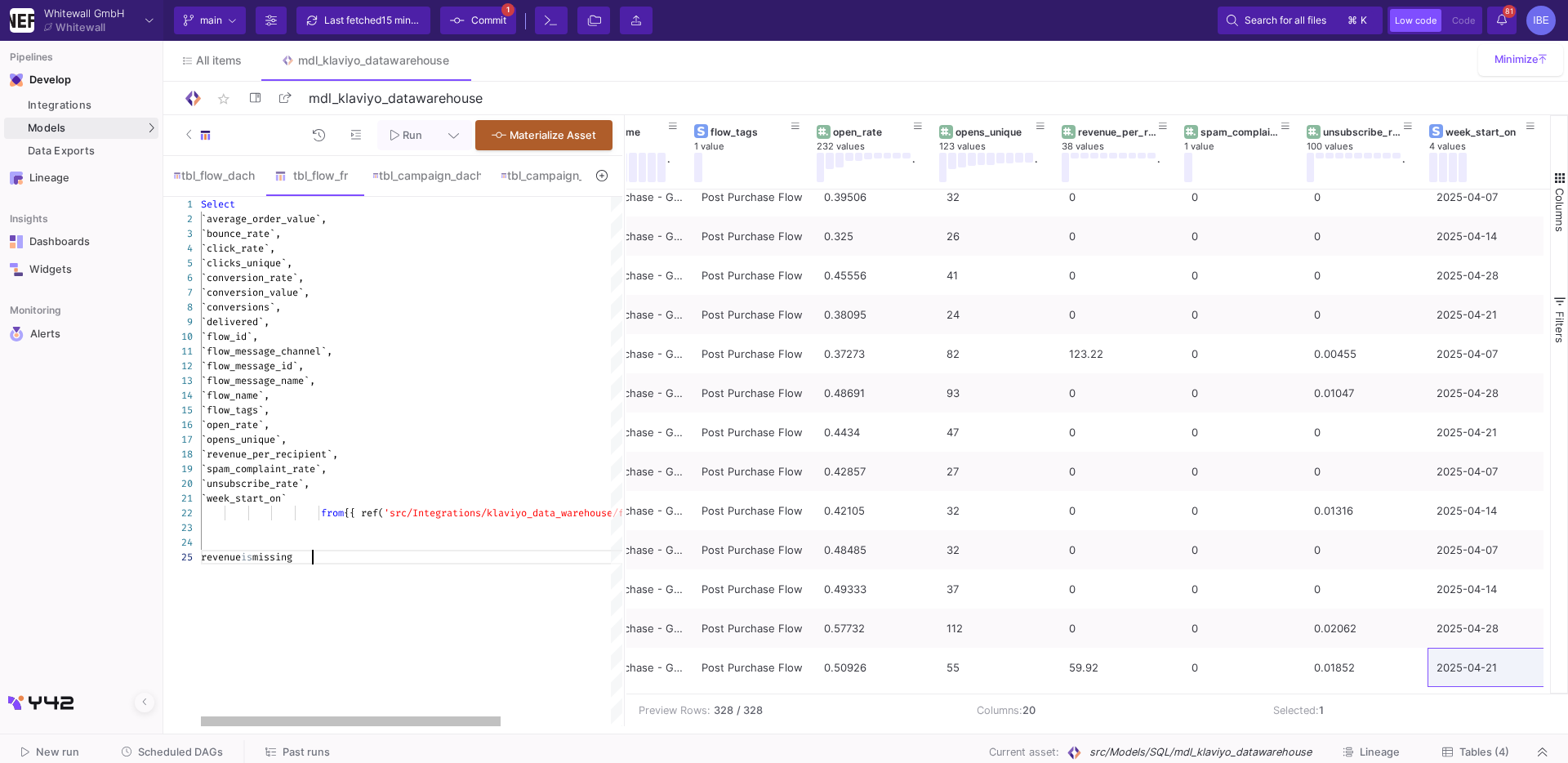 click on "1 2 3 4 5 6 7 8 9 10 11 12 13 14 15 16 17 18 19 20 21 22 23 24 25 Select     `average_order_value`,   `bounce_rate`,   `click_rate`,   `clicks_unique`,   `conversion_rate`,   `conversion_value`,   `conversions`,   `delivered`,   `flow_id`,   `flow_message_channel`,   `flow_message_id`,   `flow_message_name`,   `flow_name`,   `flow_tags`,   `open_rate`,   `opens_unique`,   `revenue_per_recipient`,   `spam_complaint_rate`,   `unsubscribe_rate`,   `week_start_on`                       from  {{ ref( 'src/Integrations/klaviyo_data_warehouse/flow_seri es_fr' ) }} revenue  is  missing  `week_start_on`
from {{ ref('src/Integrations/klaviyo_data_warehouse/flow_series_fr') }}
revenue is missing" at bounding box center [393, 462] 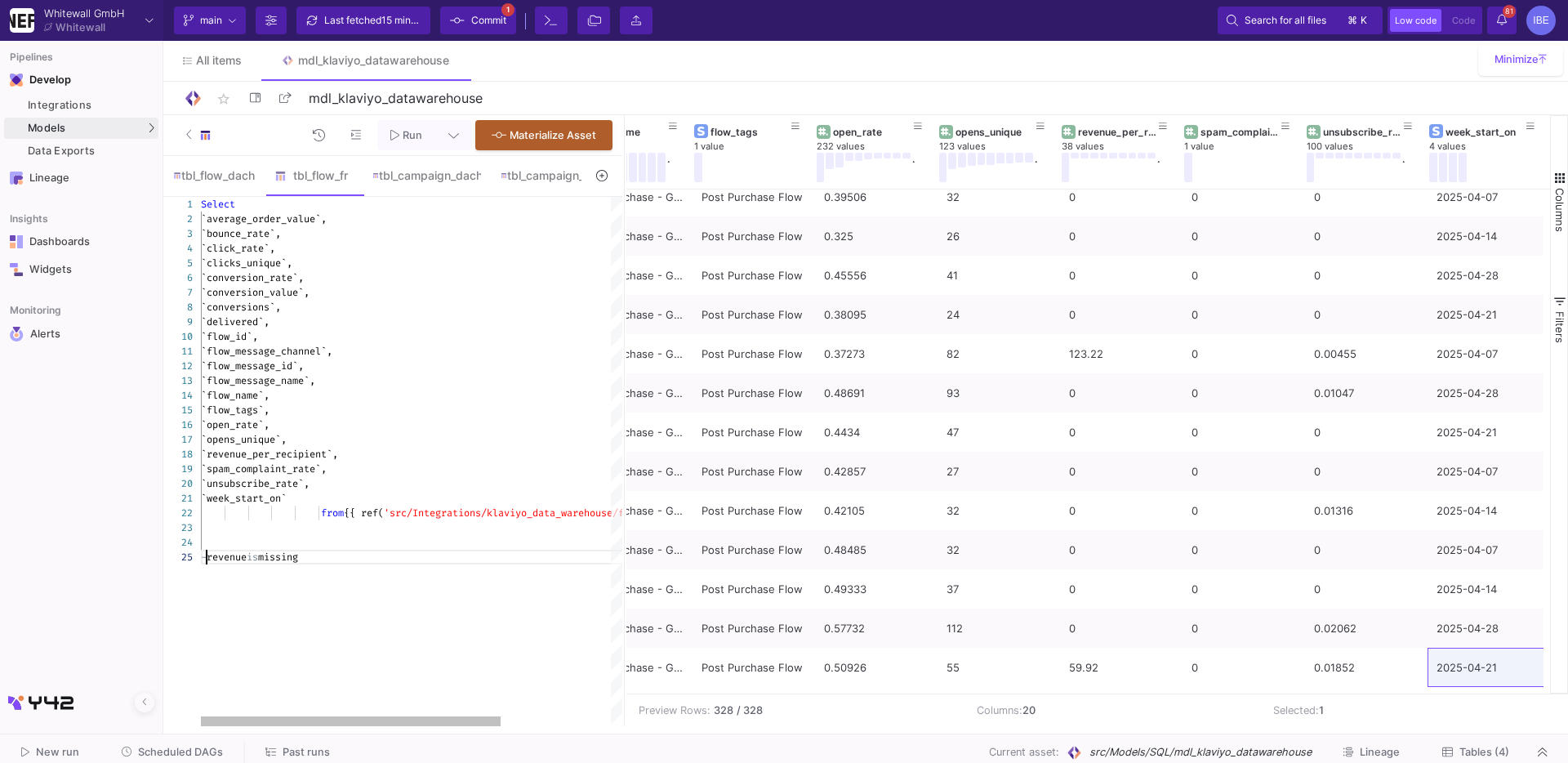 scroll, scrollTop: 58, scrollLeft: 11, axis: both 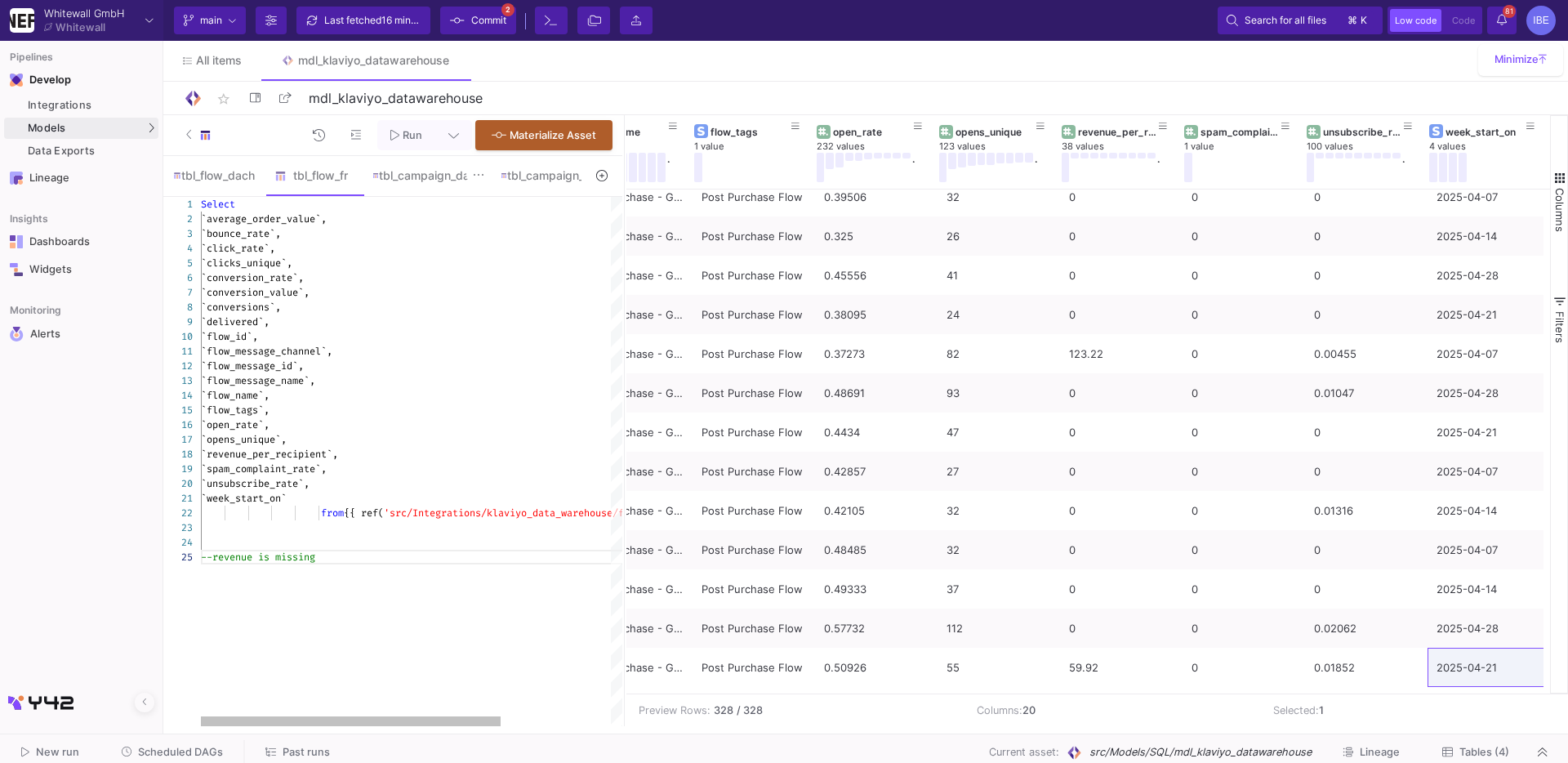 type on "`week_start_on`
from {{ ref('src/Integrations/klaviyo_data_warehouse/flow_series_fr') }}
--revenue is missing" 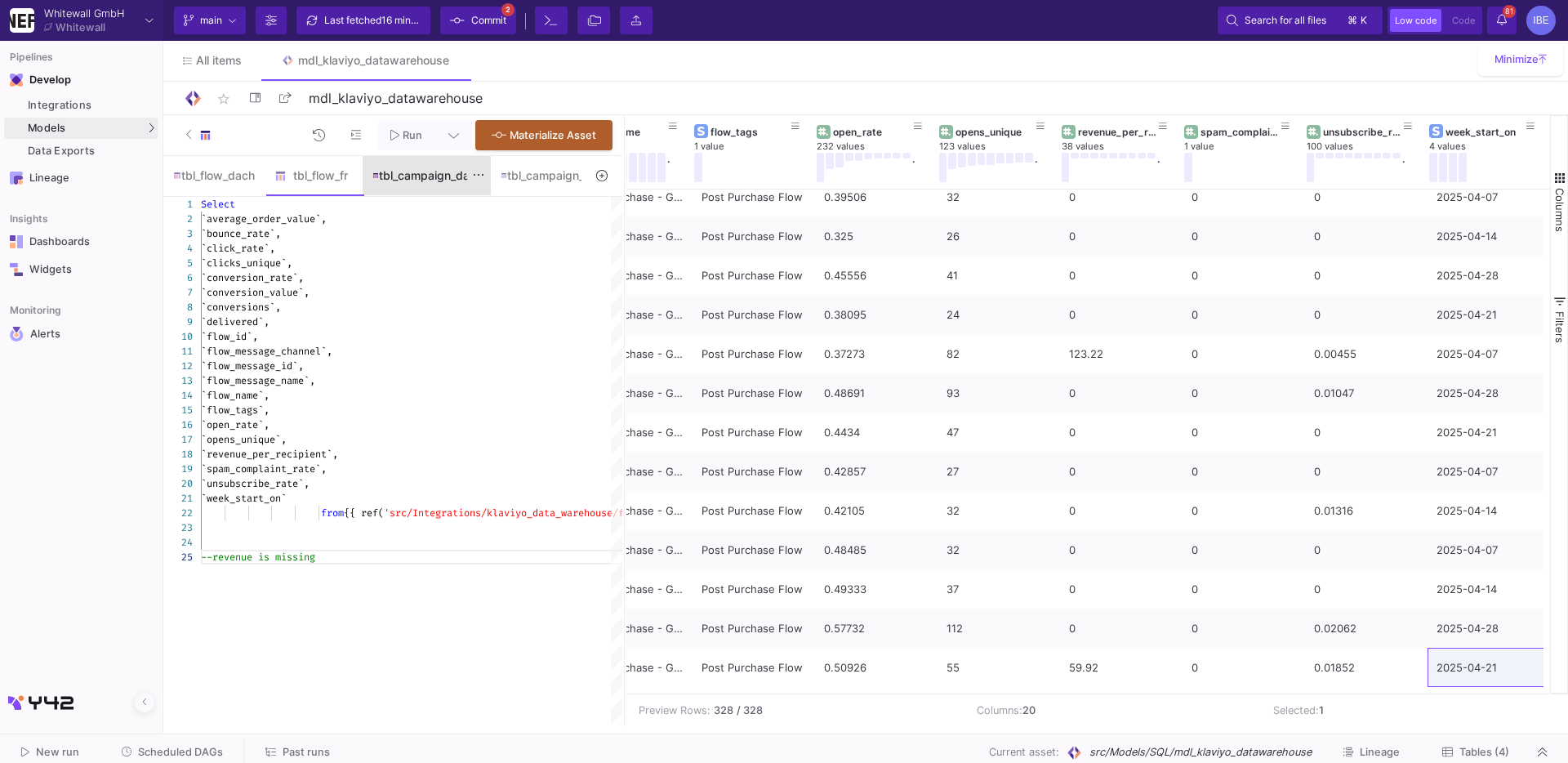 click on "tbl_campaign_dach" at bounding box center (426, 176) 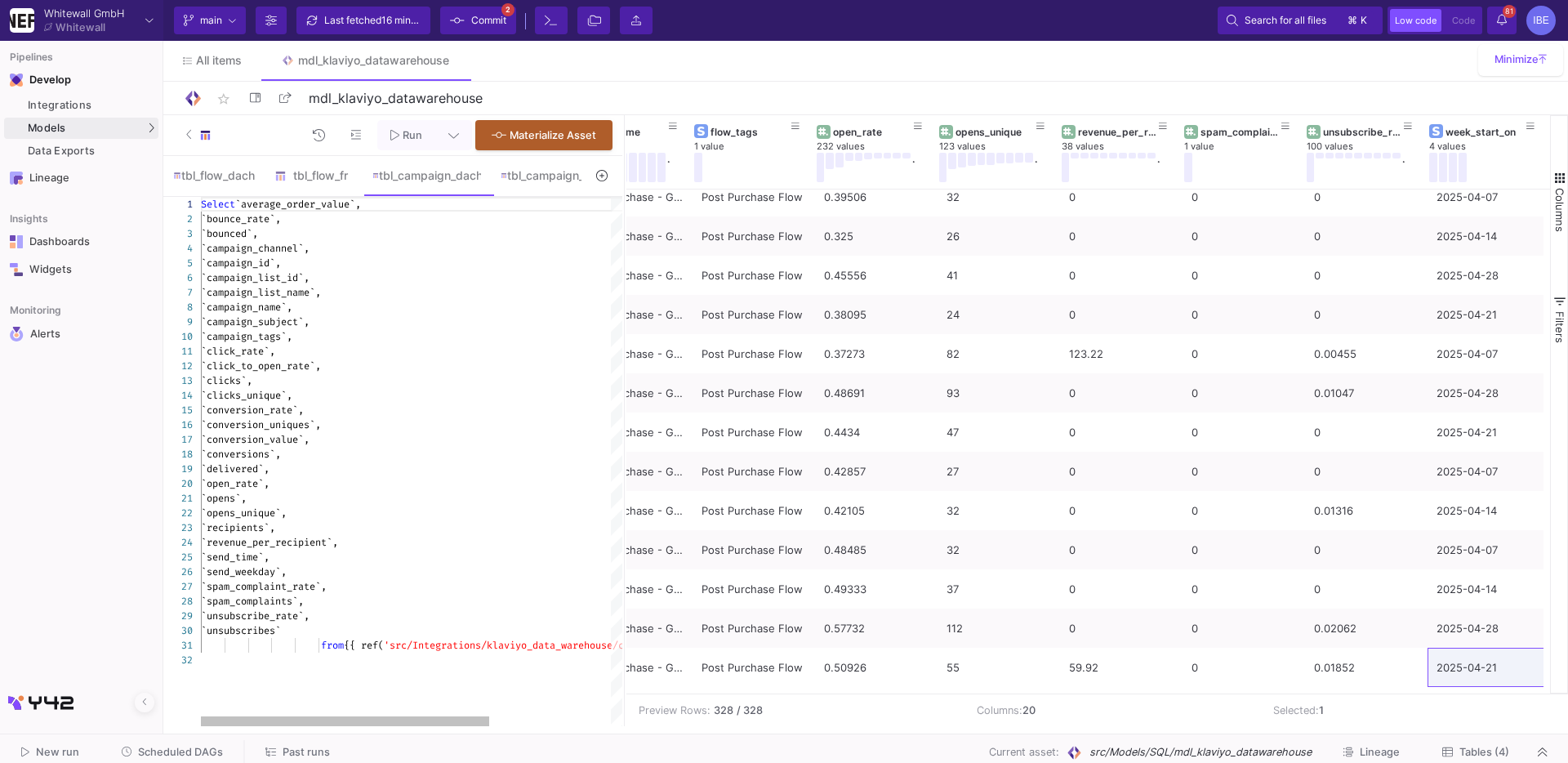 click on "`campaign_list_name`," at bounding box center (500, 292) 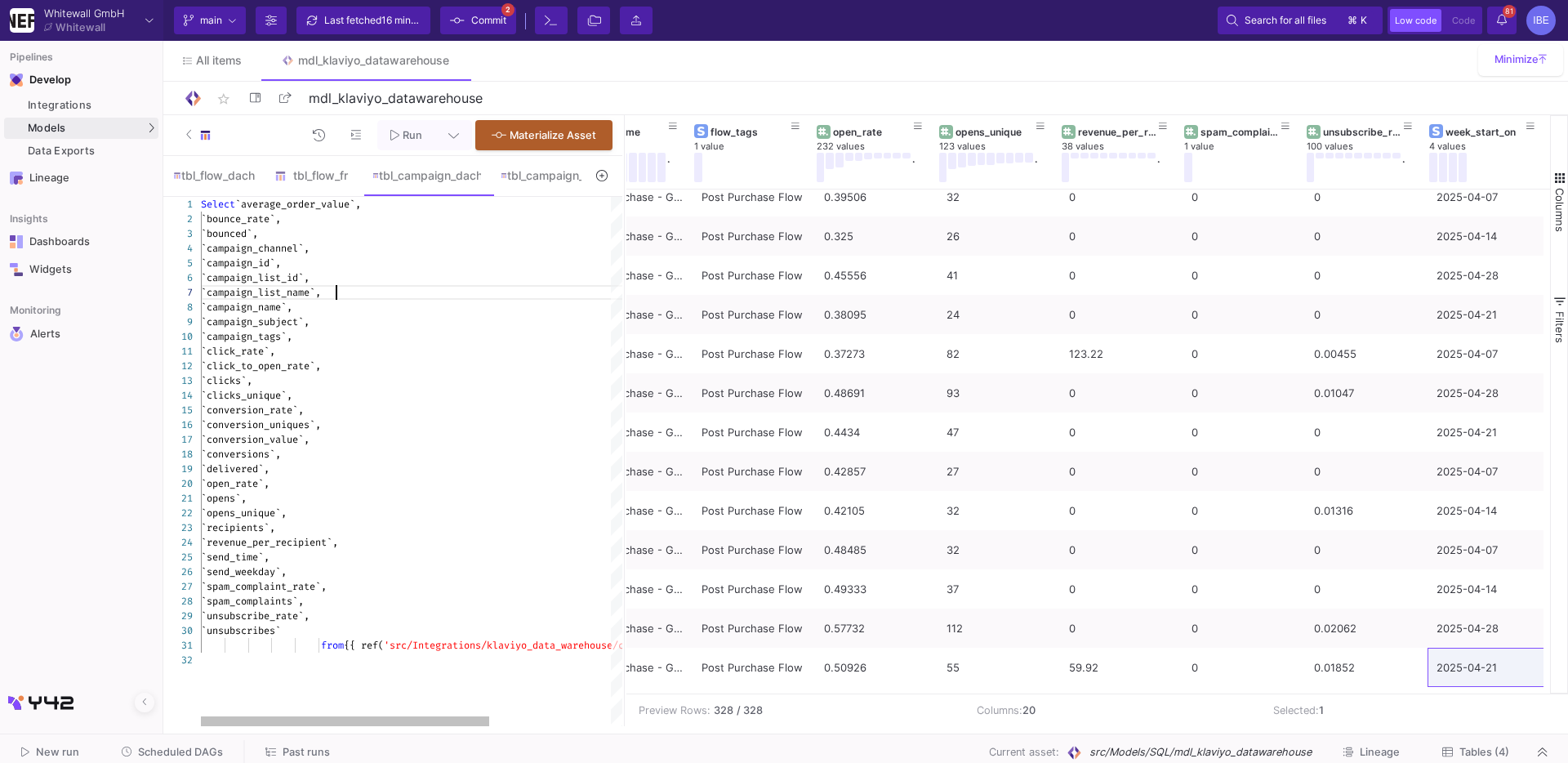 scroll, scrollTop: 0, scrollLeft: 0, axis: both 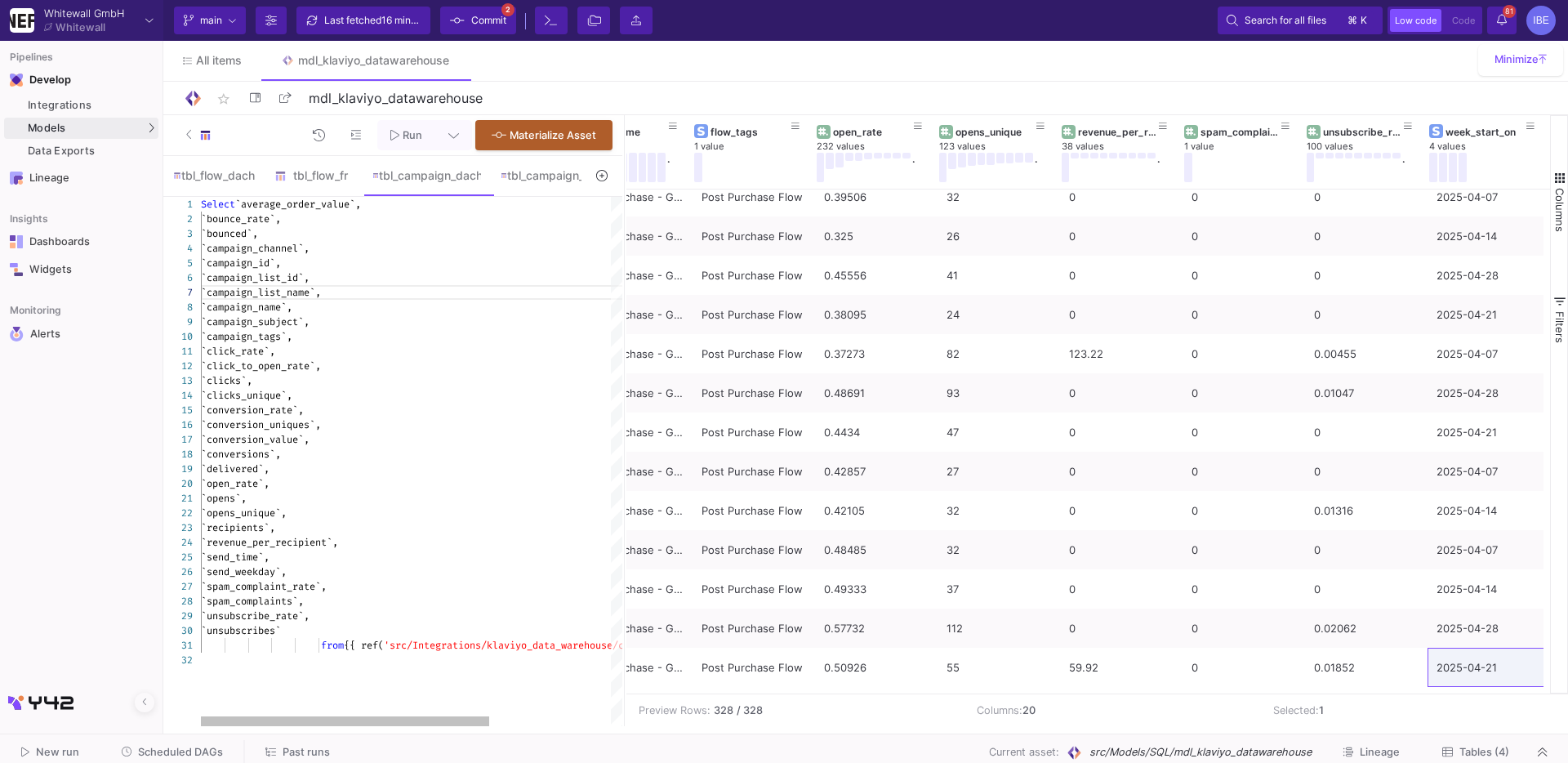 click on "`click_rate`," at bounding box center (500, 351) 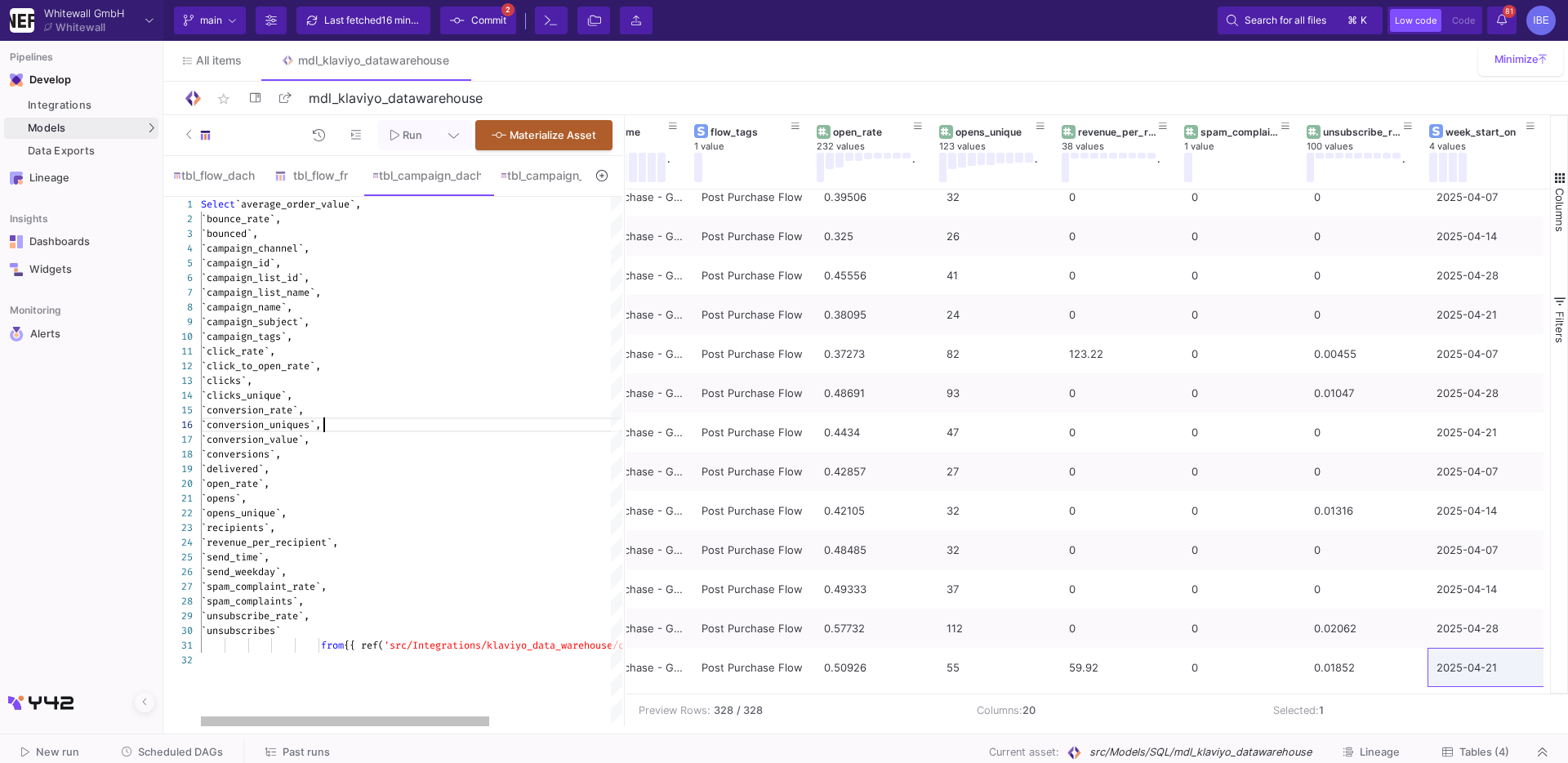 click on "1 2 3 4 5 6 7 8 9 10 11 12 13 14 15 16 17 18 19 20 21 22 23 24 25 26 27 28 29 30 31 32 Select  `average_order_value`,   `bounce_rate`,   `bounced`,   `campaign_channel`,   `campaign_id`,   `campaign_list_id`,   `campaign_list_name`,   `campaign_name`,   `campaign_subject`,   `campaign_tags`,   `click_rate`,   `click_to_open_rate`,   `clicks`,   `clicks_unique`,   `conversion_rate`,   `conversion_uniques`,   `conversion_value`,   `conversions`,   `delivered`,   `open_rate`,   `opens`,   `opens_unique`,   `recipients`,   `revenue_per_recipient`,   `send_time`,   `send_weekday`,   `spam_complaint_rate`,   `spam_complaints`,   `unsubscribe_rate`,   `unsubscribes`                       from  {{ ref( 'src/Integrations/klaviyo_data_warehouse/campaign_ values_de' ) }}" at bounding box center (393, 462) 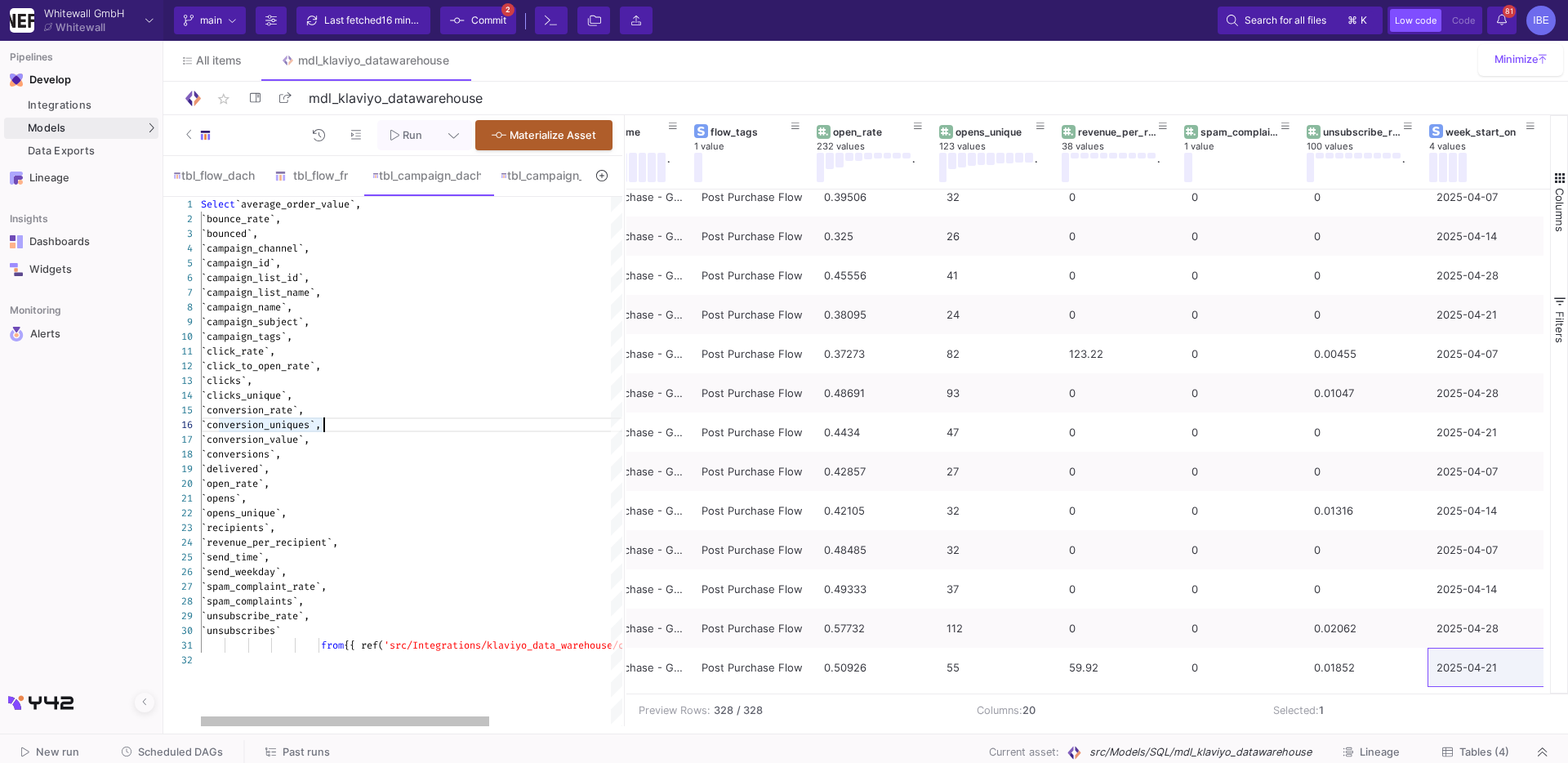 click on "Select  `average_order_value`,   `bounce_rate`,   `bounced`,   `campaign_channel`,   `campaign_id`,   `campaign_list_id`,   `campaign_list_name`,   `campaign_name`,   `campaign_subject`,   `campaign_tags`,   `click_rate`,   `click_to_open_rate`,   `clicks`,   `clicks_unique`,   `conversion_rate`,   `conversion_uniques`,   `conversion_value`,   `conversions`,   `delivered`,   `open_rate`,   `opens`,   `opens_unique`,   `recipients`,   `revenue_per_recipient`,   `send_time`,   `send_weekday`,   `spam_complaint_rate`,   `spam_complaints`,   `unsubscribe_rate`,   `unsubscribes`                       from  {{ ref( 'src/Integrations/klaviyo_data_warehouse/campaign_ values_de' ) }}" at bounding box center [500, 462] 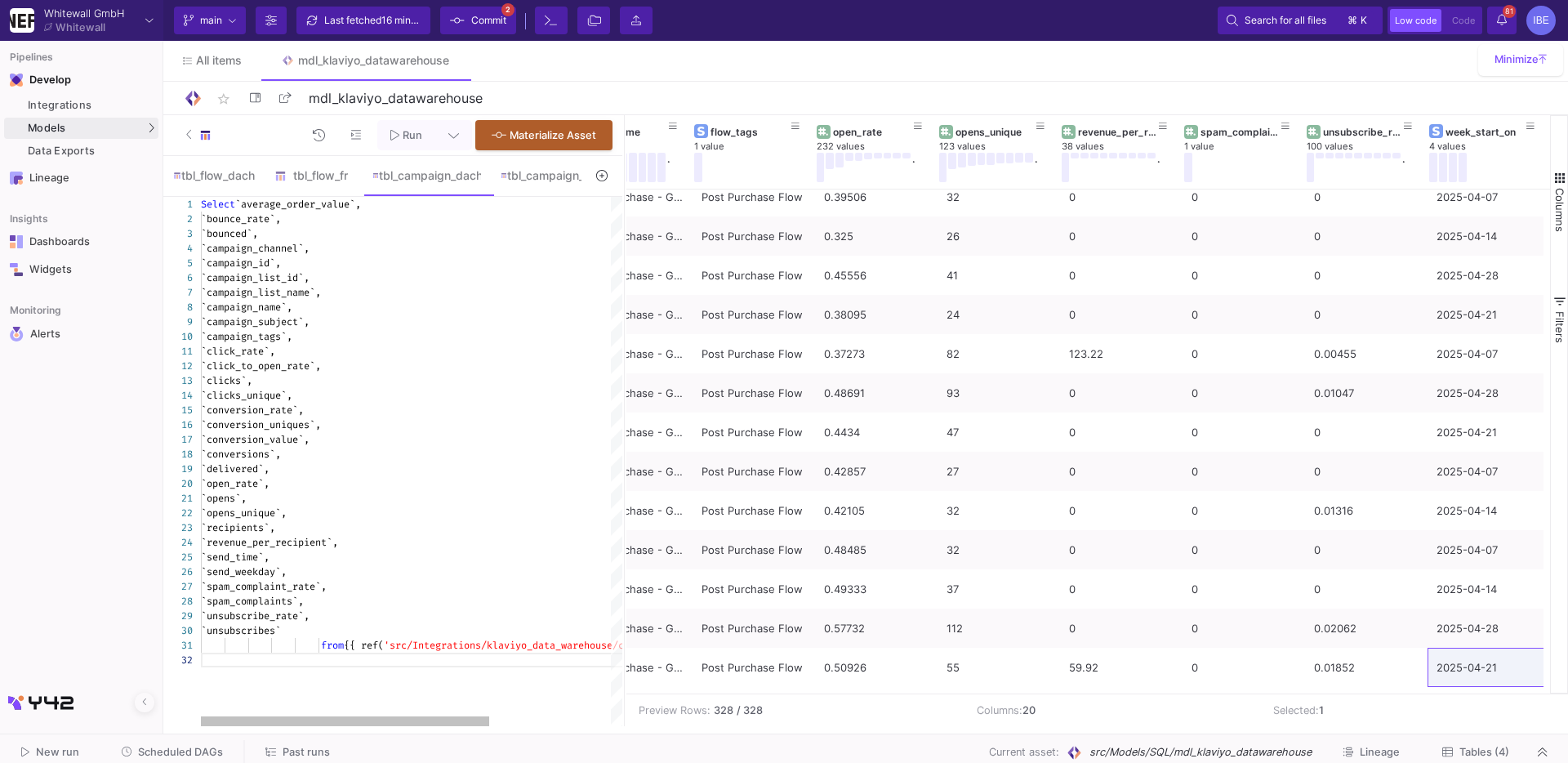 scroll, scrollTop: 29, scrollLeft: 0, axis: vertical 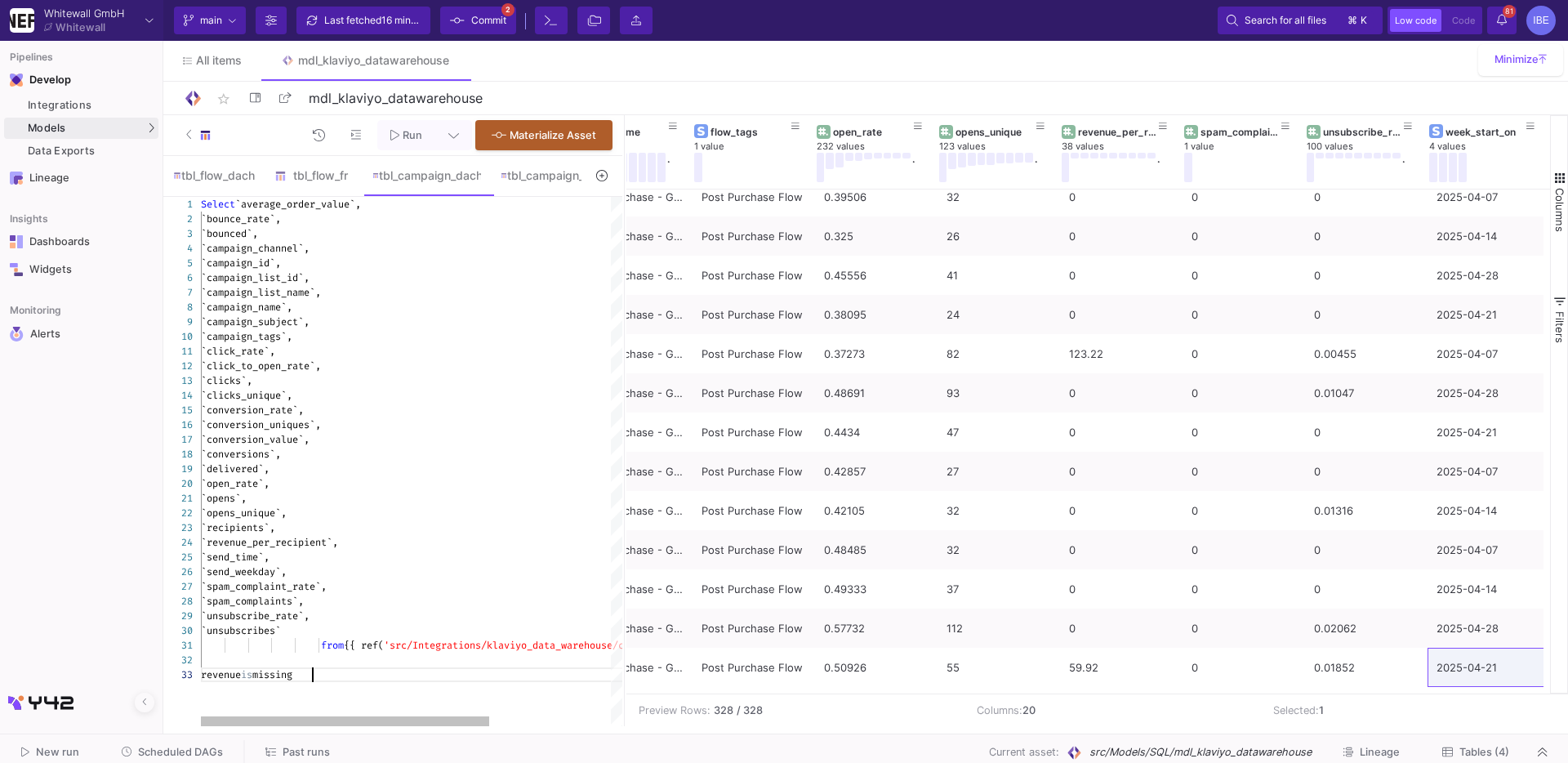 click on "1 2 3 4 5 6 7 8 9 10 11 12 13 14 15 16 17 18 19 20 21 22 23 24 25 26 27 28 29 30 31 32 33 Select  `average_order_value`,   `bounce_rate`,   `bounced`,   `campaign_channel`,   `campaign_id`,   `campaign_list_id`,   `campaign_list_name`,   `campaign_name`,   `campaign_subject`,   `campaign_tags`,   `click_rate`,   `click_to_open_rate`,   `clicks`,   `clicks_unique`,   `conversion_rate`,   `conversion_uniques`,   `conversion_value`,   `conversions`,   `delivered`,   `open_rate`,   `opens`,   `opens_unique`,   `recipients`,   `revenue_per_recipient`,   `send_time`,   `send_weekday`,   `spam_complaint_rate`,   `spam_complaints`,   `unsubscribe_rate`,   `unsubscribes`                       from  {{ ref( 'src/Integrations/klaviyo_data_warehouse/campaign_ values_de' ) }} revenue  is  missing  from {{ ref('src/Integrations/klaviyo_data_warehouse/campaign_values_de') }}
revenue is missing" at bounding box center [393, 462] 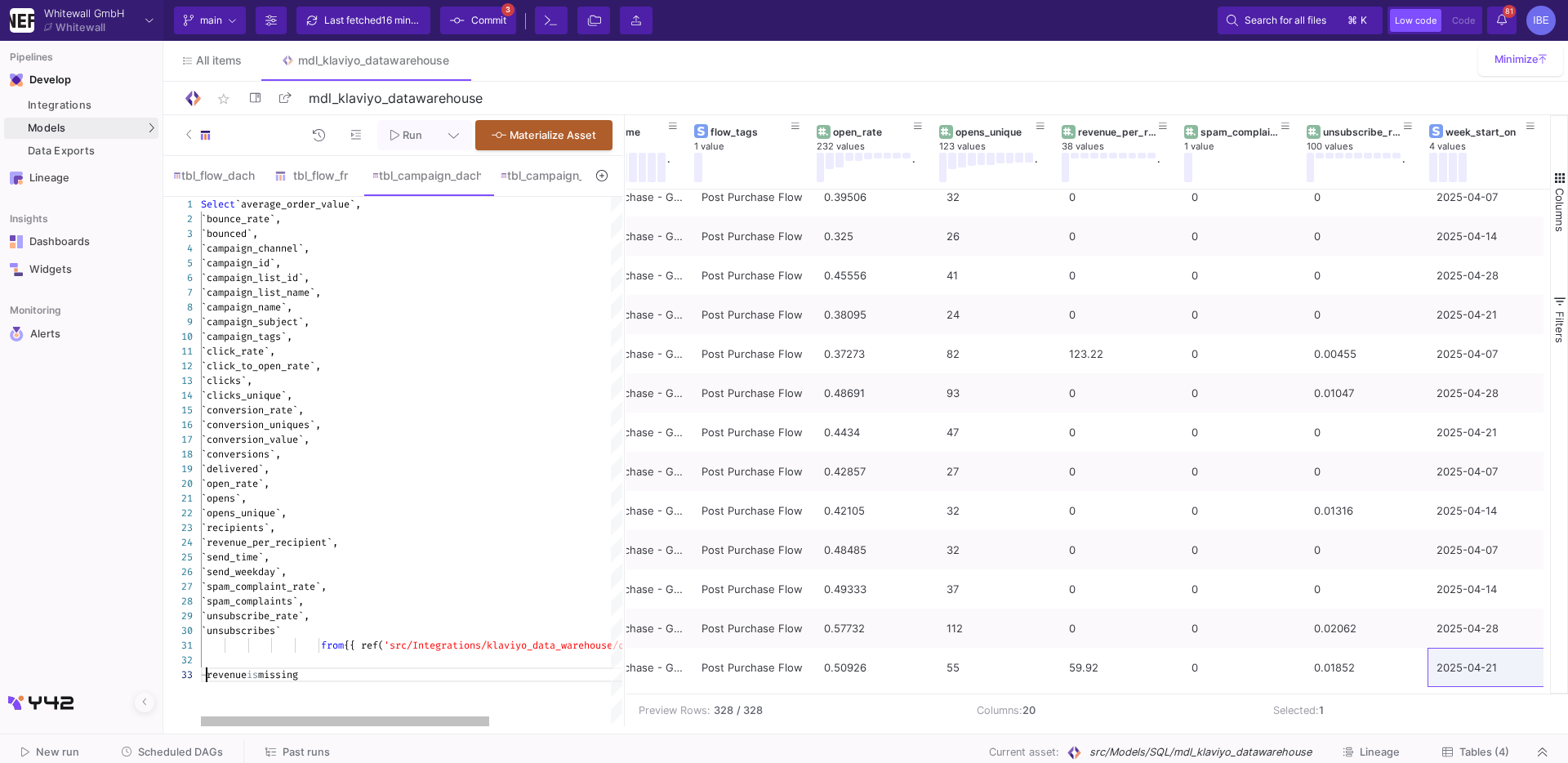 scroll, scrollTop: 29, scrollLeft: 11, axis: both 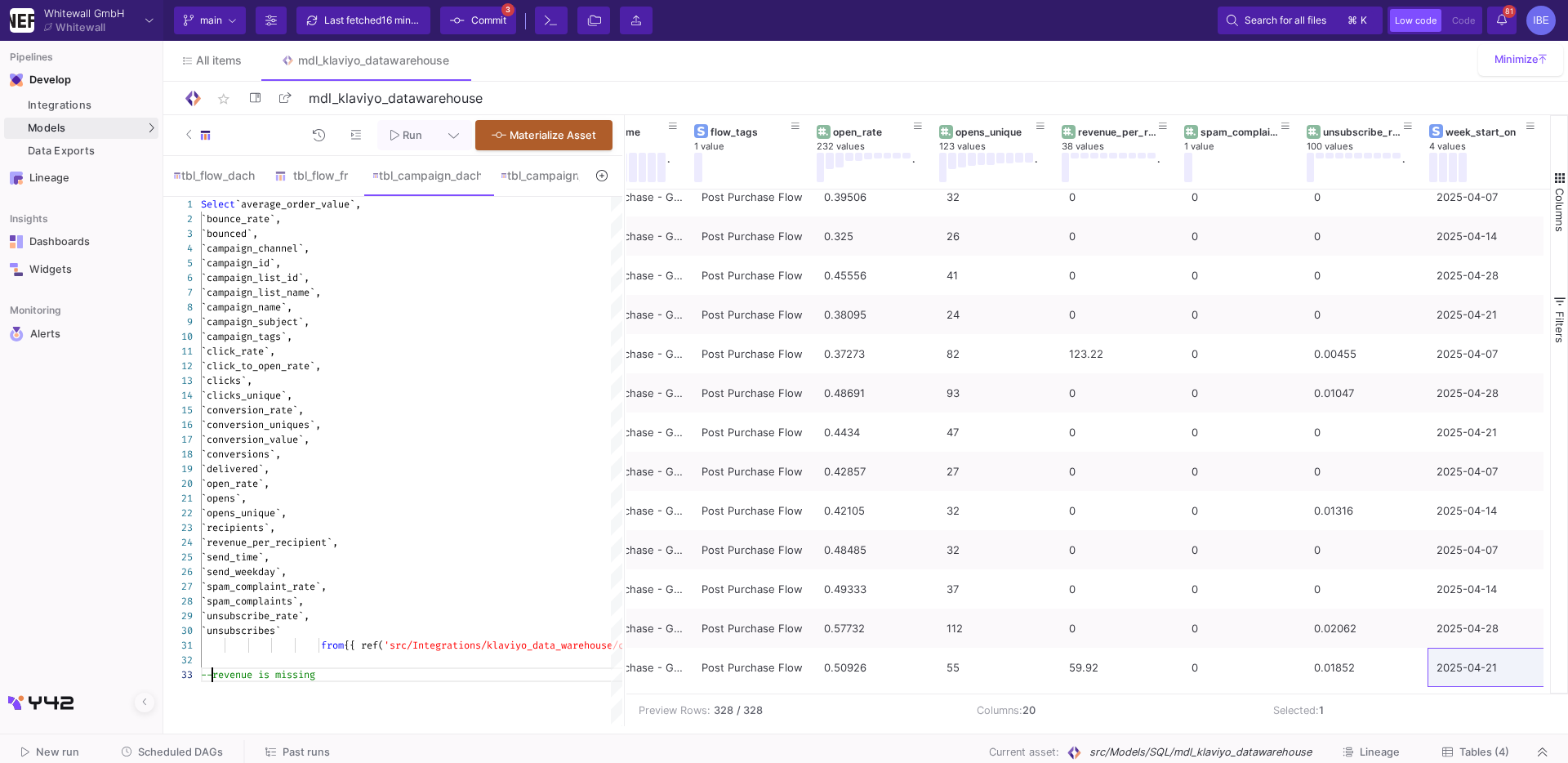 type on "from {{ ref('src/Integrations/klaviyo_data_warehouse/campaign_values_de') }}
--revenue is missing" 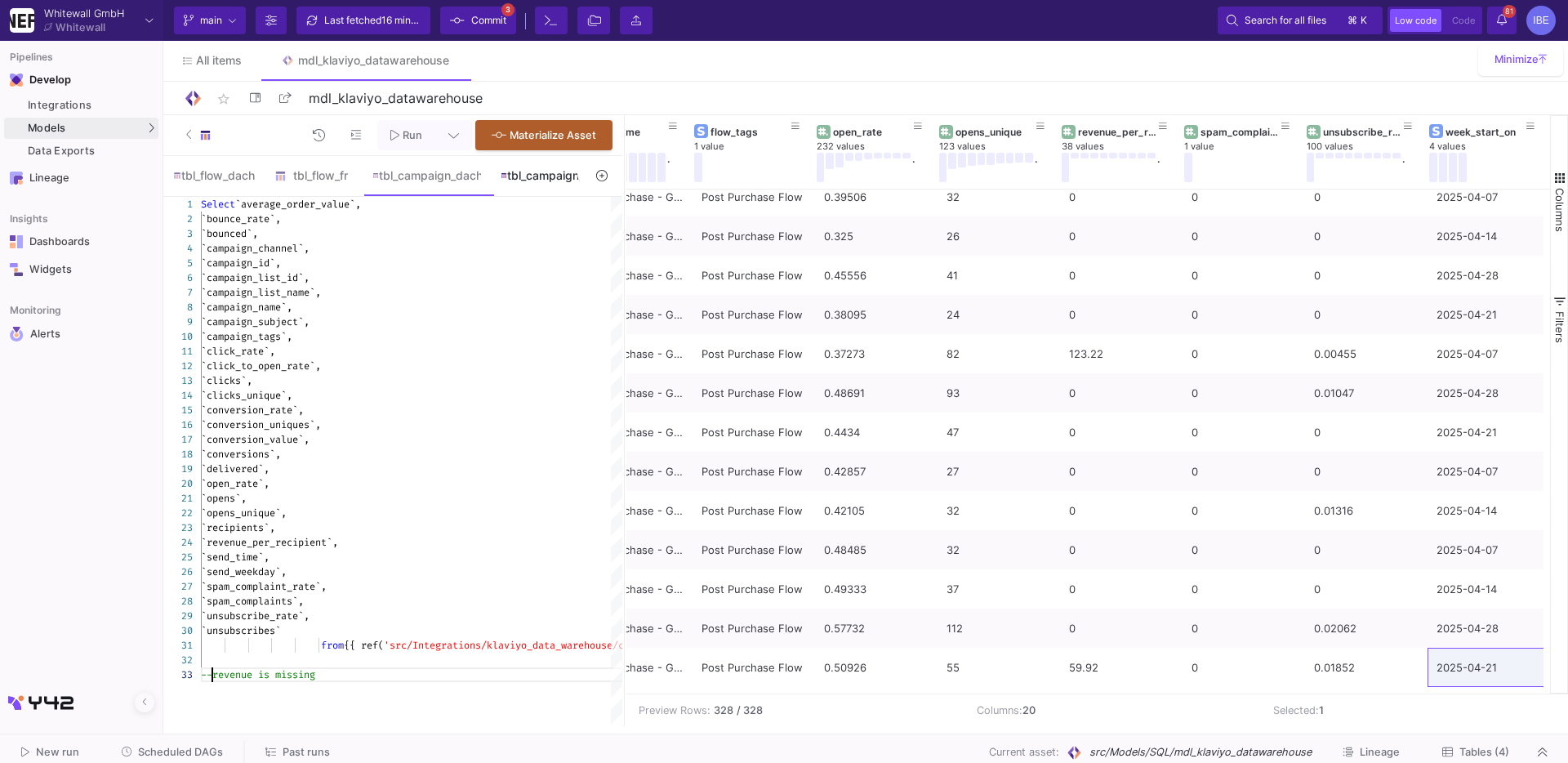 click on "tbl_campaign_fr" at bounding box center (546, 176) 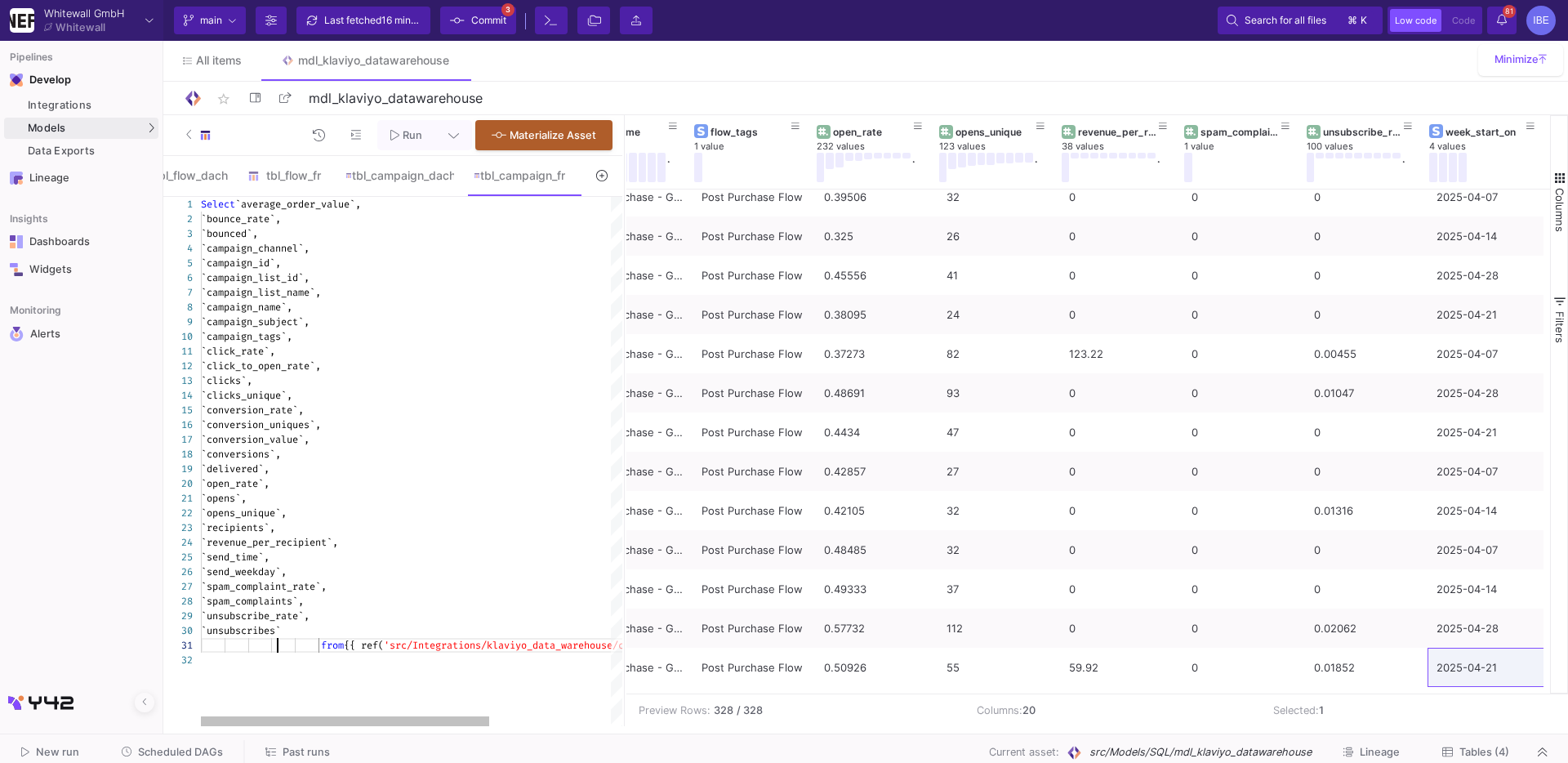 click on "1 2 3 4 5 6 7 8 9 10 11 12 13 14 15 16 17 18 19 20 21 22 23 24 25 26 27 28 29 30 31 32 Select  `average_order_value`,   `bounce_rate`,   `bounced`,   `campaign_channel`,   `campaign_id`,   `campaign_list_id`,   `campaign_list_name`,   `campaign_name`,   `campaign_subject`,   `campaign_tags`,   `click_rate`,   `click_to_open_rate`,   `clicks`,   `clicks_unique`,   `conversion_rate`,   `conversion_uniques`,   `conversion_value`,   `conversions`,   `delivered`,   `open_rate`,   `opens`,   `opens_unique`,   `recipients`,   `revenue_per_recipient`,   `send_time`,   `send_weekday`,   `spam_complaint_rate`,   `spam_complaints`,   `unsubscribe_rate`,   `unsubscribes`                       from  {{ ref( 'src/Integrations/klaviyo_data_warehouse/campaign_ values_fr' ) }} from {{ ref('src/Integrations/klaviyo_data_warehouse/campaign_values_fr') }}" at bounding box center (393, 462) 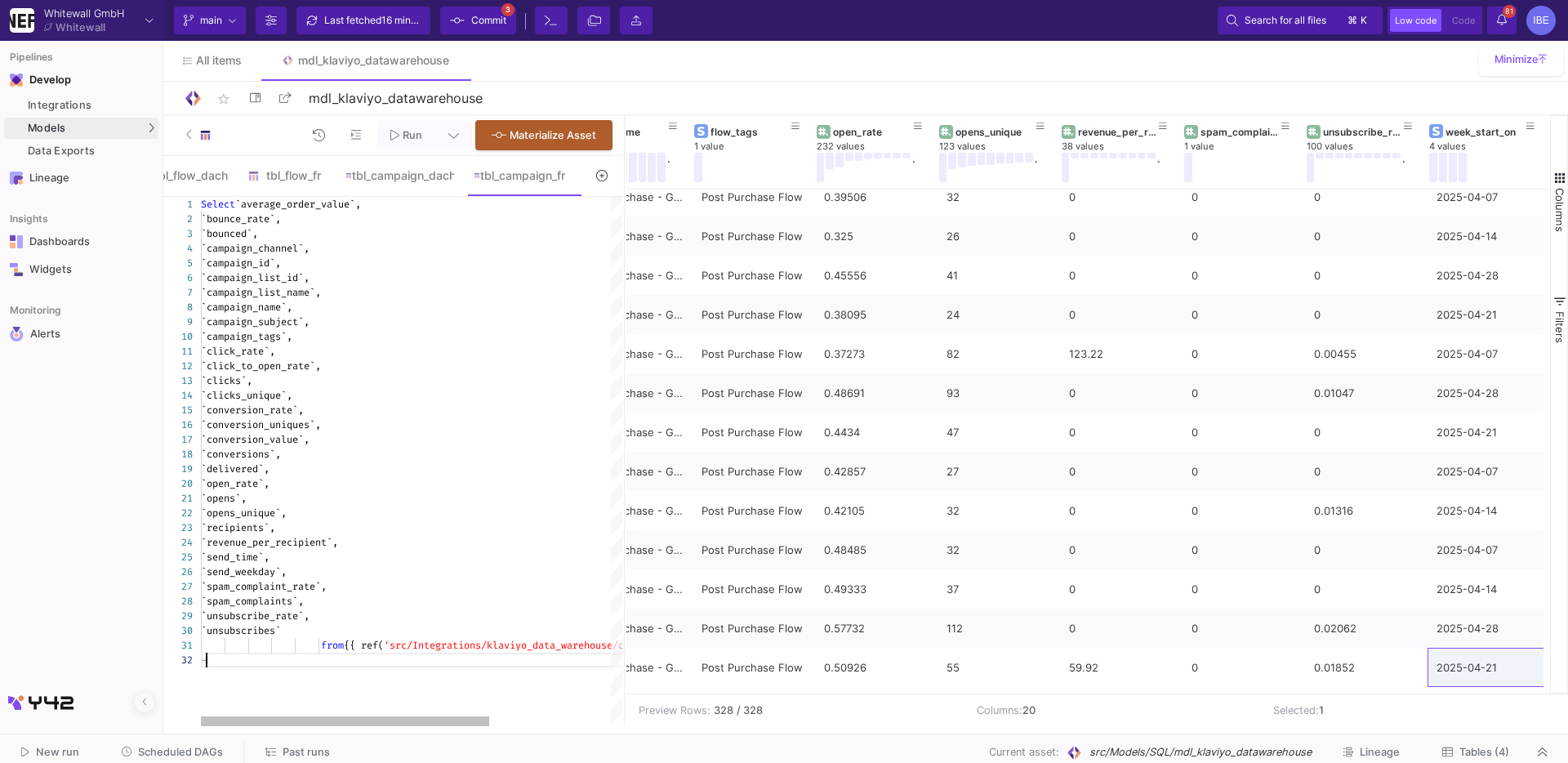 scroll, scrollTop: 14, scrollLeft: 11, axis: both 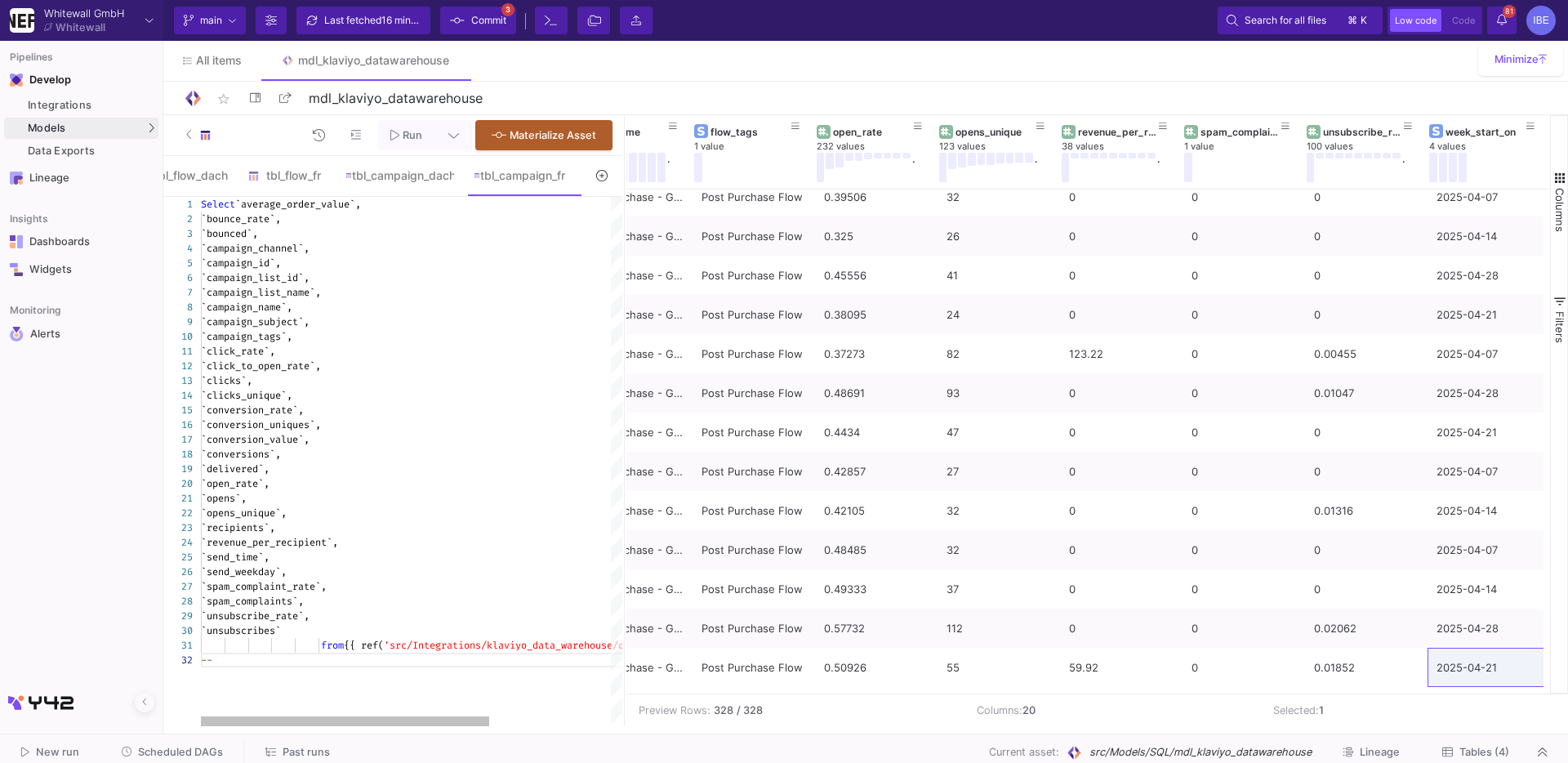 paste on "revenue is missing" 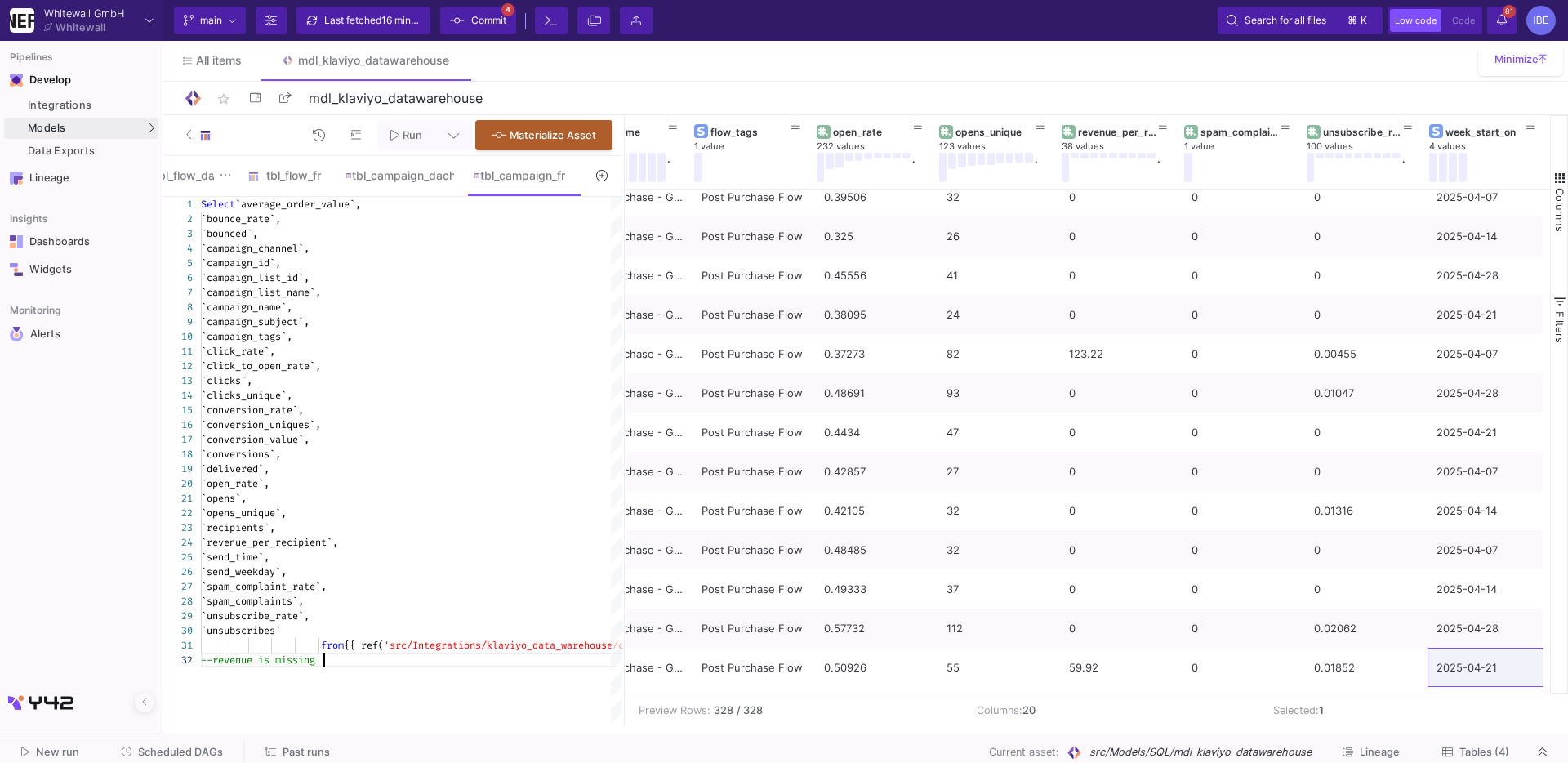type on "from {{ ref('src/Integrations/klaviyo_data_warehouse/campaign_values_fr') }}
--revenue is missing" 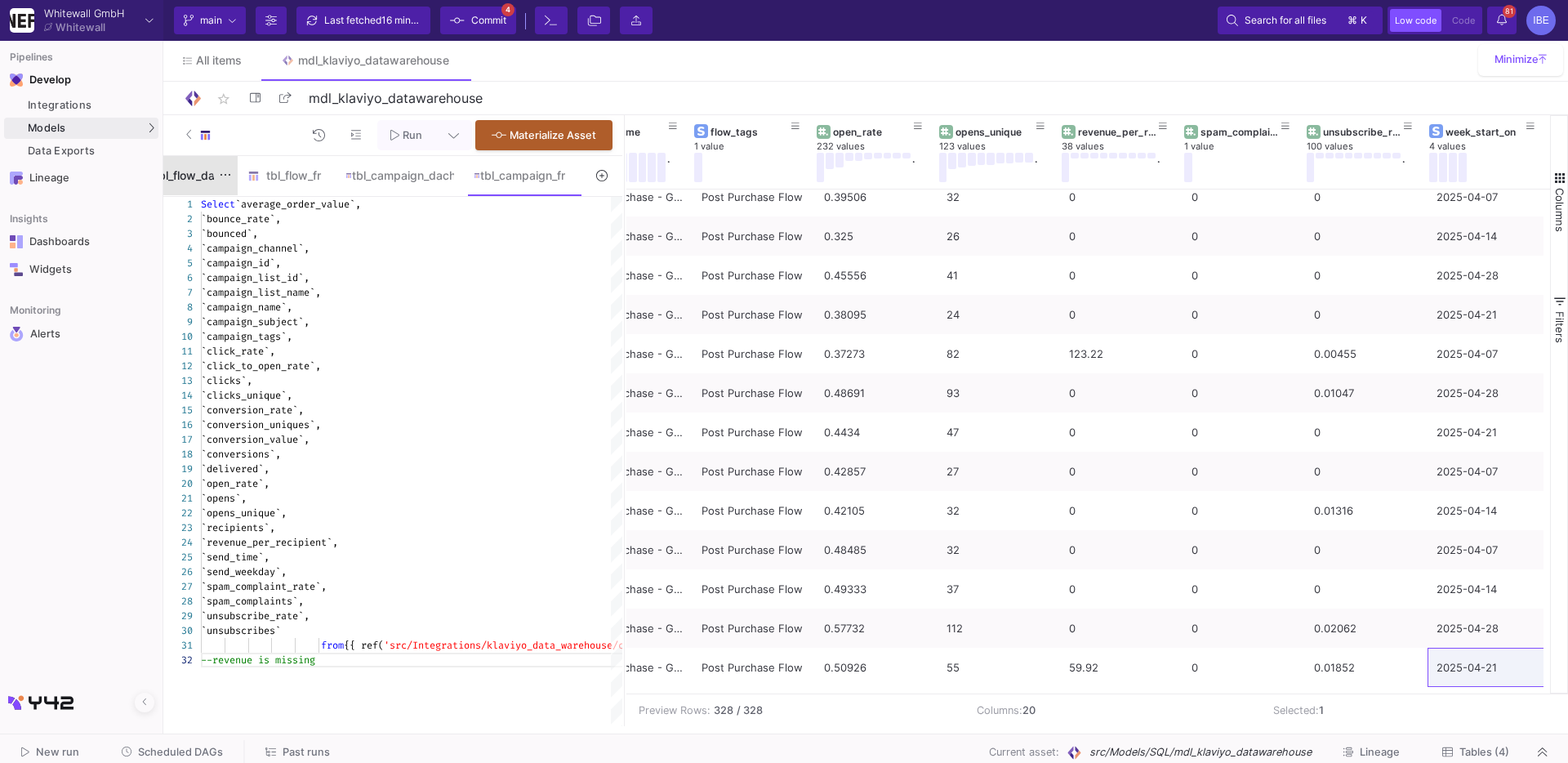 click on "tbl_flow_dach" at bounding box center (187, 176) 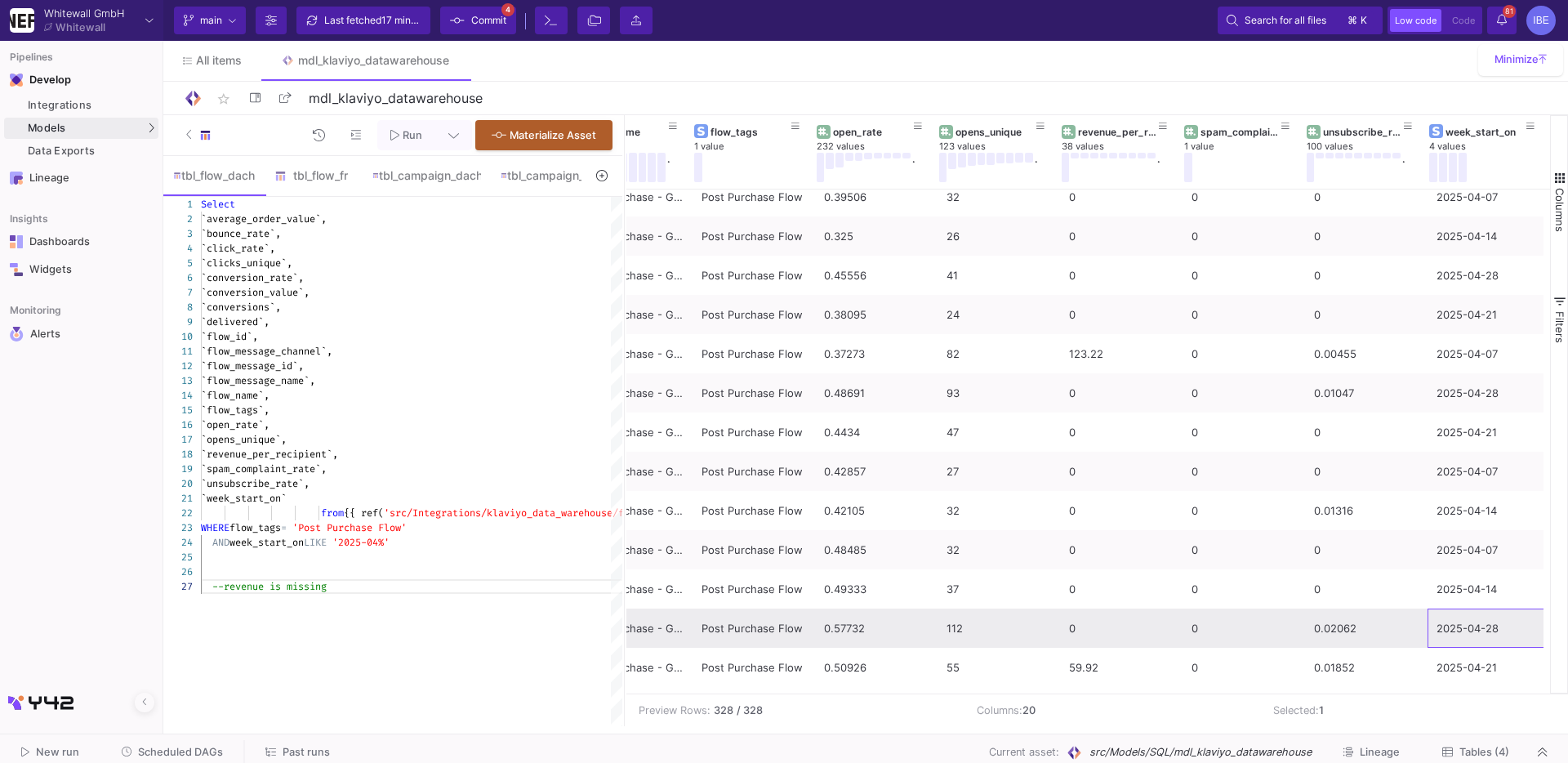 click on "2025-04-28" at bounding box center [1489, 628] 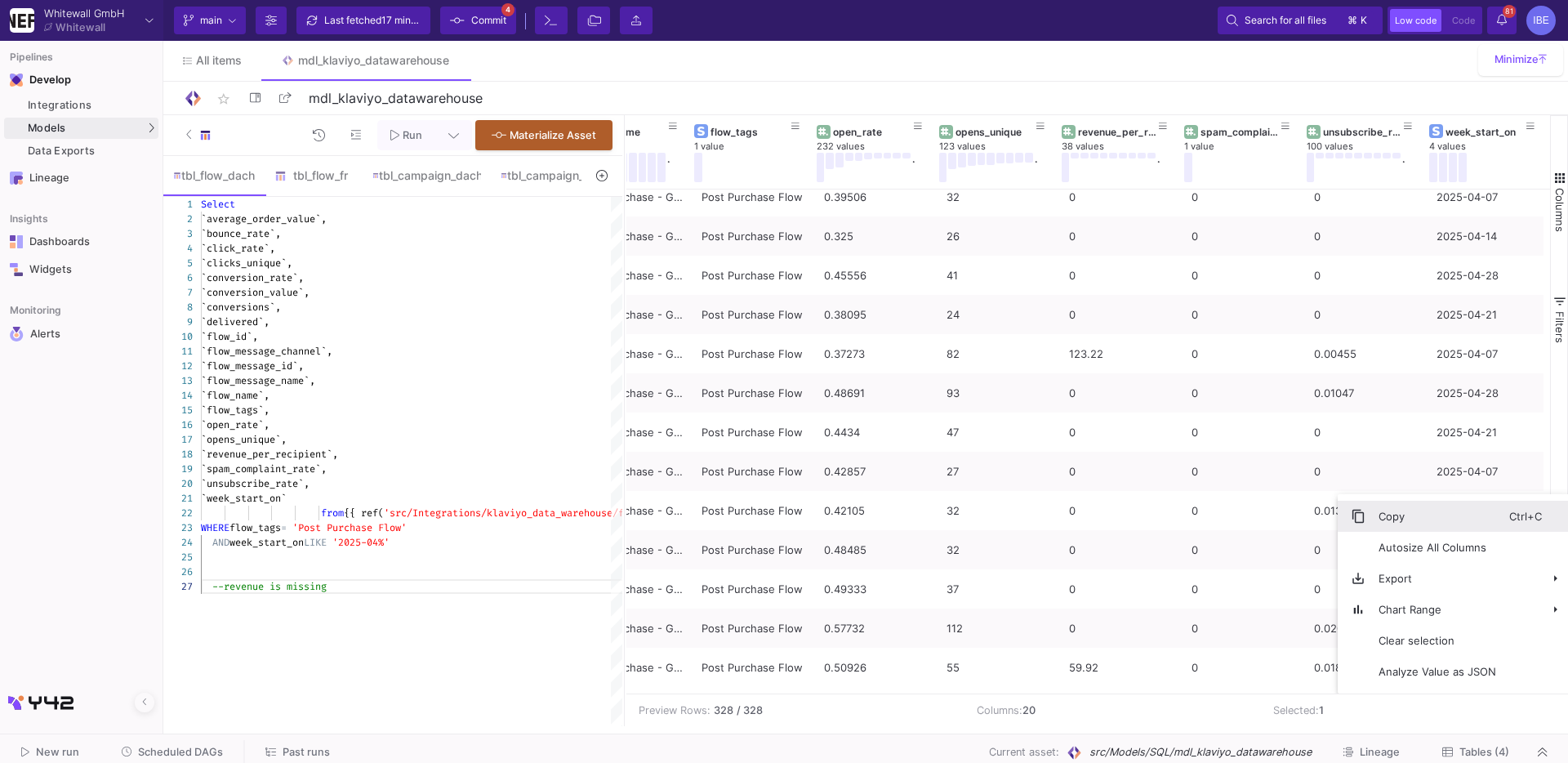 click on "Copy" at bounding box center [1437, 516] 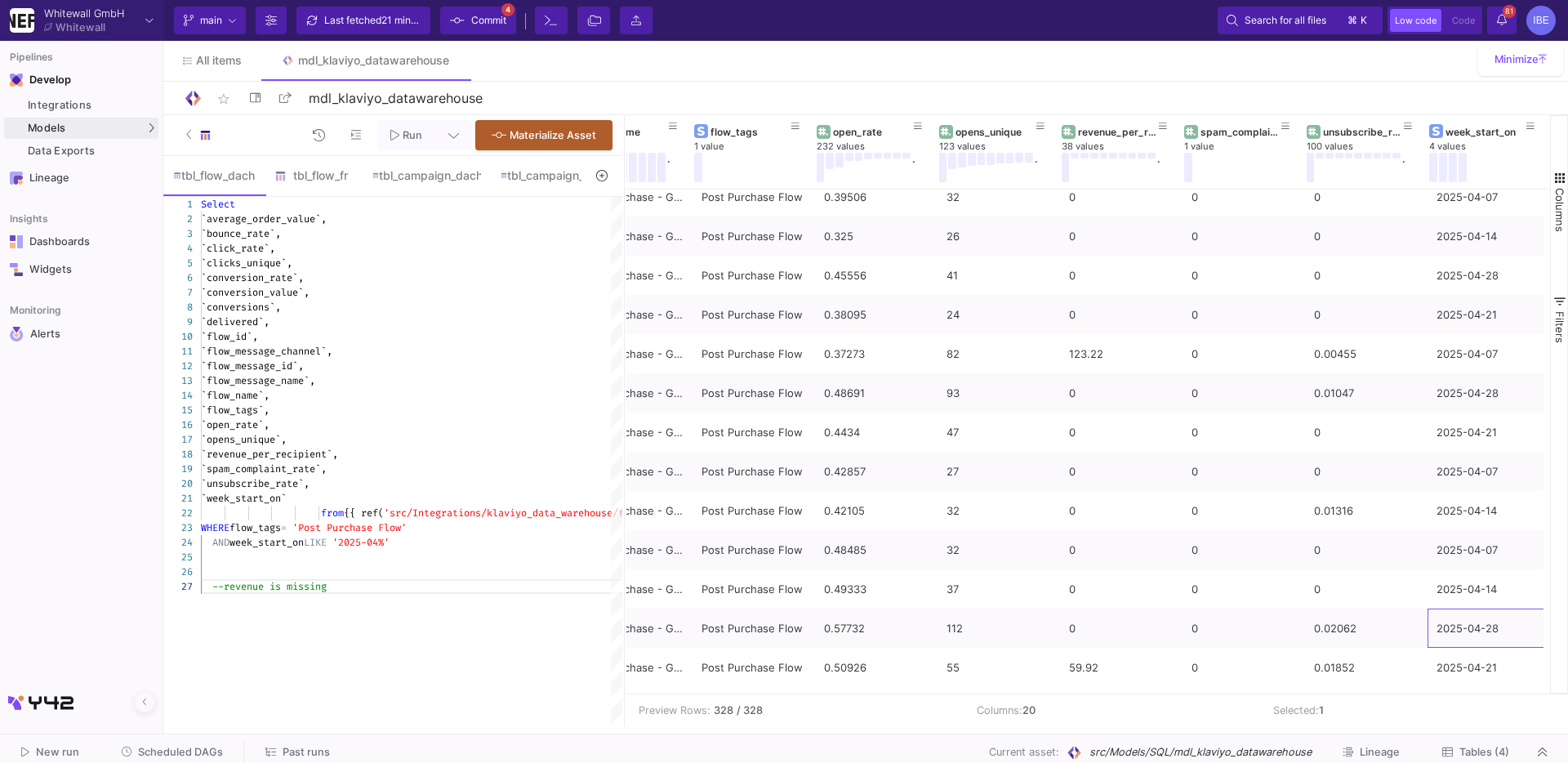 click at bounding box center [602, 176] 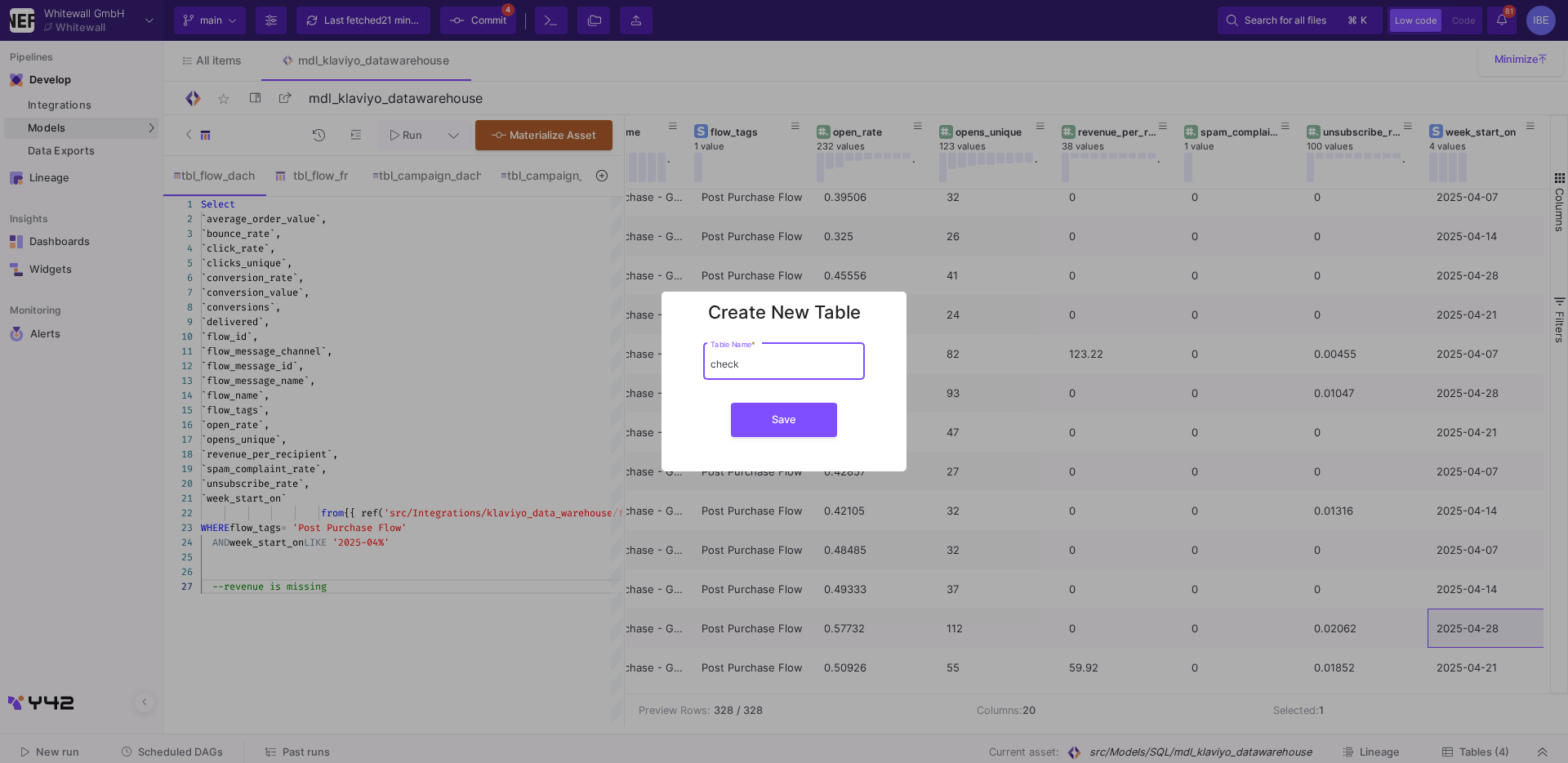 type on "check" 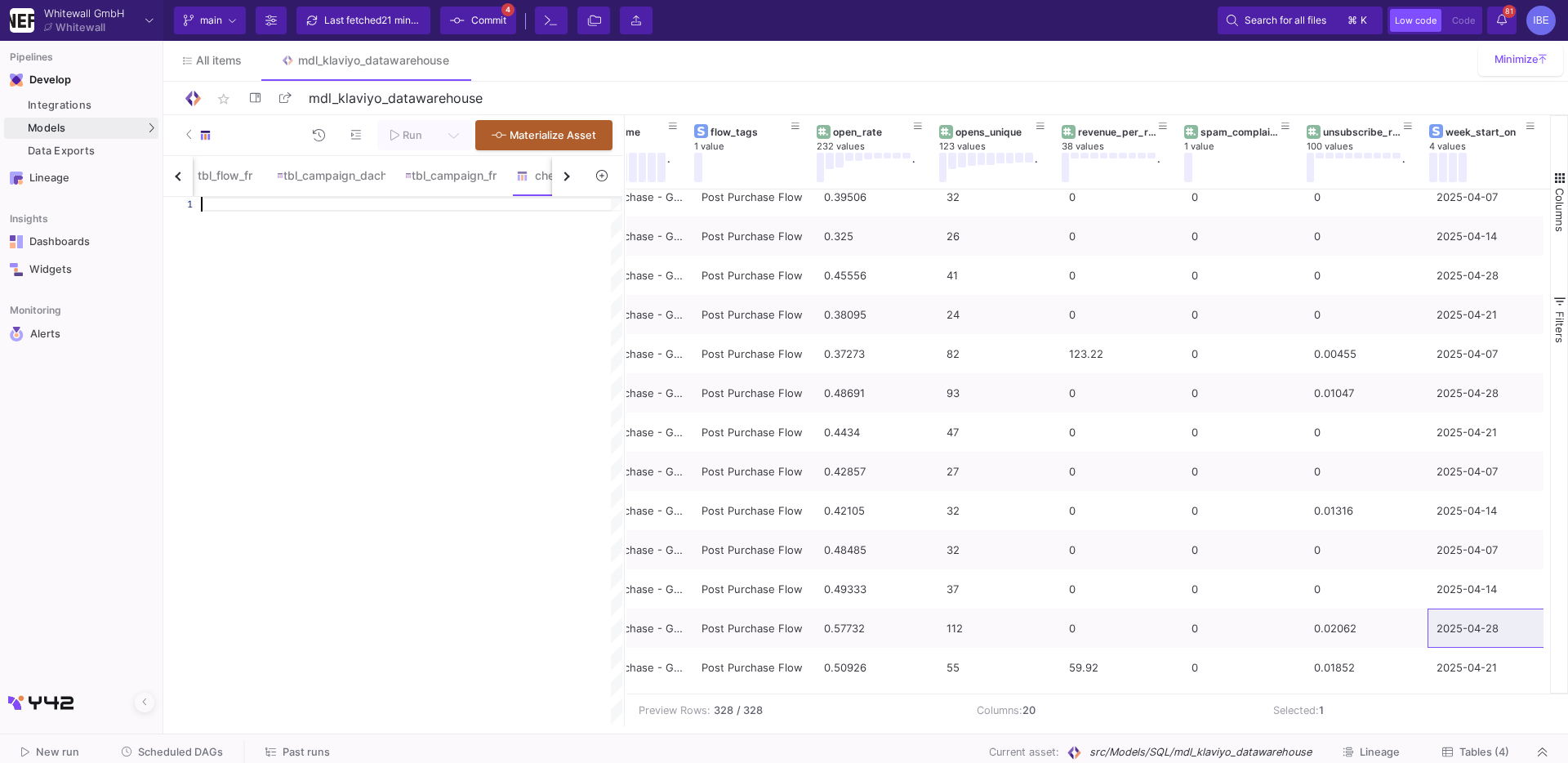 click at bounding box center (412, 462) 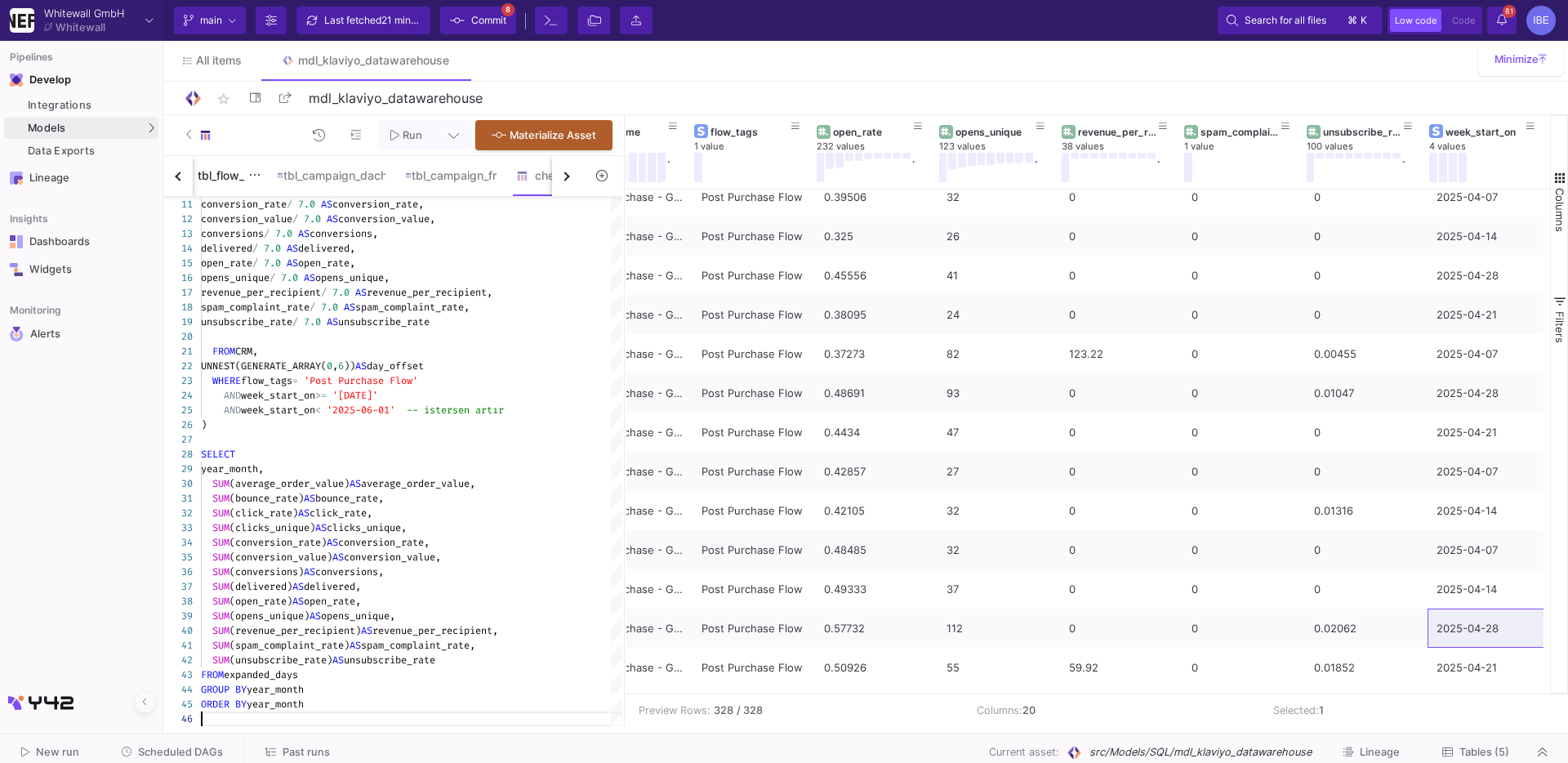 click on "tbl_flow_fr" at bounding box center [218, 176] 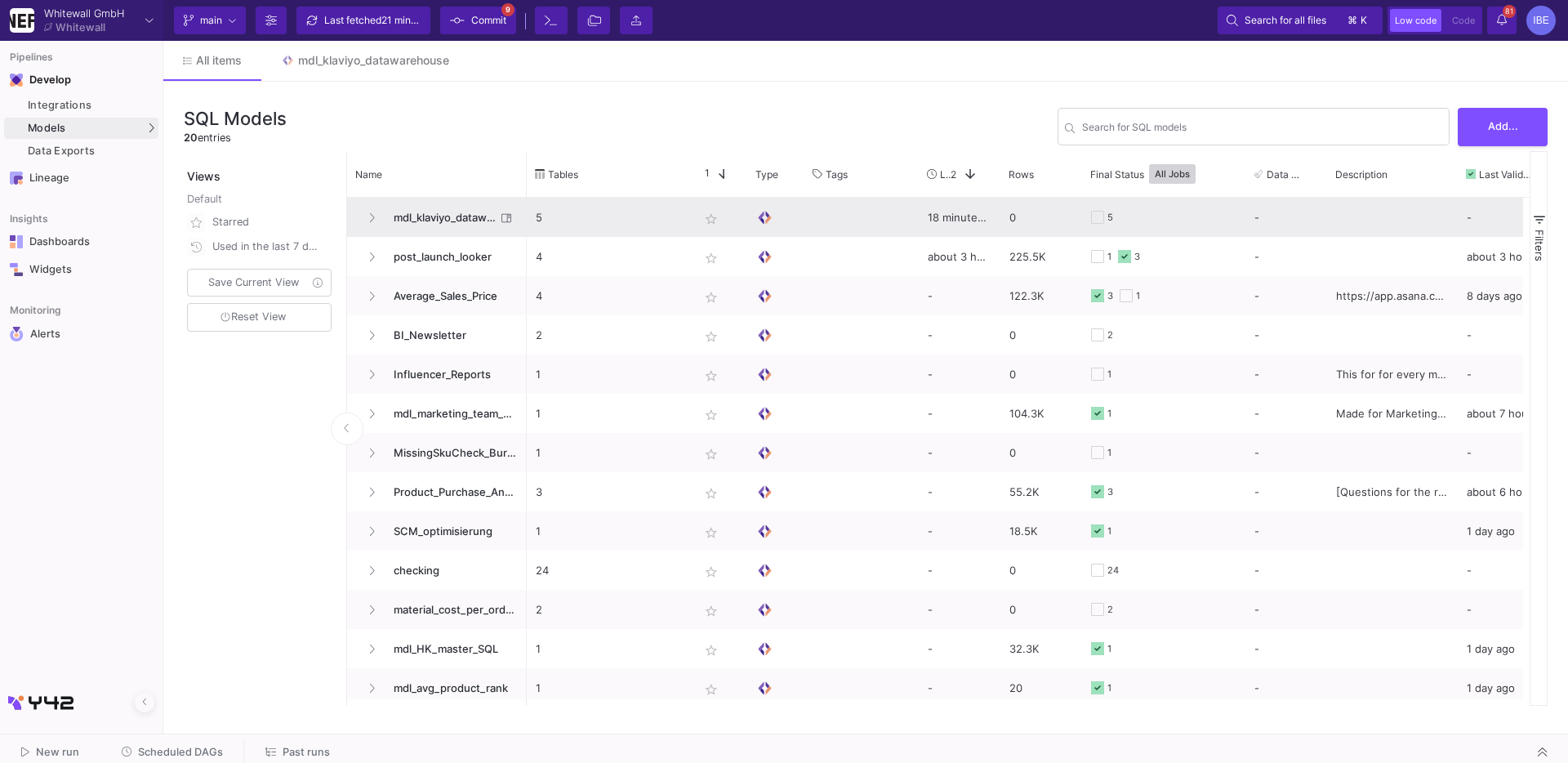 click on "mdl_klaviyo_datawarehouse" at bounding box center [439, 217] 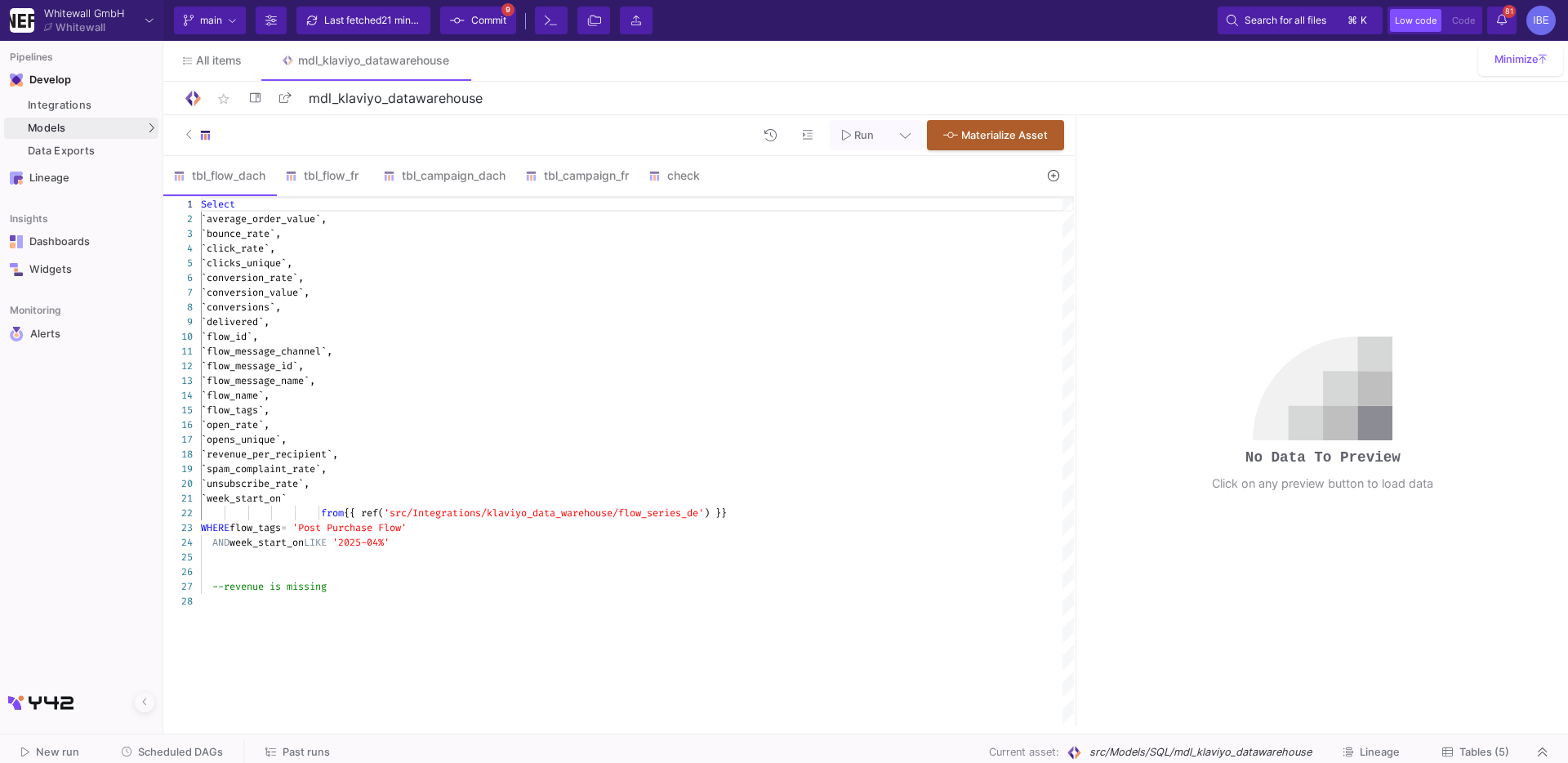 click on "Select     `average_order_value`,   `bounce_rate`,   `click_rate`,   `clicks_unique`,   `conversion_rate`,   `conversion_value`,   `conversions`,   `delivered`,   `flow_id`,   `flow_message_channel`,   `flow_message_id`,   `flow_message_name`,   `flow_name`,   `flow_tags`,   `open_rate`,   `opens_unique`,   `revenue_per_recipient`,   `spam_complaint_rate`,   `unsubscribe_rate`,   `week_start_on`                       from  {{ ref( 'src/Integrations/klaviyo_data_warehouse/flow_seri es_de' ) }} WHERE  flow_tags  =   '[TAG]'    AND  week_start_on  LIKE   '[DATE]%'    --revenue is missing" at bounding box center [408534, 408655] 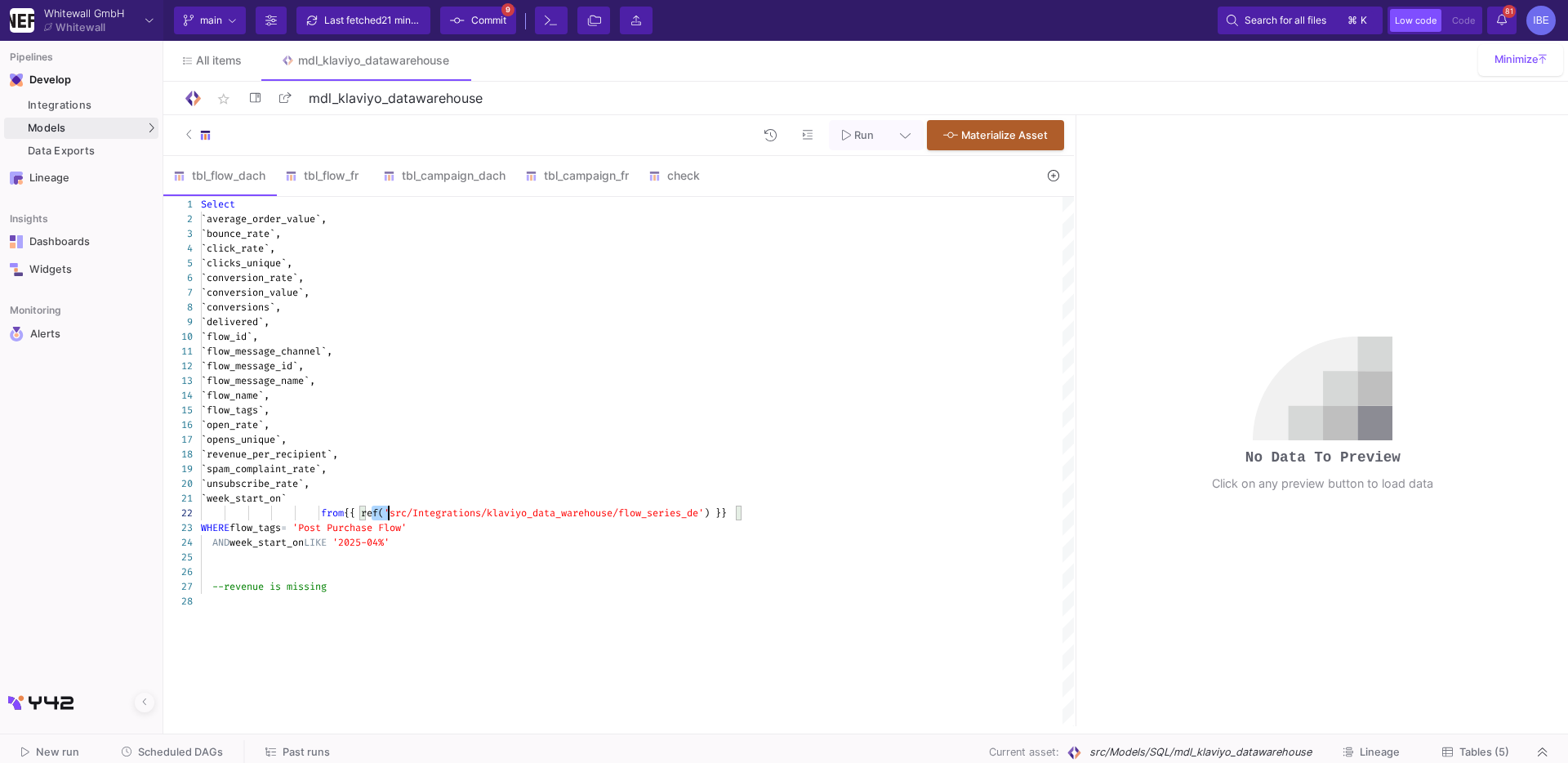 click on "Select     `average_order_value`,   `bounce_rate`,   `click_rate`,   `clicks_unique`,   `conversion_rate`,   `conversion_value`,   `conversions`,   `delivered`,   `flow_id`,   `flow_message_channel`,   `flow_message_id`,   `flow_message_name`,   `flow_name`,   `flow_tags`,   `open_rate`,   `opens_unique`,   `revenue_per_recipient`,   `spam_complaint_rate`,   `unsubscribe_rate`,   `week_start_on`                       from  {{ ref( 'src/Integrations/klaviyo_data_warehouse/flow_seri es_de' ) }} WHERE  flow_tags  =   '[TAG]'    AND  week_start_on  LIKE   '[DATE]%'    --revenue is missing" at bounding box center [408534, 408655] 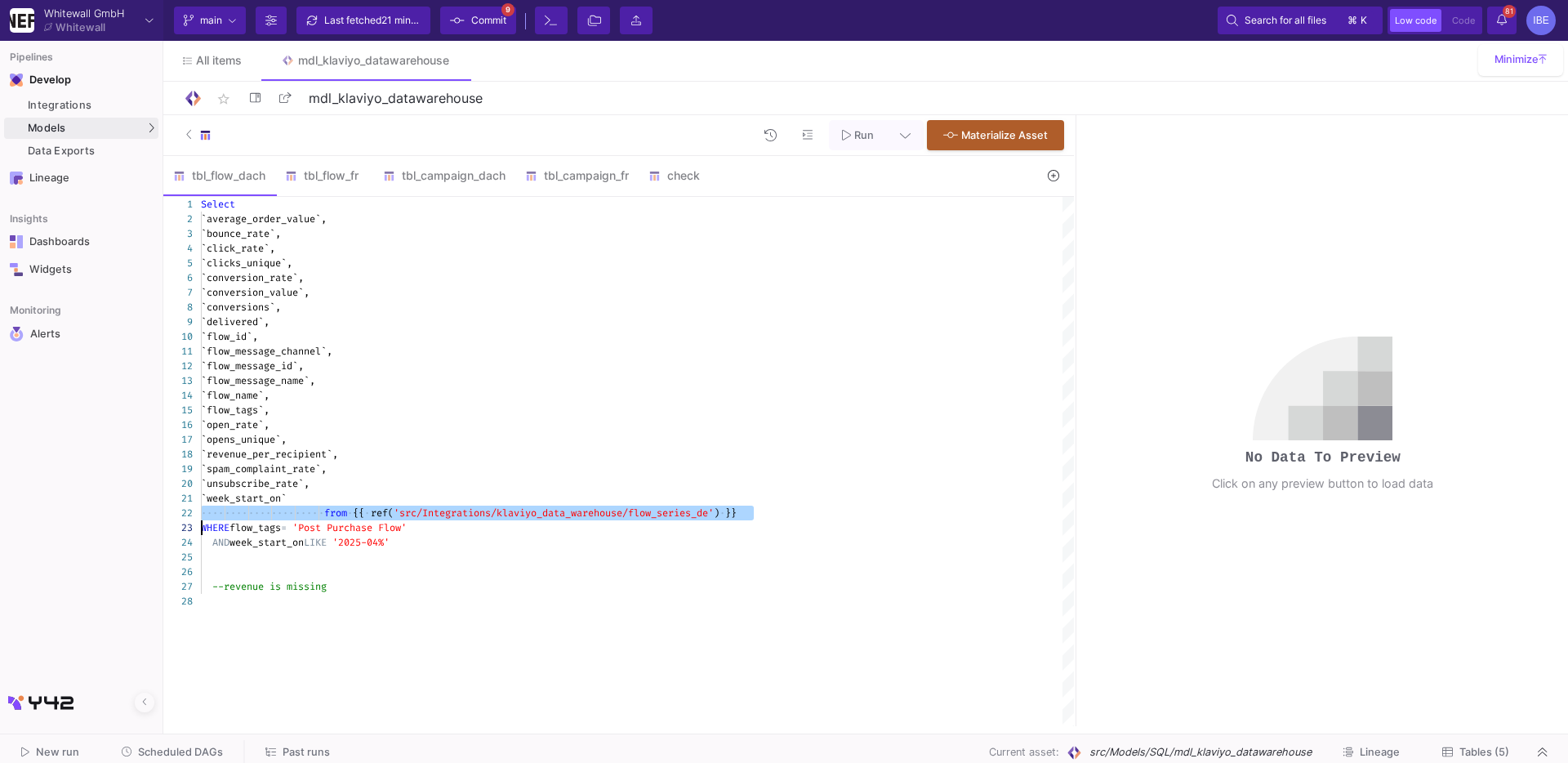 scroll, scrollTop: 0, scrollLeft: 0, axis: both 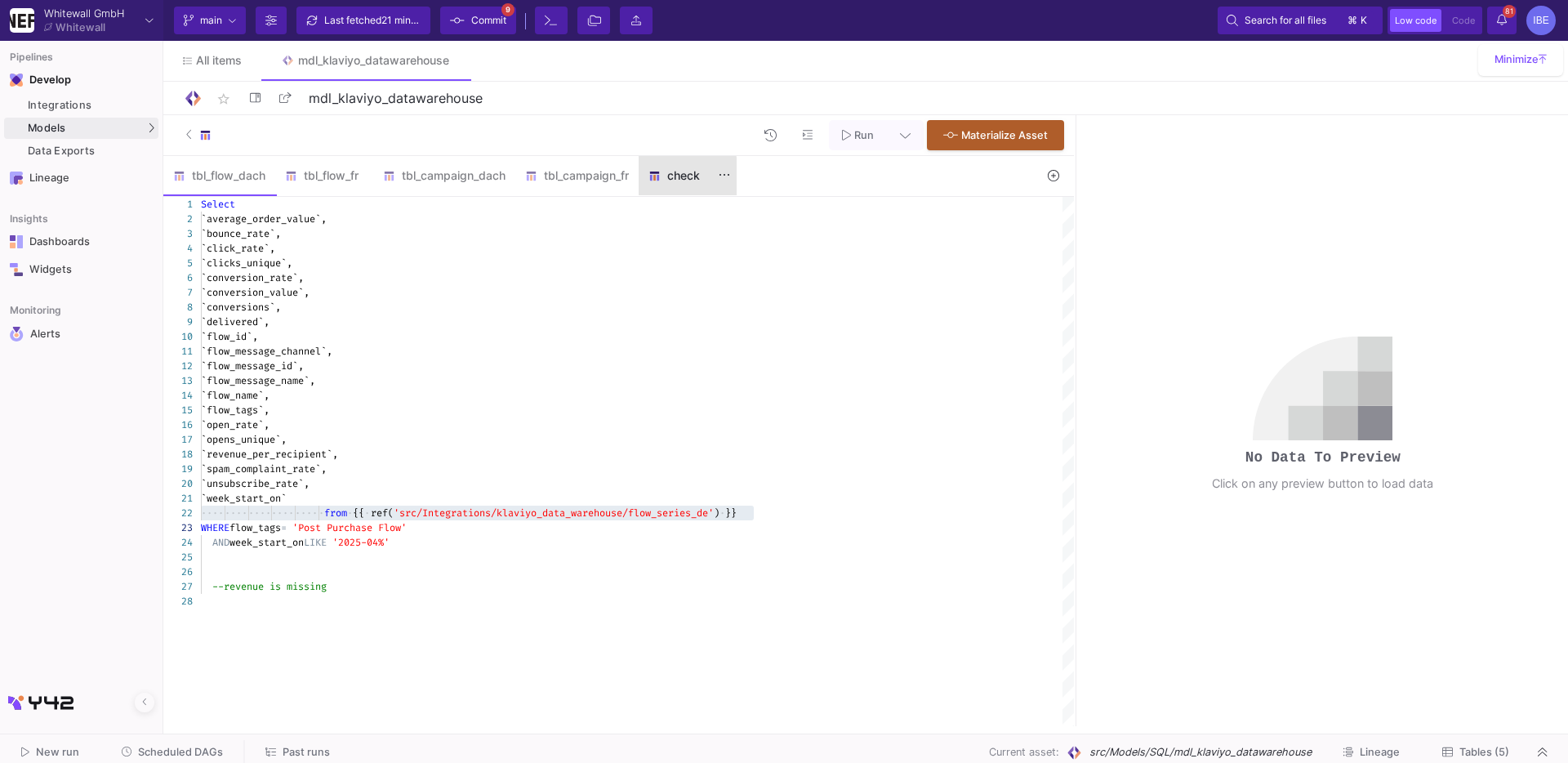 click on "check" at bounding box center [688, 176] 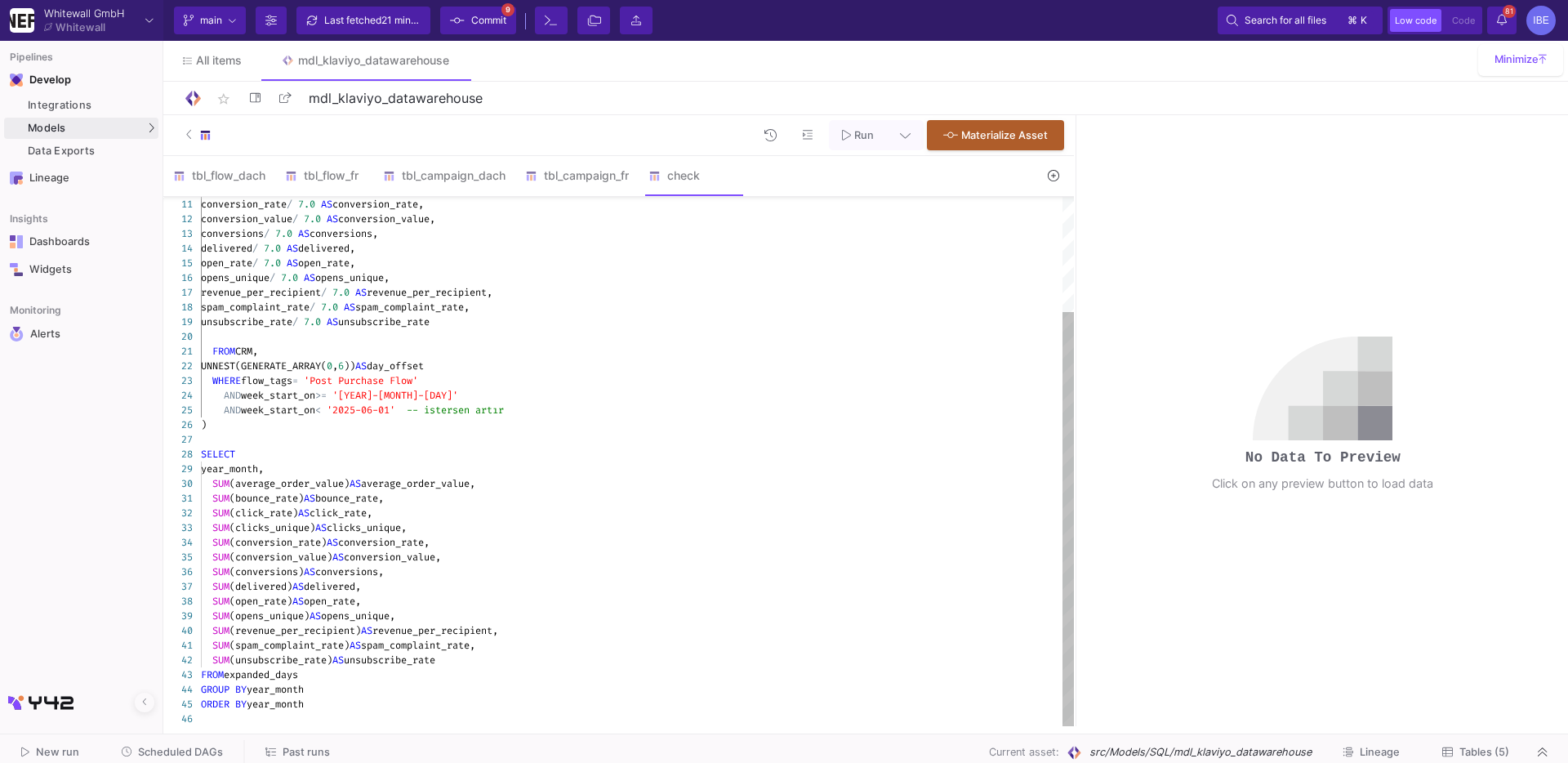 click on "FROM  CRM," at bounding box center (637, 351) 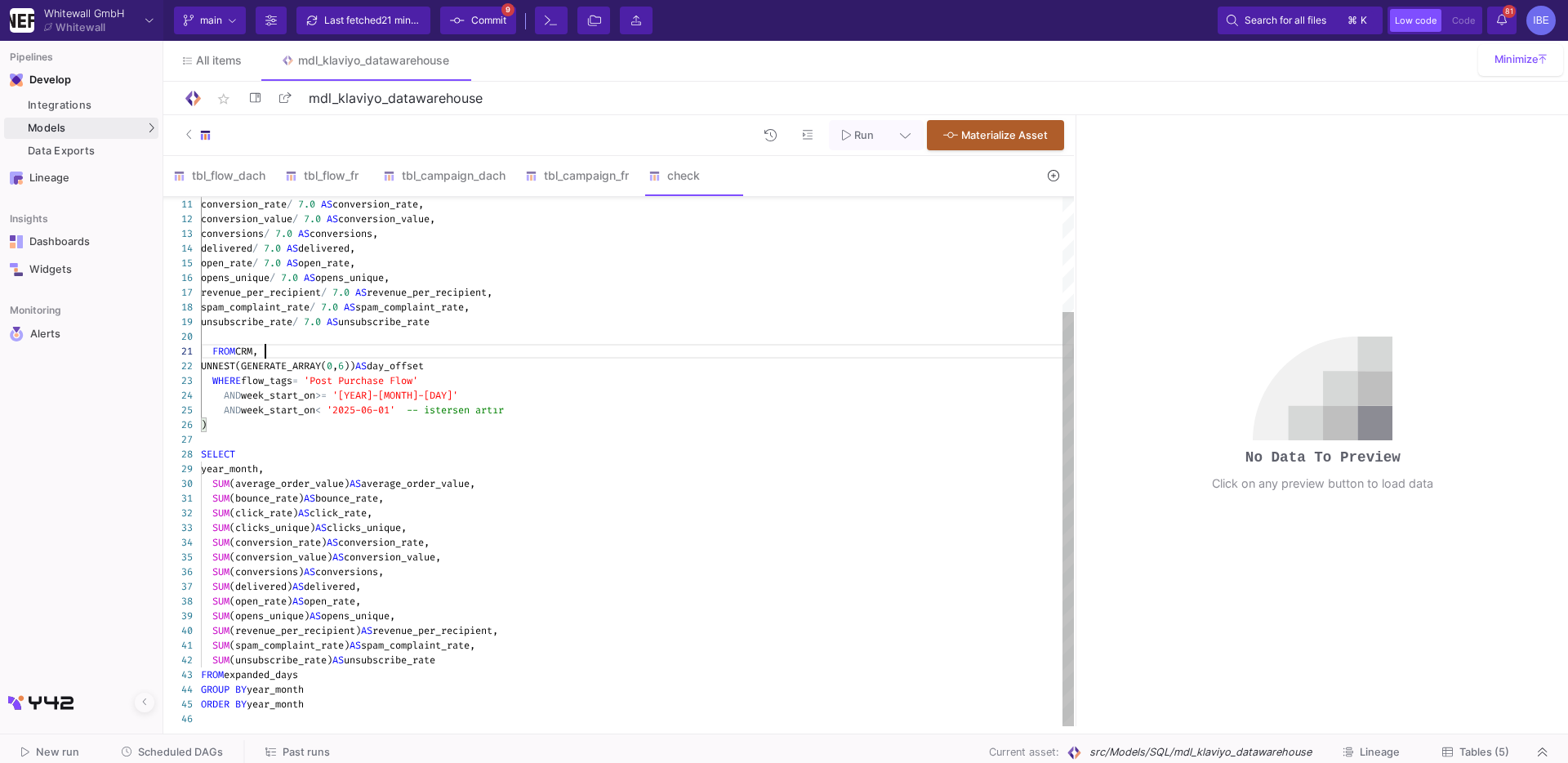 paste on "from {{ ref('src/Integrations/klaviyo_data_warehouse/flow_series_de') }}" 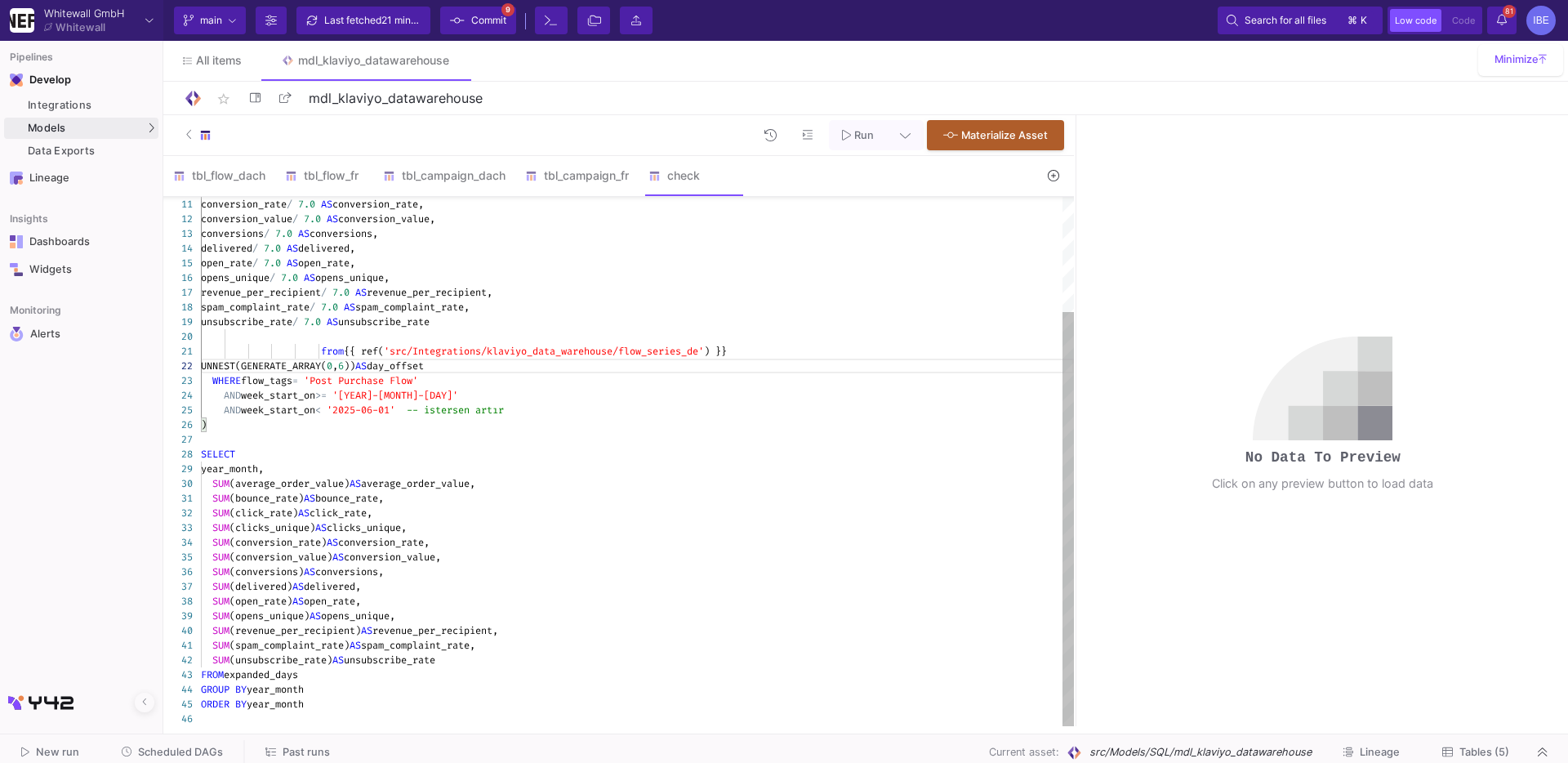 click on "11 12 13 14 15 16 17 18 19 20 21 22 23 24 25 26 27 28 29 30 31 32 33 34 35 36 37 38 39 40 41 42 43 44 45 46     conversion_rate  /   7.0   AS  conversion_rate,     conversion_value  /   7.0   AS  conversion_value,     conversions  /   7.0   AS  conversions,     delivered  /   7.0   AS  delivered,     open_rate  /   7.0   AS  open_rate,     opens_unique  /   7.0   AS  opens_unique,     revenue_per_recipient  /   7.0   AS  revenue_per_recipient,     spam_complaint_rate  /   7.0   AS  spam_complaint_rate,     unsubscribe_rate  /   7.0   AS  unsubscribe_rate                       from  {{ ref( 'src/Integrations/klaviyo_data_warehouse/flow_seri es_de' ) }}   UNNEST(GENERATE_ARRAY( 0 ,  6 ))  AS  day_offset    WHERE  flow_tags  =   'Post Purchase Flow'      AND  week_start_on  >=   '2025-04-01'      AND  week_start_on  <   '2025-06-01'    -- istersen artır ) SELECT   year_month,    SUM" at bounding box center [618, 462] 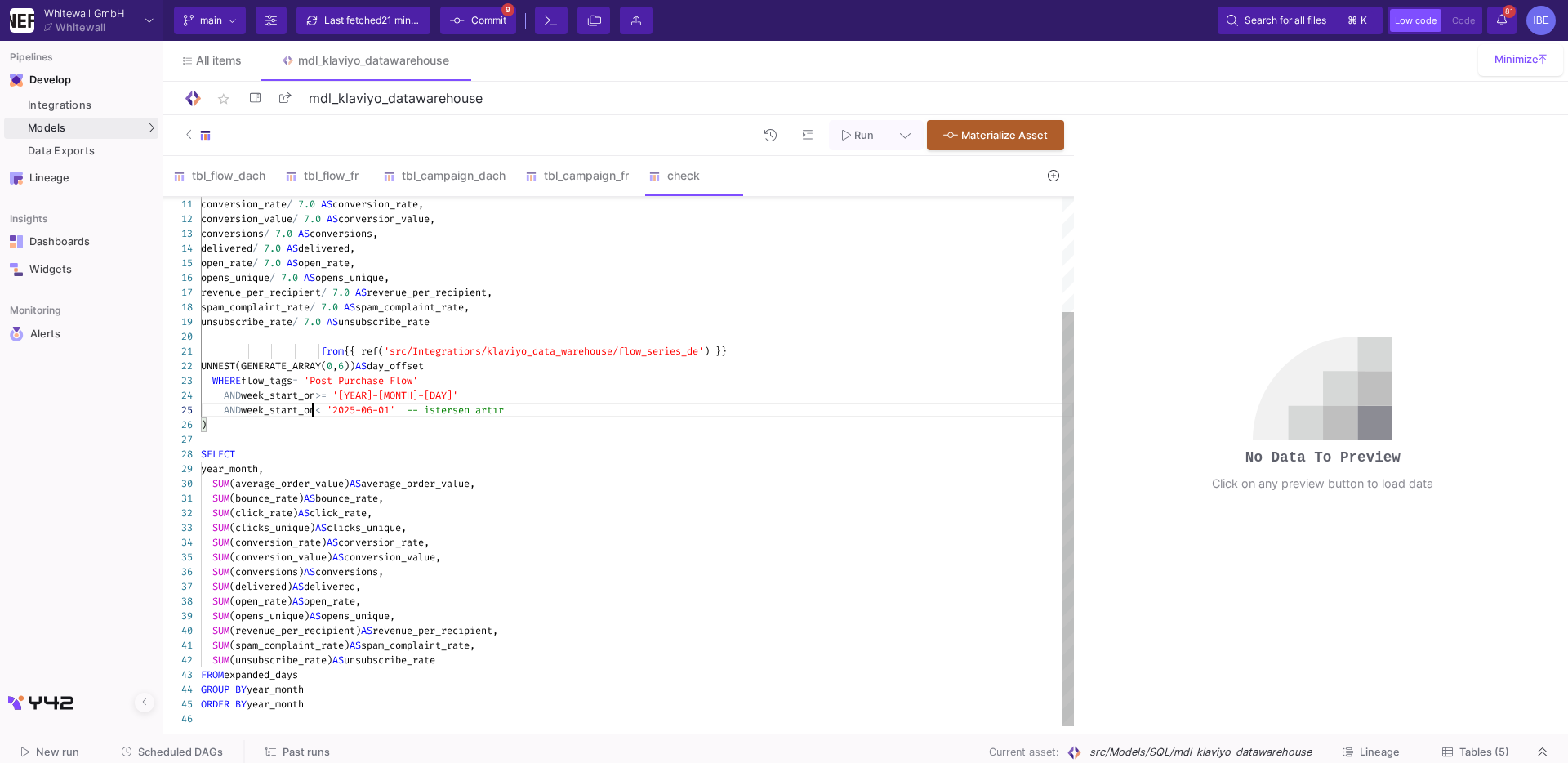 click on "11 12 13 14 15 16 17 18 19 20 21 22 23 24 25 26 27 28 29 30 31 32 33 34 35 36 37 38 39 40 41 42 43 44 45 46     conversion_rate  /   7.0   AS  conversion_rate,     conversion_value  /   7.0   AS  conversion_value,     conversions  /   7.0   AS  conversions,     delivered  /   7.0   AS  delivered,     open_rate  /   7.0   AS  open_rate,     opens_unique  /   7.0   AS  opens_unique,     revenue_per_recipient  /   7.0   AS  revenue_per_recipient,     spam_complaint_rate  /   7.0   AS  spam_complaint_rate,     unsubscribe_rate  /   7.0   AS  unsubscribe_rate                       from  {{ ref( 'src/Integrations/klaviyo_data_warehouse/flow_seri es_de' ) }}   UNNEST(GENERATE_ARRAY( 0 ,  6 ))  AS  day_offset    WHERE  flow_tags  =   'Post Purchase Flow'      AND  week_start_on  >=   '2025-04-01'      AND  week_start_on  <   '2025-06-01'    -- istersen artır ) SELECT   year_month,    SUM" at bounding box center [618, 462] 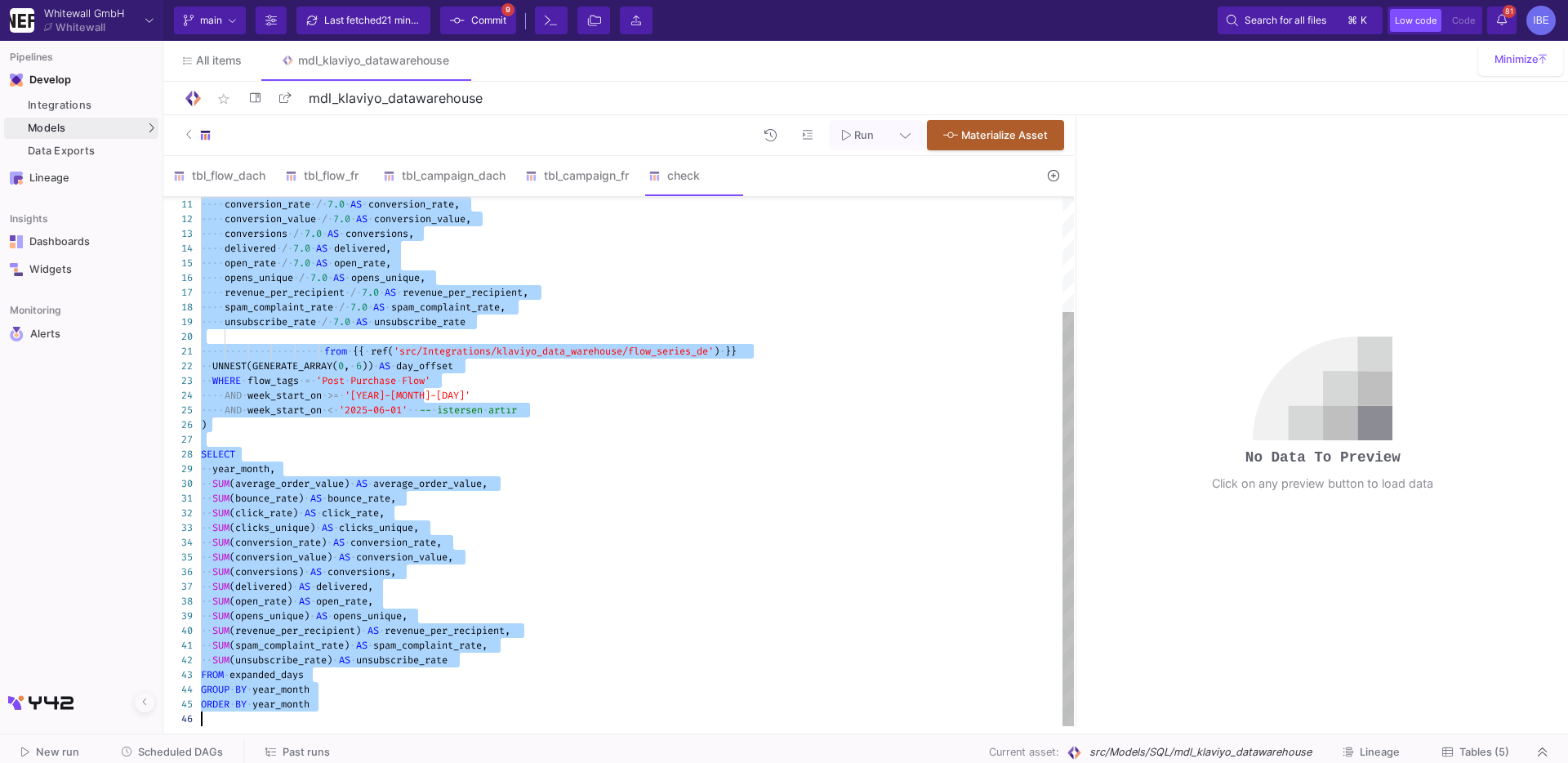 click on "week_start_on" at bounding box center (346, 366) 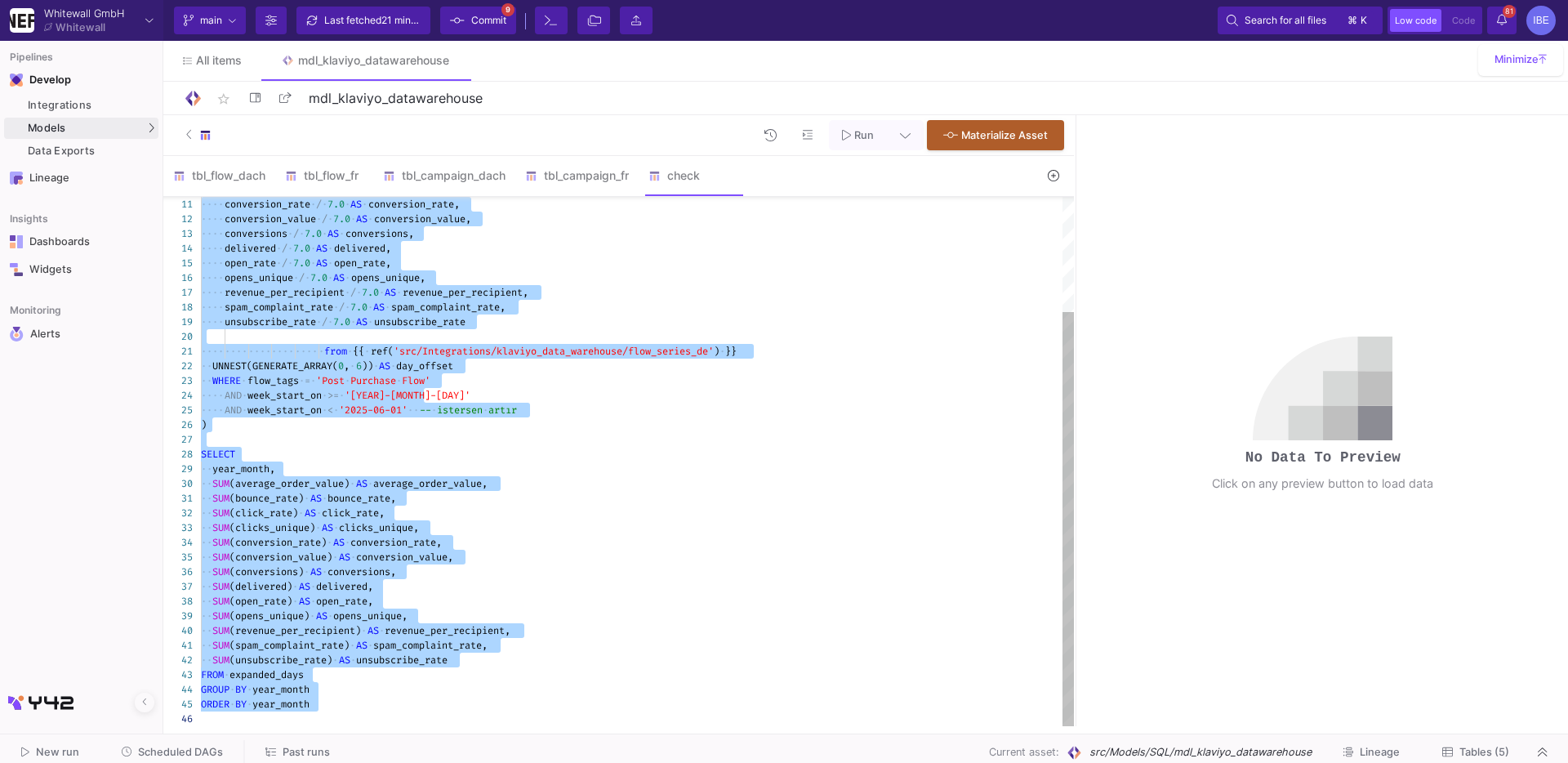 click on "week_start_on" at bounding box center (346, 366) 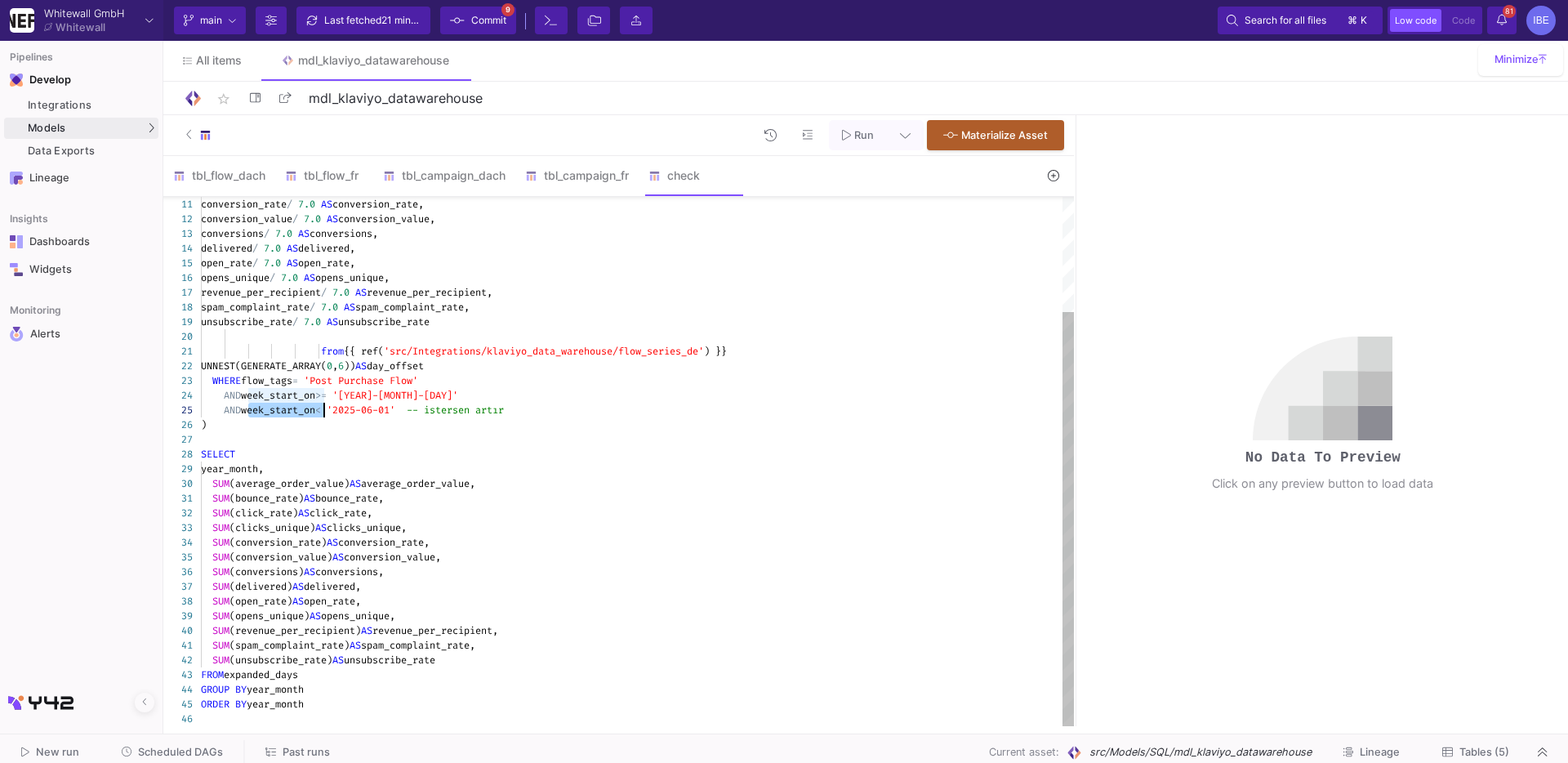 click on "week_start_on" at bounding box center [295, 204] 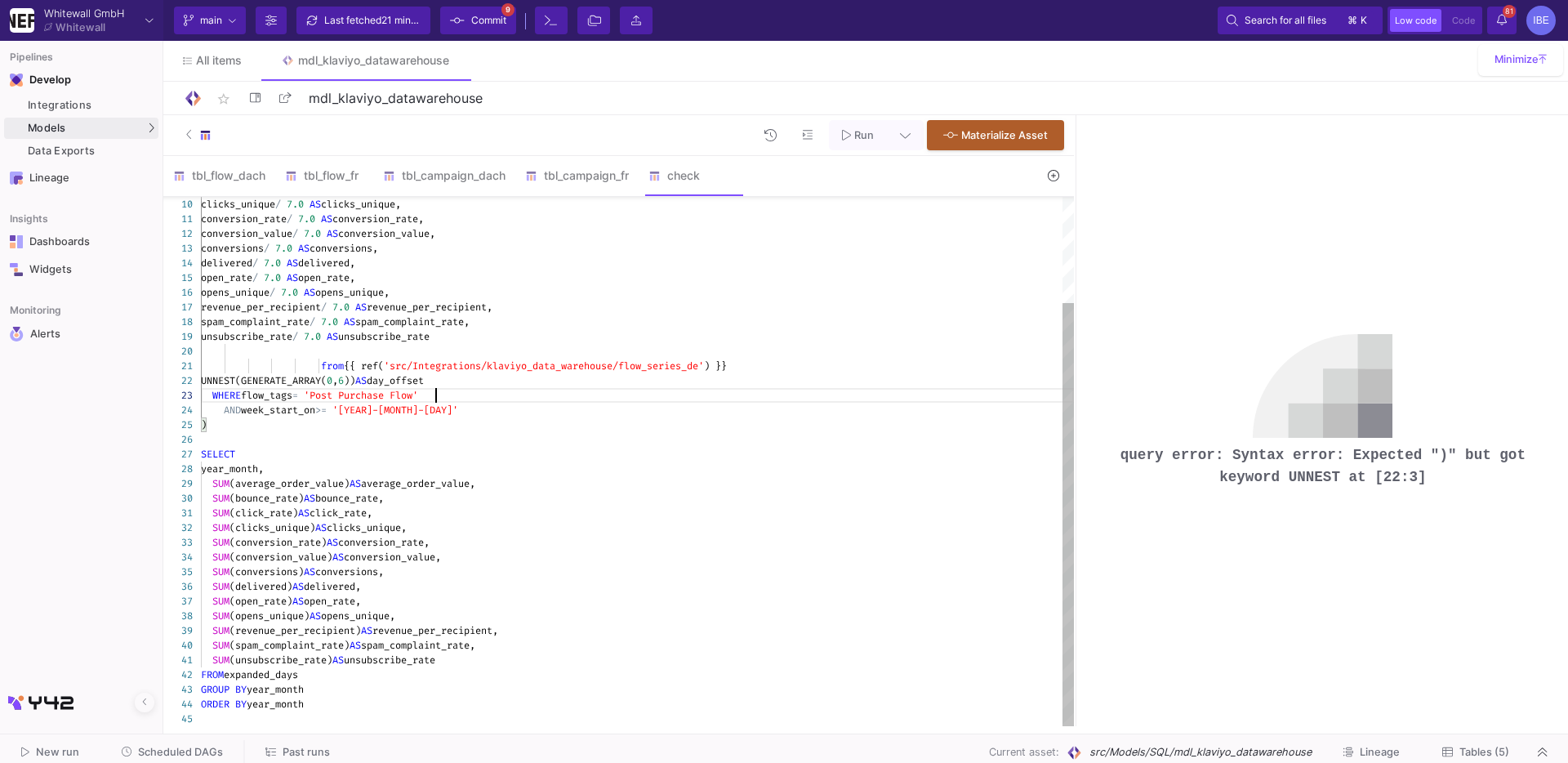 click at bounding box center (637, 440) 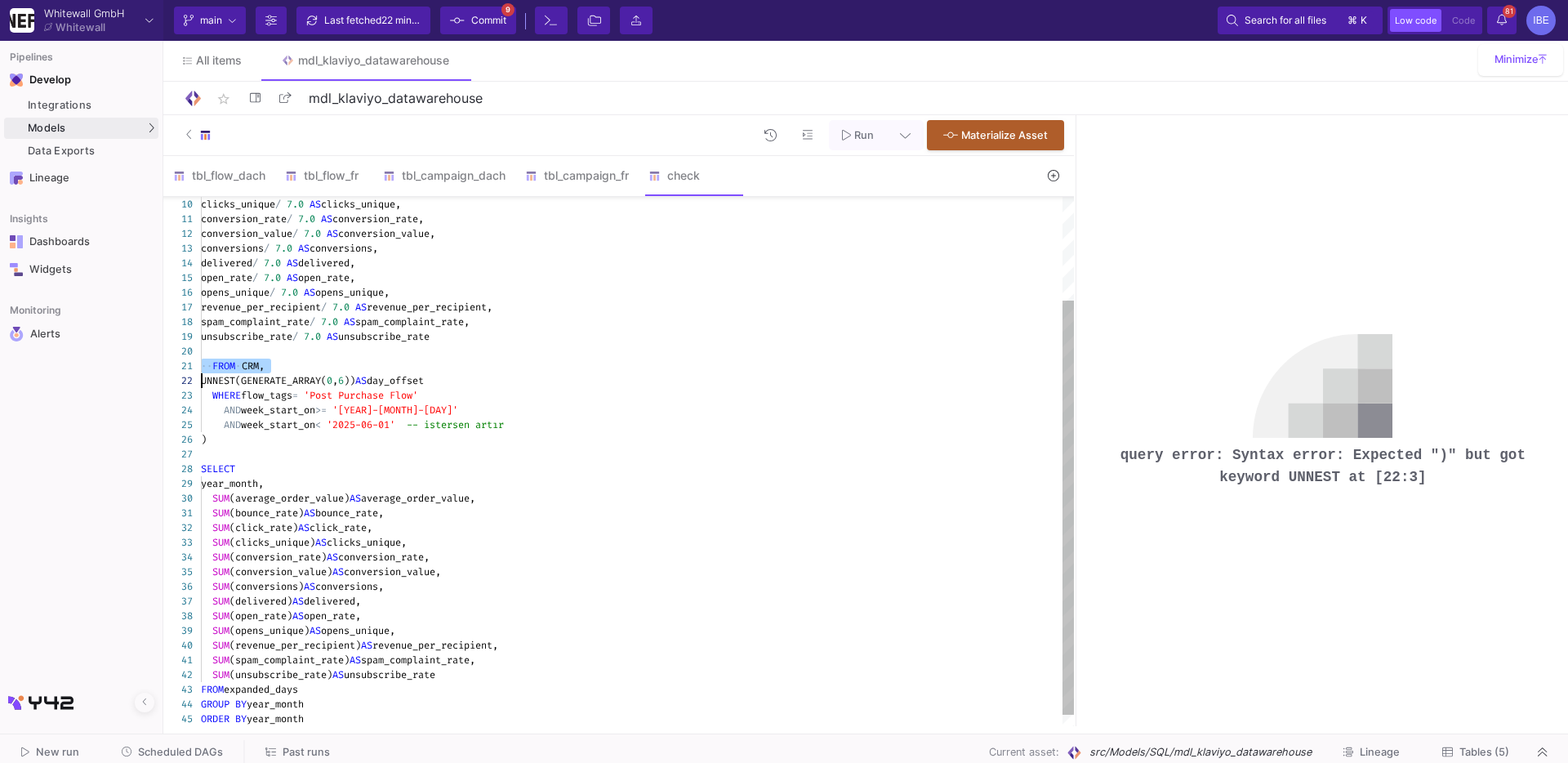 click on "day_offset" at bounding box center [378, 219] 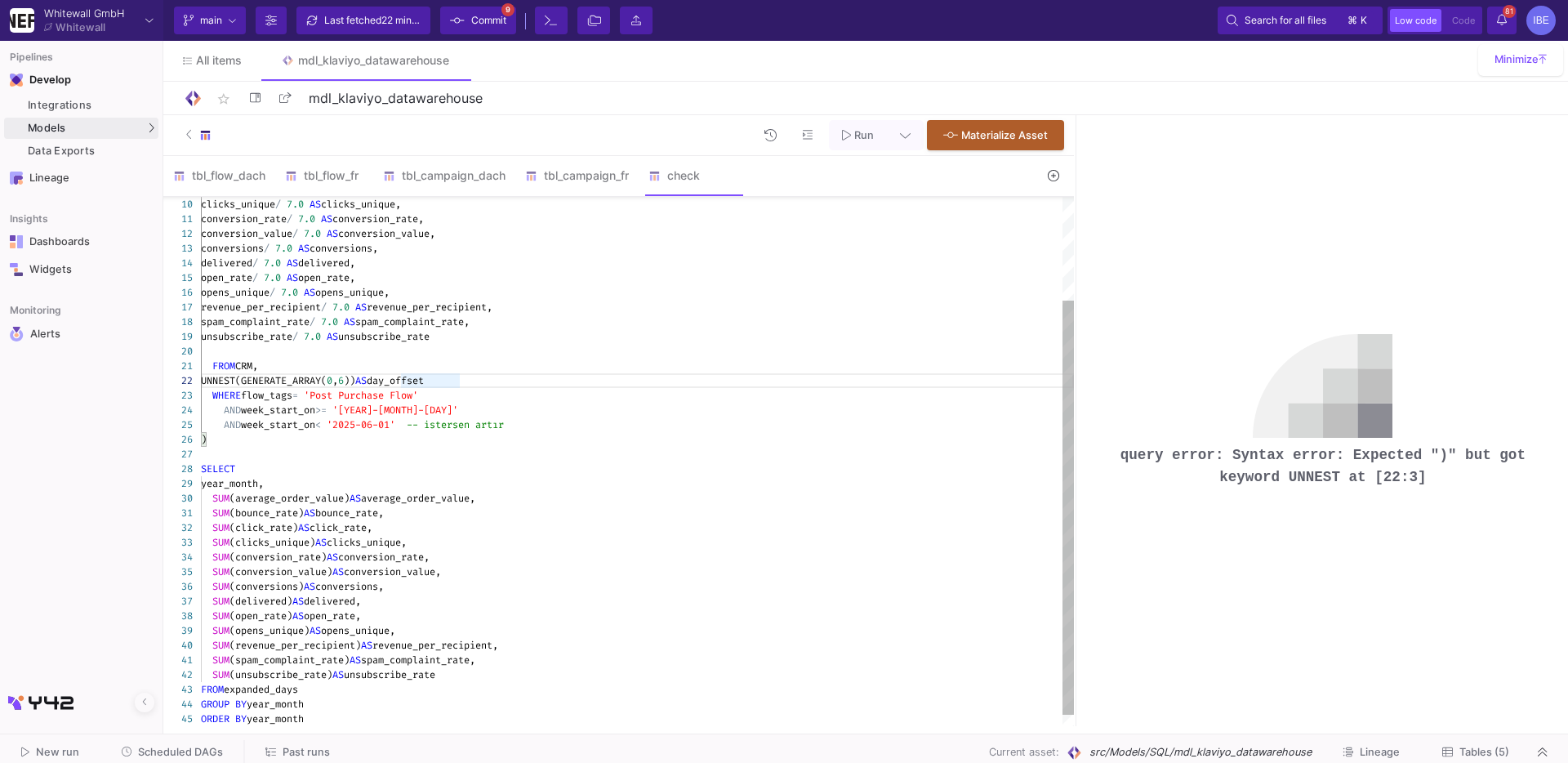 click on "CRM," at bounding box center (295, 219) 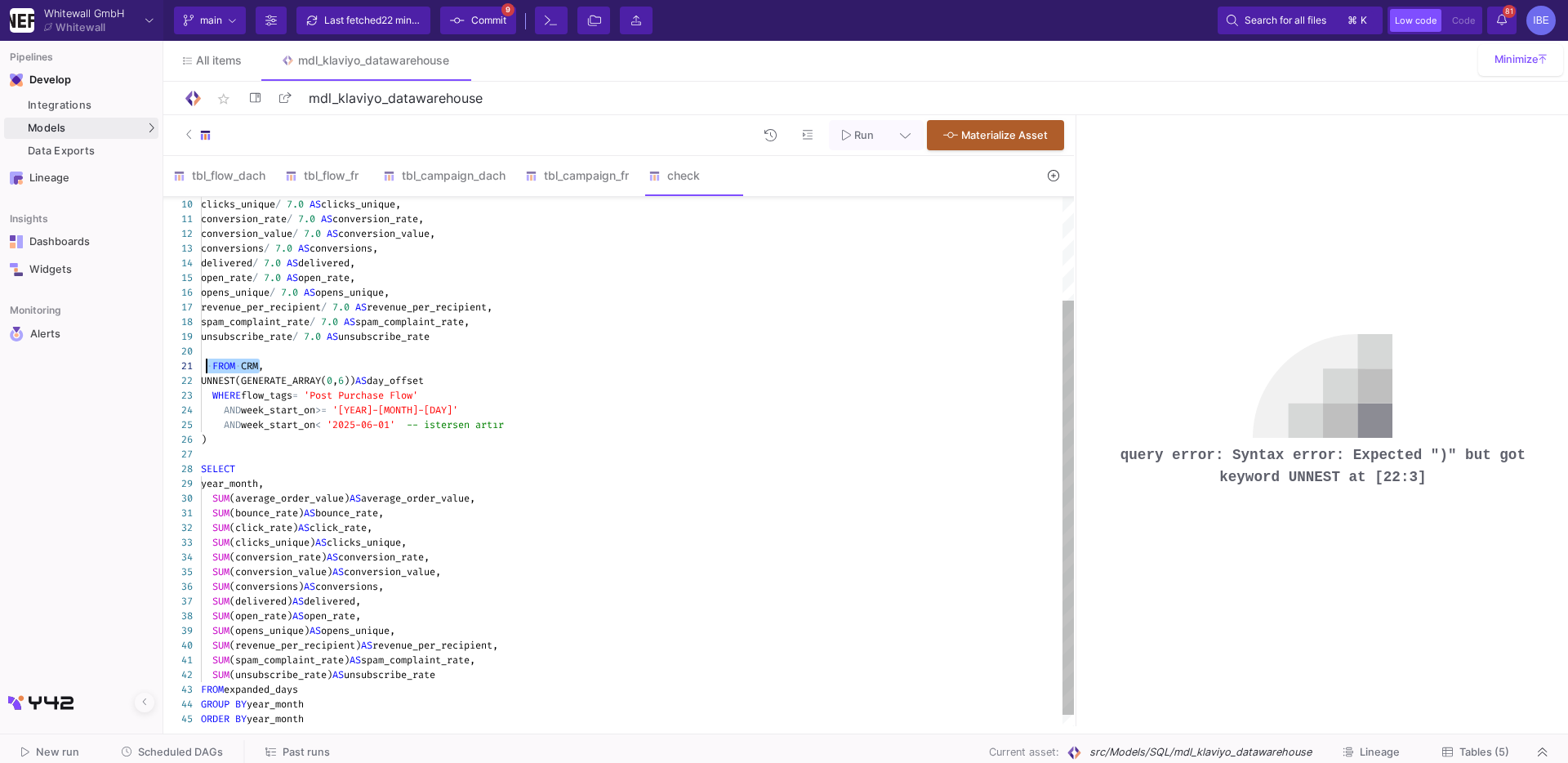 drag, startPoint x: 260, startPoint y: 362, endPoint x: 206, endPoint y: 361, distance: 54.009258 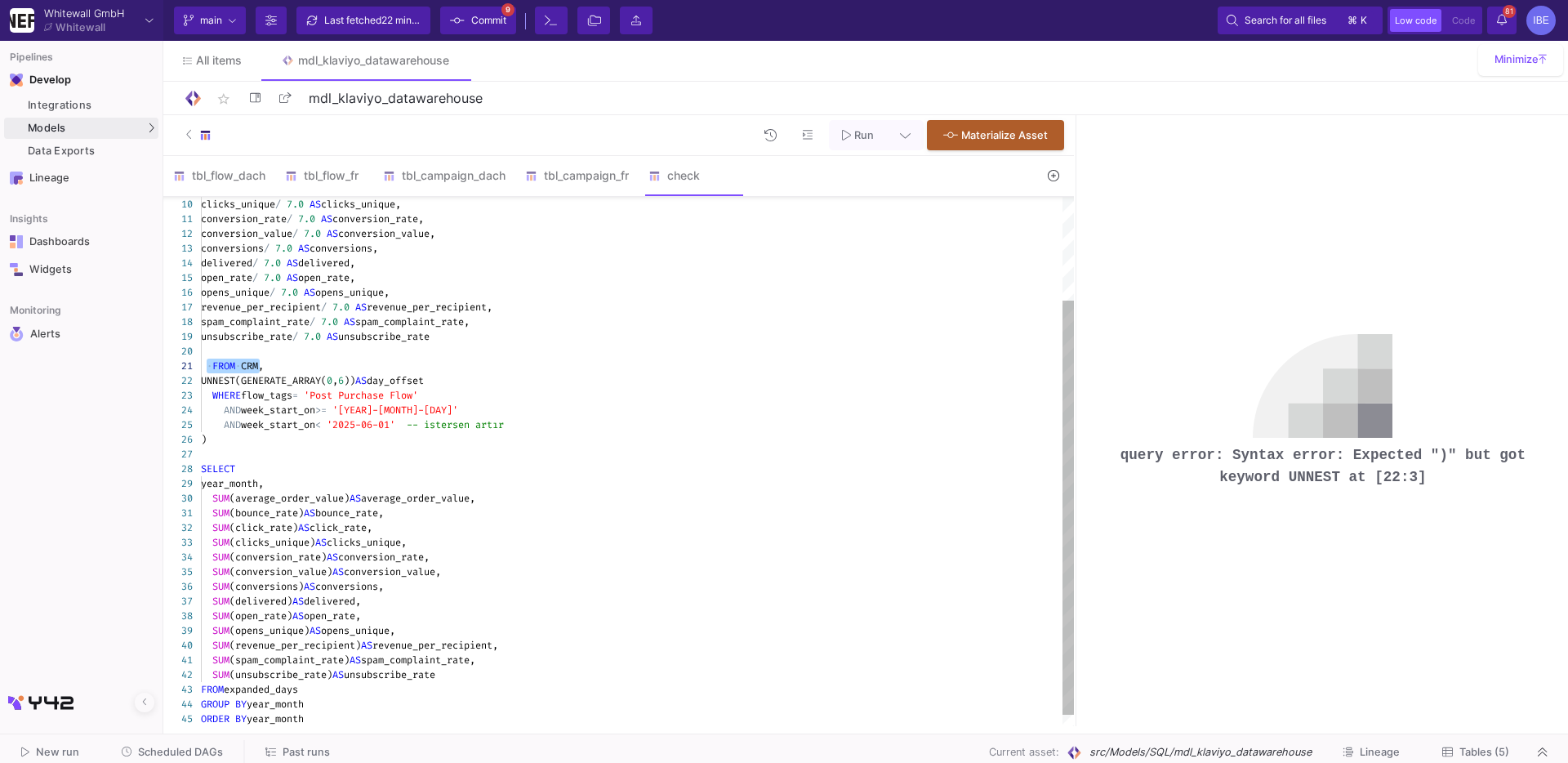 paste on "from {{ ref('src/Integrations/klaviyo_data_warehouse/flow_series_de') }}
,
UNNEST(GENERATE_ARRAY(0, 6)) AS day_offset
WHERE flow_tags = 'Post Purchase Flow'
AND week_start_on >= '2025-04-01'
AND week_start_on < '2025-06-01'  -- istersen artır
)
SELECT
year_month" 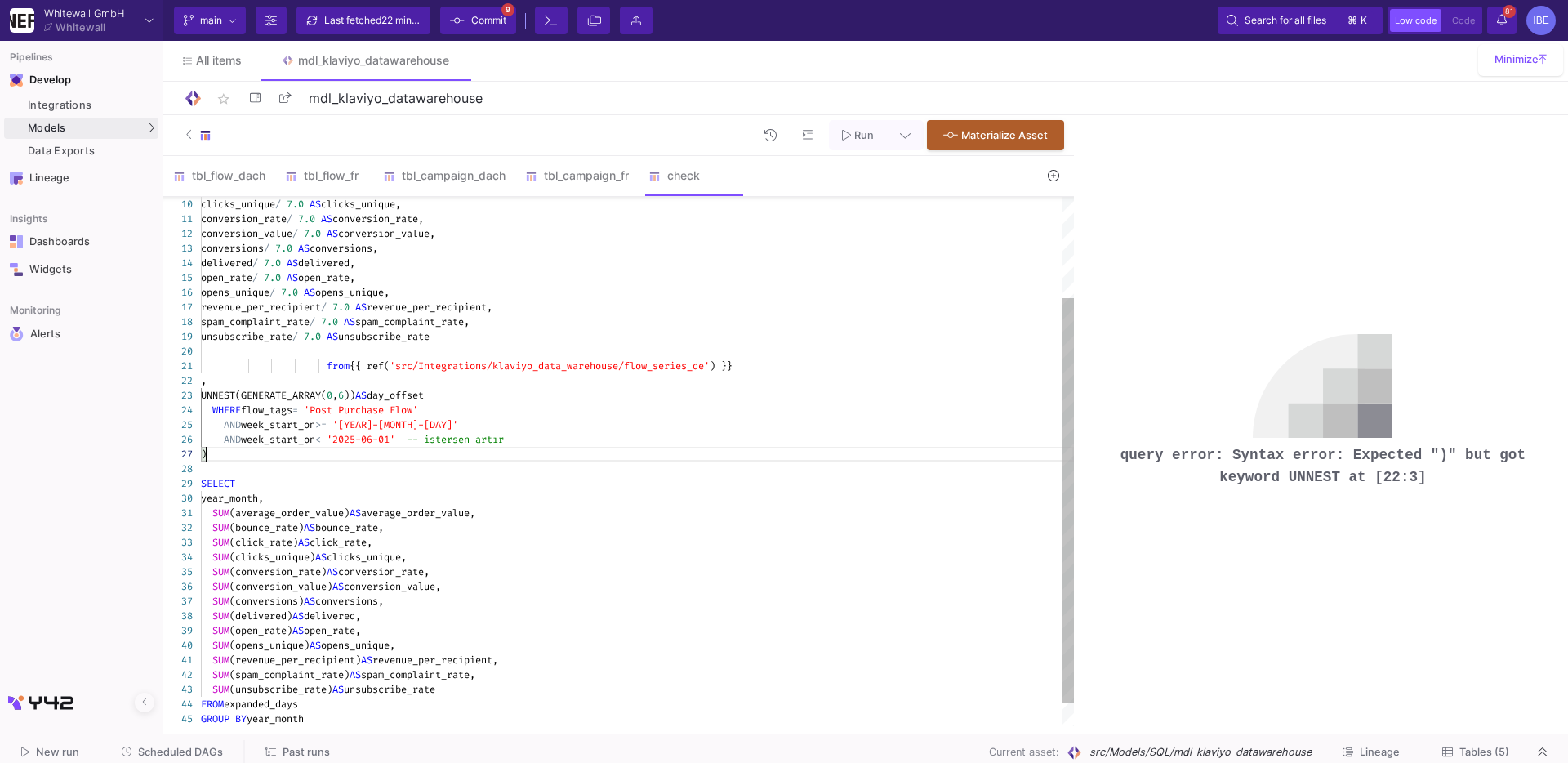 click on ")" at bounding box center [637, 454] 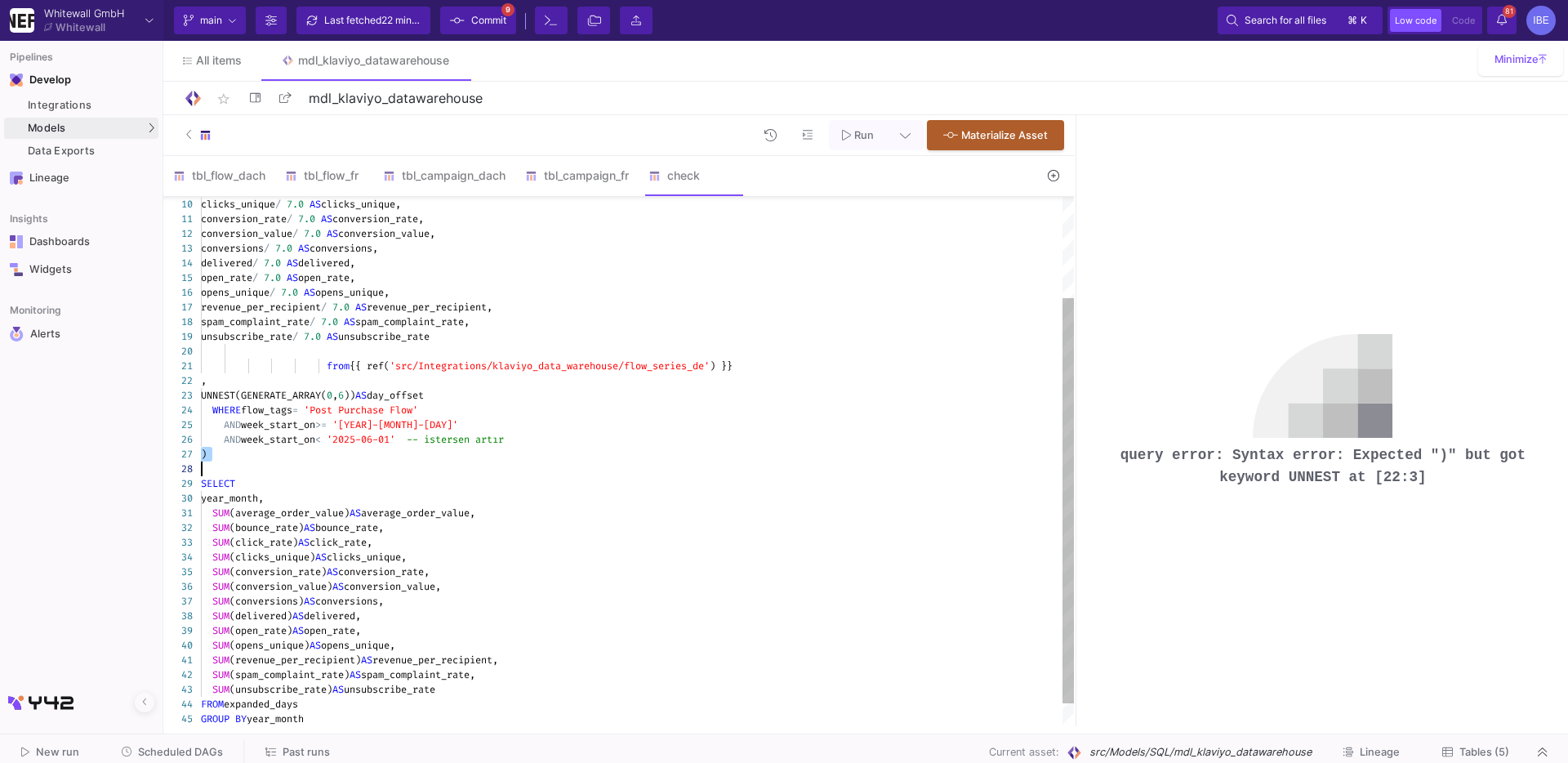 click on "week_start_on" at bounding box center (295, 219) 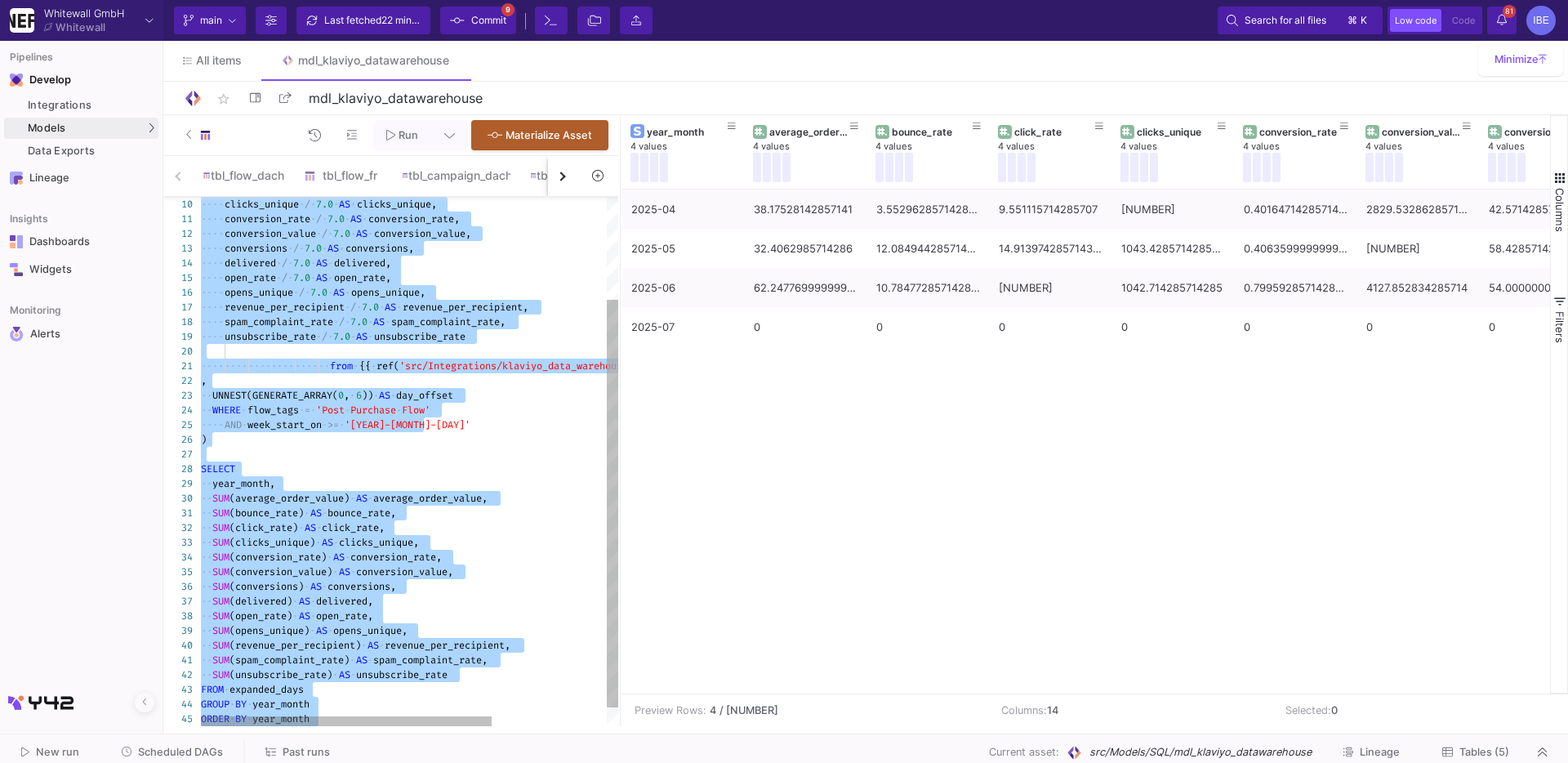 drag, startPoint x: 1073, startPoint y: 300, endPoint x: 617, endPoint y: 279, distance: 456.4833 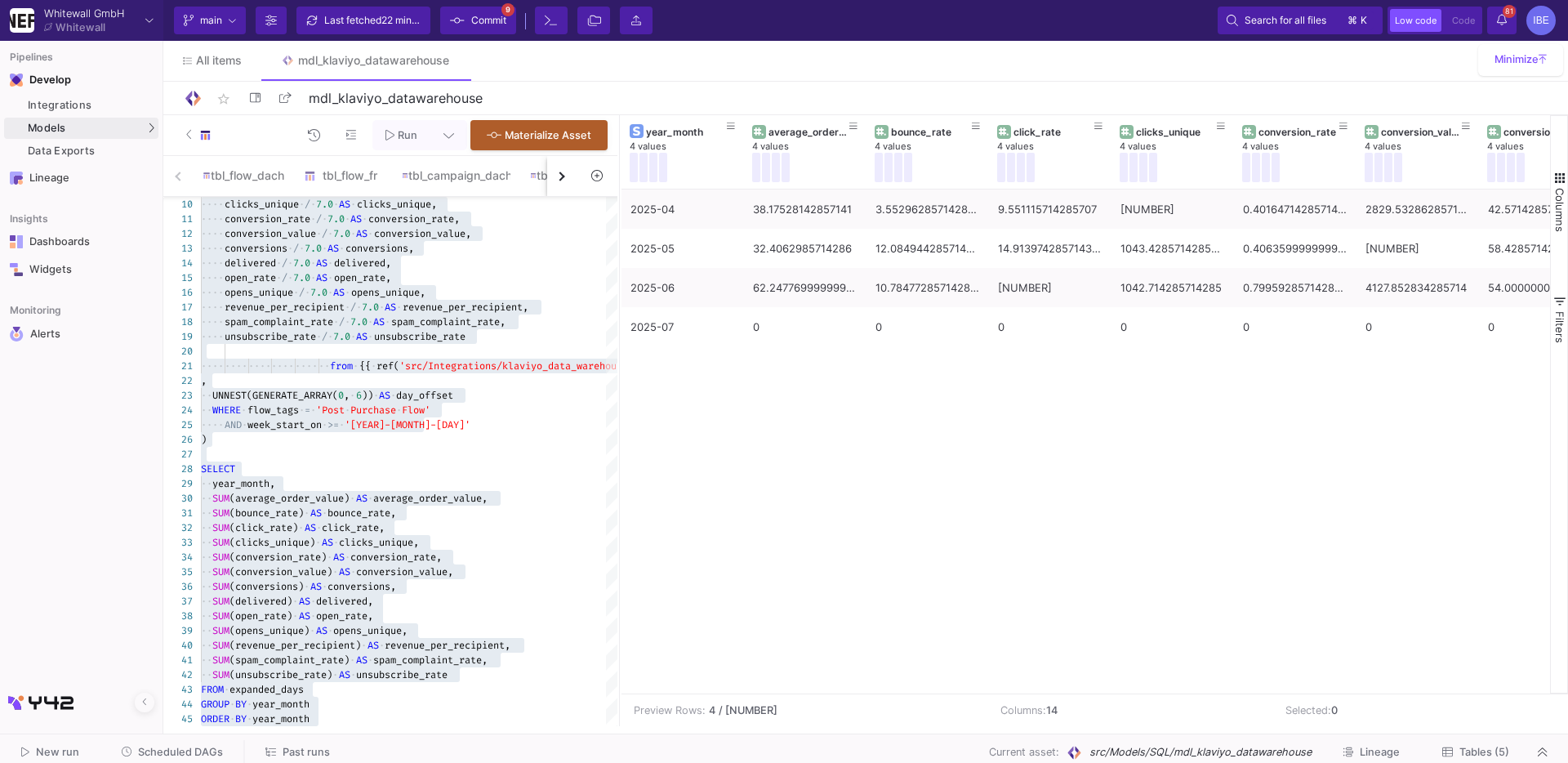 scroll, scrollTop: 0, scrollLeft: 220, axis: horizontal 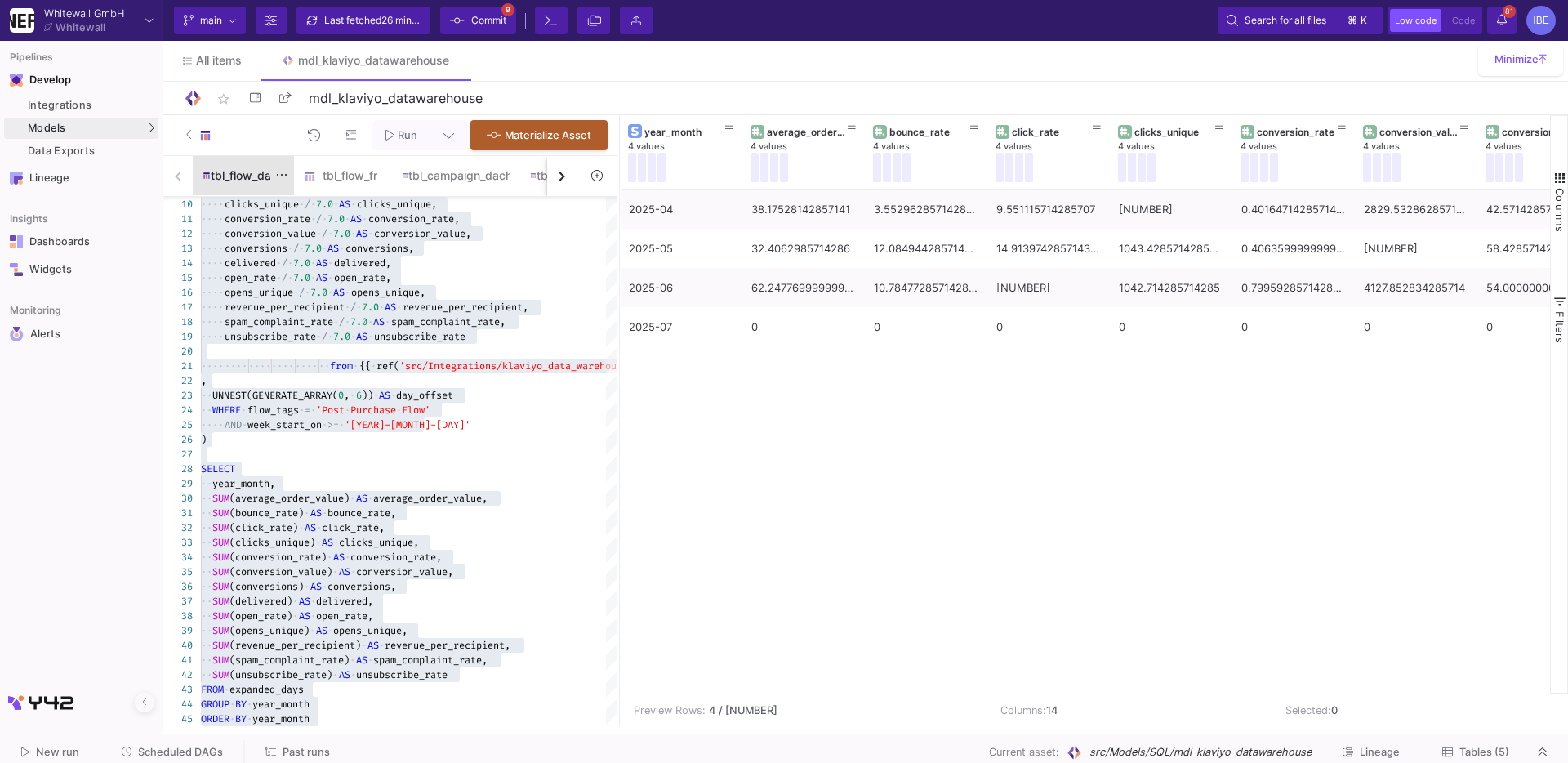 click on "tbl_flow_dach" at bounding box center [243, 176] 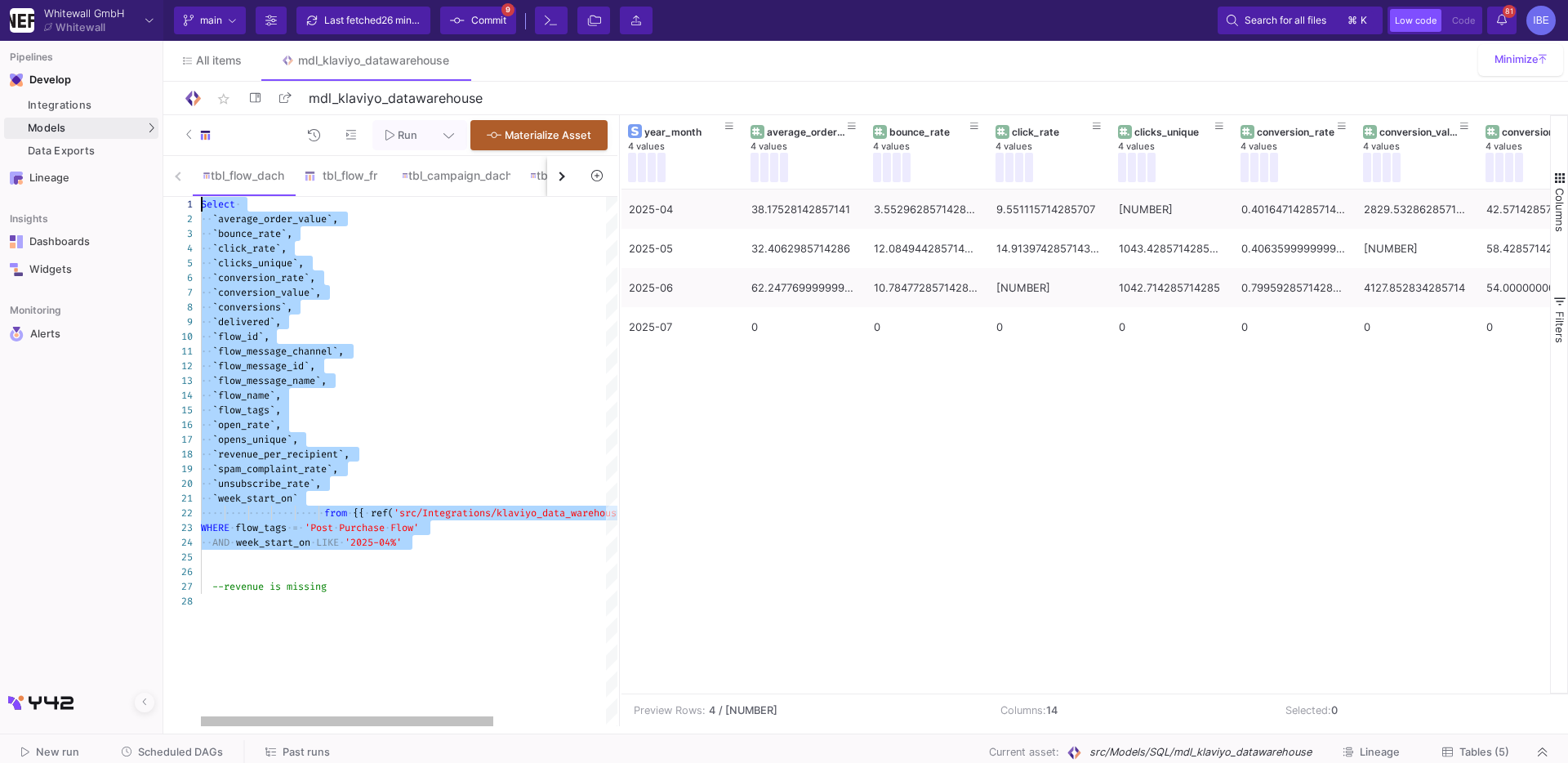 drag, startPoint x: 283, startPoint y: 557, endPoint x: 215, endPoint y: 109, distance: 453.1313 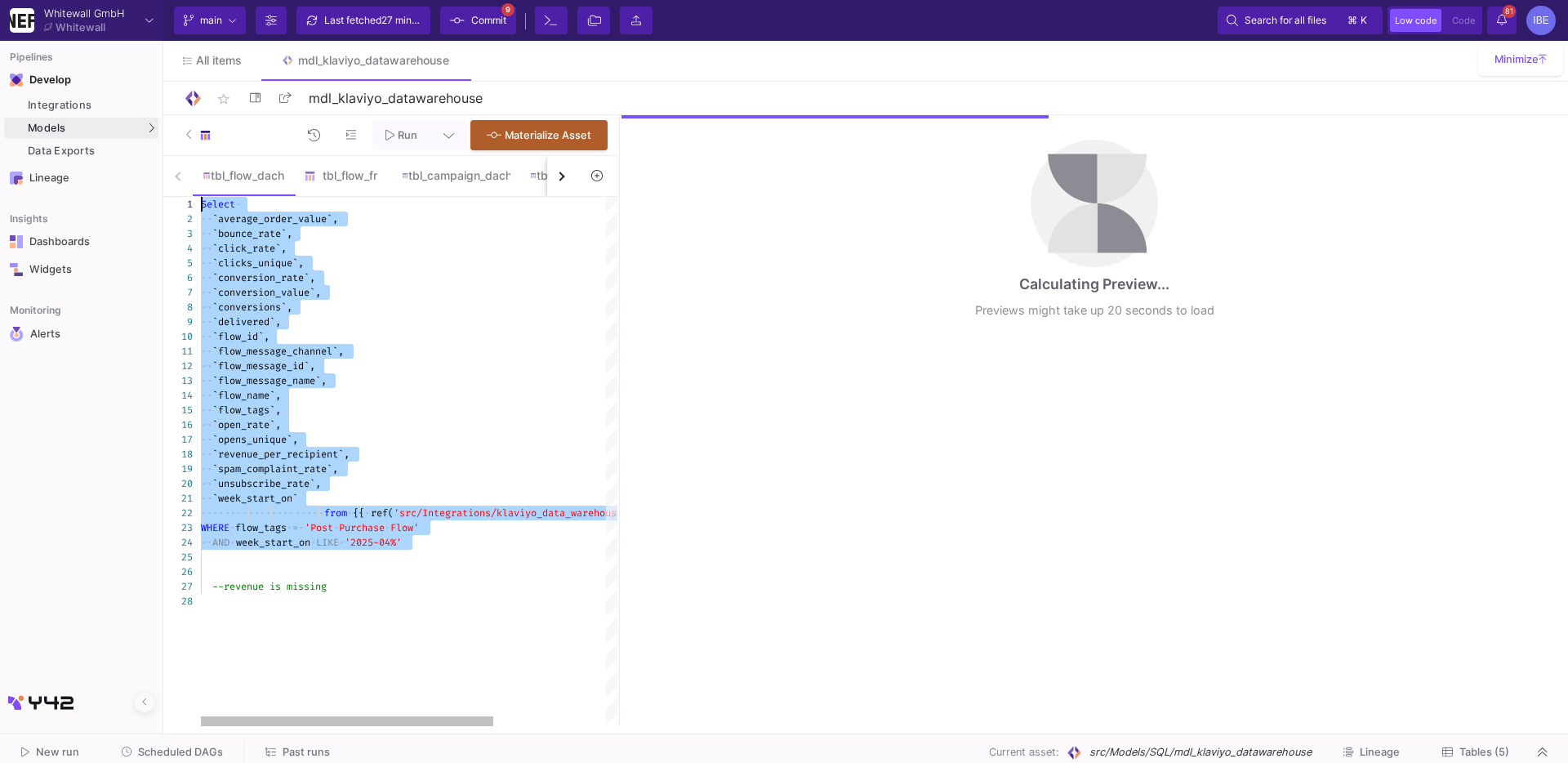 click on "'2025-04%'" at bounding box center [373, 542] 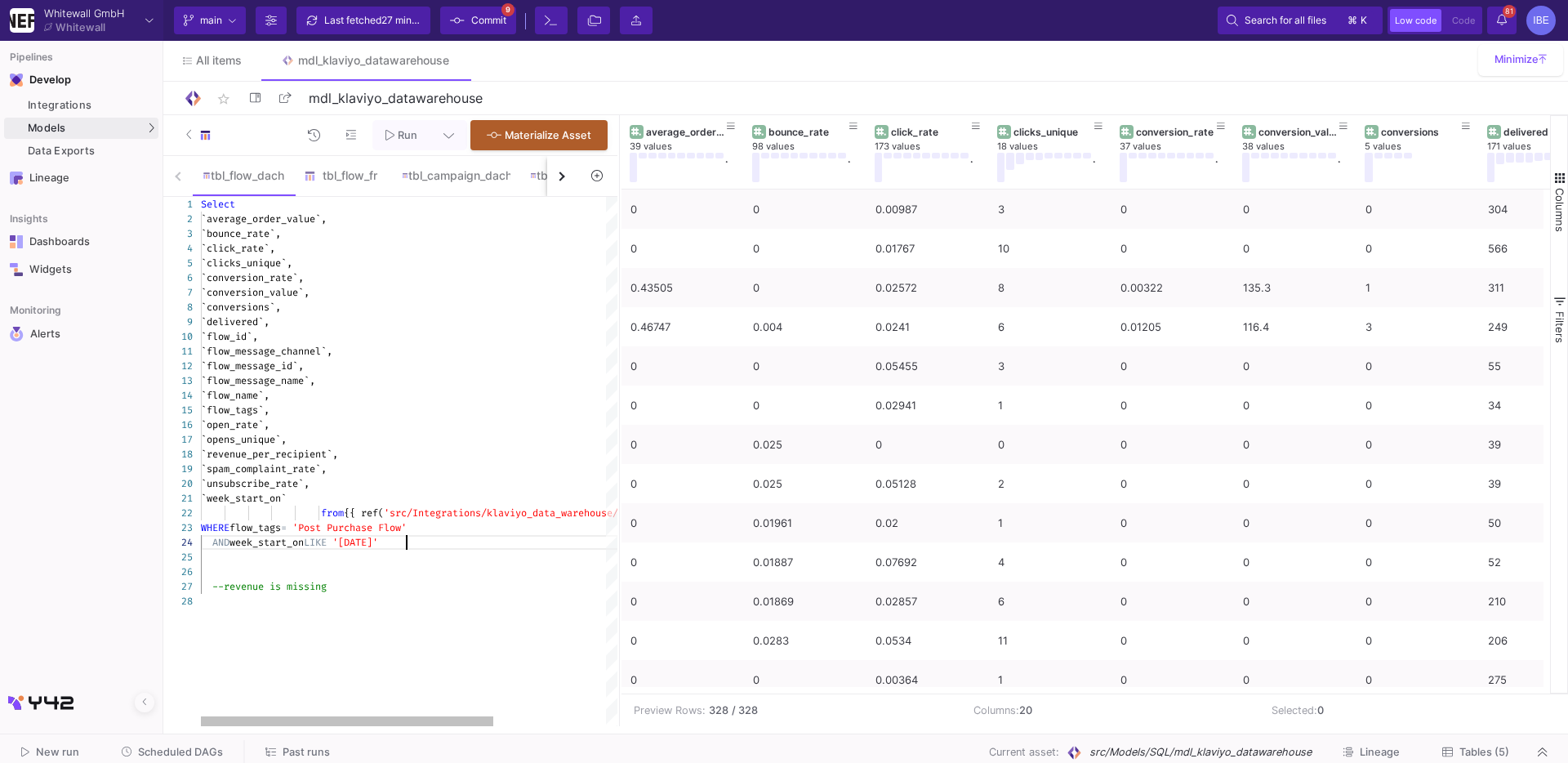 scroll, scrollTop: 43, scrollLeft: 212, axis: both 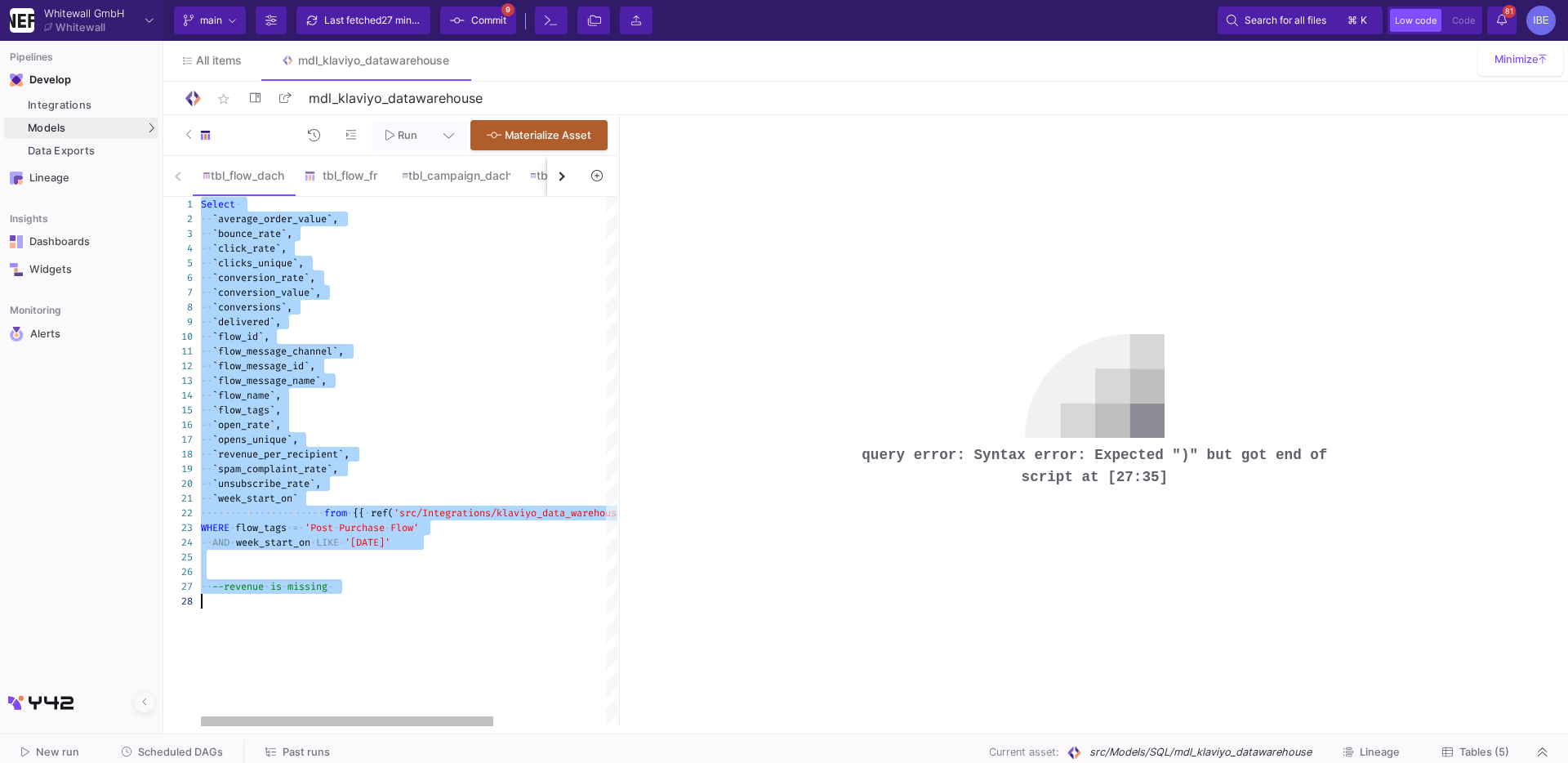 click at bounding box center [488, 557] 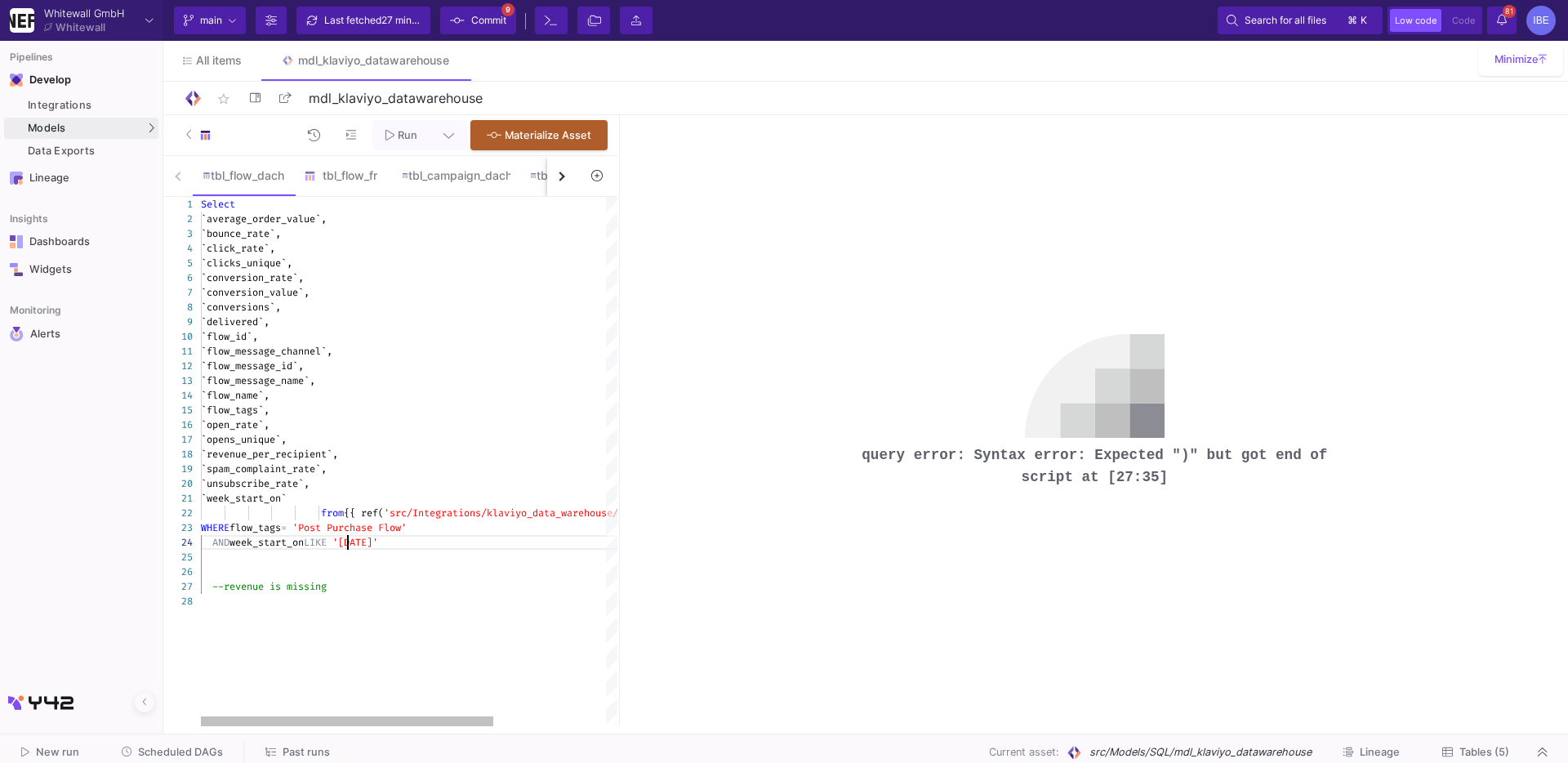 click on "1 2 3 4 5 6 7 8 9 10 11 12 13 14 15 16 17 18 19 20 21 22 23 24 25 26 27 28 Select     `average_order_value`,   `bounce_rate`,   `click_rate`,   `clicks_unique`,   `conversion_rate`,   `conversion_value`,   `conversions`,   `delivered`,   `flow_id`,   `flow_message_channel`,   `flow_message_id`,   `flow_message_name`,   `flow_name`,   `flow_tags`,   `open_rate`,   `opens_unique`,   `revenue_per_recipient`,   `spam_complaint_rate`,   `unsubscribe_rate`,   `week_start_on`                       from  {{ ref( 'src/Integrations/klaviyo_data_warehouse/flow_seri es_de' ) }} WHERE  flow_tags  =   'Post Purchase Flow'    AND  week_start_on  LIKE   '2025-04-28'    --revenue is missing  `week_start_on`
from {{ ref('src/Integrations/klaviyo_data_warehouse/flow_series_de') }}
WHERE flow_tags = 'Post Purchase Flow'
AND week_start_on LIKE '2025-04-28'
--revenue is missing" at bounding box center (390, 462) 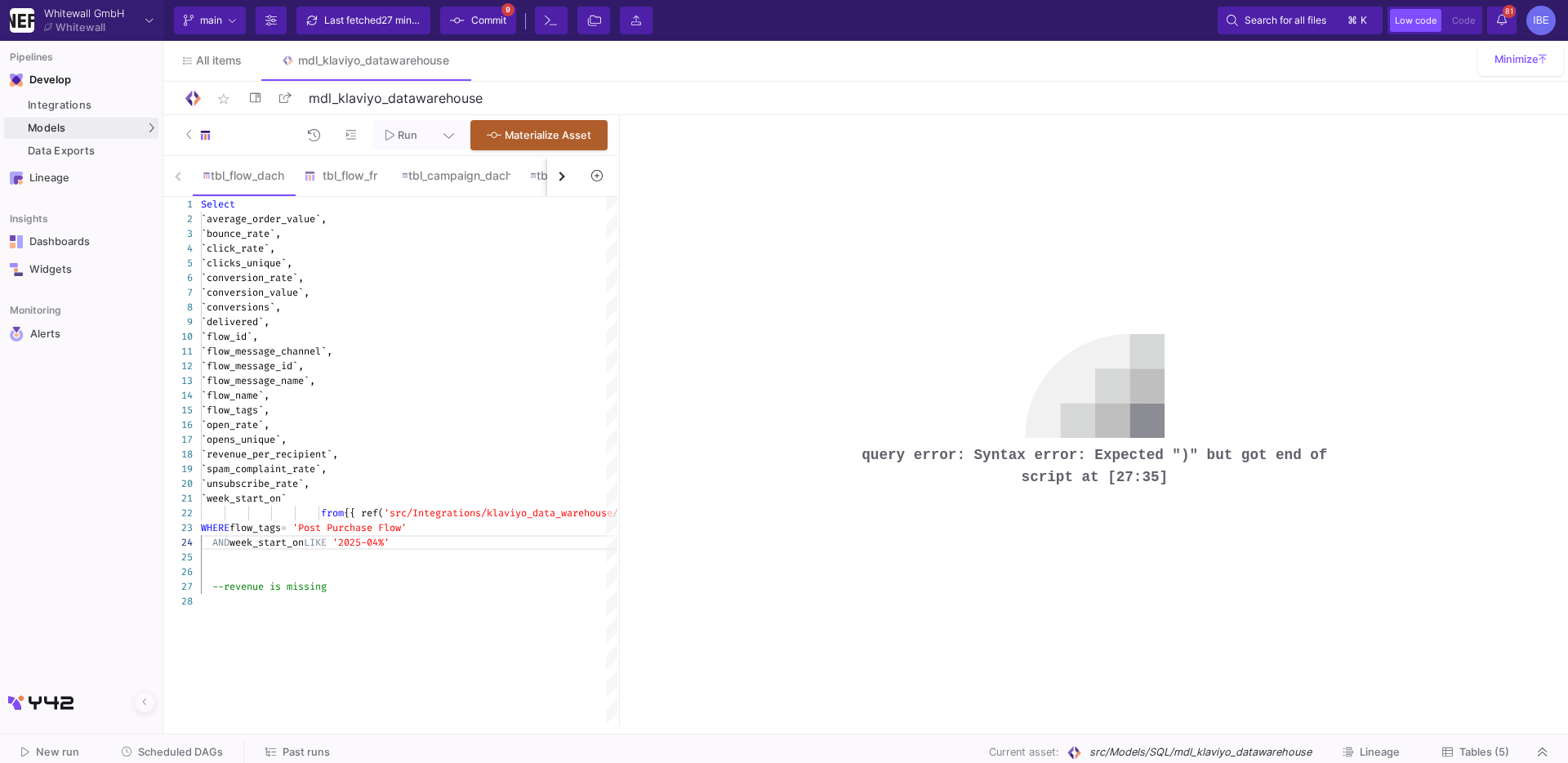 scroll, scrollTop: 58, scrollLeft: 11, axis: both 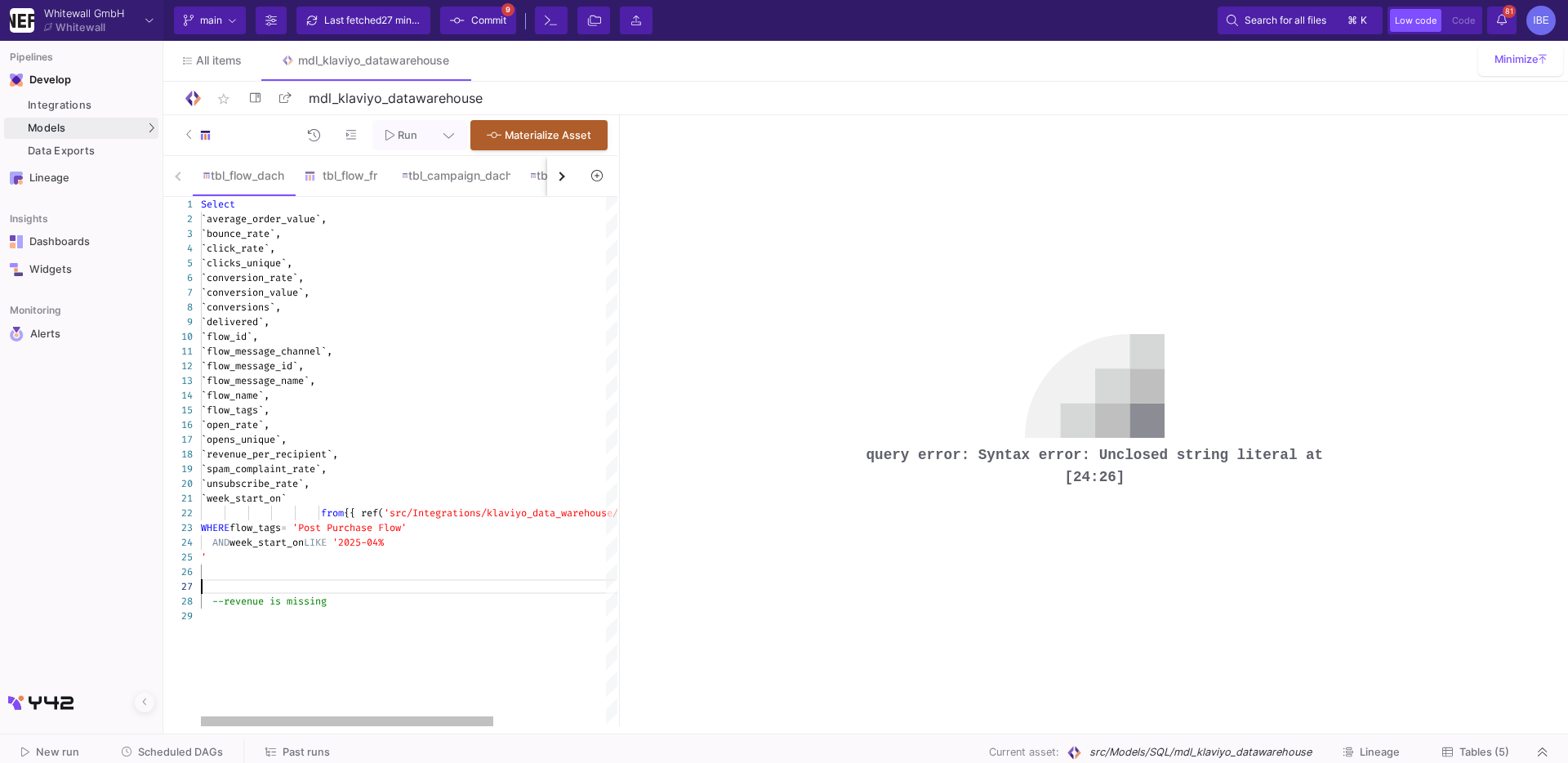click at bounding box center [488, 587] 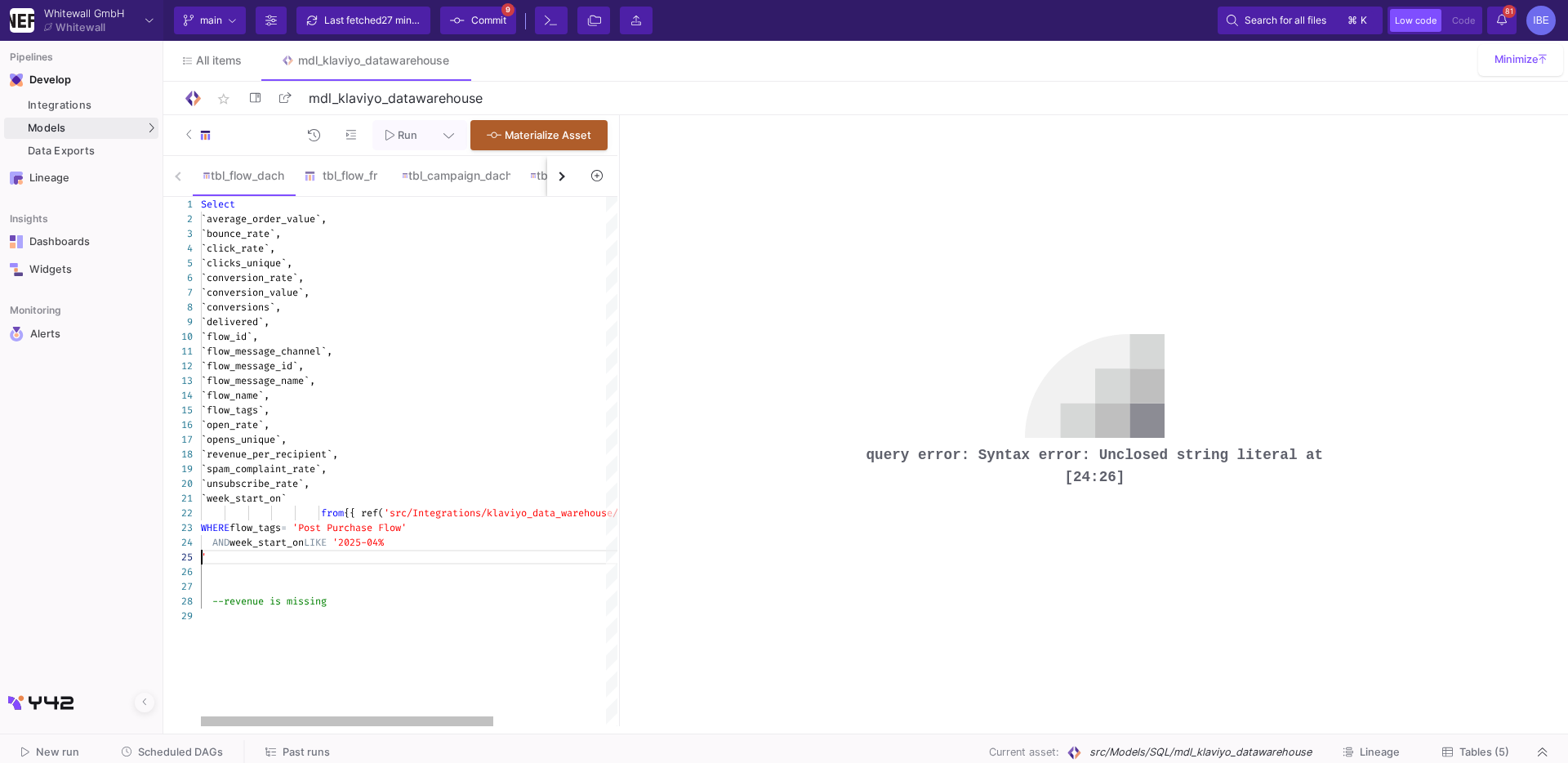 click on "Select     `average_order_value`,   `bounce_rate`,   `click_rate`,   `clicks_unique`,   `conversion_rate`,   `conversion_value`,   `conversions`,   `delivered`,   `flow_id`,   `flow_message_channel`,   `flow_message_id`,   `flow_message_name`,   `flow_name`,   `flow_tags`,   `open_rate`,   `opens_unique`,   `revenue_per_recipient`,   `spam_complaint_rate`,   `unsubscribe_rate`,   `week_start_on`                       from  {{ ref( 'src/Integrations/klaviyo_data_warehouse/flow_seri es_de' ) }} WHERE  flow_tags  =   'Post Purchase Flow'    AND  week_start_on  LIKE   '2025-04%    --revenue is missing  '" at bounding box center (408534, 408655) 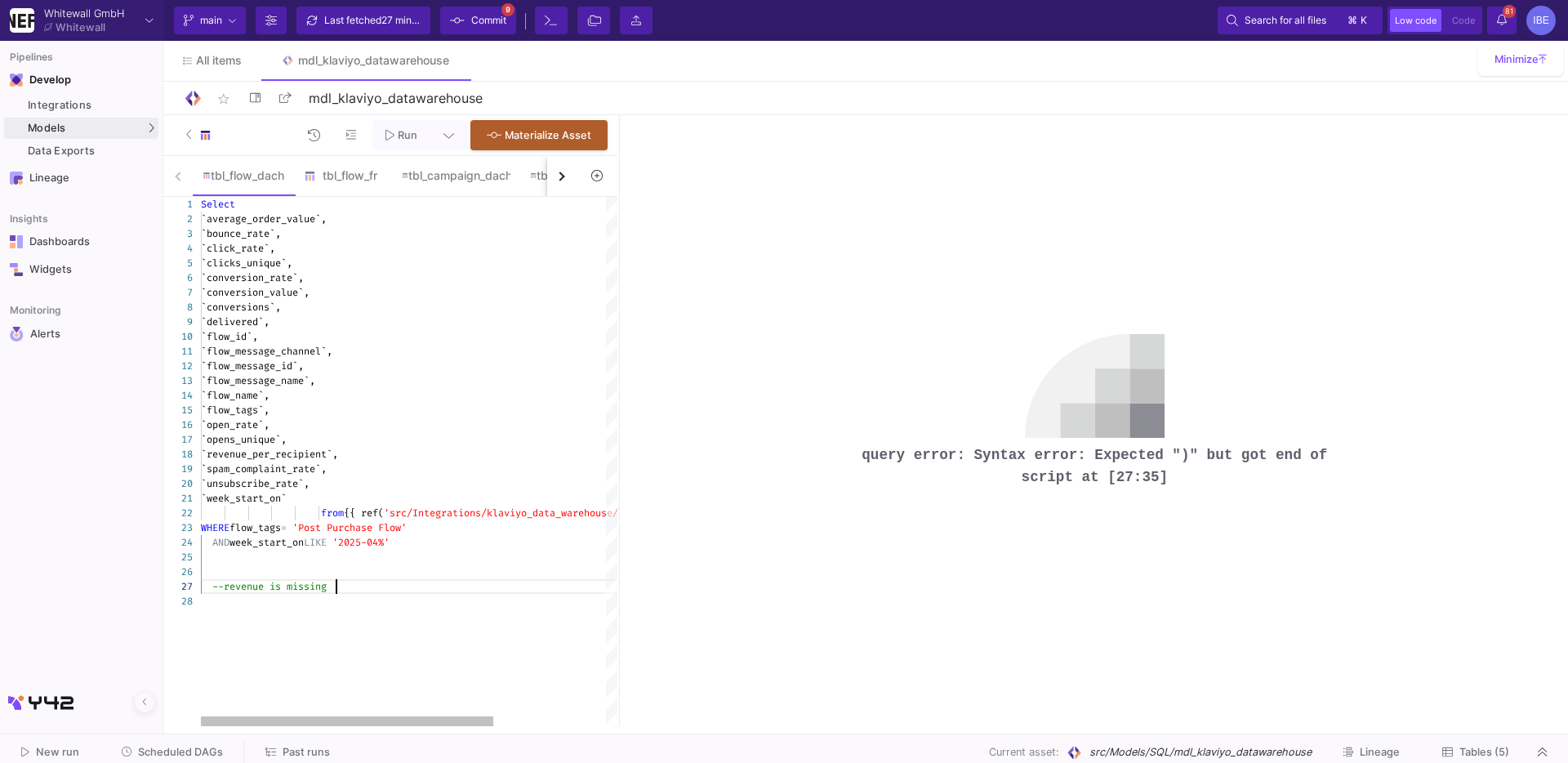 click at bounding box center (488, 572) 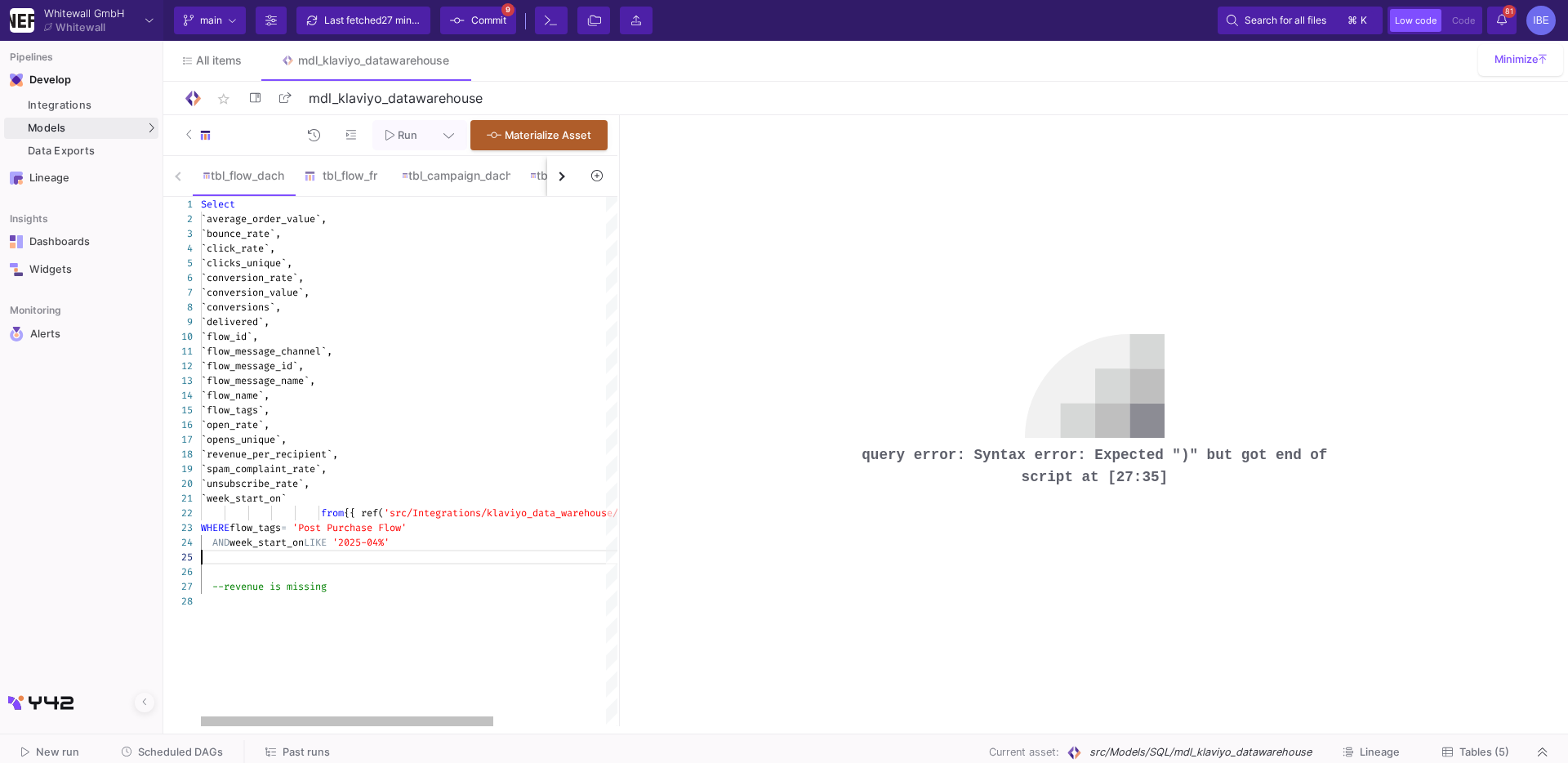 click at bounding box center [488, 572] 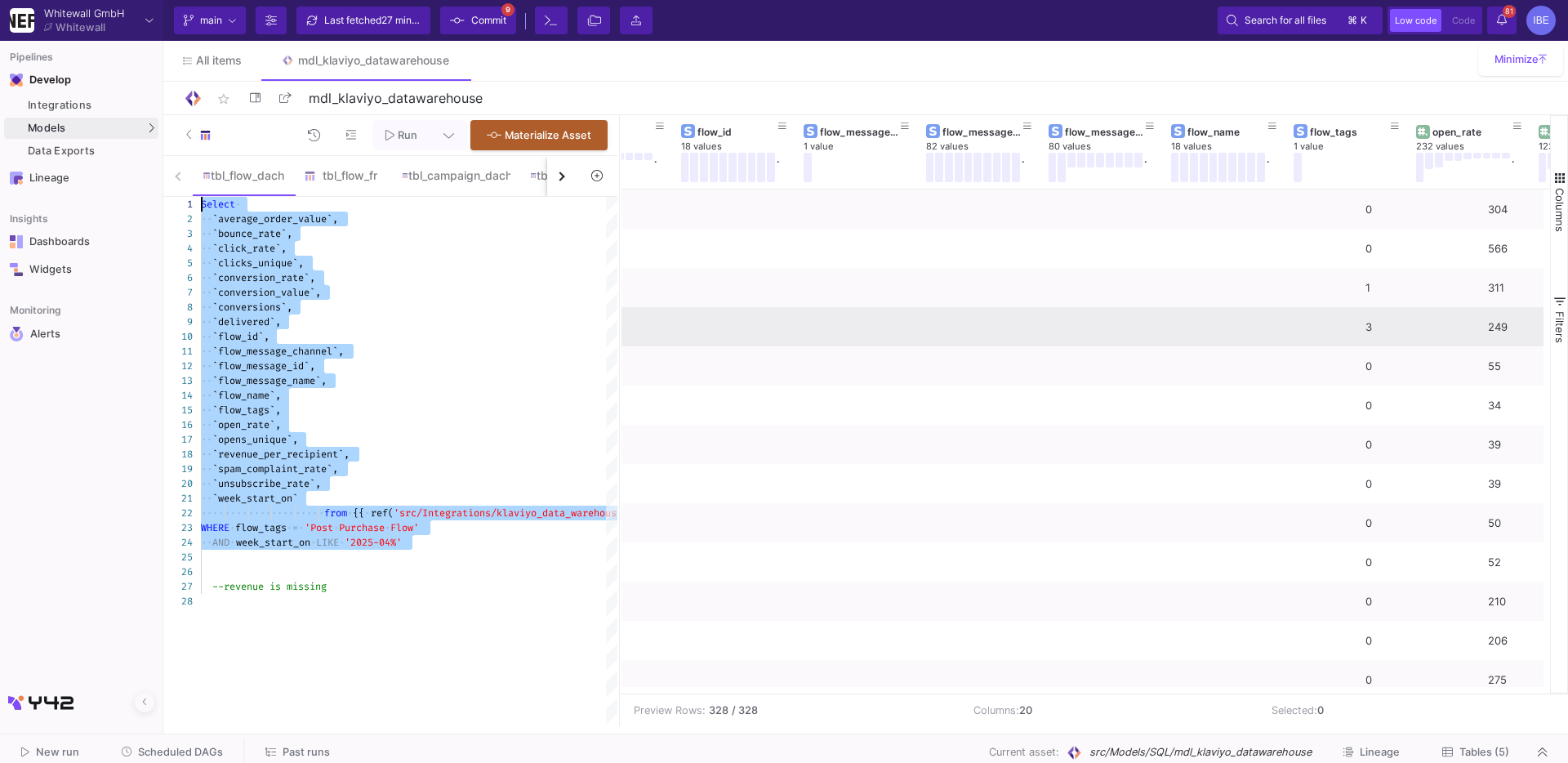 scroll, scrollTop: 0, scrollLeft: 1528, axis: horizontal 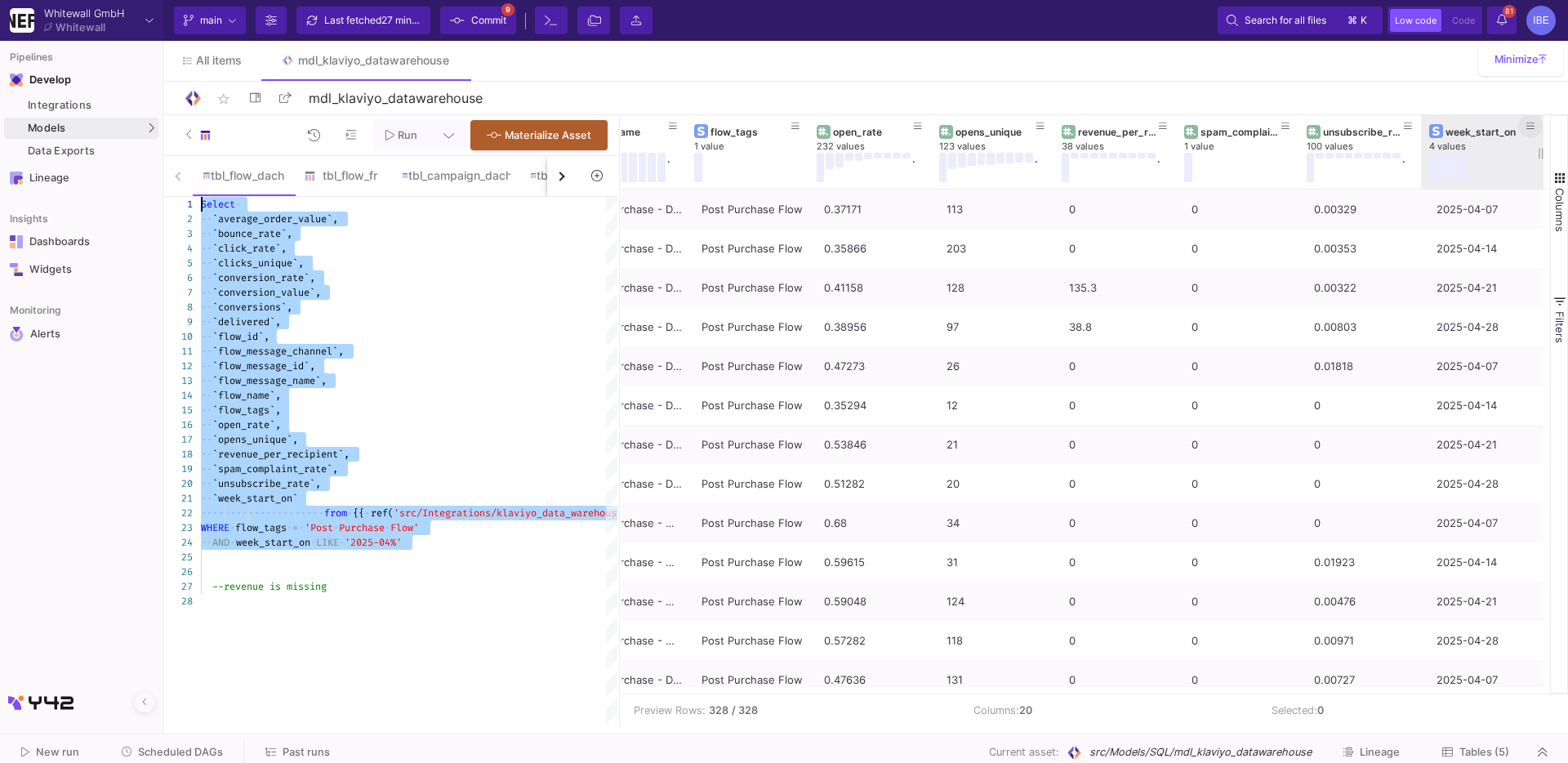type on "Select
`average_order_value`,
`bounce_rate`,
`click_rate`,
`clicks_unique`,
`conversion_rate`,
`conversion_value`,
`conversions`,
`delivered`,
`flow_id`,
…  `week_start_on`
from {{ ref('src/Integrations/klaviyo_data_warehouse/flow_series_de') }}
WHERE flow_tags = 'Post Purchase Flow'
AND week_start_on LIKE '2025-04%'
--revenue is missing" 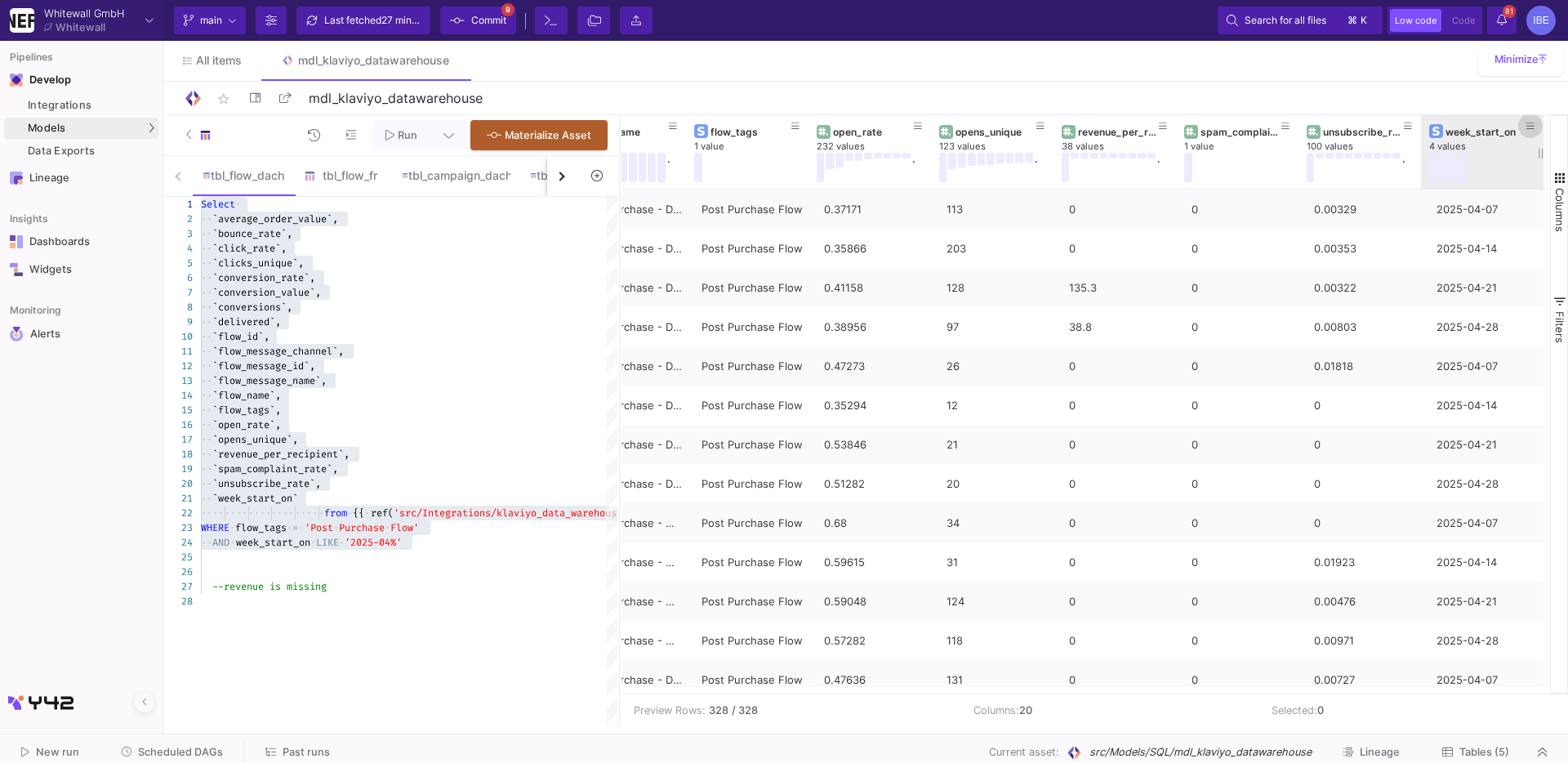click at bounding box center (1530, 126) 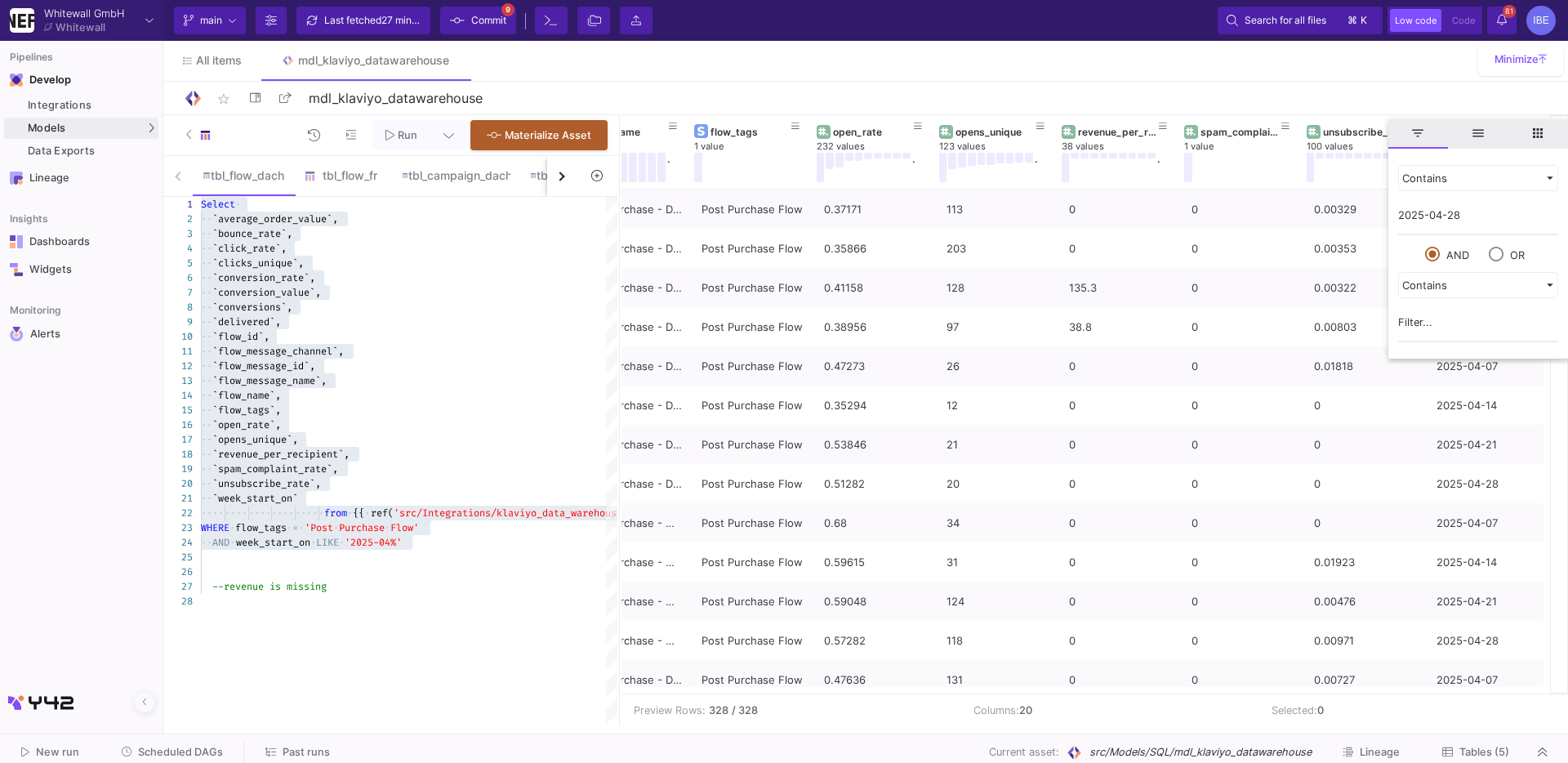 type on "2025-04-28" 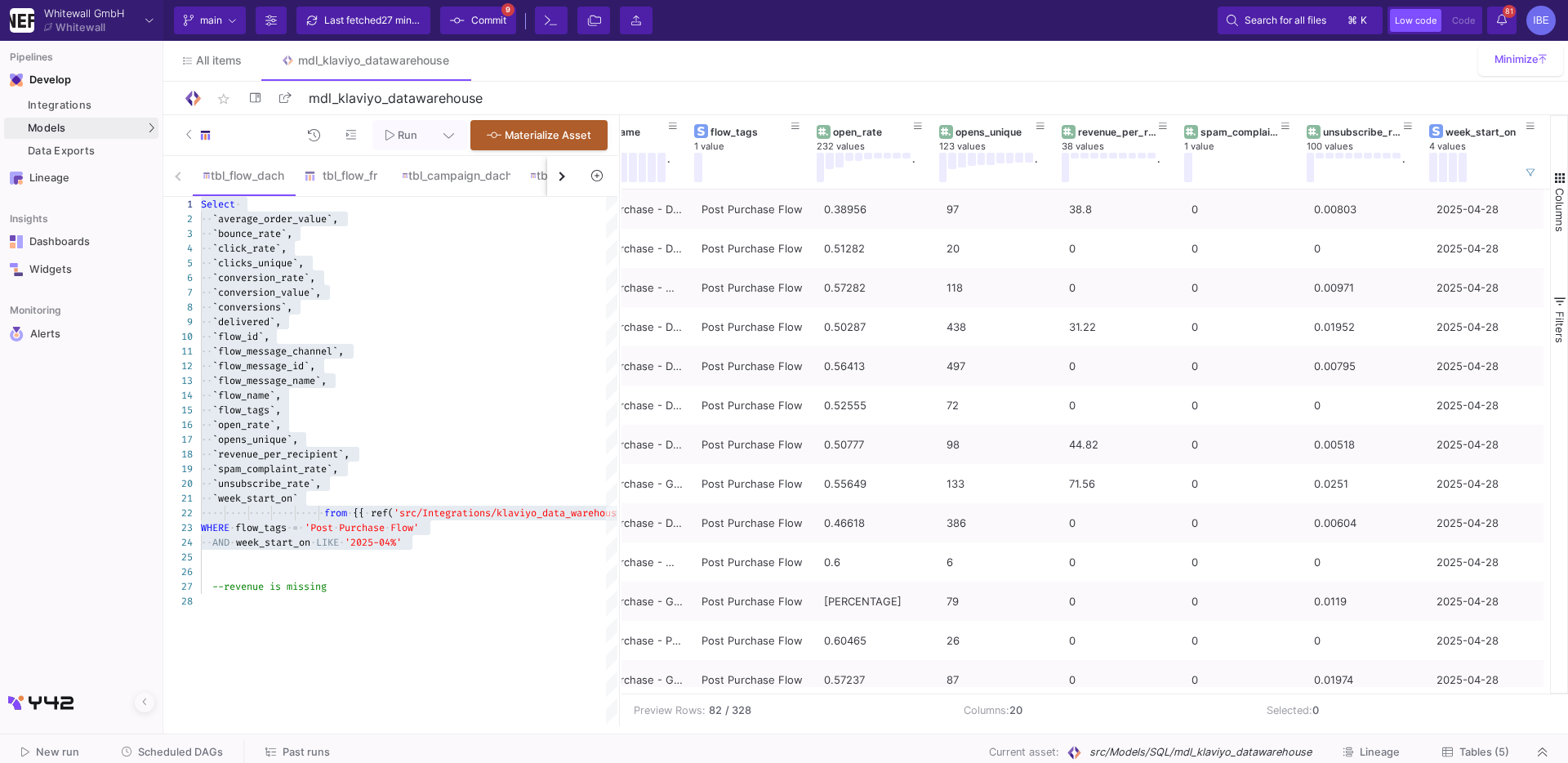 click on "All items  mdl_klaviyo_datawarehouse" at bounding box center (866, 60) 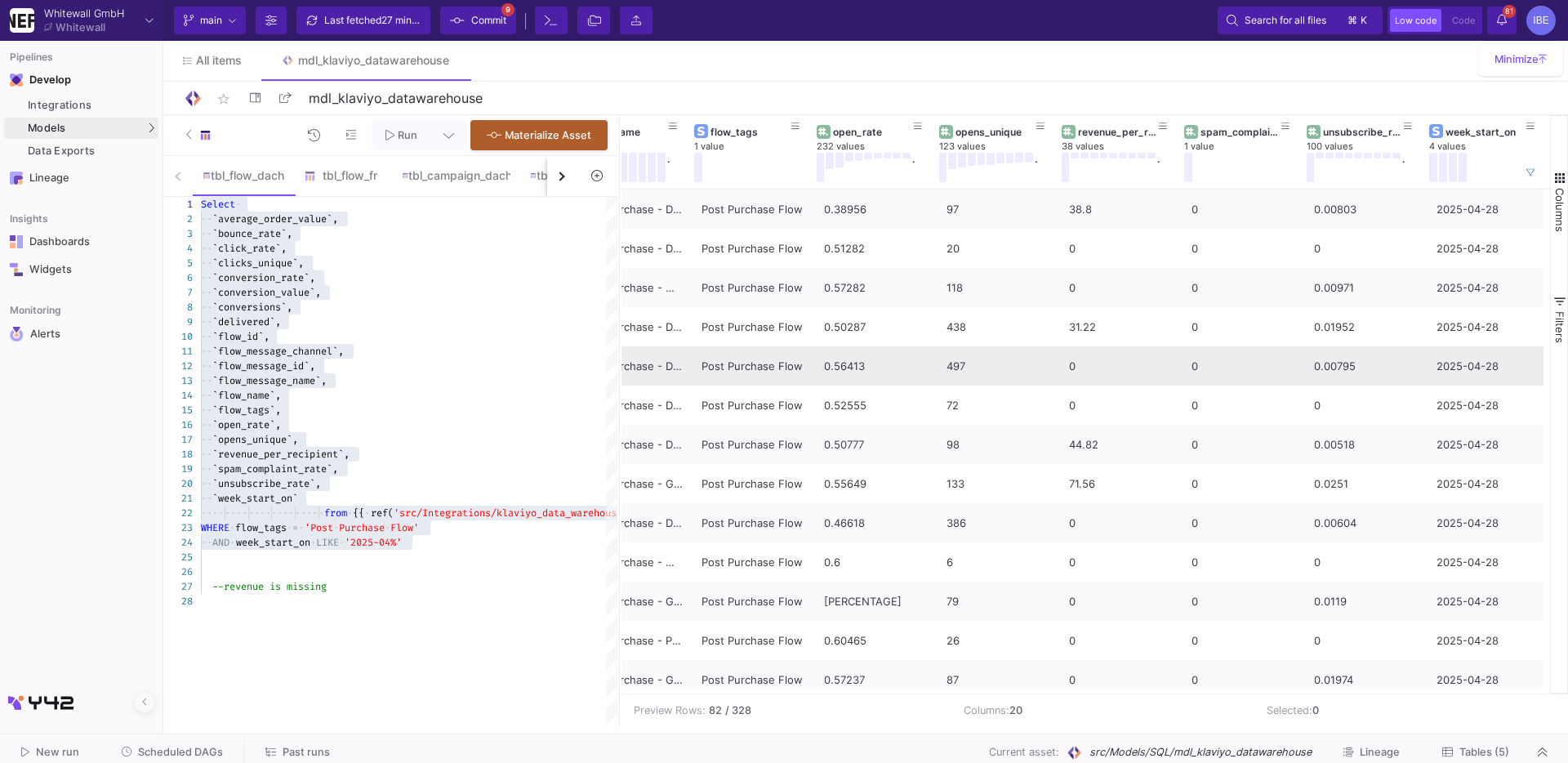scroll, scrollTop: 0, scrollLeft: 1517, axis: horizontal 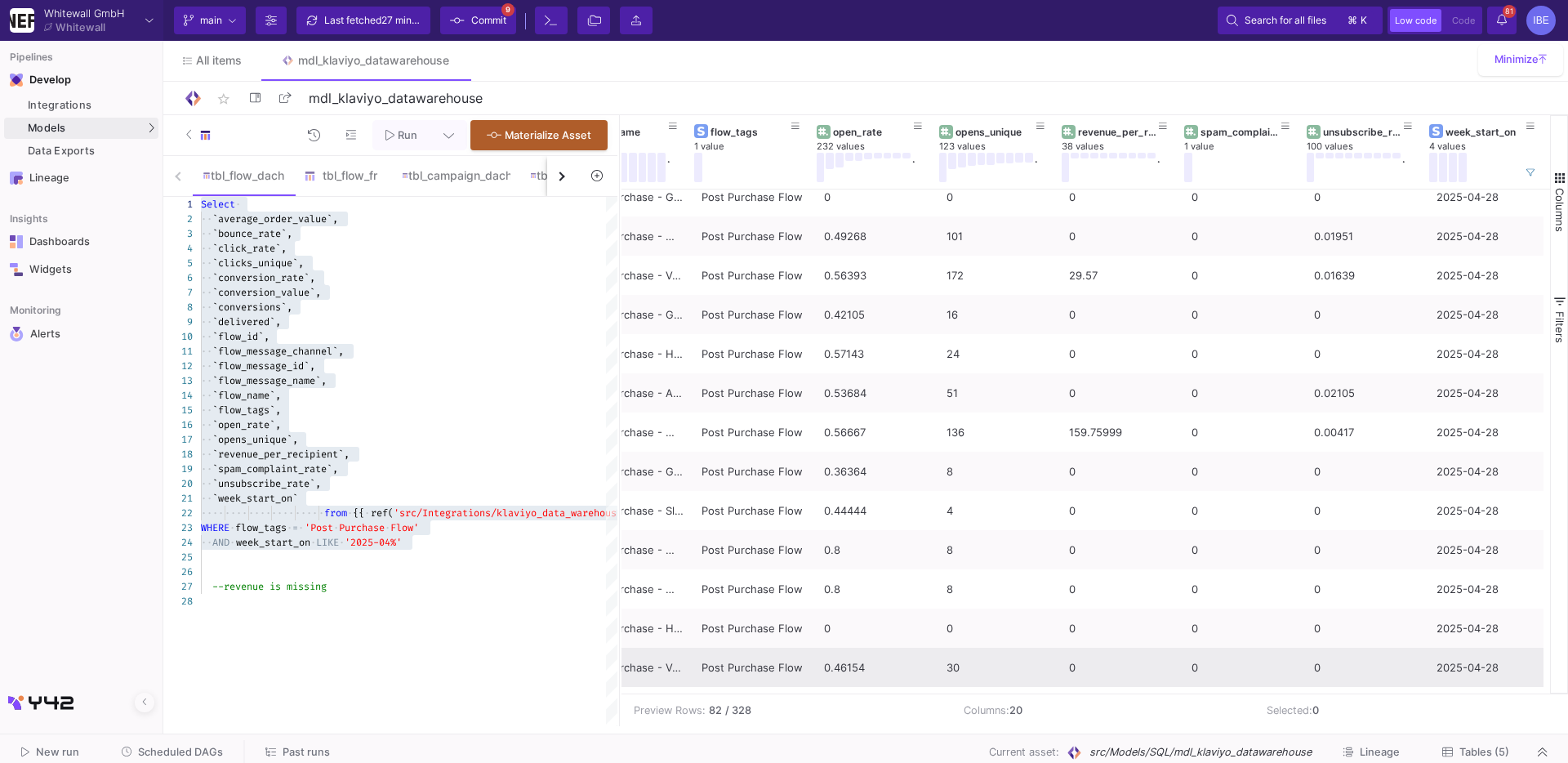 click on "2025-04-28" at bounding box center (1489, 667) 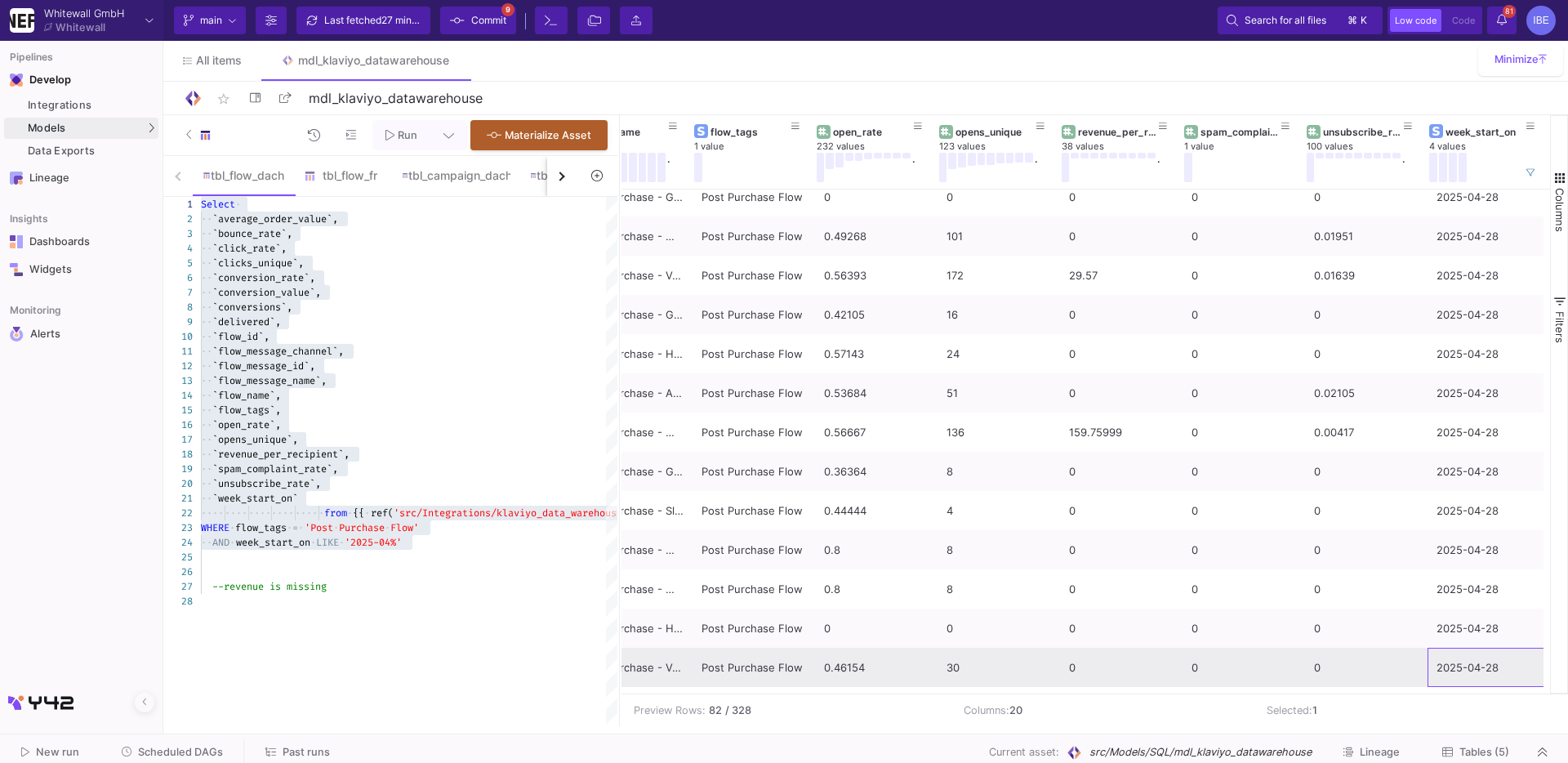 click on "2025-04-28" at bounding box center [1489, 667] 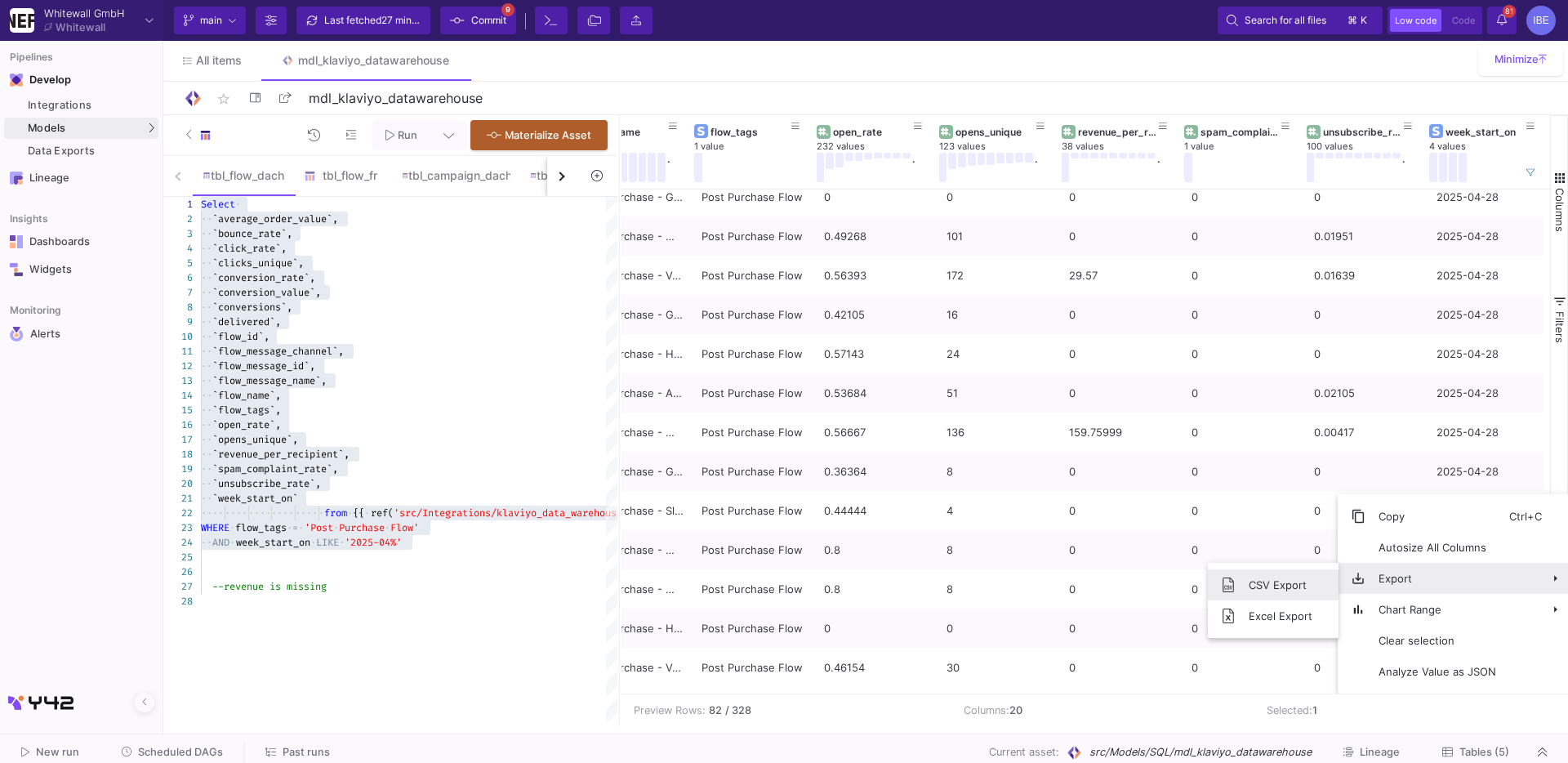 click on "CSV Export" at bounding box center (1281, 585) 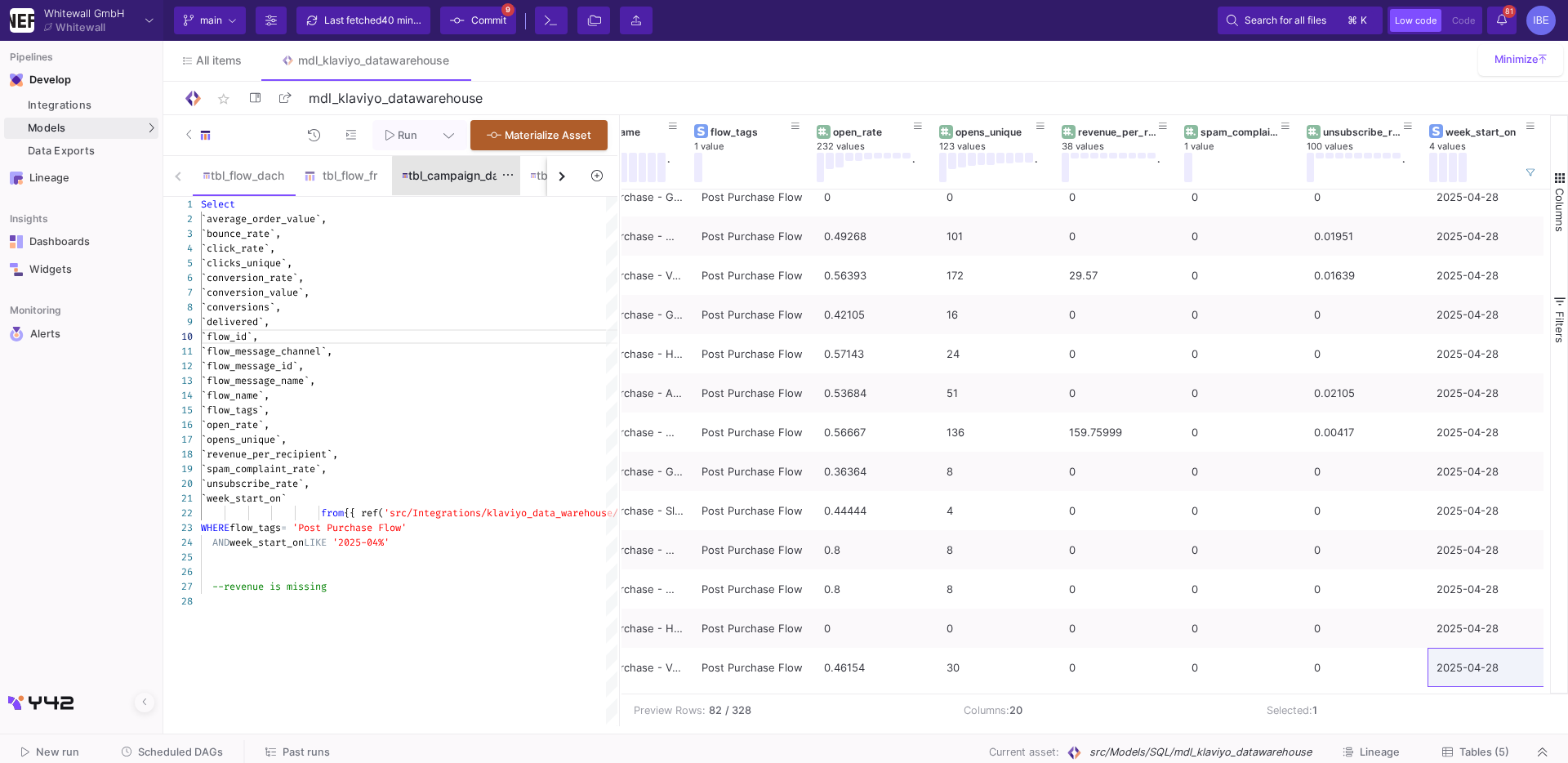 click on "tbl_campaign_dach" at bounding box center (456, 176) 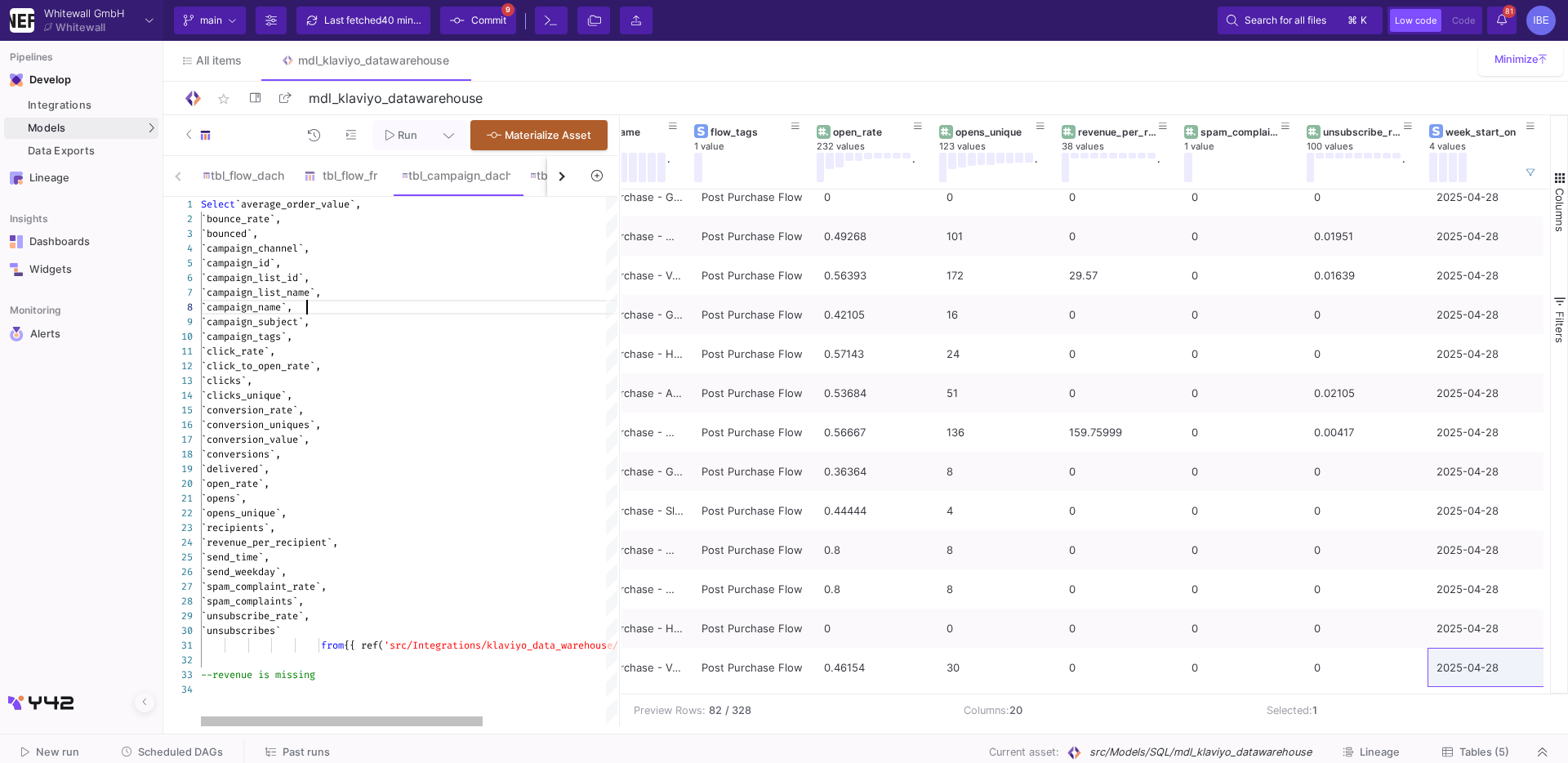 click on "`campaign_name`," at bounding box center (500, 307) 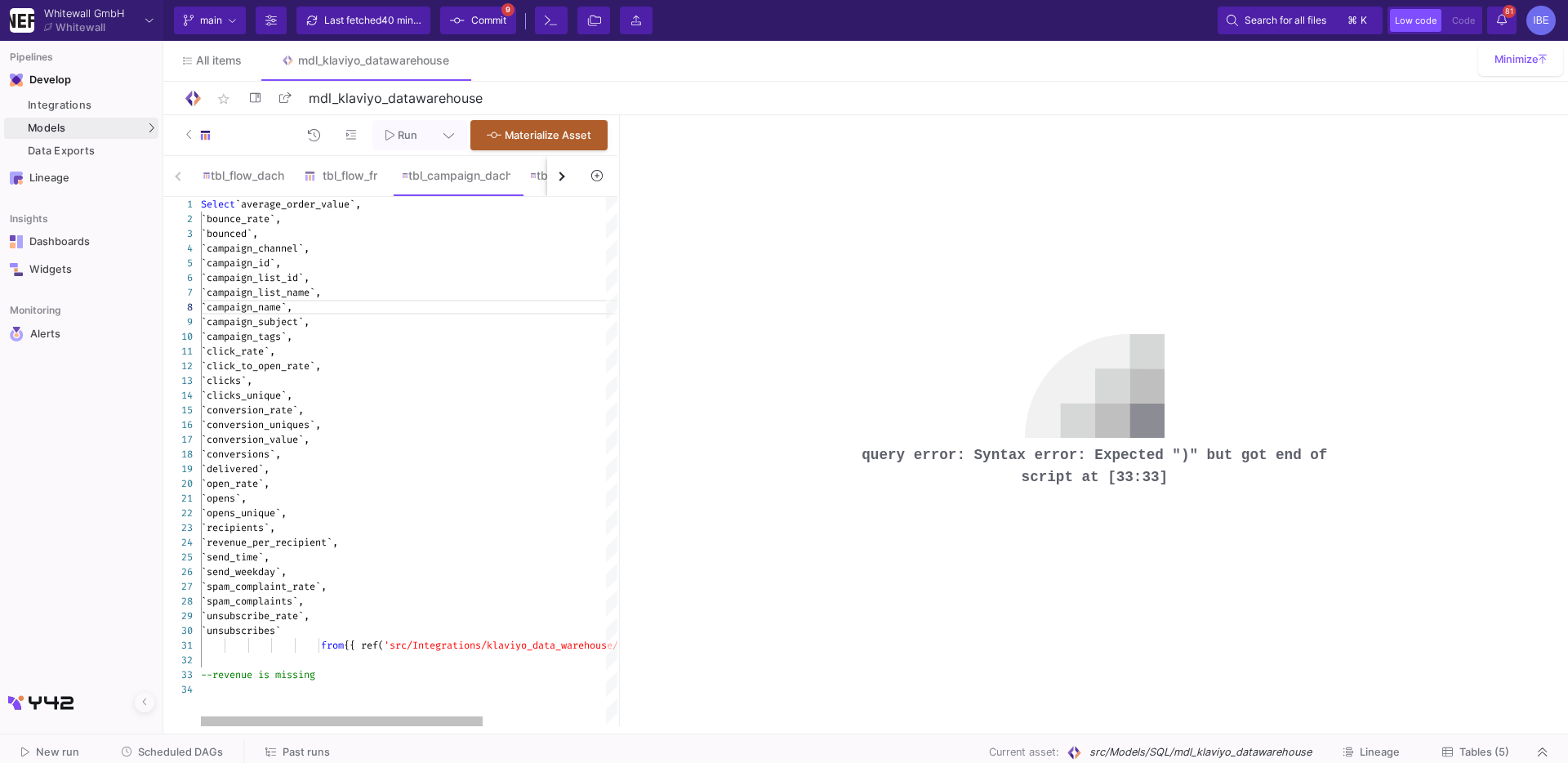 click at bounding box center (500, 660) 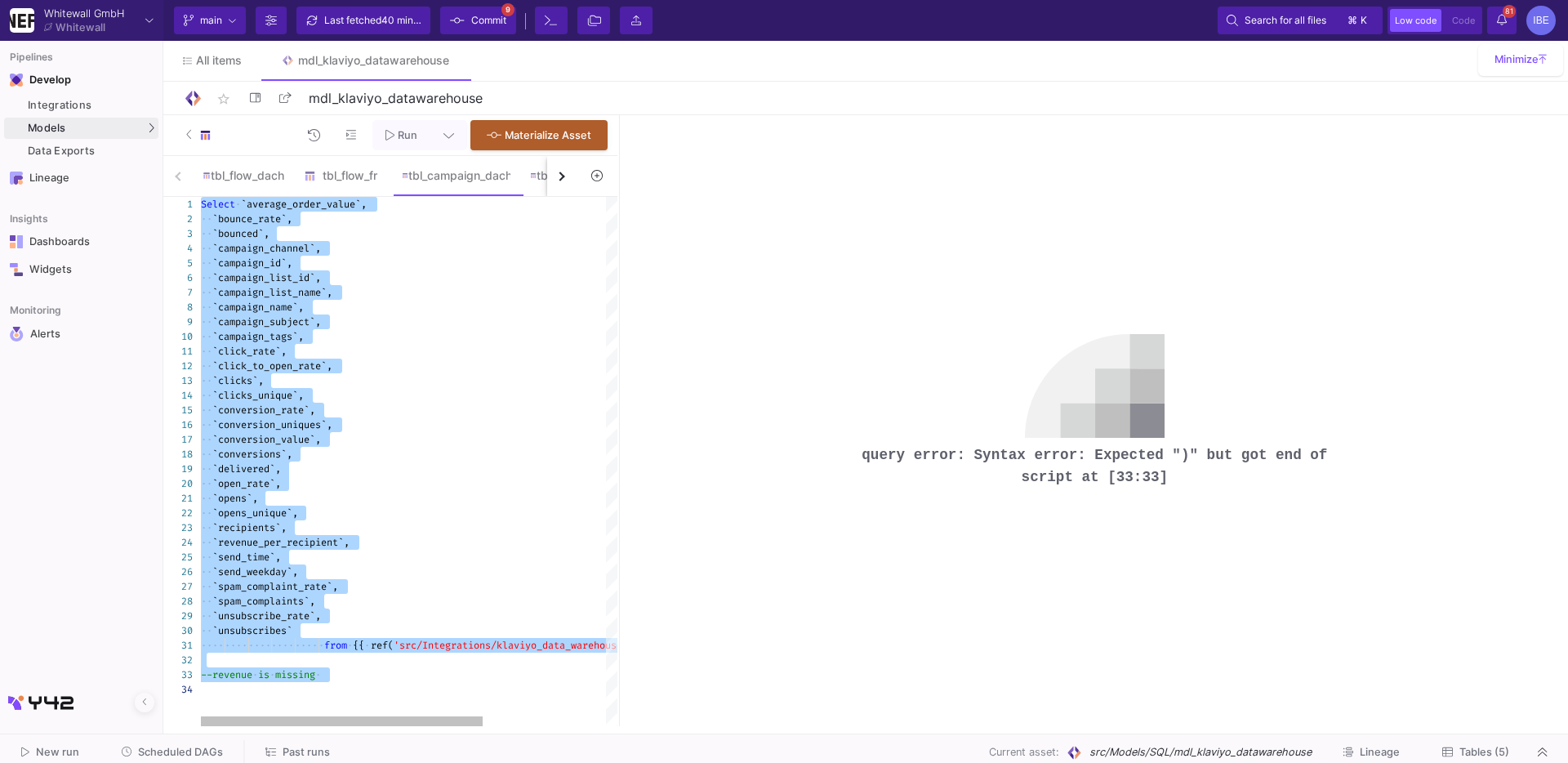 click at bounding box center [500, 660] 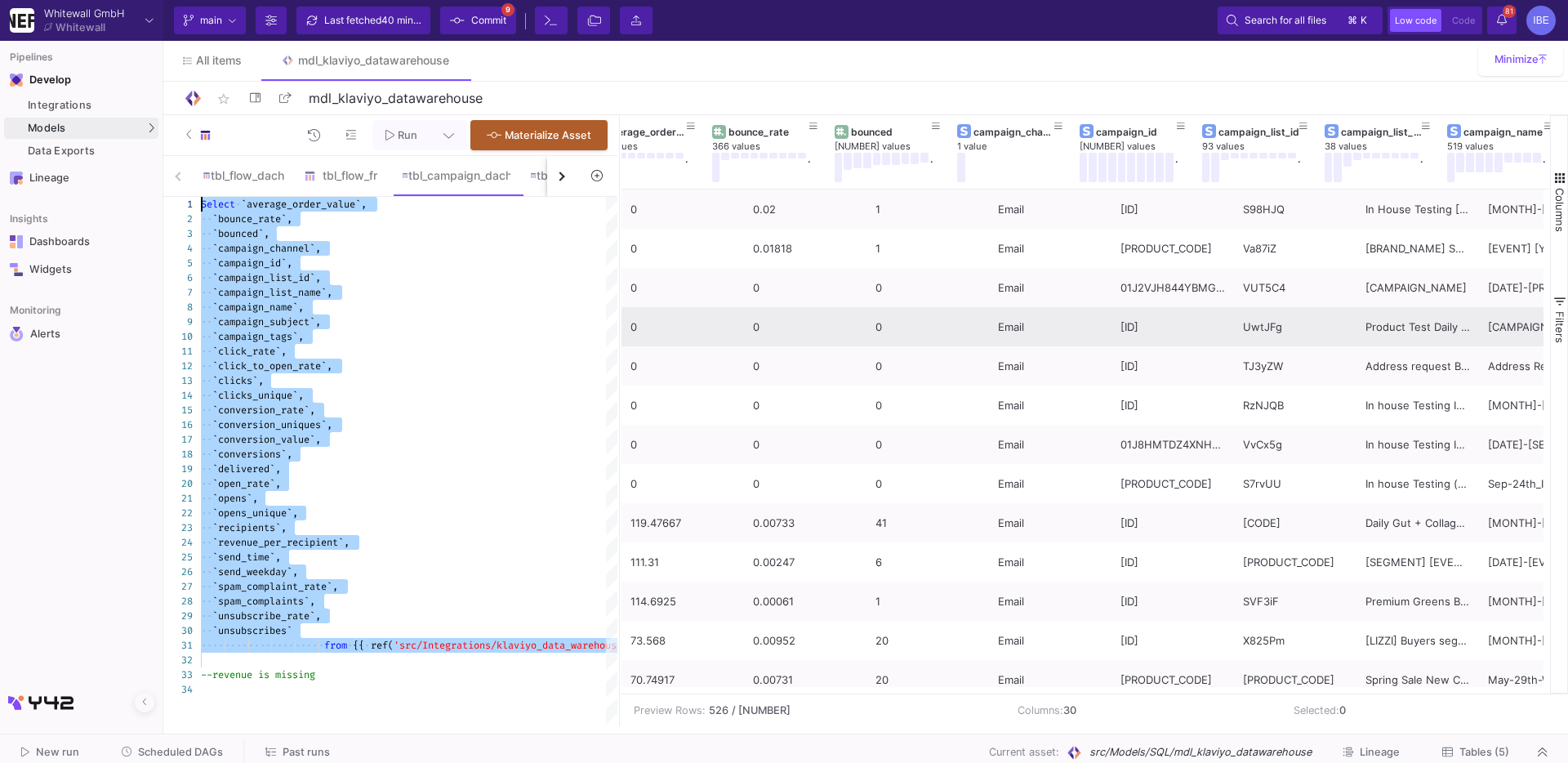 scroll, scrollTop: 0, scrollLeft: 98, axis: horizontal 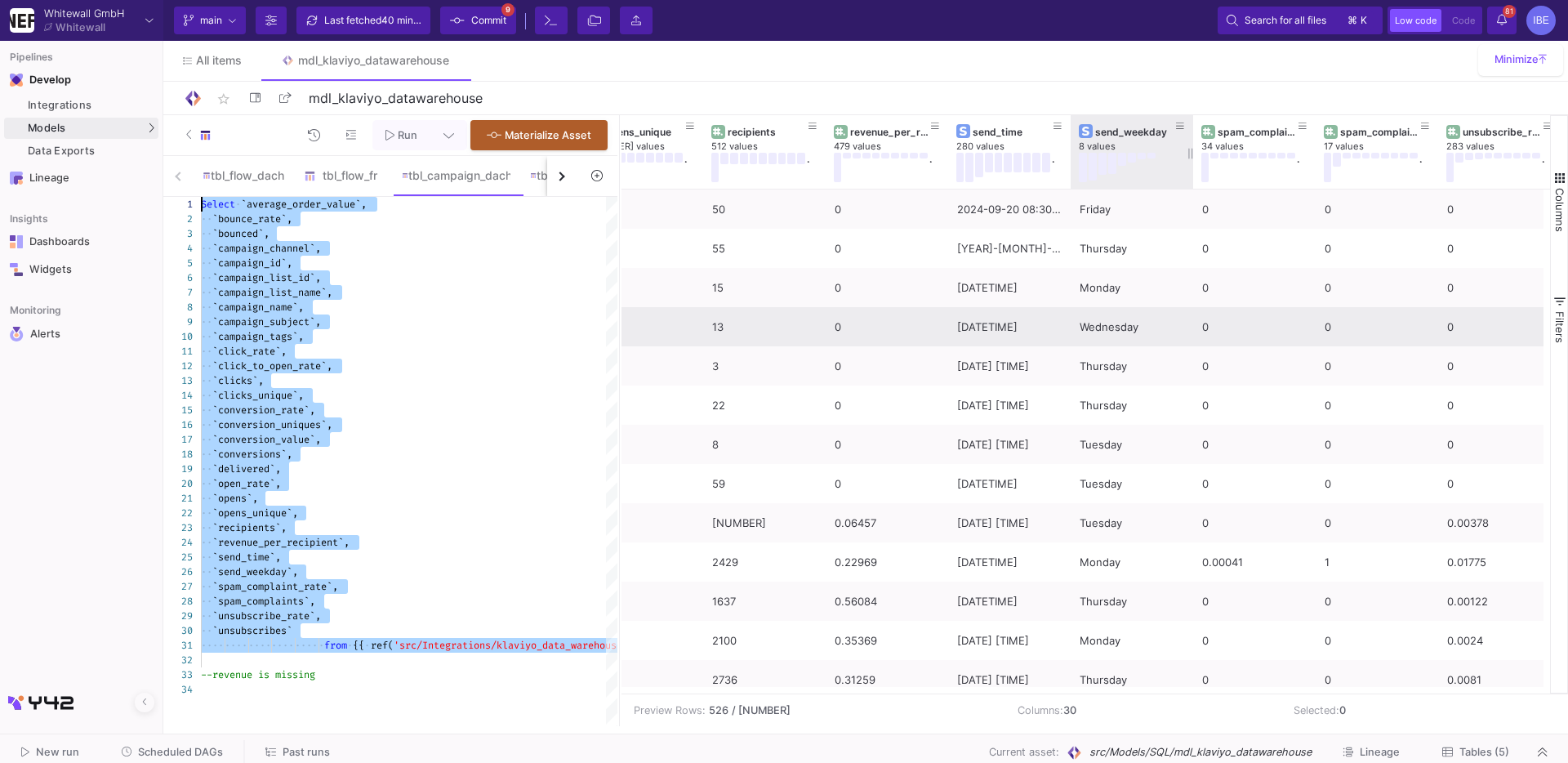 click on "send_weekday   8 values" at bounding box center [1132, 152] 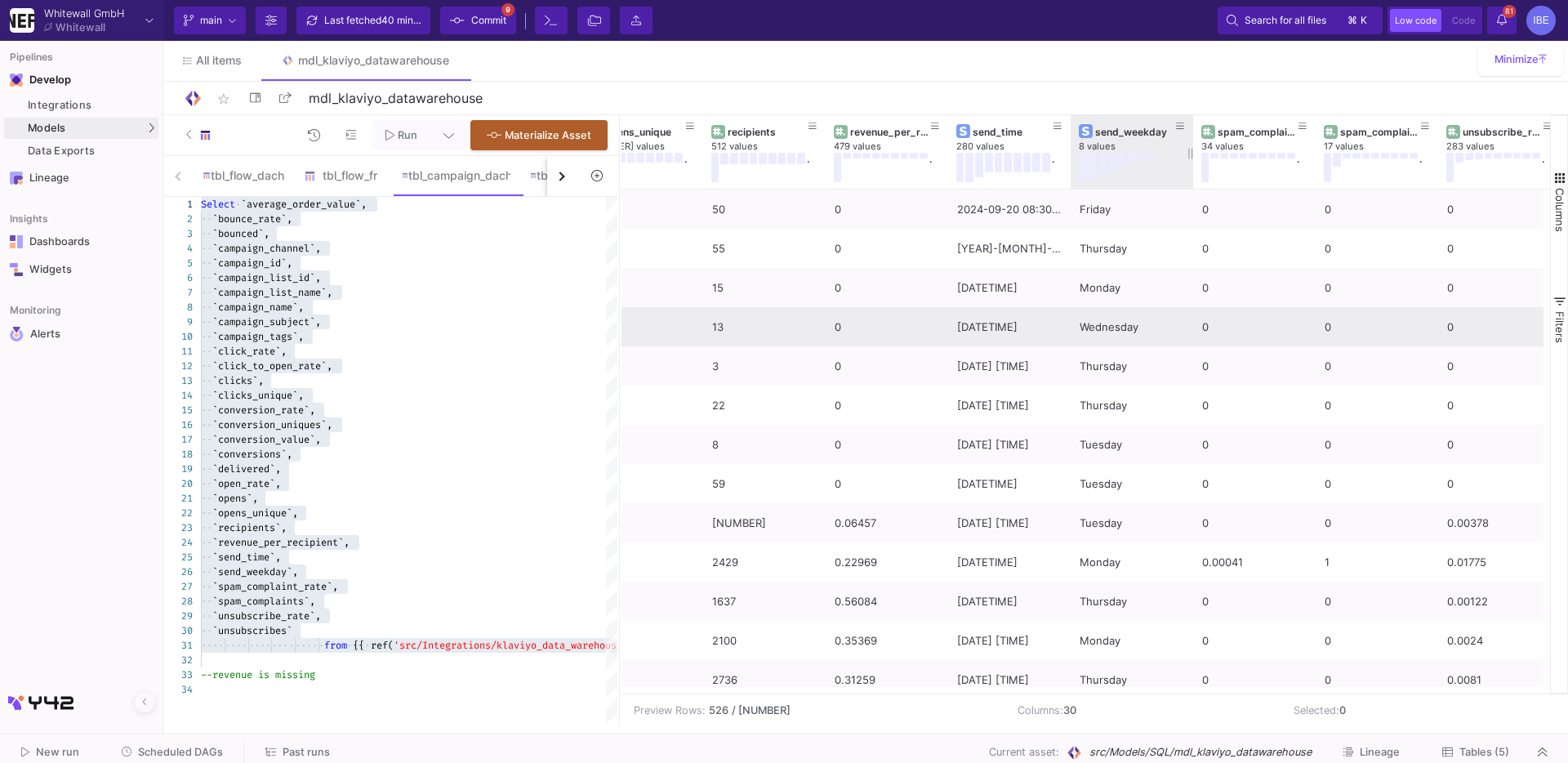 click on "send_weekday   8 values" at bounding box center (1132, 152) 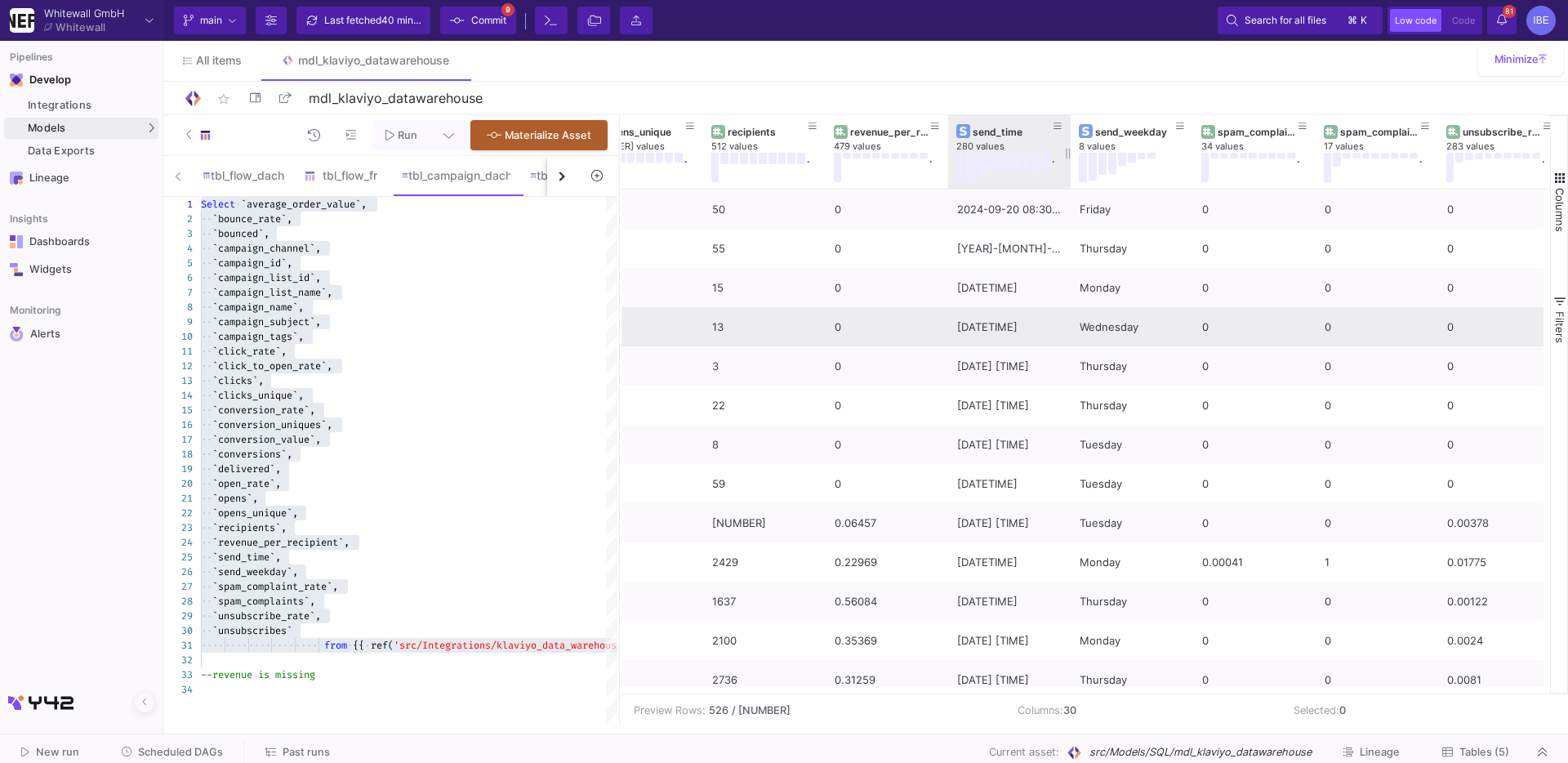 click at bounding box center [1071, 152] 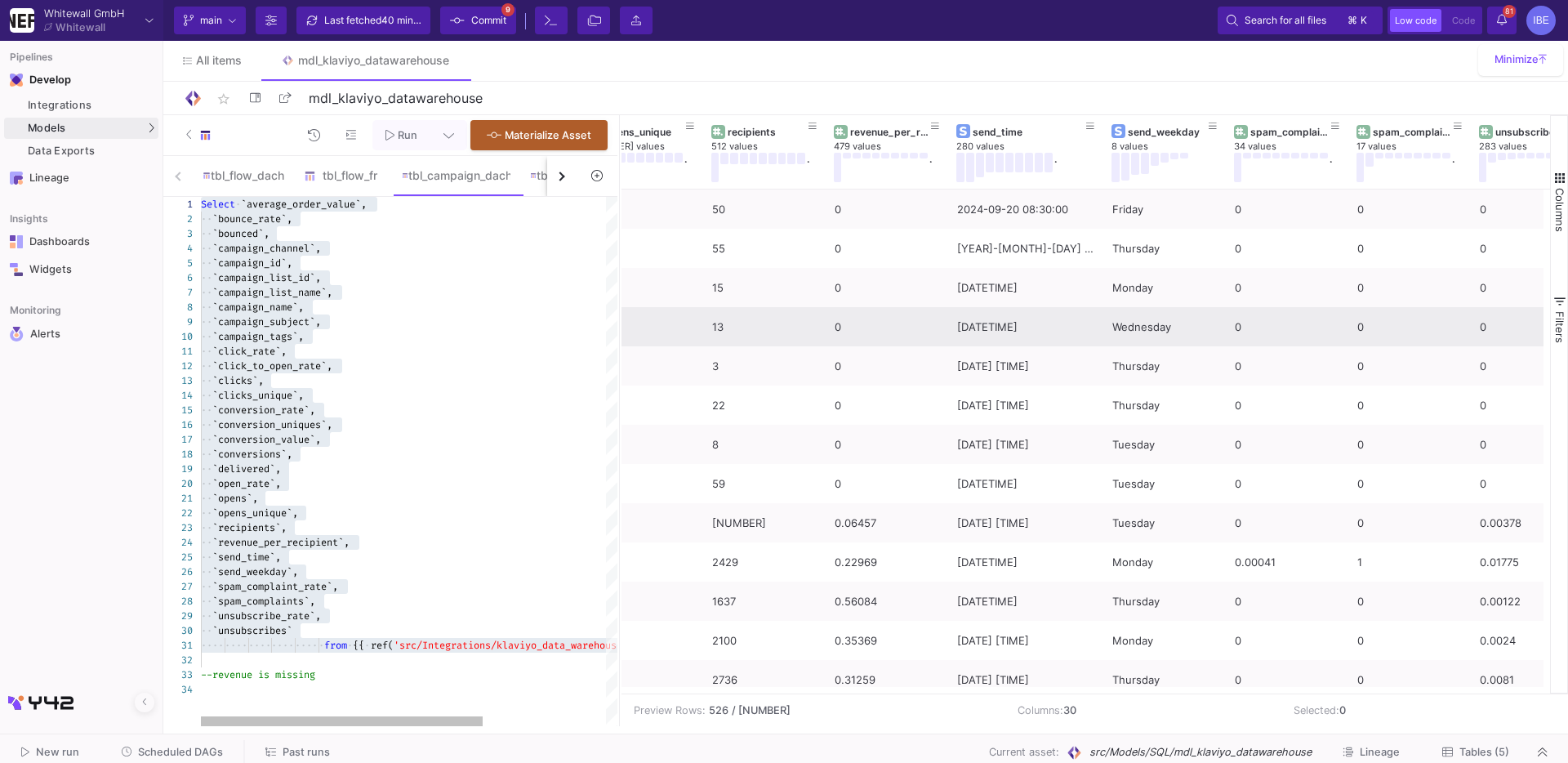 click on "`unsubscribes`" at bounding box center (252, 219) 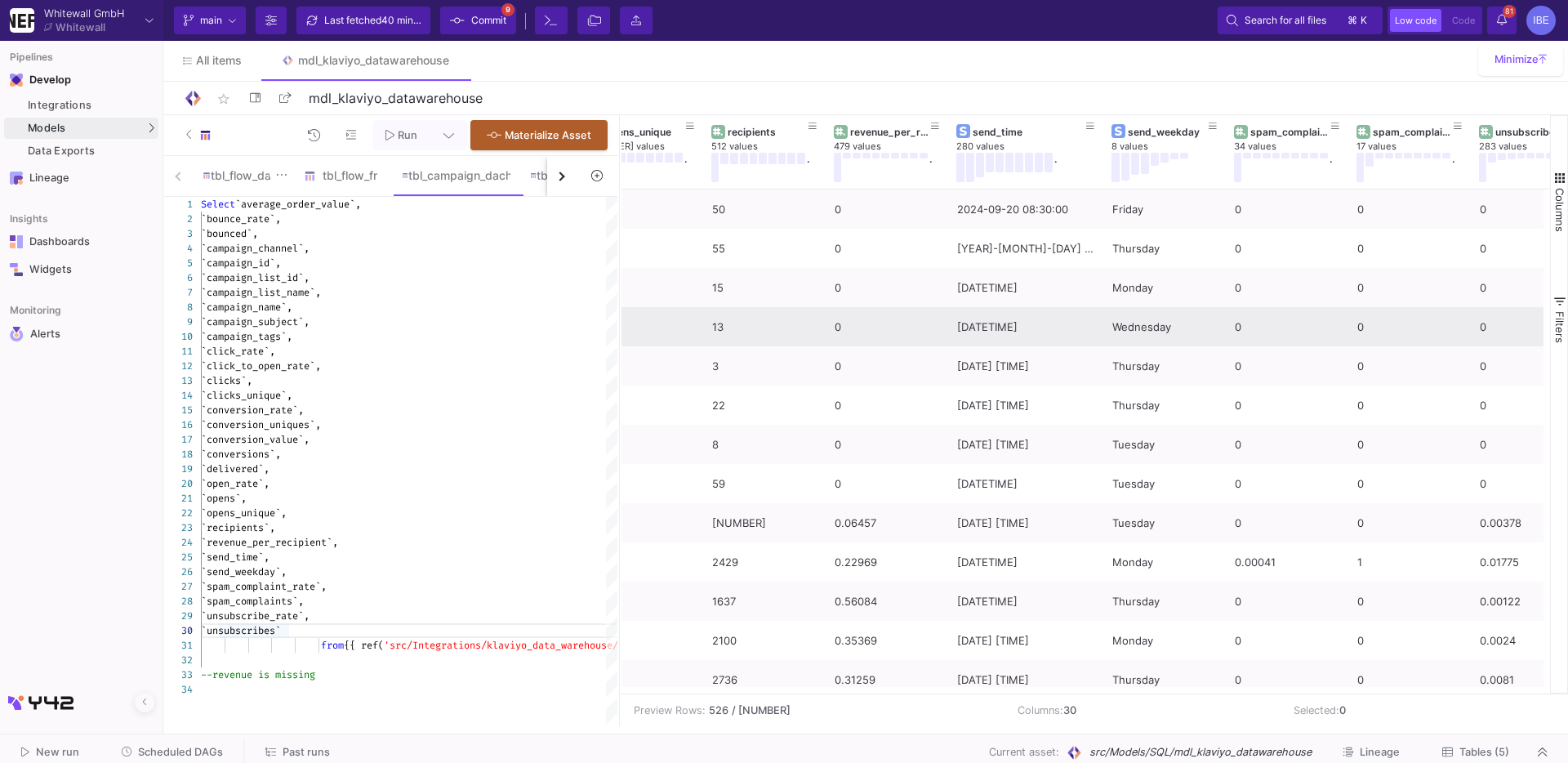 click on "tbl_flow_dach   tbl_flow_fr   tbl_campaign_dach   tbl_campaign_fr   check" at bounding box center (461, 176) 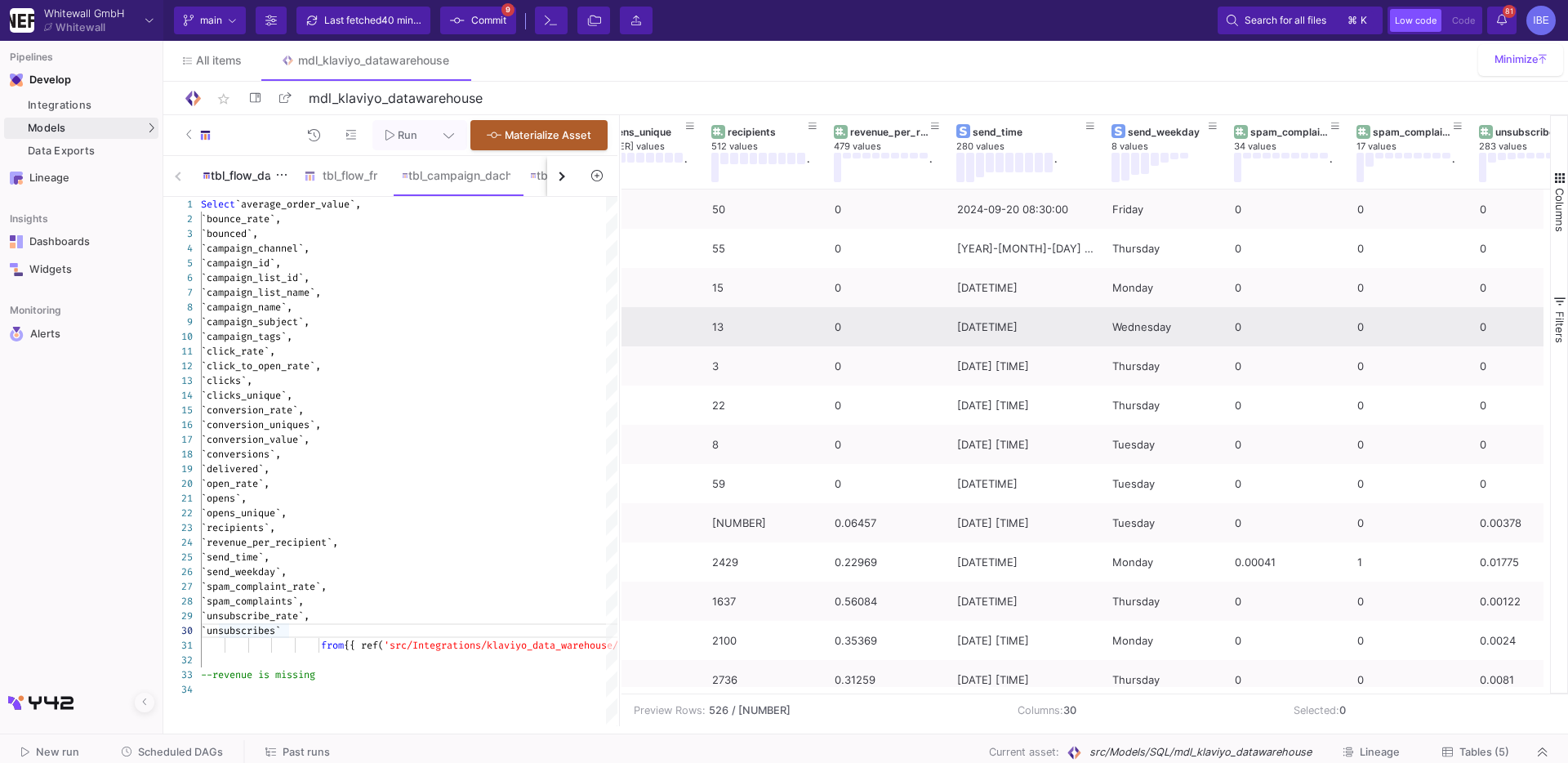 click on "tbl_flow_dach" at bounding box center [243, 176] 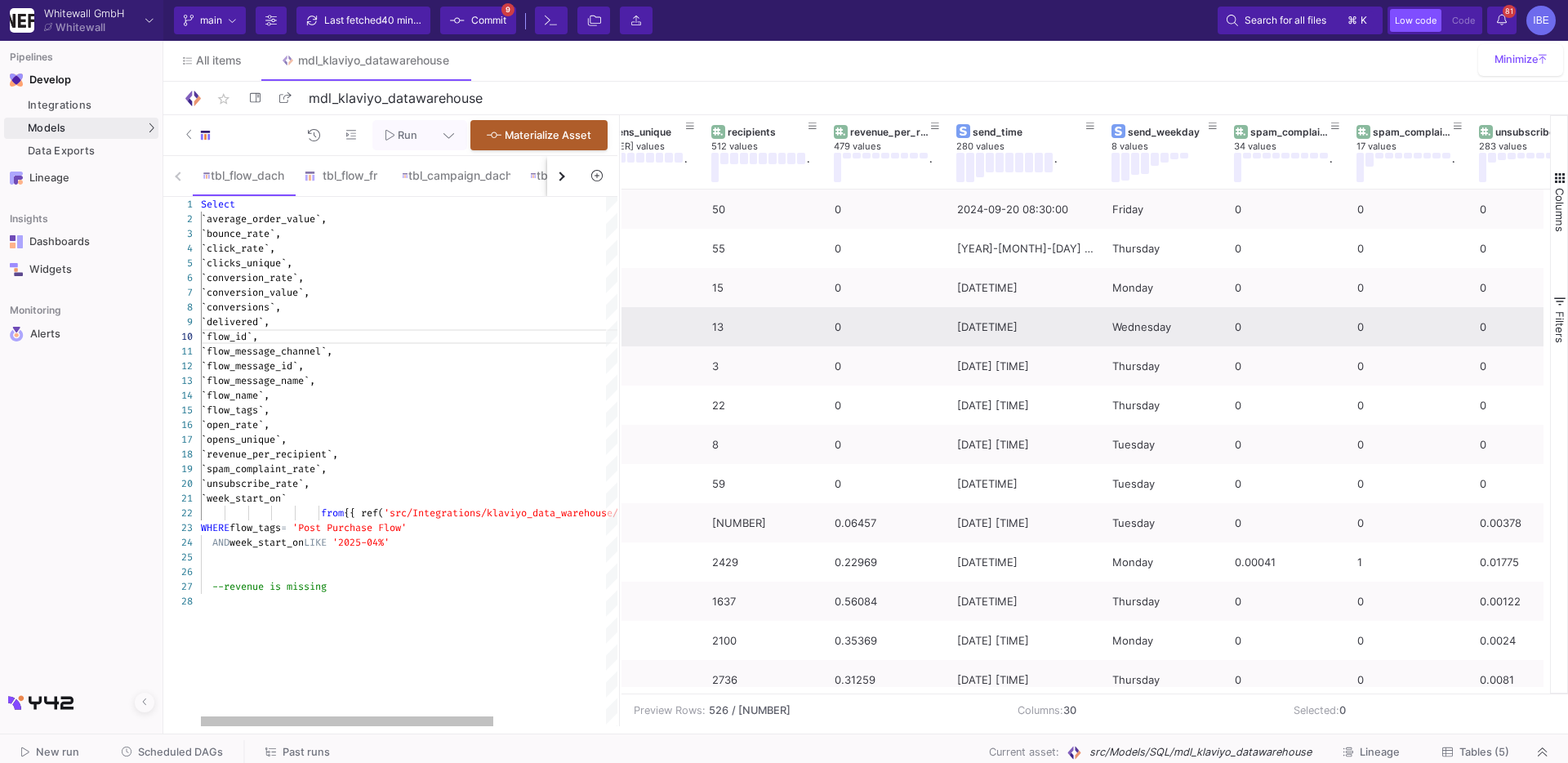 click on "week_start_on" at bounding box center (363, 513) 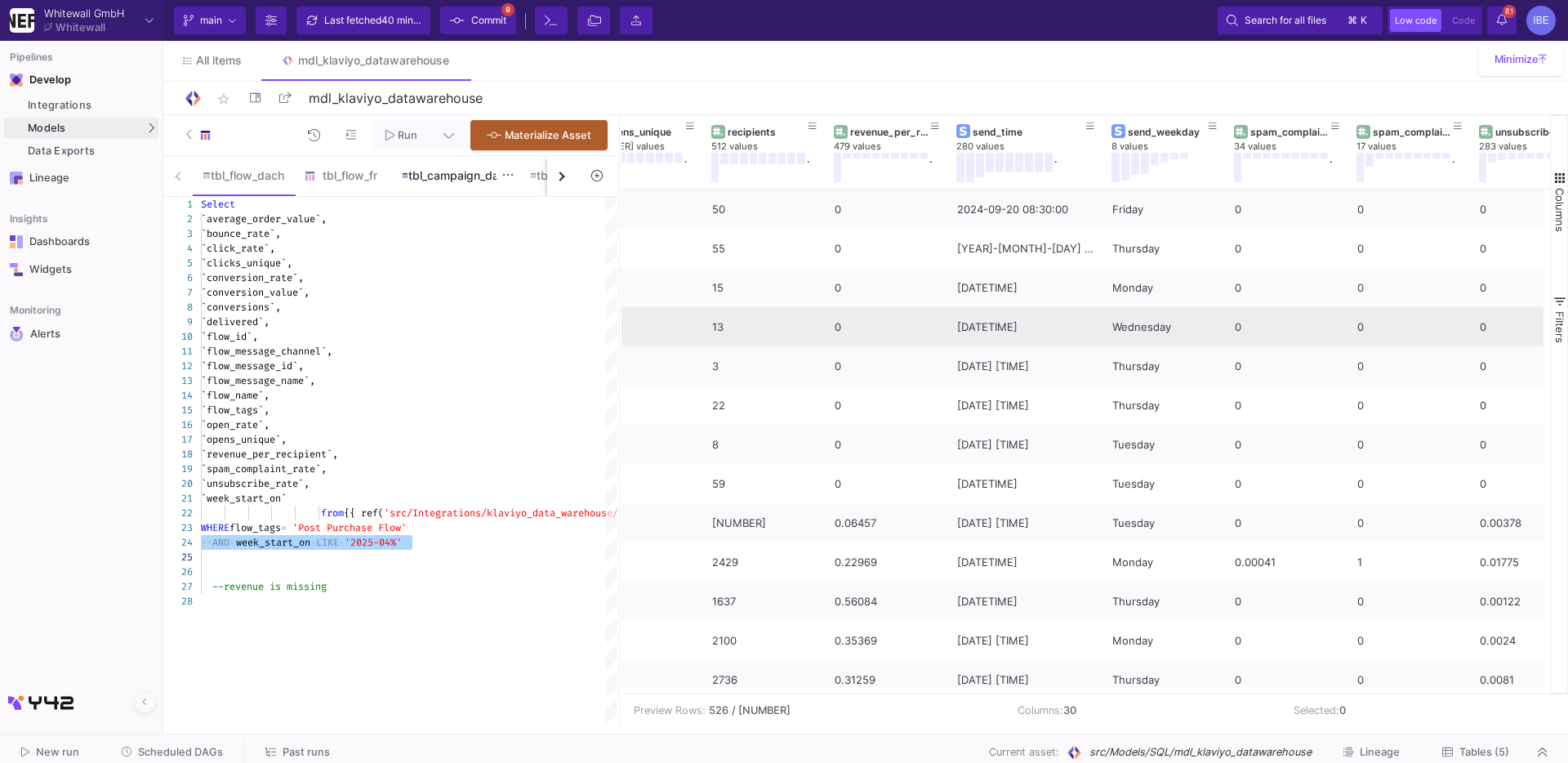 click on "tbl_campaign_dach" at bounding box center (456, 176) 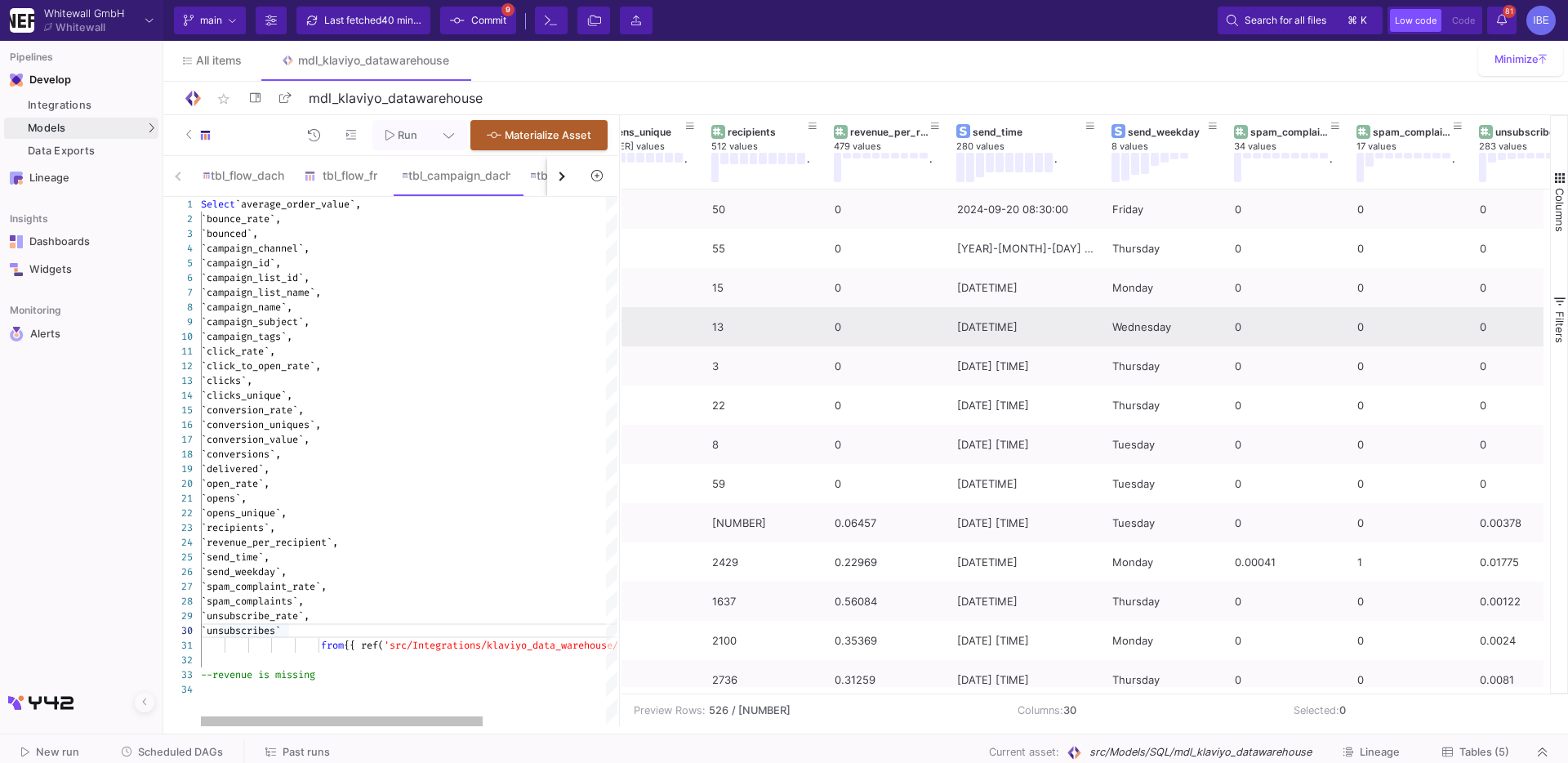 click at bounding box center [562, 176] 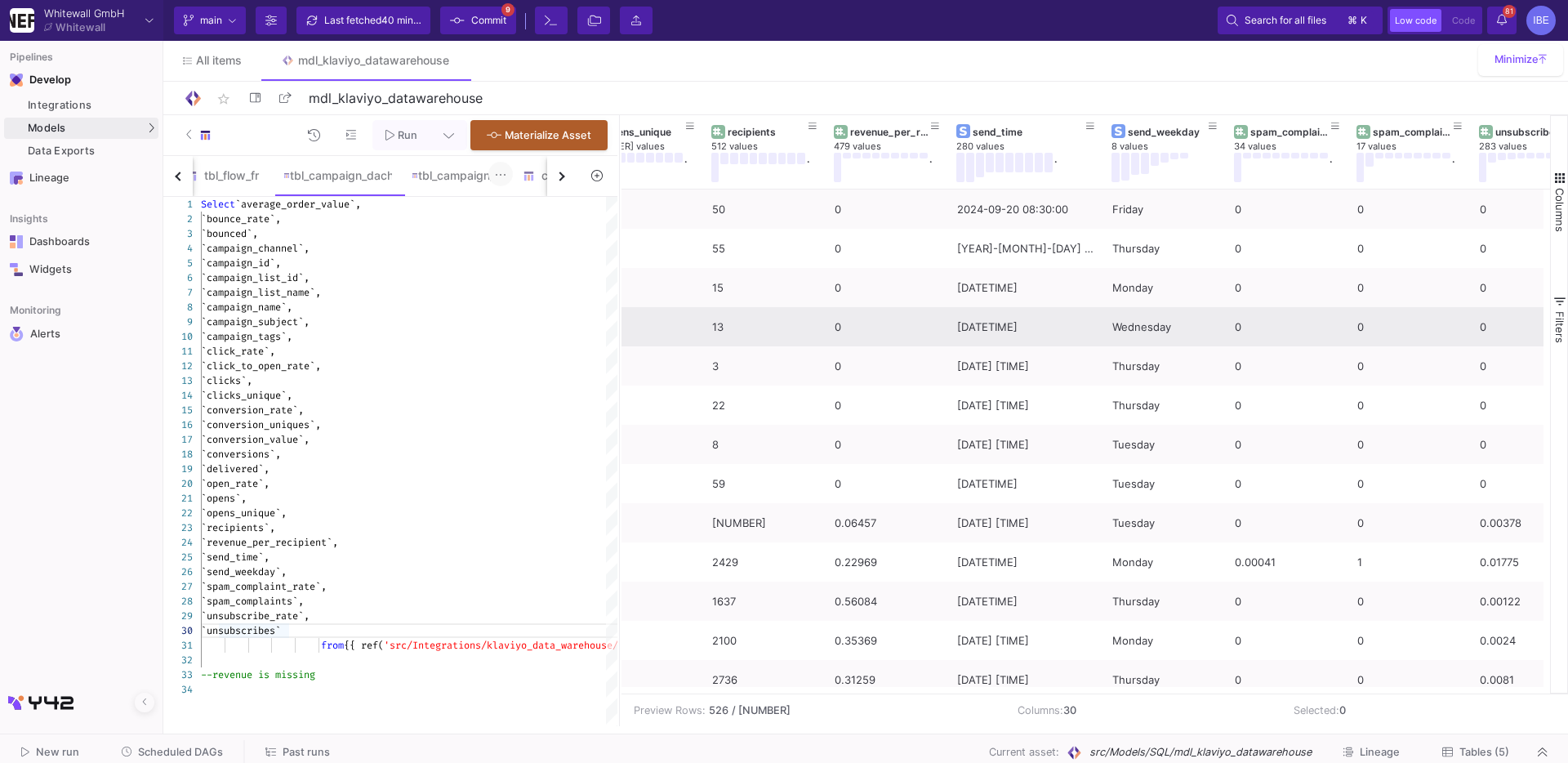click at bounding box center [501, 174] 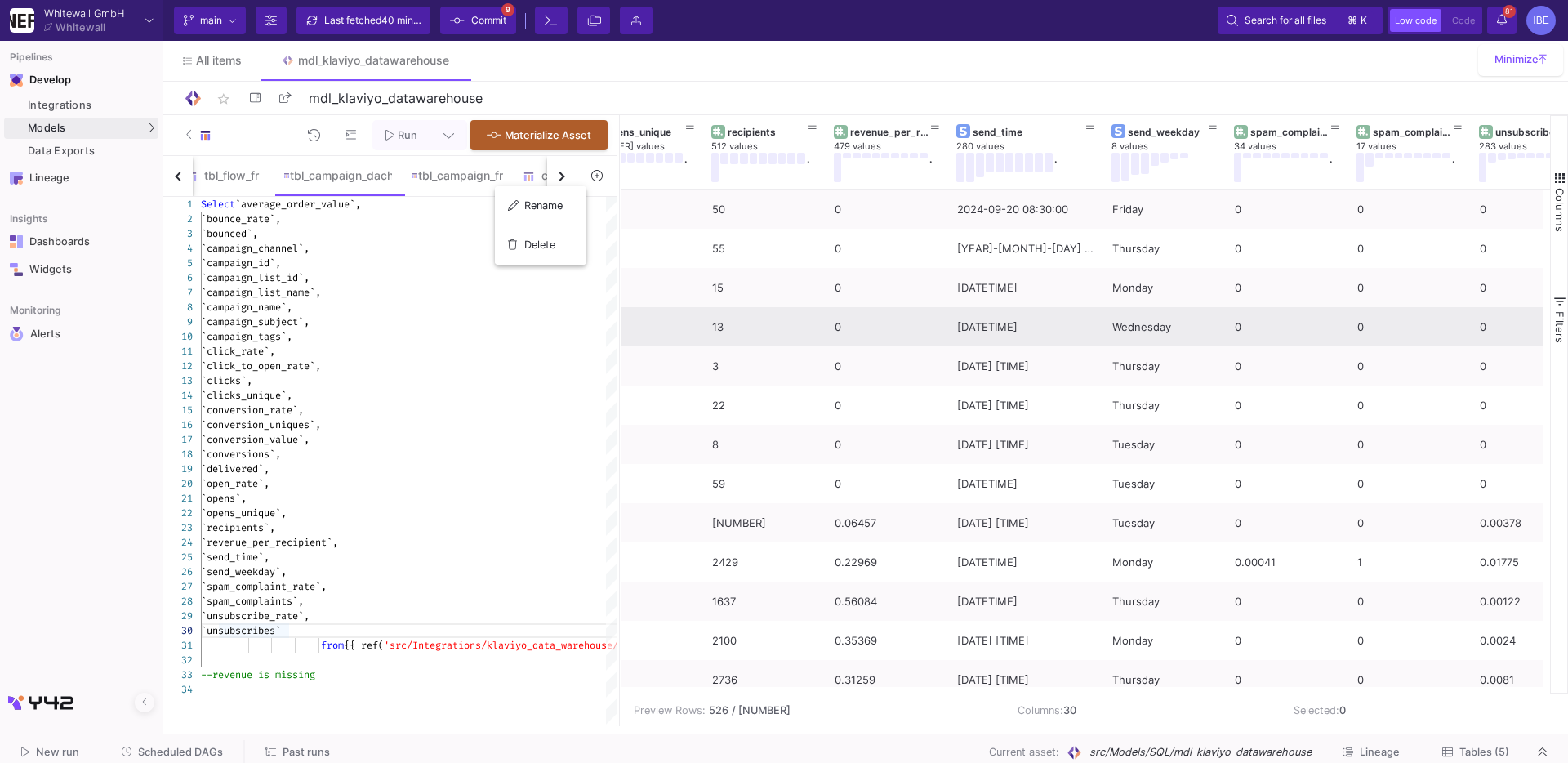 click at bounding box center [784, 382] 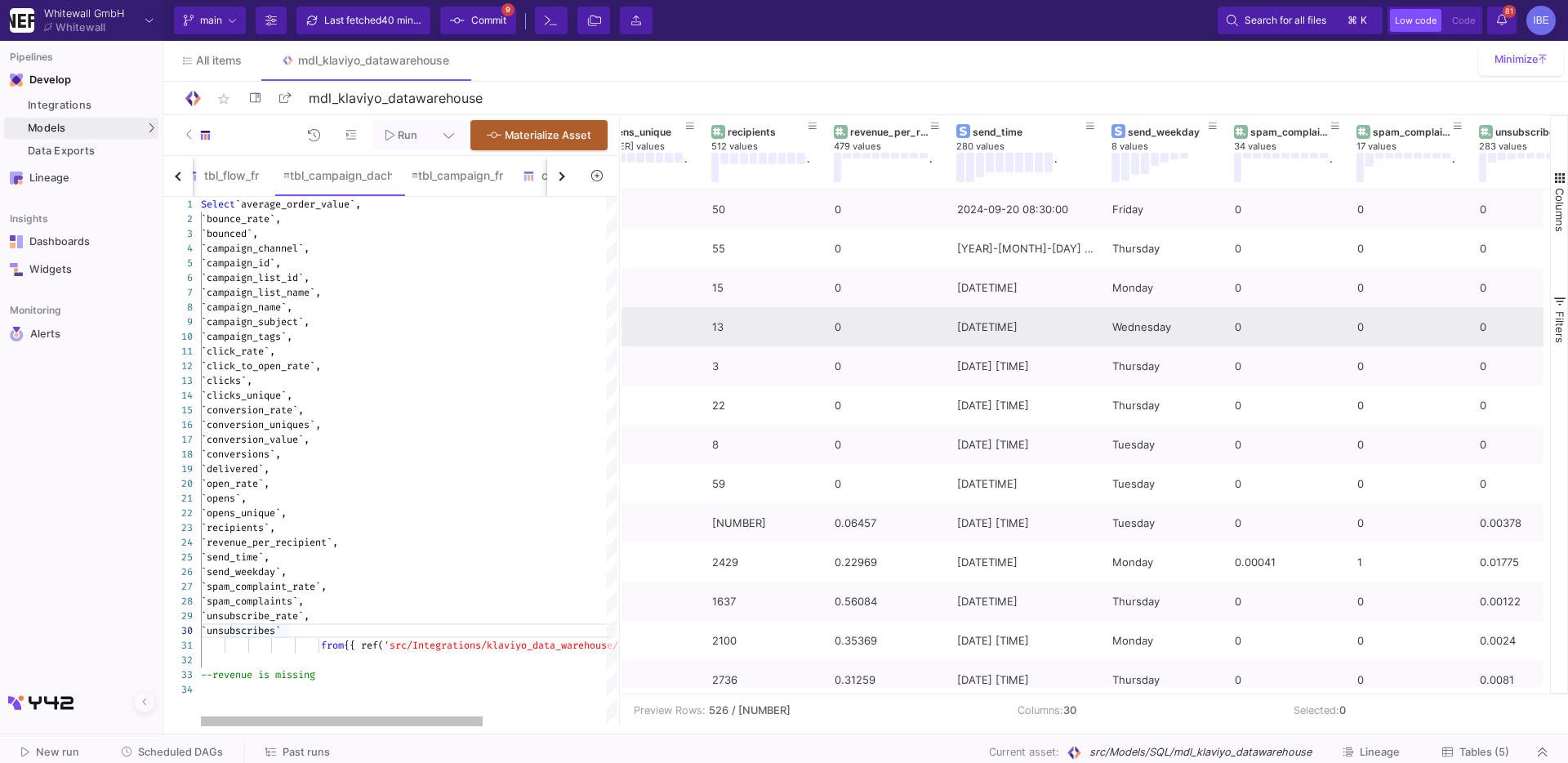 click at bounding box center (500, 660) 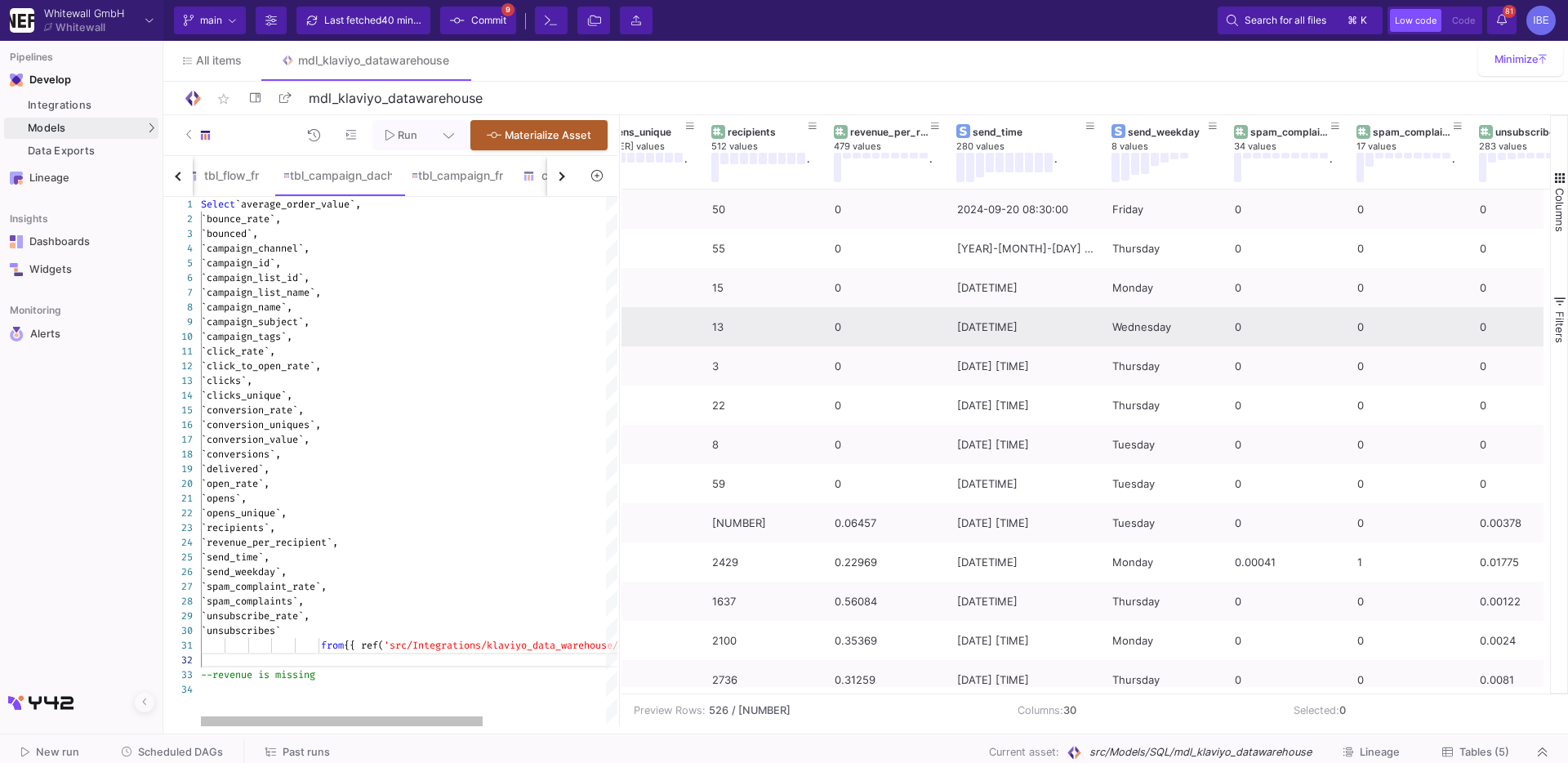 paste on "AND week_start_on LIKE '2025-04%'" 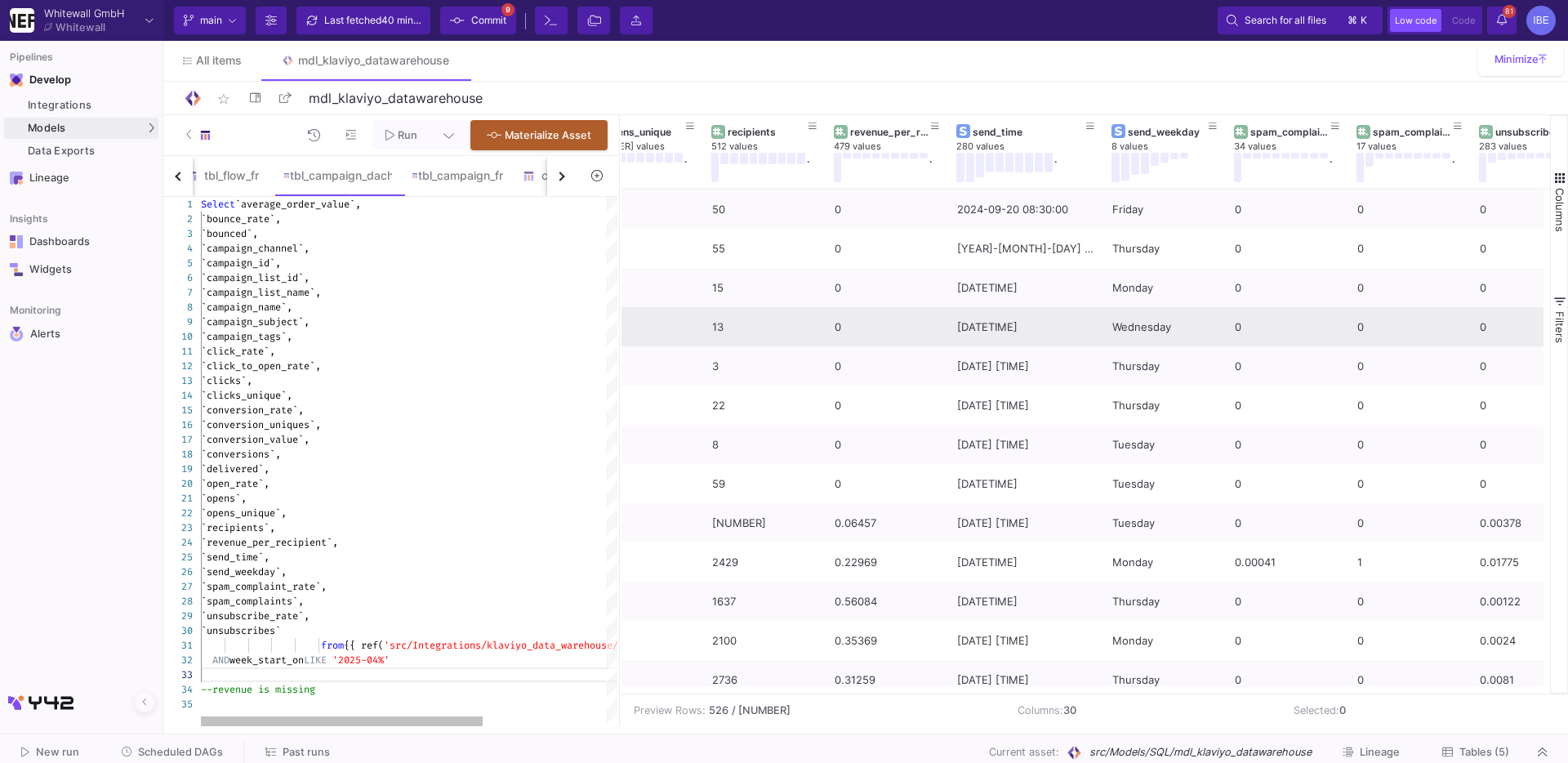 click on "1 2 3 4 5 6 7 8 9 10 11 12 13 14 15 16 17 18 19 20 21 22 23 24 25 26 27 28 29 30 31 32 34 33 35 Select  `average_order_value`,   `bounce_rate`,   `bounced`,   `campaign_channel`,   `campaign_id`,   `campaign_list_id`,   `campaign_list_name`,   `campaign_name`,   `campaign_subject`,   `campaign_tags`,   `click_rate`,   `click_to_open_rate`,   `clicks`,   `clicks_unique`,   `conversion_rate`,   `conversion_uniques`,   `conversion_value`,   `conversions`,   `delivered`,   `open_rate`,   `opens`,   `opens_unique`,   `recipients`,   `revenue_per_recipient`,   `send_time`,   `send_weekday`,   `spam_complaint_rate`,   `spam_complaints`,   `unsubscribe_rate`,   `unsubscribes`                       from  {{ ref( 'src/Integrations/klaviyo_data_warehouse/campaign_ values_de' ) }}    AND  week_start_on  LIKE   '2025-04%' --revenue is missing" at bounding box center [390, 462] 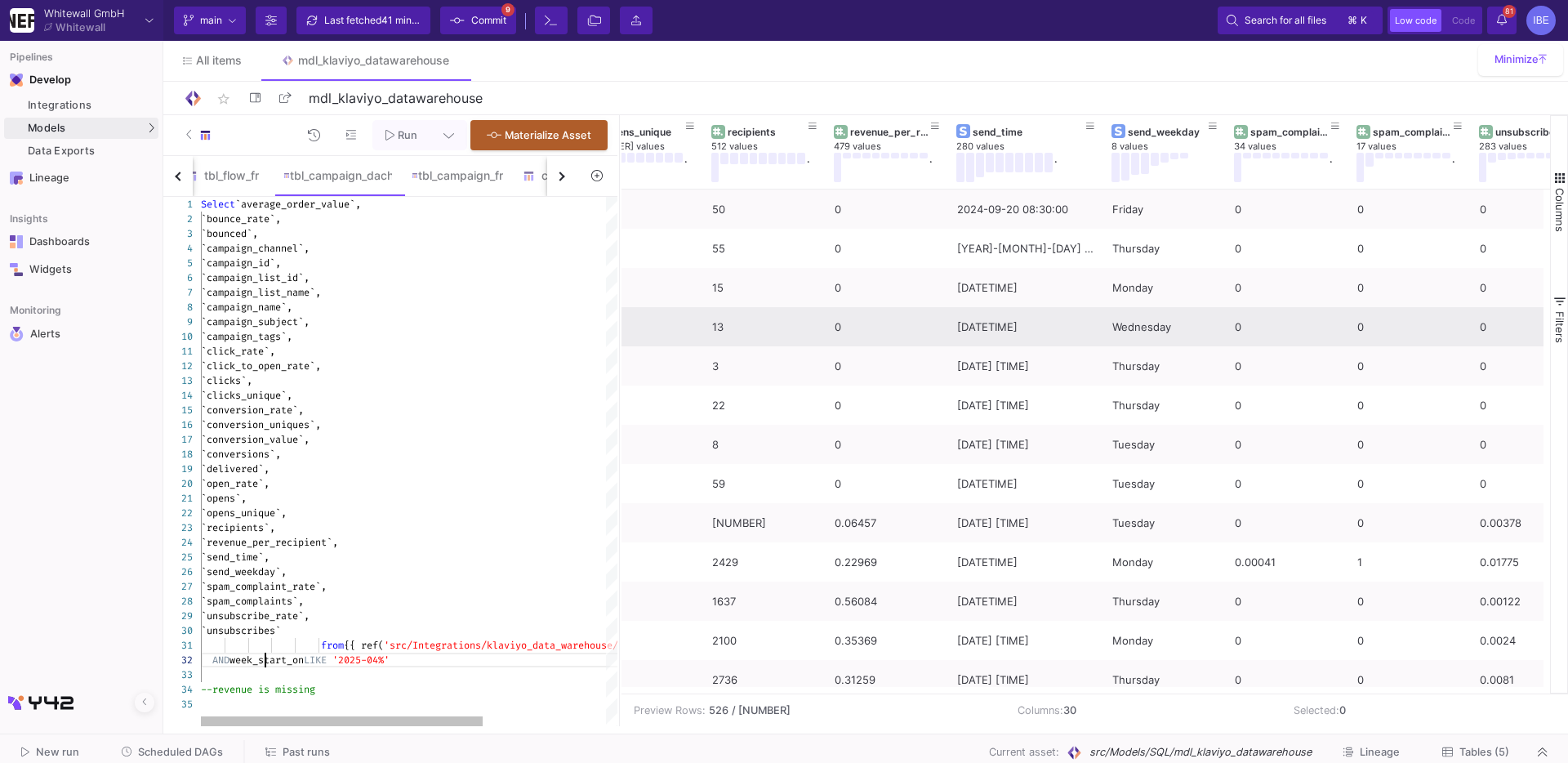 click on "1 2 3 4 5 6 7 8 9 10 11 12 13 14 15 16 17 18 19 20 21 22 23 24 25 26 27 28 29 30 31 32 34 33 35 Select  `average_order_value`,   `bounce_rate`,   `bounced`,   `campaign_channel`,   `campaign_id`,   `campaign_list_id`,   `campaign_list_name`,   `campaign_name`,   `campaign_subject`,   `campaign_tags`,   `click_rate`,   `click_to_open_rate`,   `clicks`,   `clicks_unique`,   `conversion_rate`,   `conversion_uniques`,   `conversion_value`,   `conversions`,   `delivered`,   `open_rate`,   `opens`,   `opens_unique`,   `recipients`,   `revenue_per_recipient`,   `send_time`,   `send_weekday`,   `spam_complaint_rate`,   `spam_complaints`,   `unsubscribe_rate`,   `unsubscribes`                       from  {{ ref( 'src/Integrations/klaviyo_data_warehouse/campaign_ values_de' ) }}    AND  week_start_on  LIKE   '2025-04%' --revenue is missing" at bounding box center (390, 462) 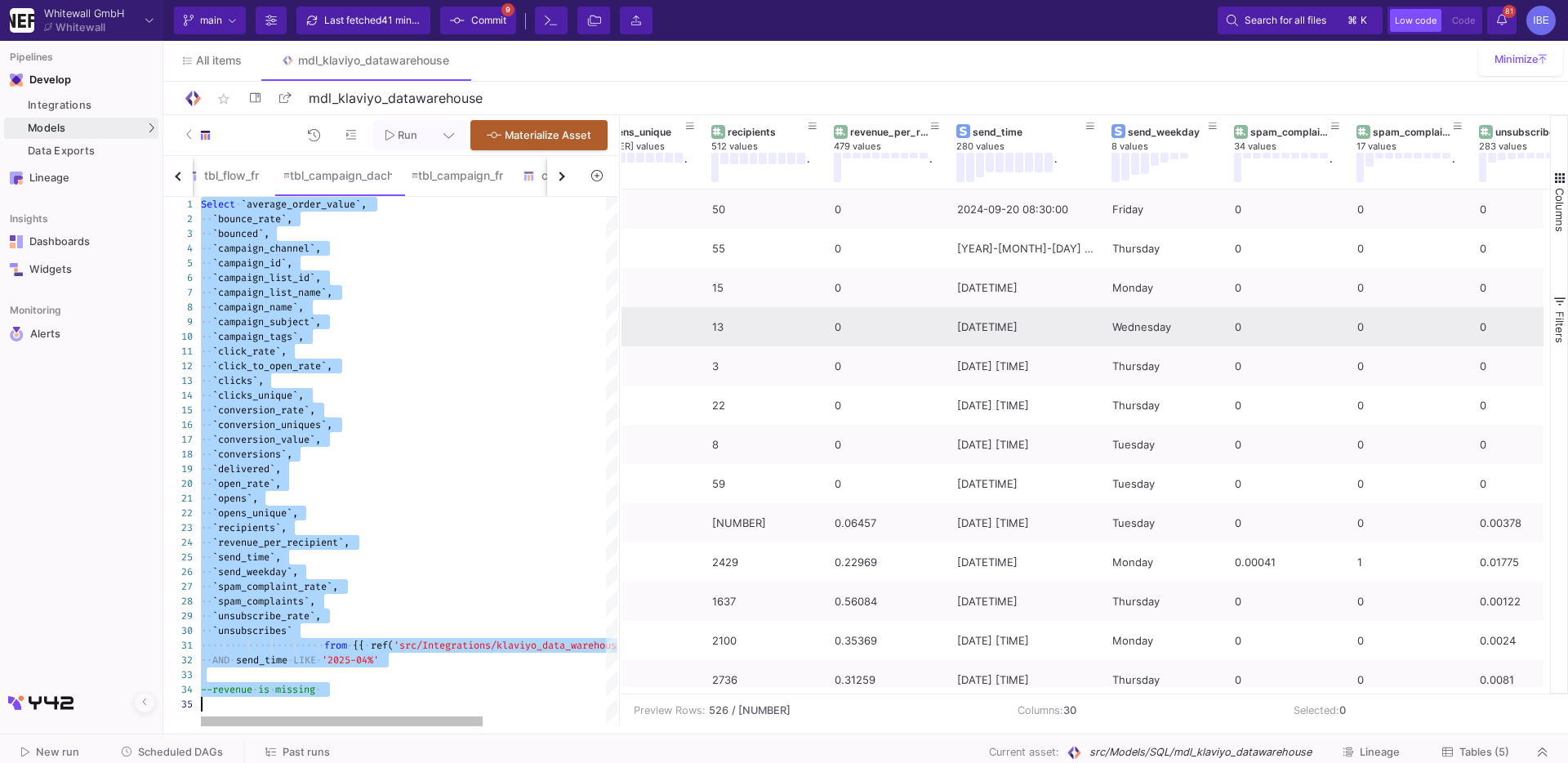 type on "Select `average_order_value`,
`bounce_rate`,
`bounced`,
`campaign_channel`,
`campaign_id`,
`campaign_list_id`,
`campaign_list_name`,
`campaign_name`,
`campaign_subject`,
`campaign_tags`,
…                     from {{ ref('src/Integrations/klaviyo_data_warehouse/campaign_values_de') }}
AND send_time LIKE '2025-04%'
--revenue is missing" 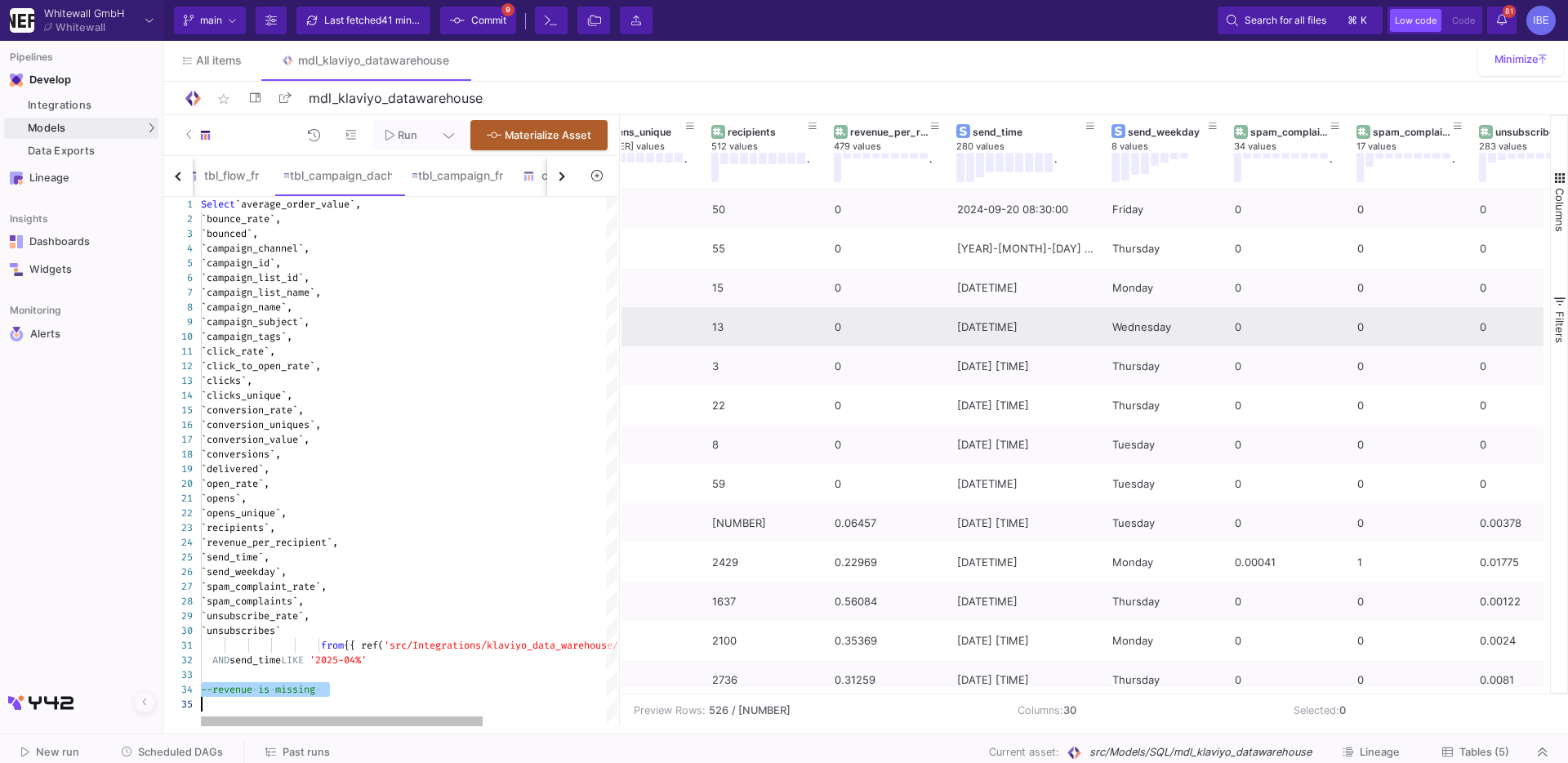 click at bounding box center (500, 704) 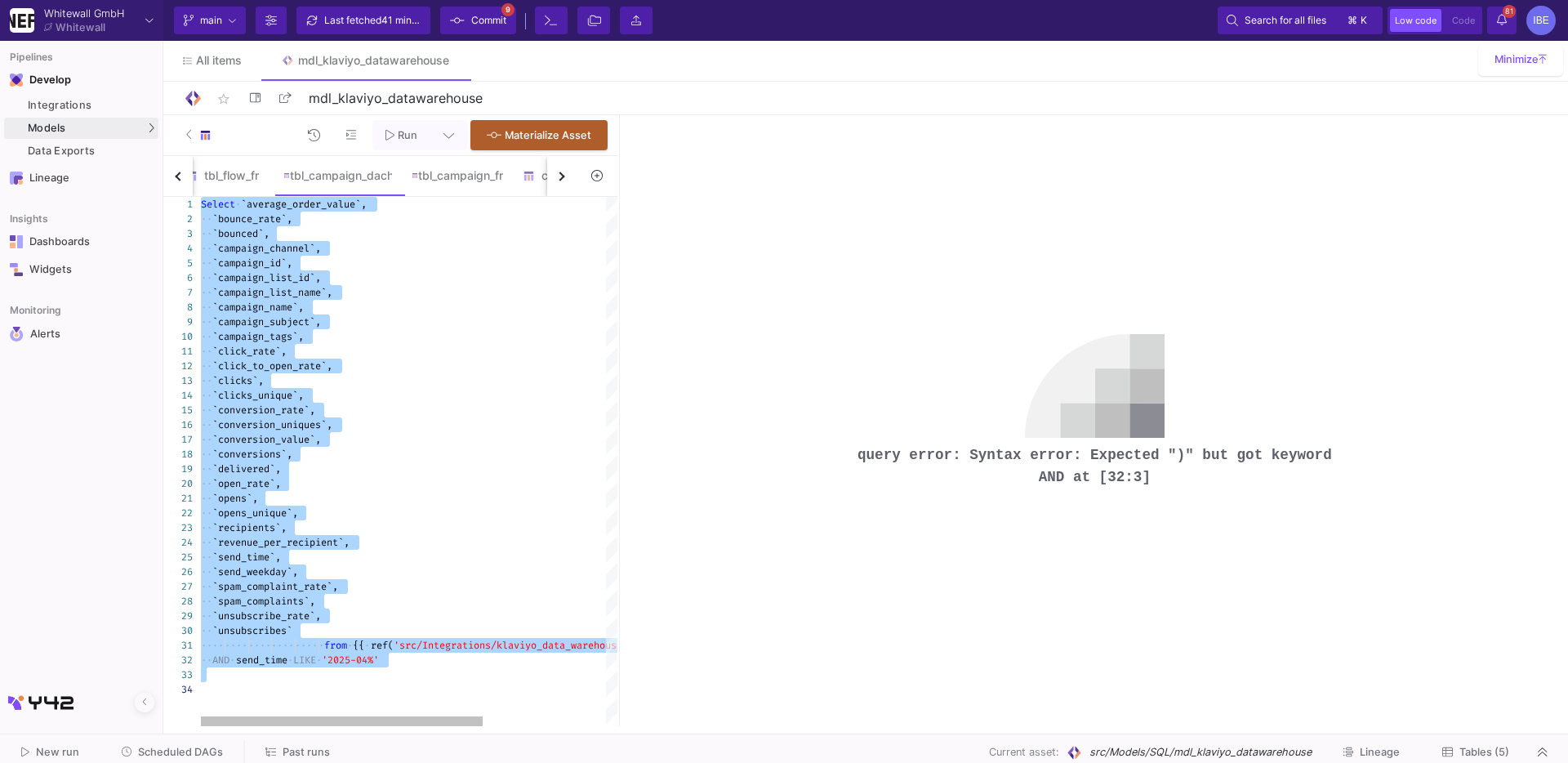click on "'src/Integrations/klaviyo_data_warehouse/campaign_" at bounding box center [537, 645] 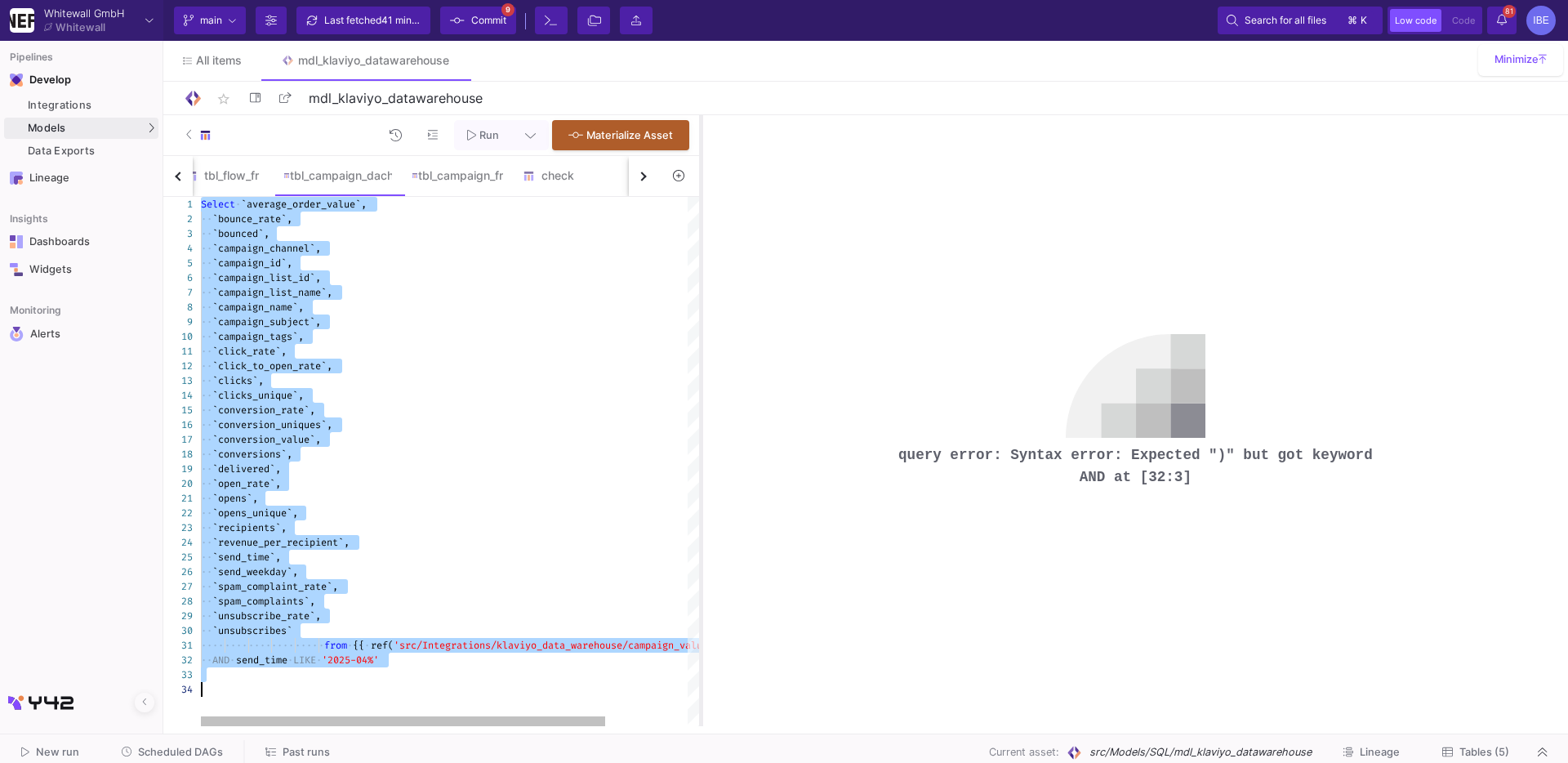 drag, startPoint x: 657, startPoint y: 566, endPoint x: 730, endPoint y: 564, distance: 73.02739 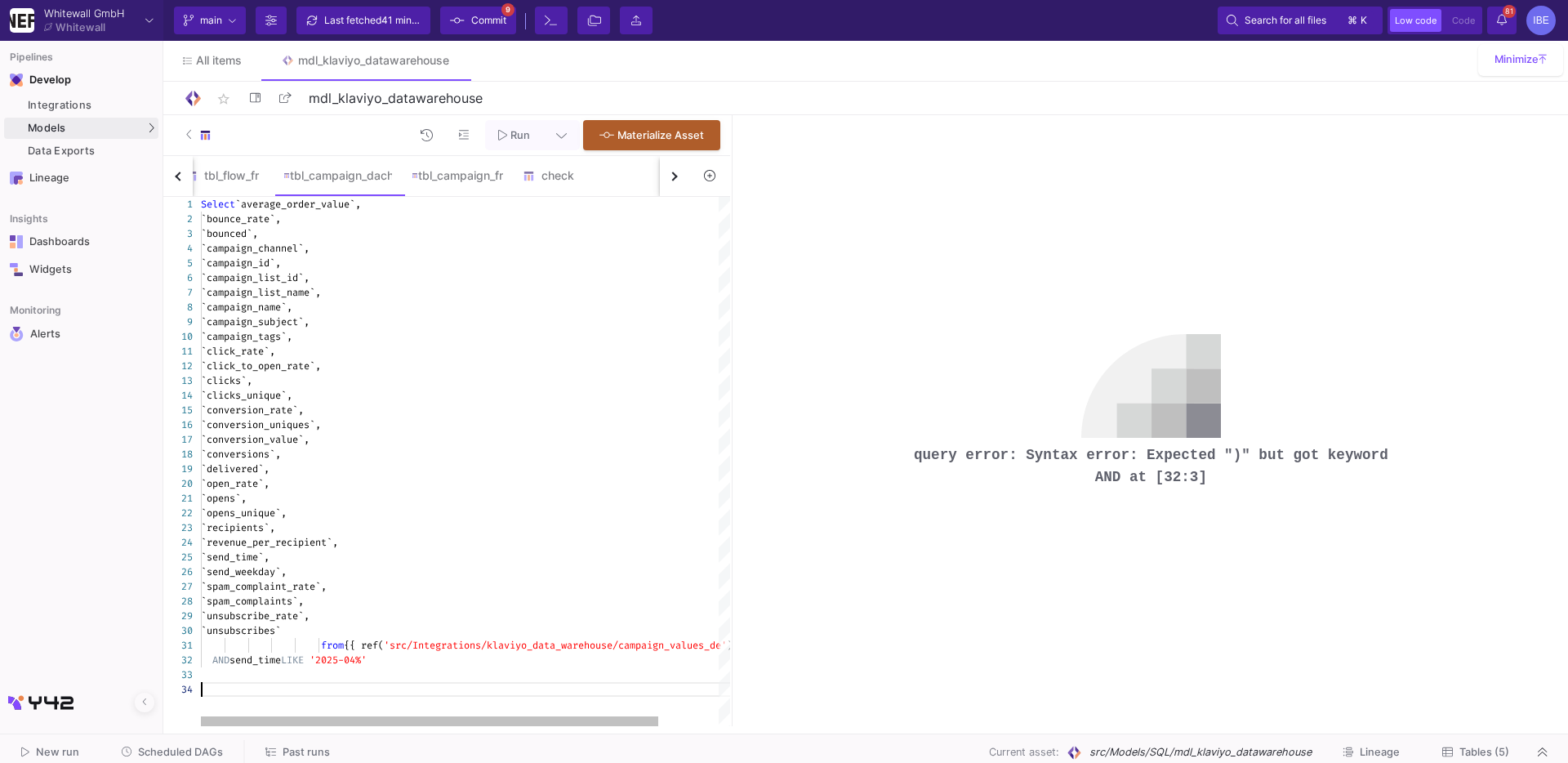 click on "Select  `average_order_value`,   `bounce_rate`,   `bounced`,   `campaign_channel`,   `campaign_id`,   `campaign_list_id`,   `campaign_list_name`,   `campaign_name`,   `campaign_subject`,   `campaign_tags`,   `click_rate`,   `click_to_open_rate`,   `clicks`,   `clicks_unique`,   `conversion_rate`,   `conversion_uniques`,   `conversion_value`,   `conversions`,   `delivered`,   `open_rate`,   `opens`,   `opens_unique`,   `recipients`,   `revenue_per_recipient`,   `send_time`,   `send_weekday`,   `spam_complaint_rate`,   `spam_complaints`,   `unsubscribe_rate`,   `unsubscribes`                       from  {{ ref( 'src/Integrations/klaviyo_data_warehouse/campaign_ values_de' ) }}    AND  send_time  LIKE   '2025-04%'" at bounding box center [500, 462] 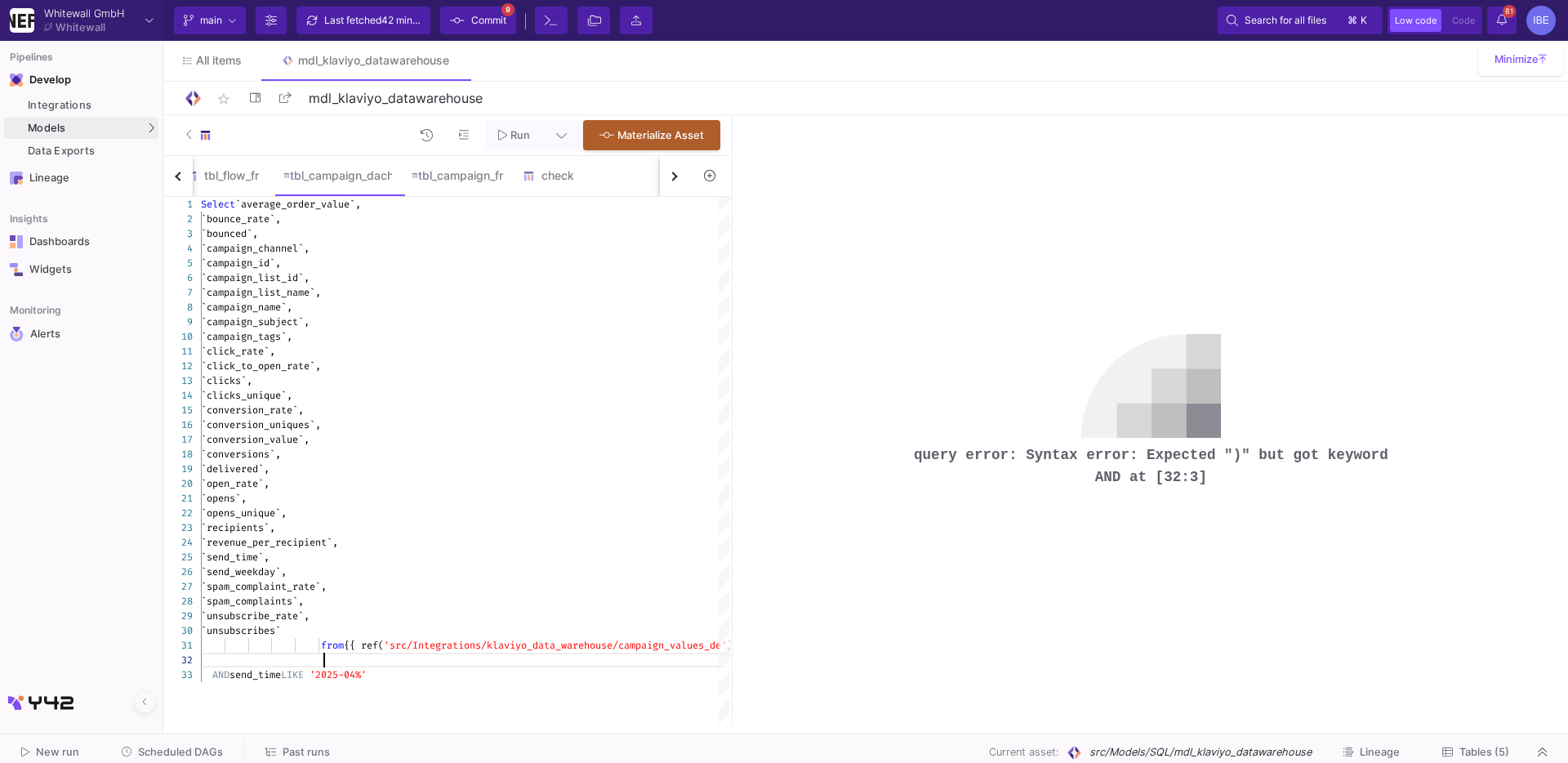 click on "Run" at bounding box center (514, 134) 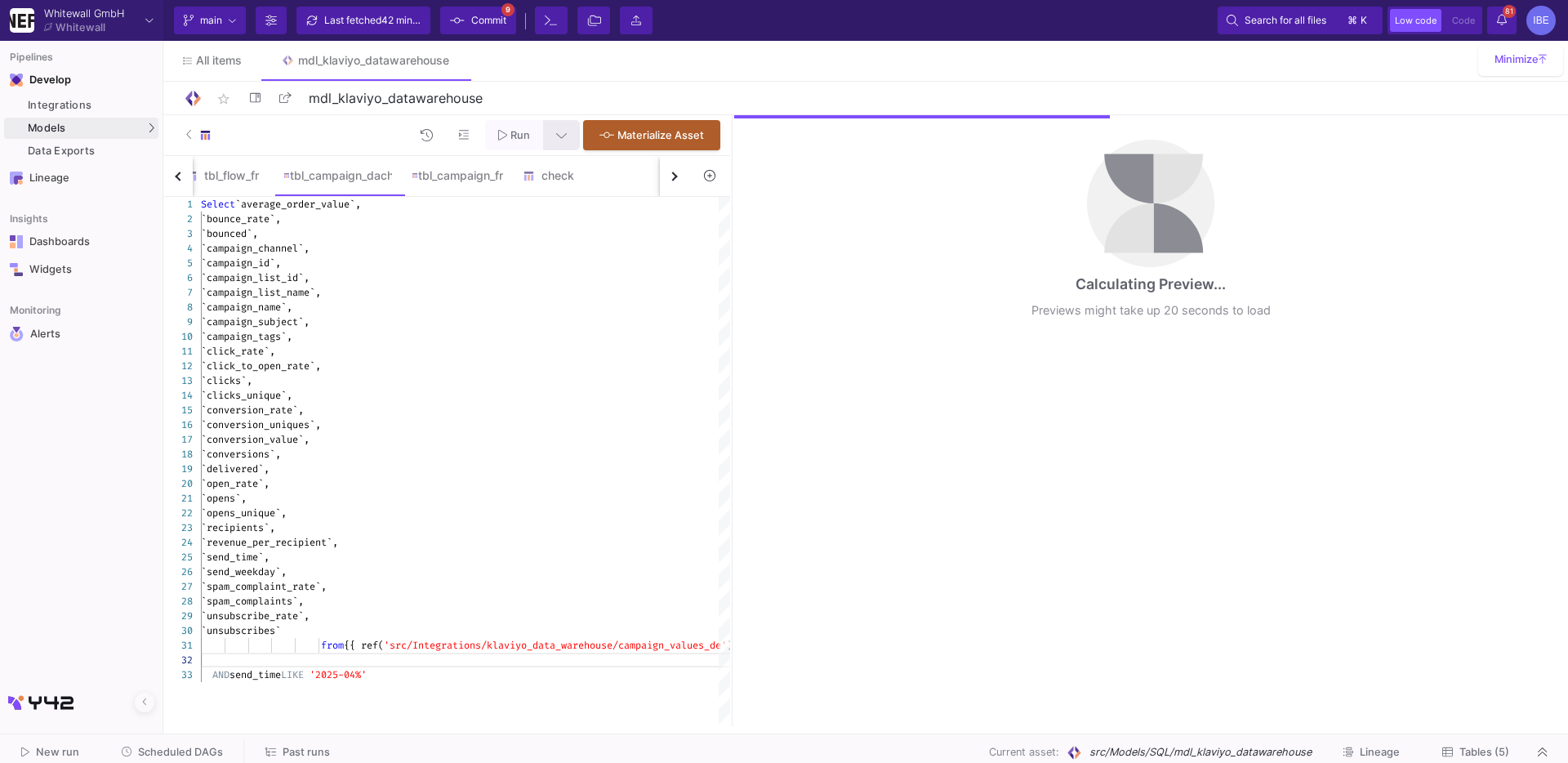 click at bounding box center [561, 135] 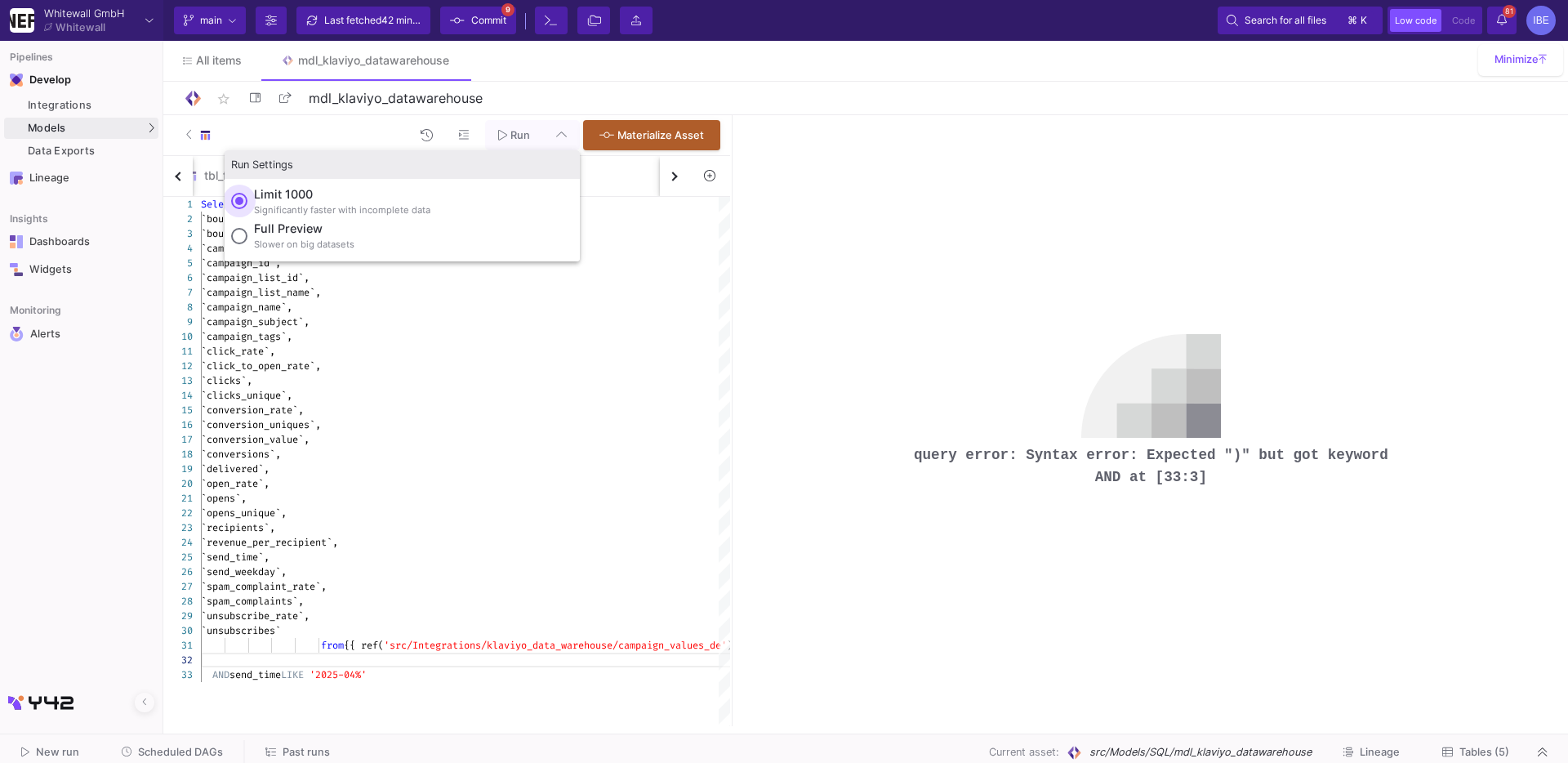 click on "Significantly faster with incomplete data" at bounding box center [342, 210] 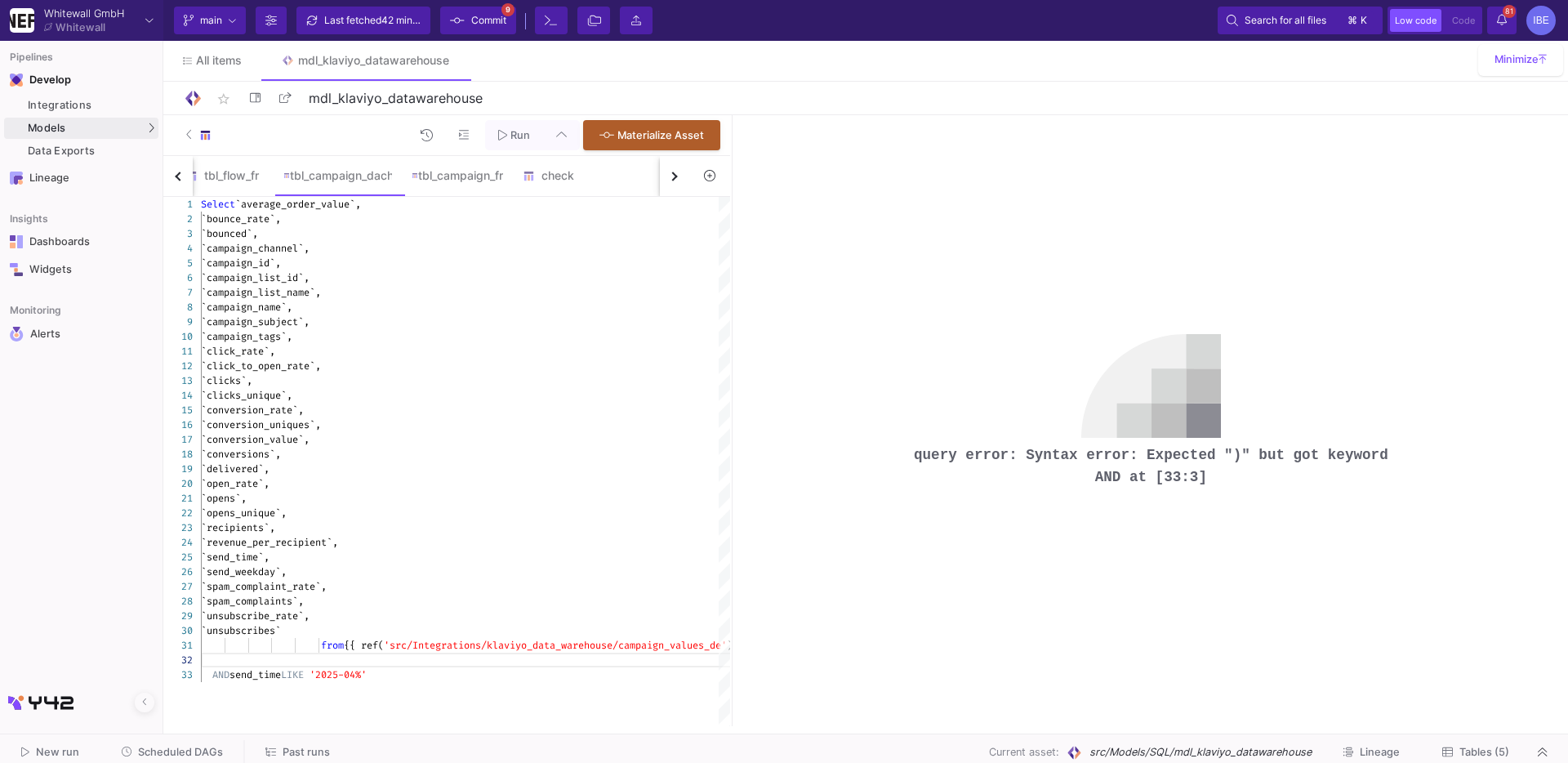 click on "Limit 1000 Significantly faster with incomplete data" at bounding box center (239, 201) 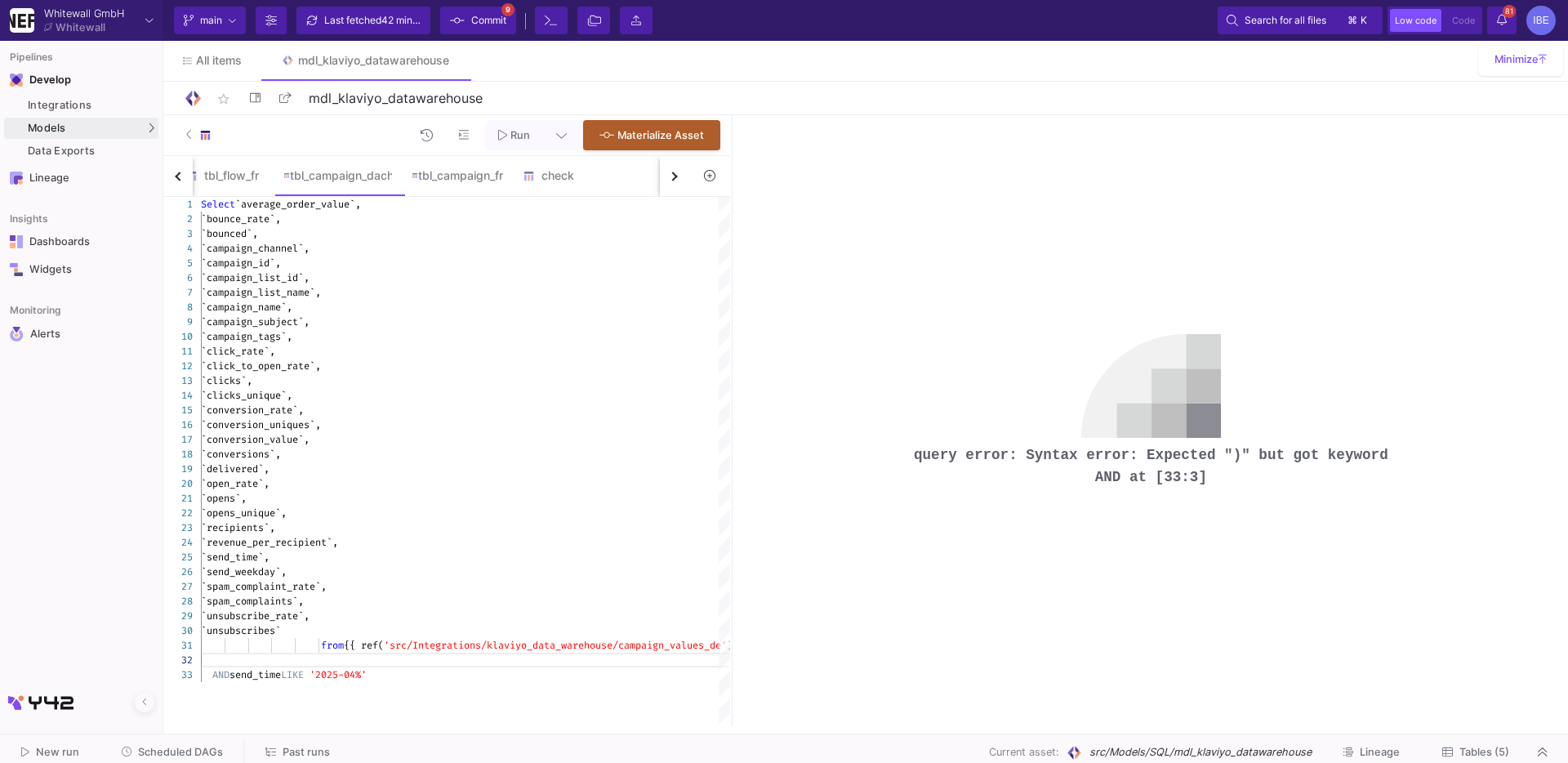 click at bounding box center [561, 135] 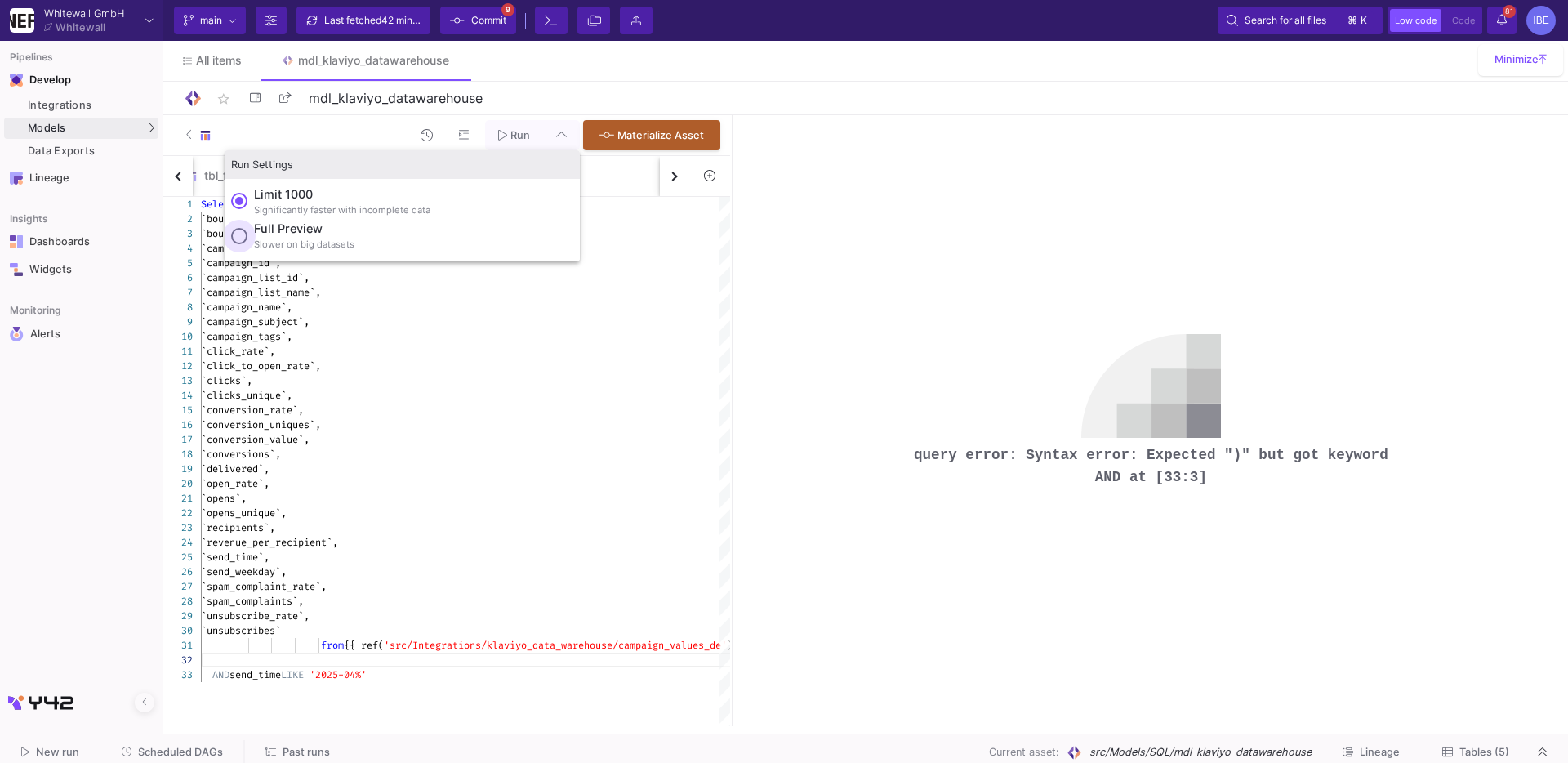 click on "Slower on big datasets" at bounding box center (304, 244) 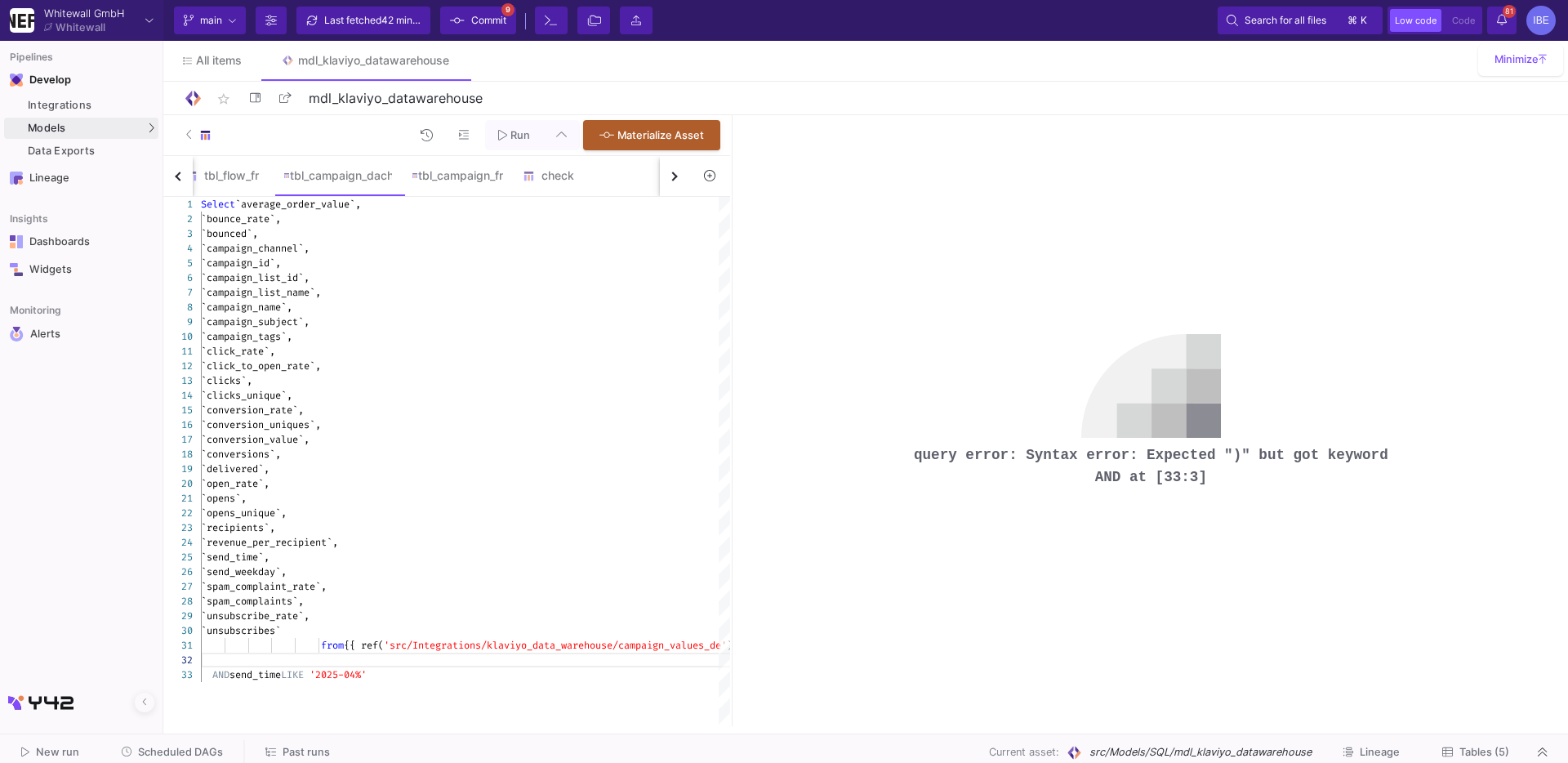 click on "Full preview Slower on big datasets" at bounding box center (239, 236) 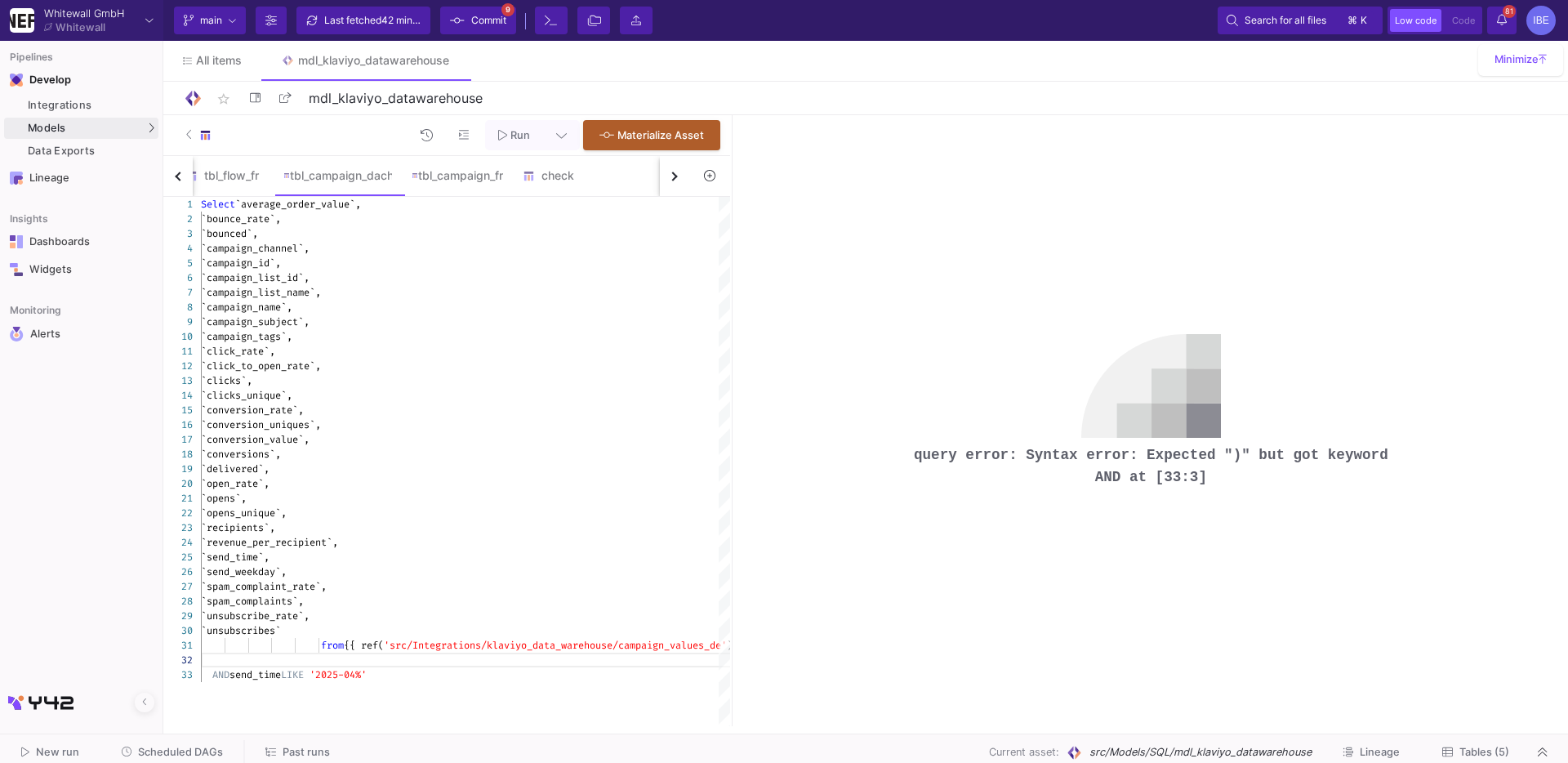 click on "Run" at bounding box center [514, 135] 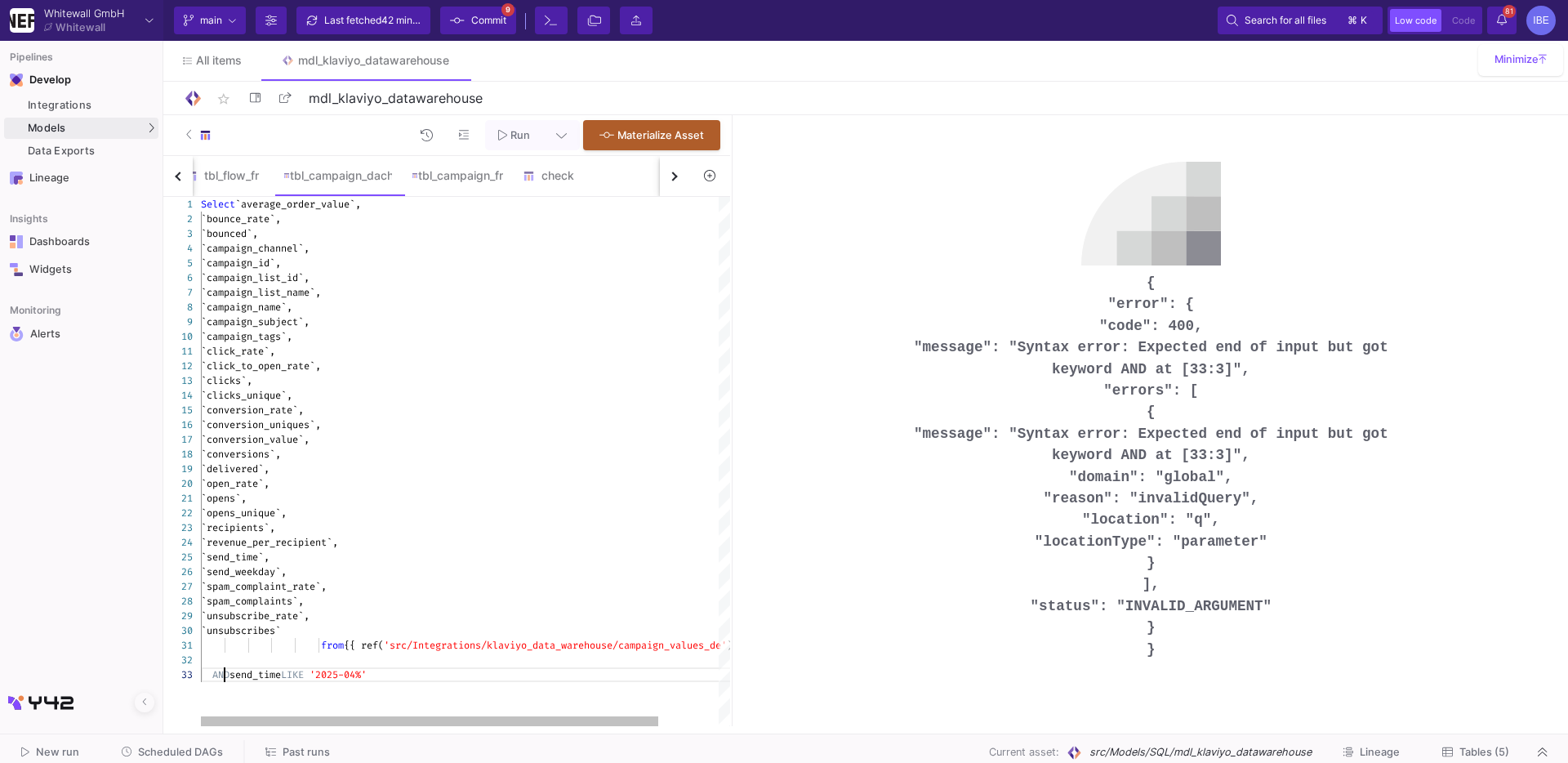click on "Select  `average_order_value`,   `bounce_rate`,   `bounced`,   `campaign_channel`,   `campaign_id`,   `campaign_list_id`,   `campaign_list_name`,   `campaign_name`,   `campaign_subject`,   `campaign_tags`,   `click_rate`,   `click_to_open_rate`,   `clicks`,   `clicks_unique`,   `conversion_rate`,   `conversion_uniques`,   `conversion_value`,   `conversions`,   `delivered`,   `open_rate`,   `opens`,   `opens_unique`,   `recipients`,   `revenue_per_recipient`,   `send_time`,   `send_weekday`,   `spam_complaint_rate`,   `spam_complaints`,   `unsubscribe_rate`,   `unsubscribes`                       from  {{ ref( 'src/Integrations/klaviyo_data_warehouse/campaign_ values_de' ) }}                          AND  send_time  LIKE   '2025-04%'" at bounding box center [408534, 408655] 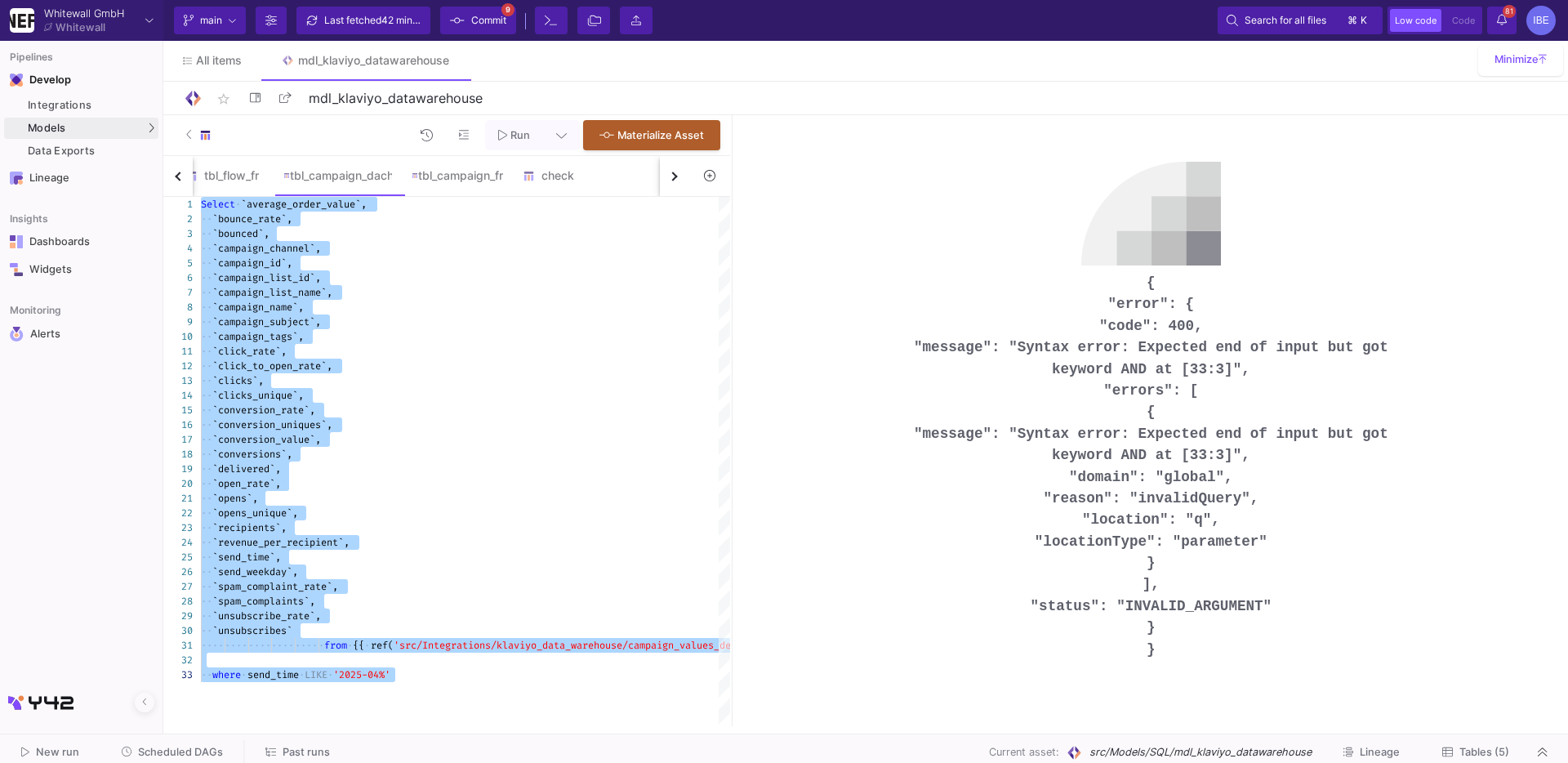 click on "Run" at bounding box center [520, 135] 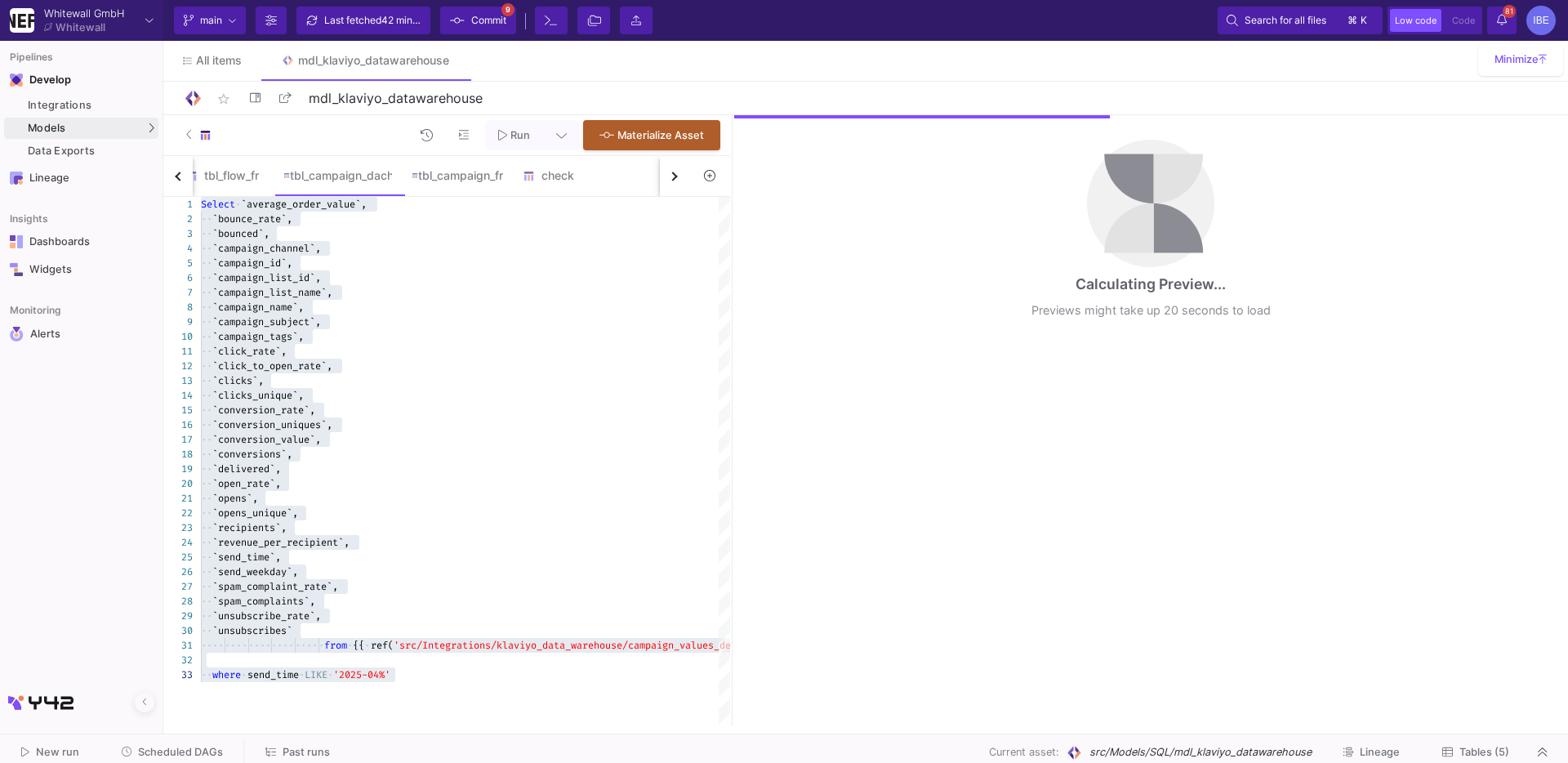 click at bounding box center (561, 135) 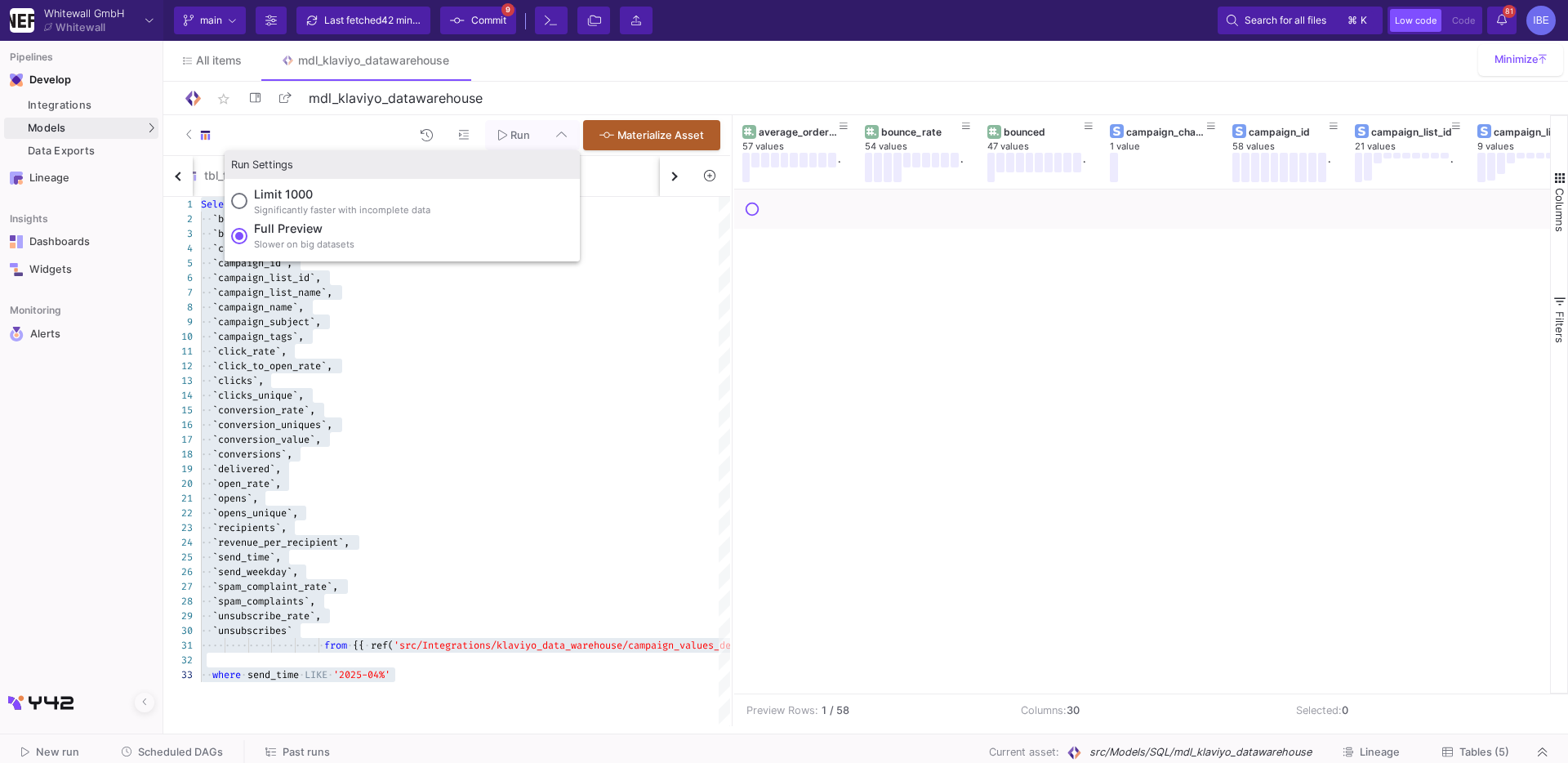 click at bounding box center (784, 382) 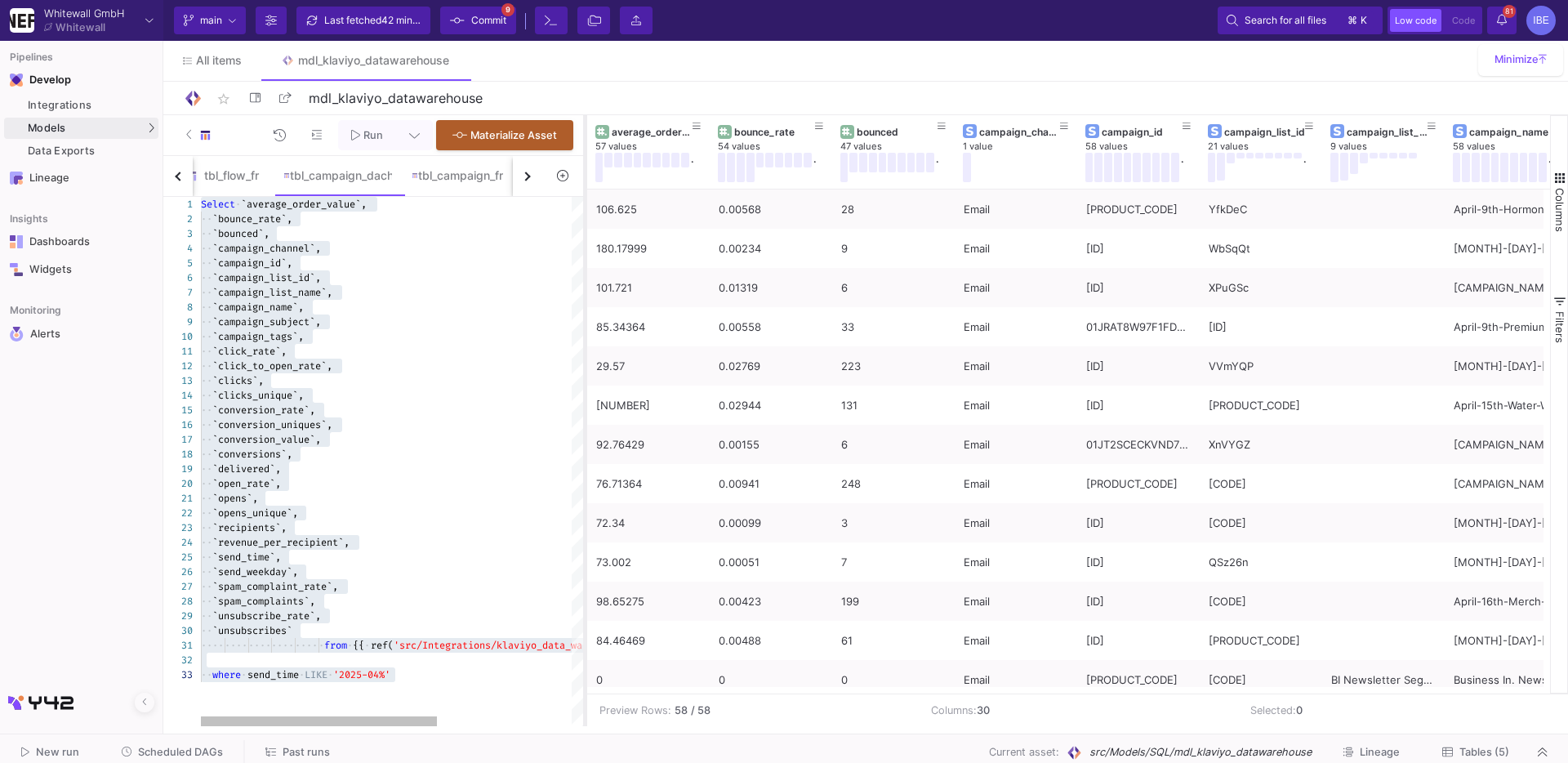 drag, startPoint x: 733, startPoint y: 197, endPoint x: 578, endPoint y: 256, distance: 165.84933 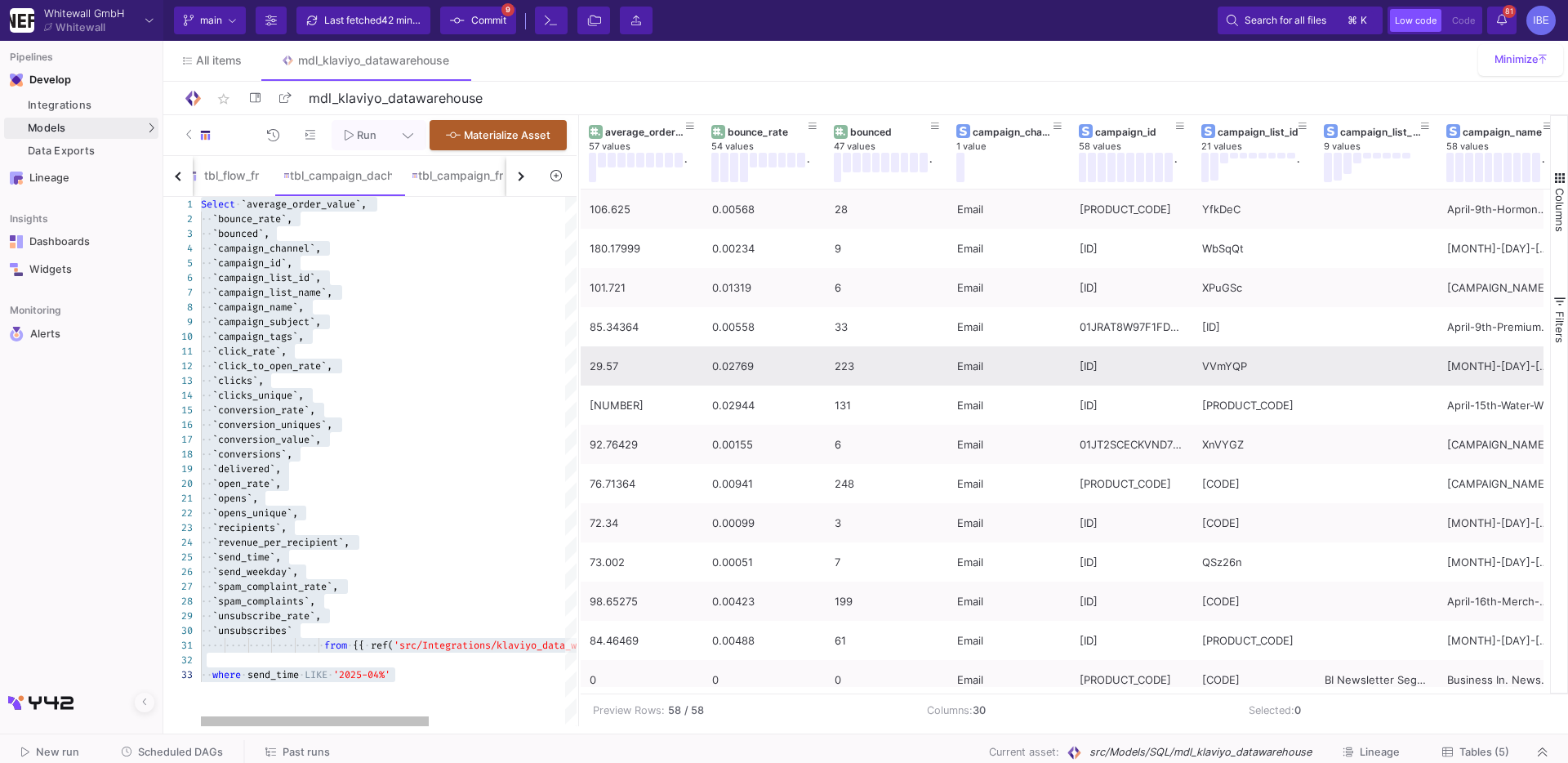scroll, scrollTop: 0, scrollLeft: 381, axis: horizontal 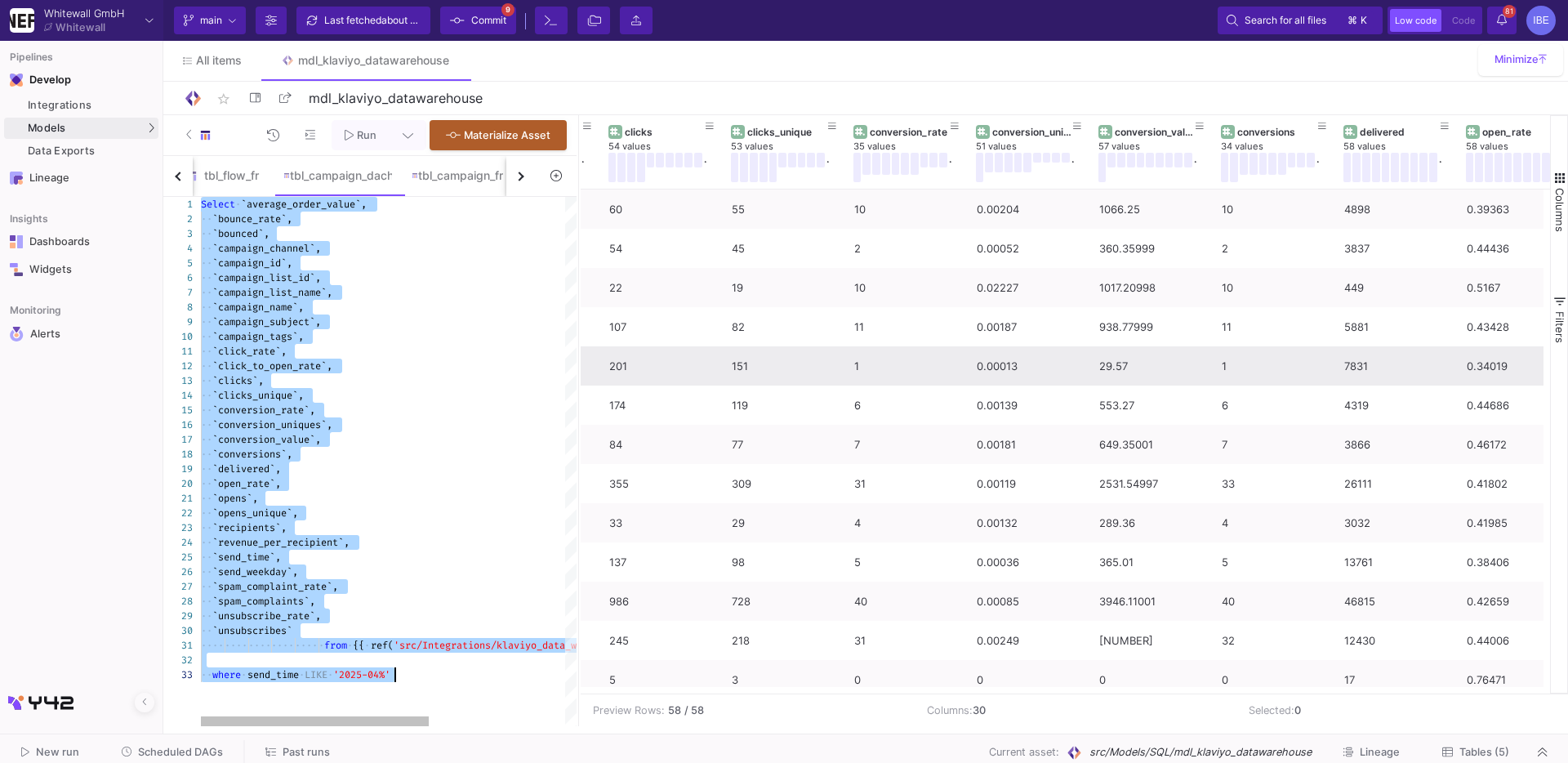 click on "'2025-04%'" at bounding box center (362, 675) 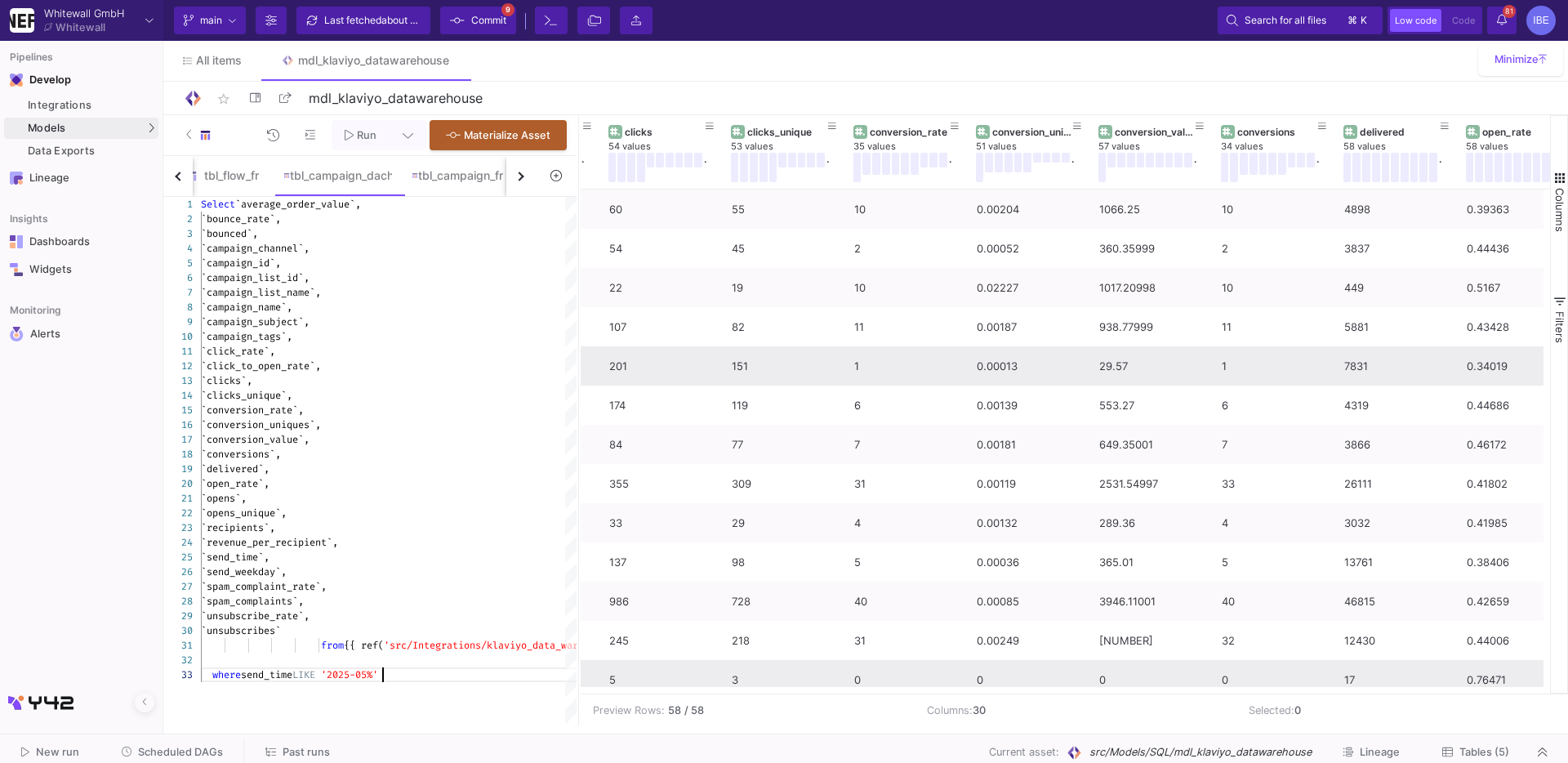 scroll, scrollTop: 29, scrollLeft: 182, axis: both 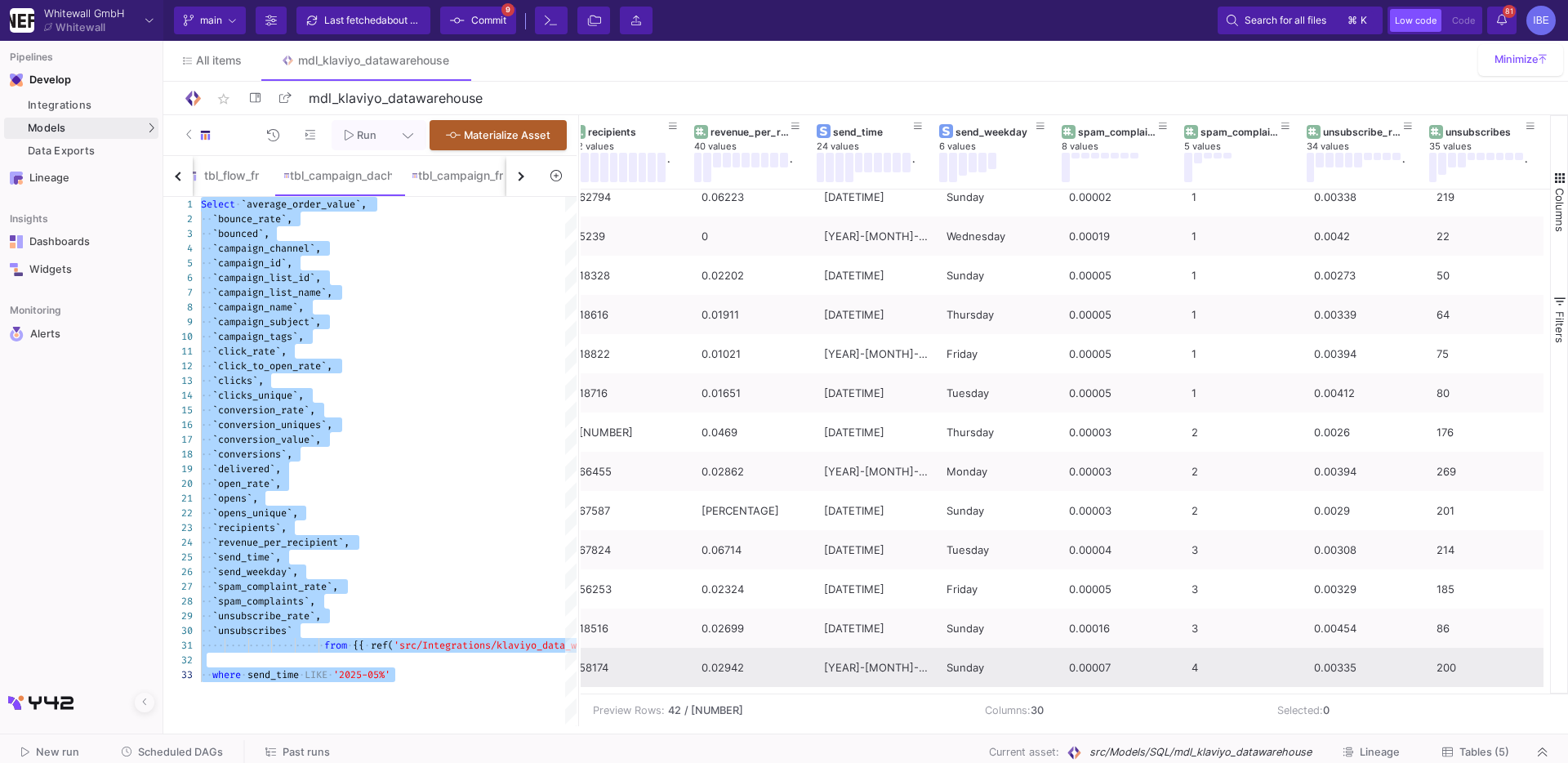 type on "Select `average_order_value`,
`bounce_rate`,
`bounced`,
`campaign_channel`,
`campaign_id`,
`campaign_list_id`,
`campaign_list_name`,
`campaign_name`,
`campaign_subject`,
`campaign_tags`,
…                     from {{ ref('src/Integrations/klaviyo_data_warehouse/campaign_values_de') }}
where send_time LIKE '2025-05%'" 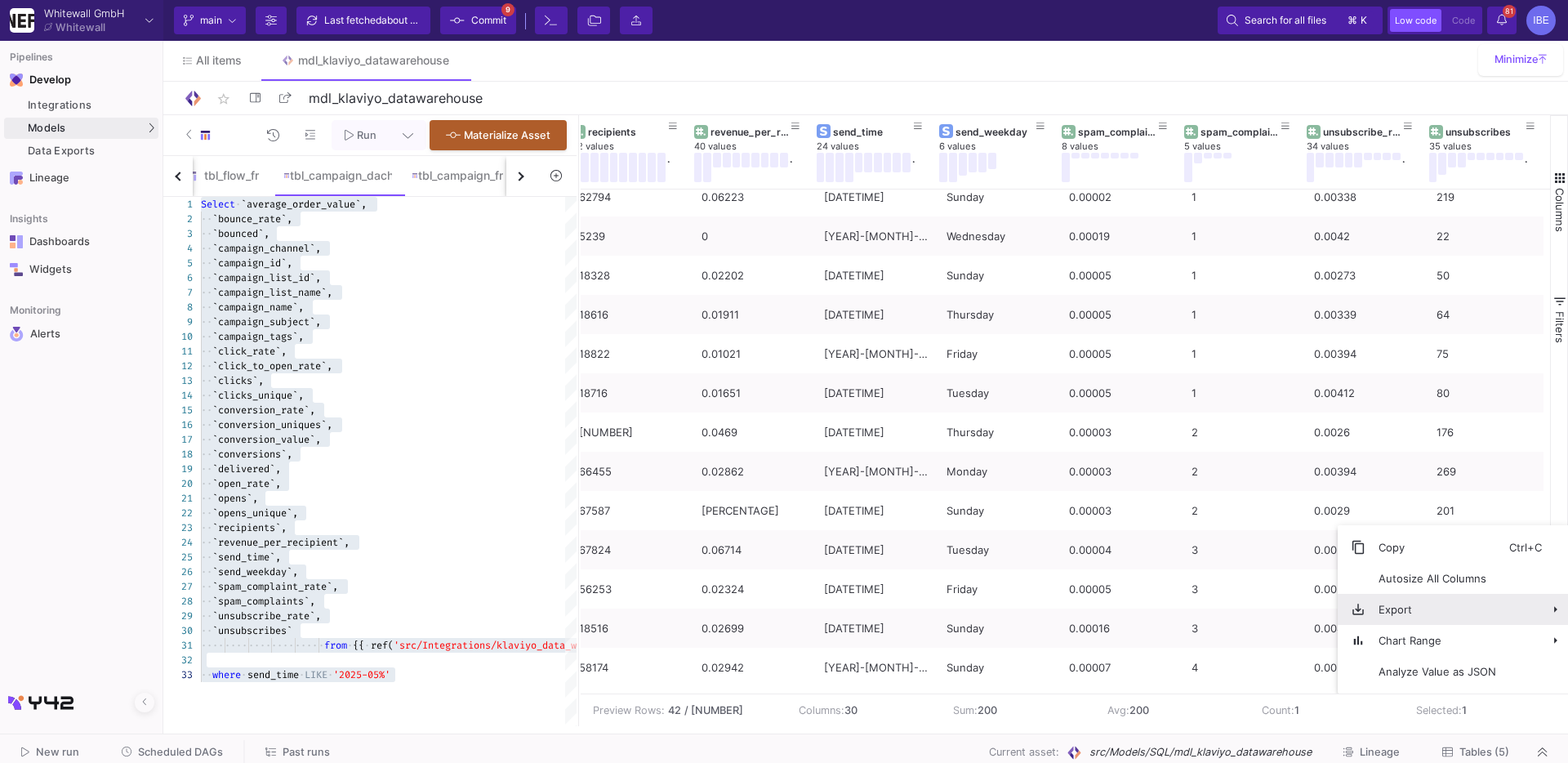 click on "Export" at bounding box center [1437, 609] 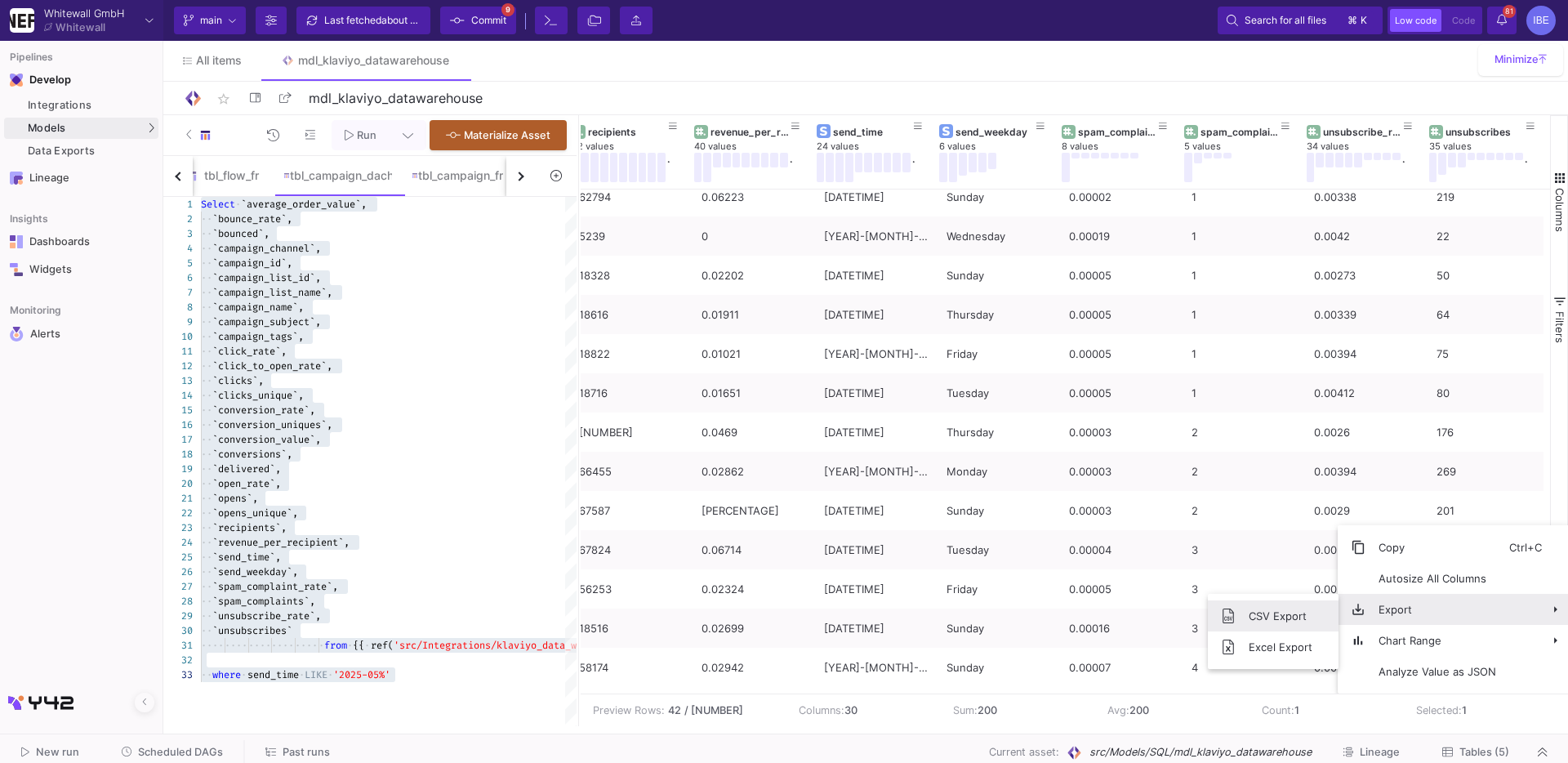 click on "CSV Export" at bounding box center (1281, 616) 